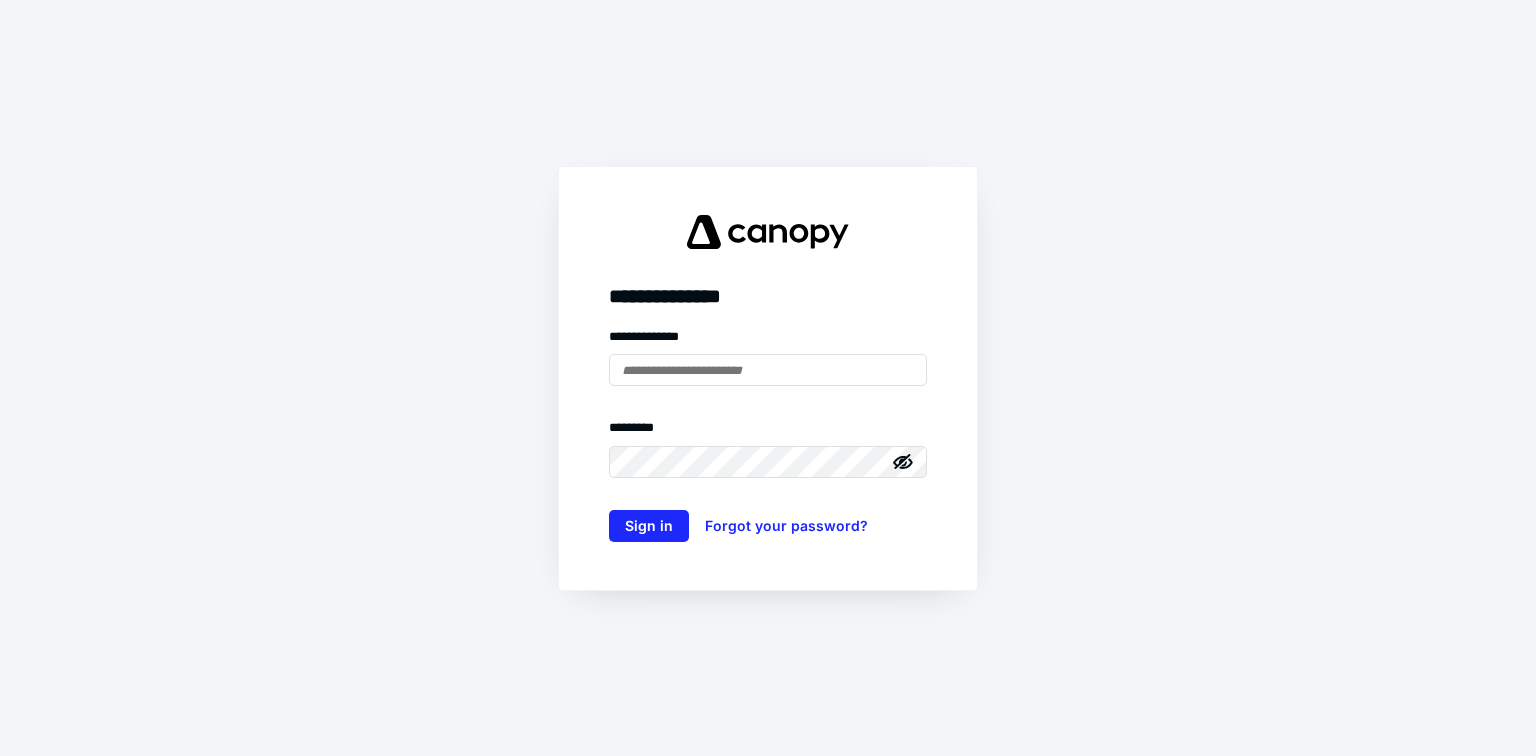 scroll, scrollTop: 0, scrollLeft: 0, axis: both 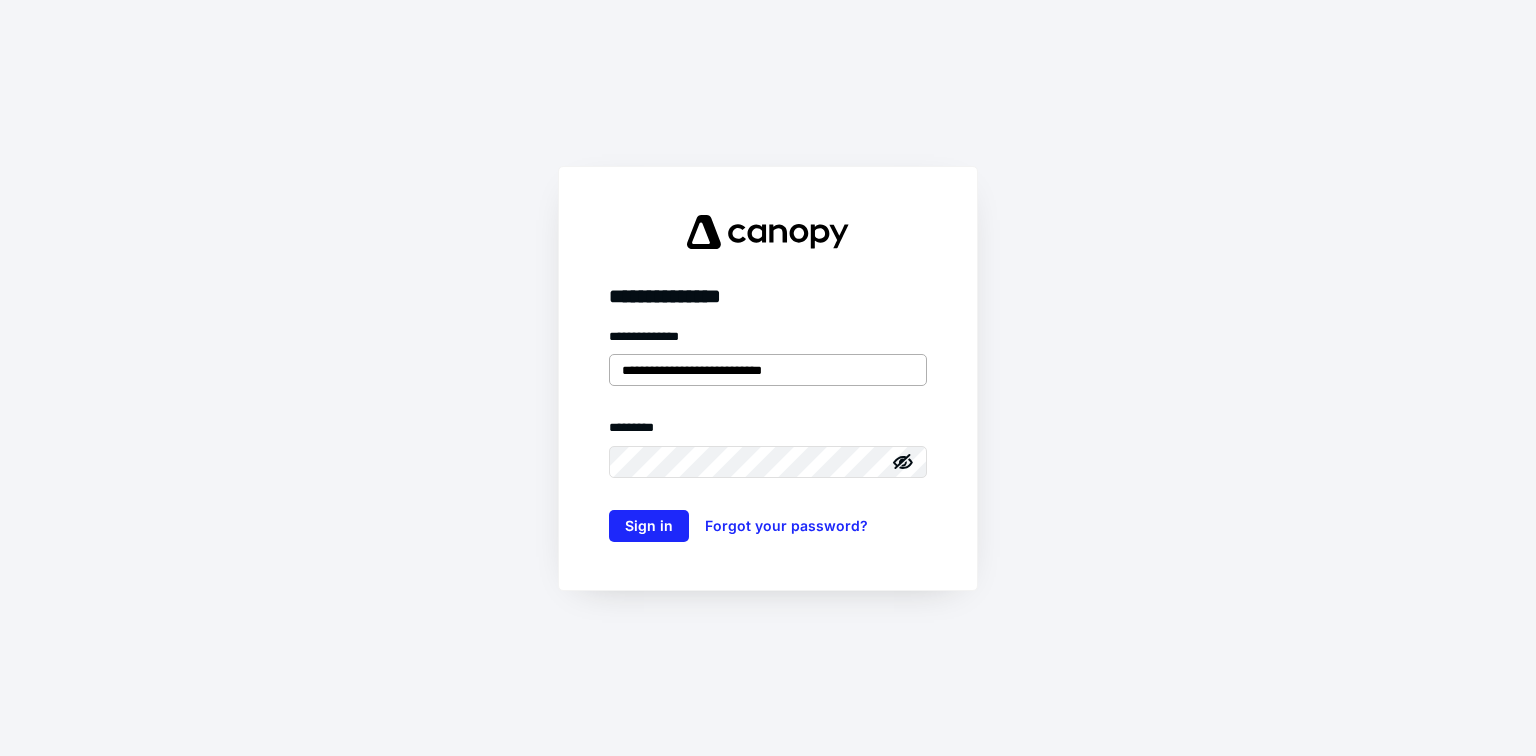 click on "**********" at bounding box center (768, 370) 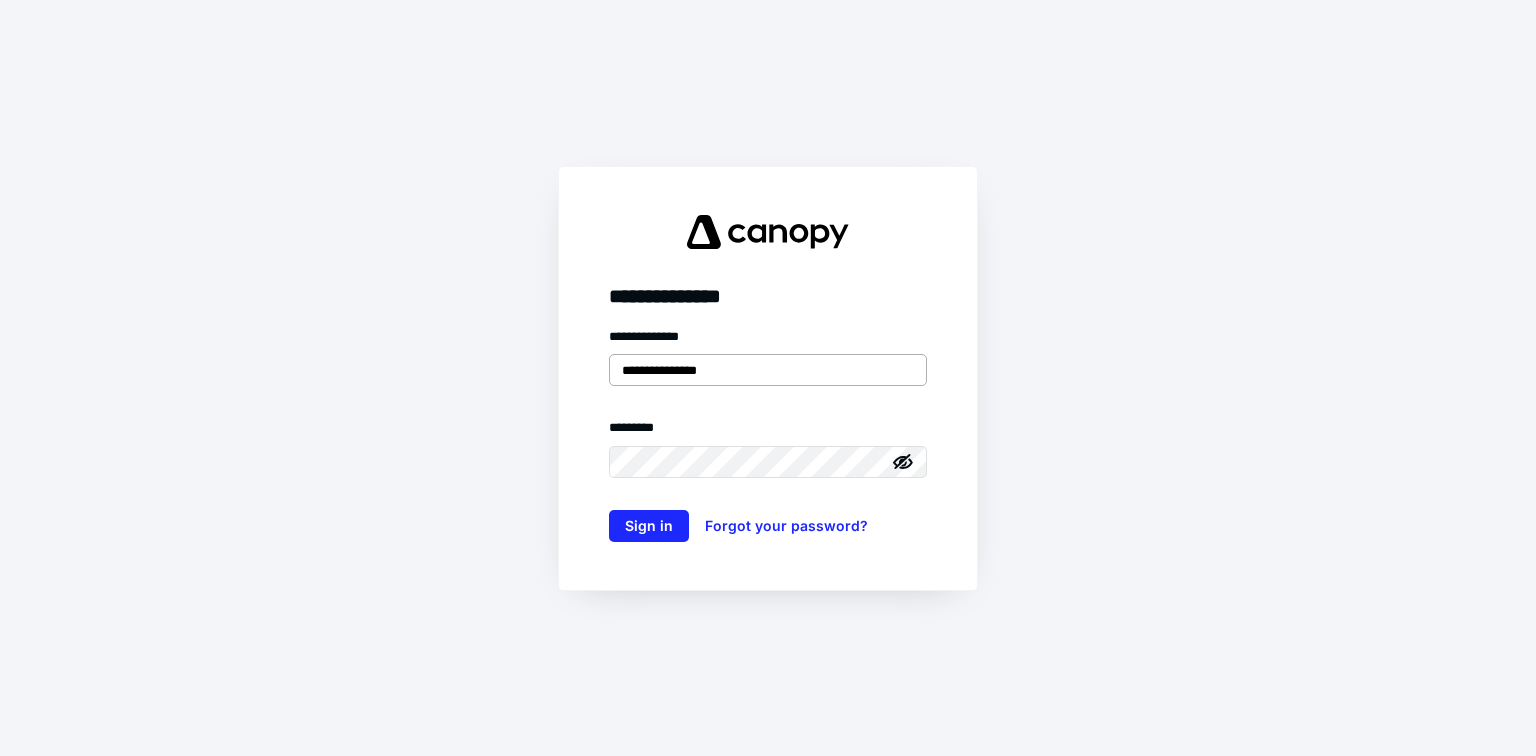 type on "**********" 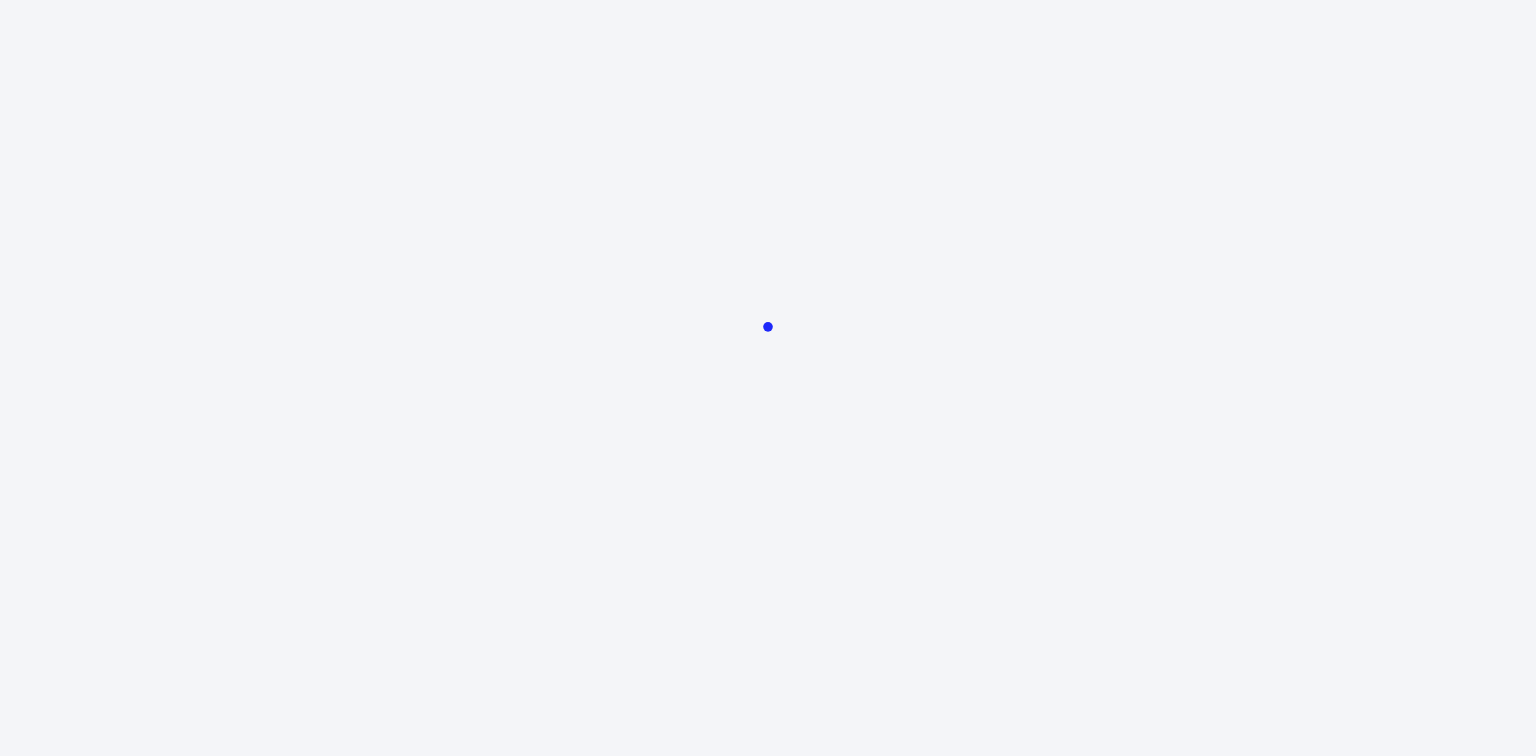 scroll, scrollTop: 0, scrollLeft: 0, axis: both 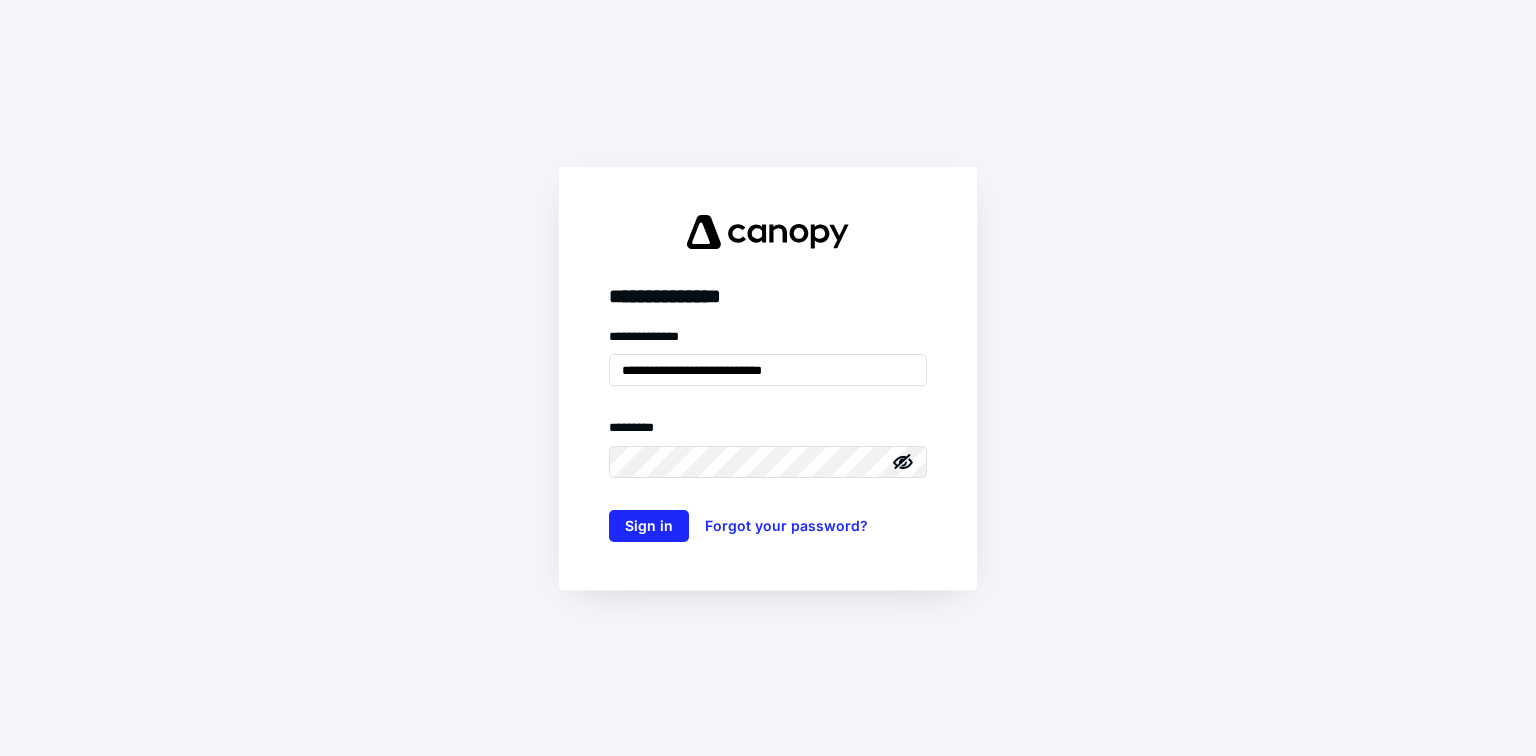 drag, startPoint x: 663, startPoint y: 372, endPoint x: 533, endPoint y: 384, distance: 130.55267 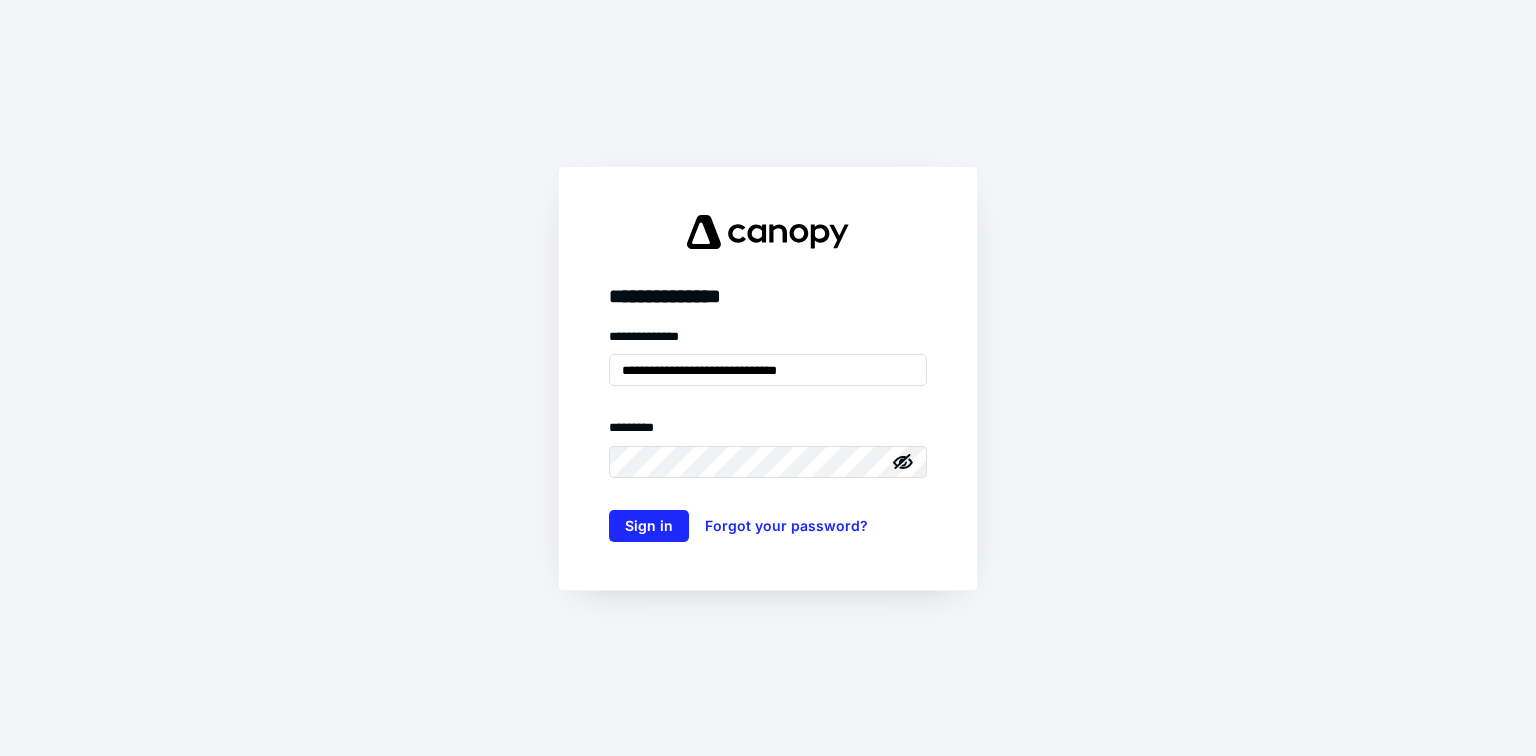 type on "**********" 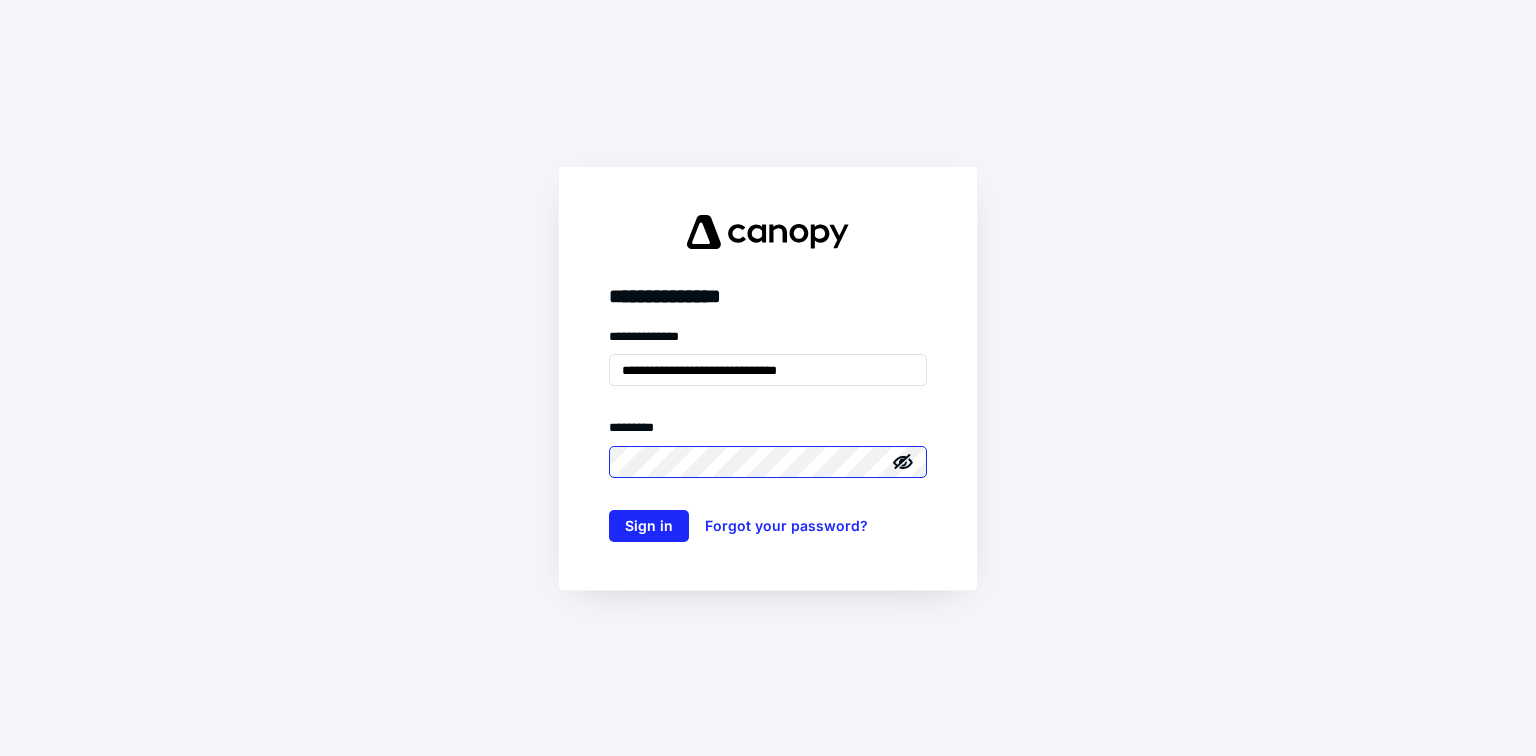 click on "Sign in" at bounding box center [649, 526] 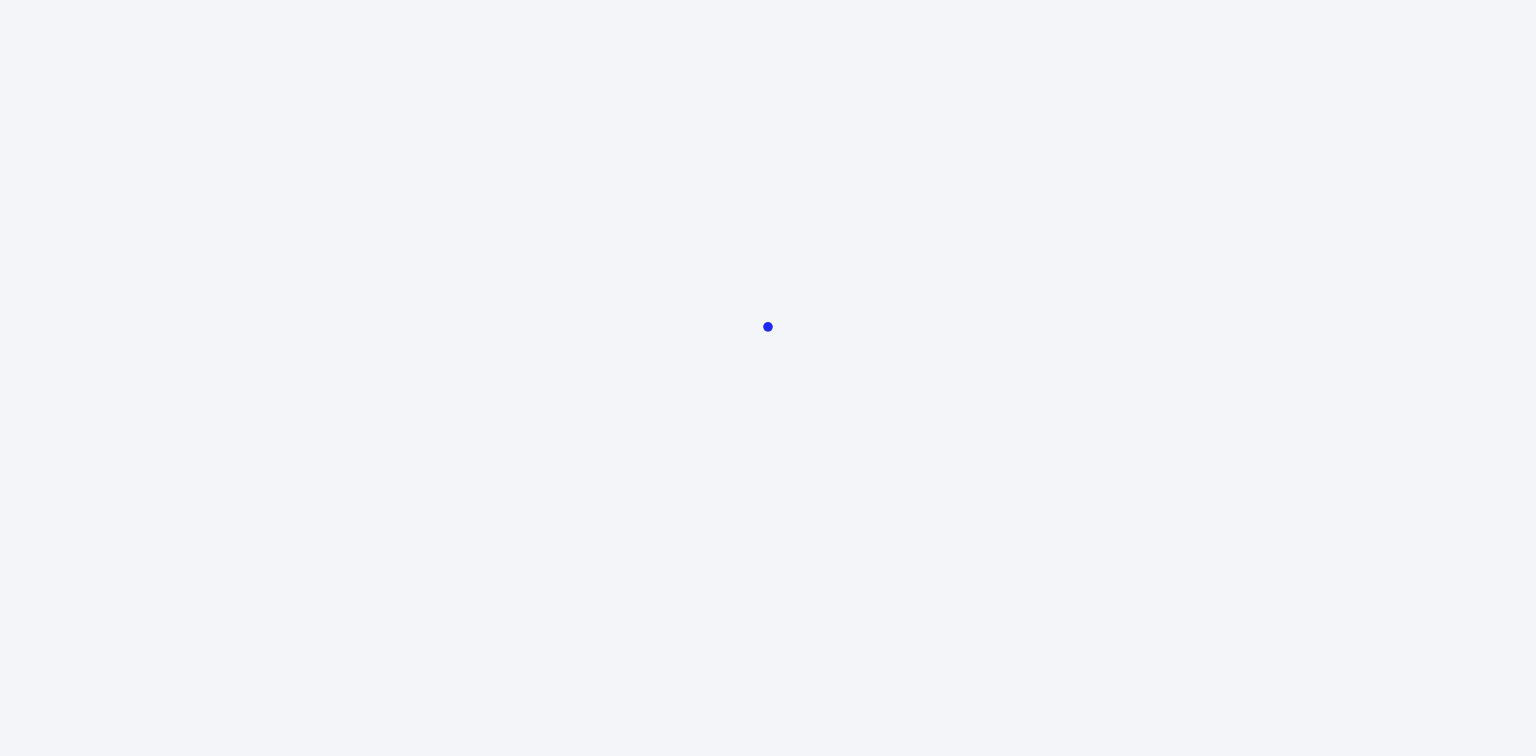 scroll, scrollTop: 0, scrollLeft: 0, axis: both 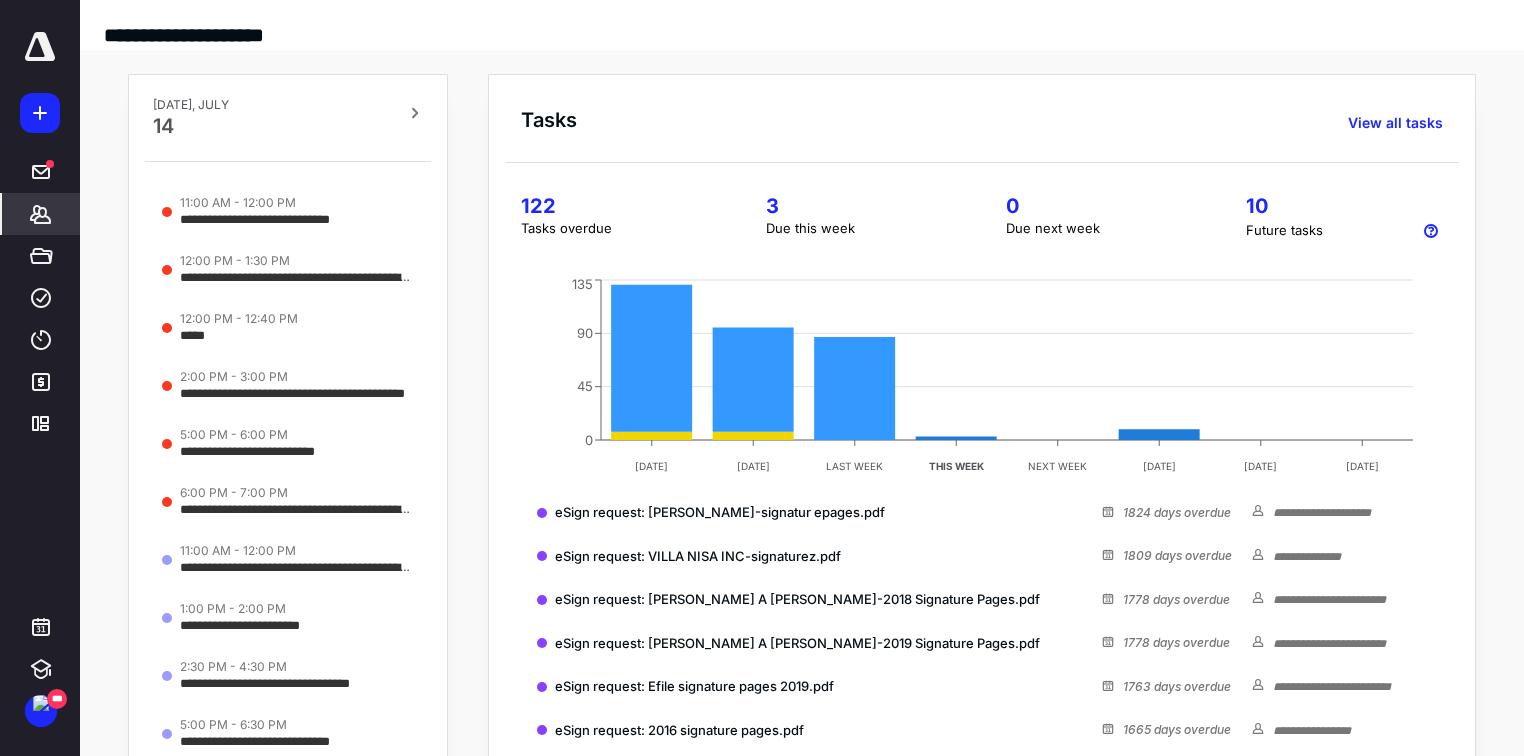 click on "*******" at bounding box center (41, 214) 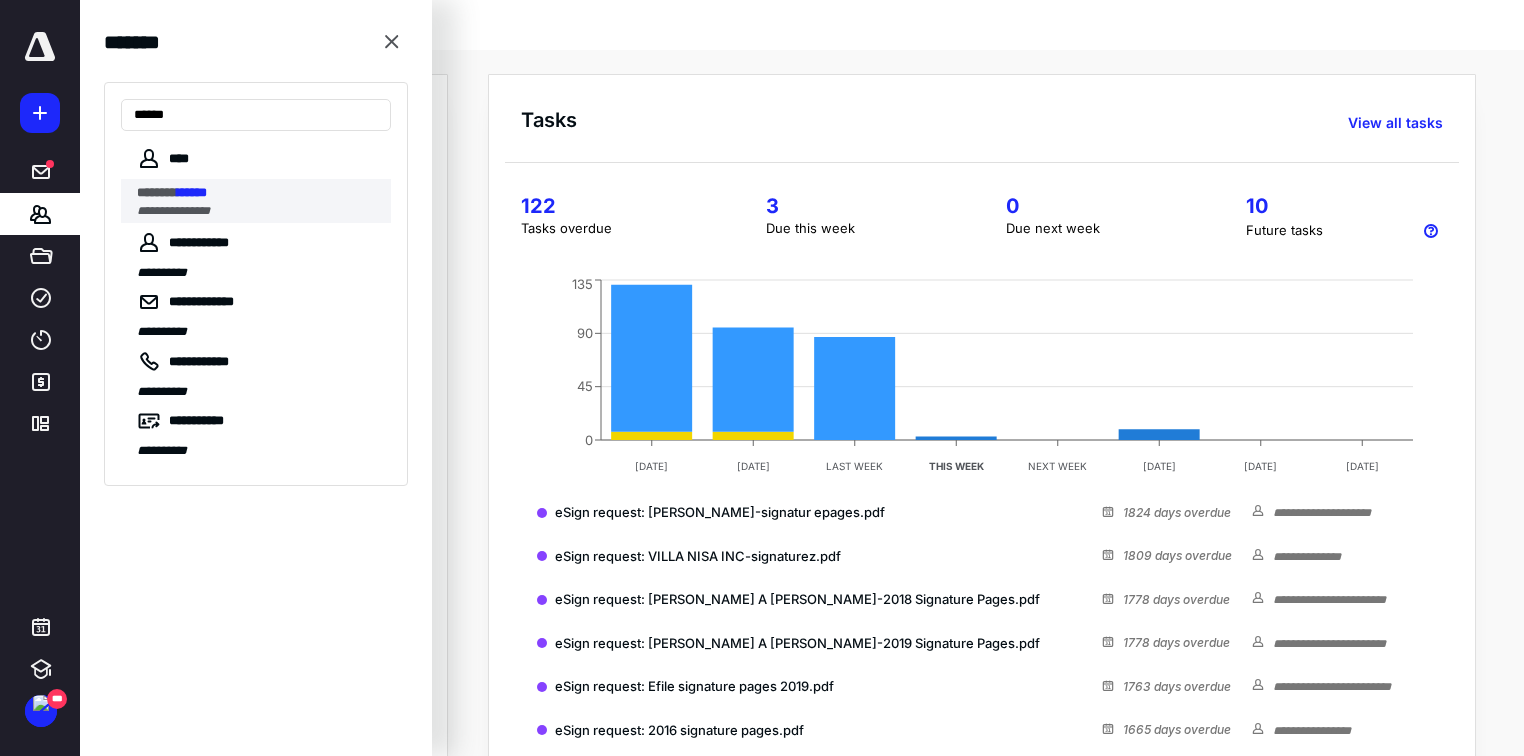 type on "******" 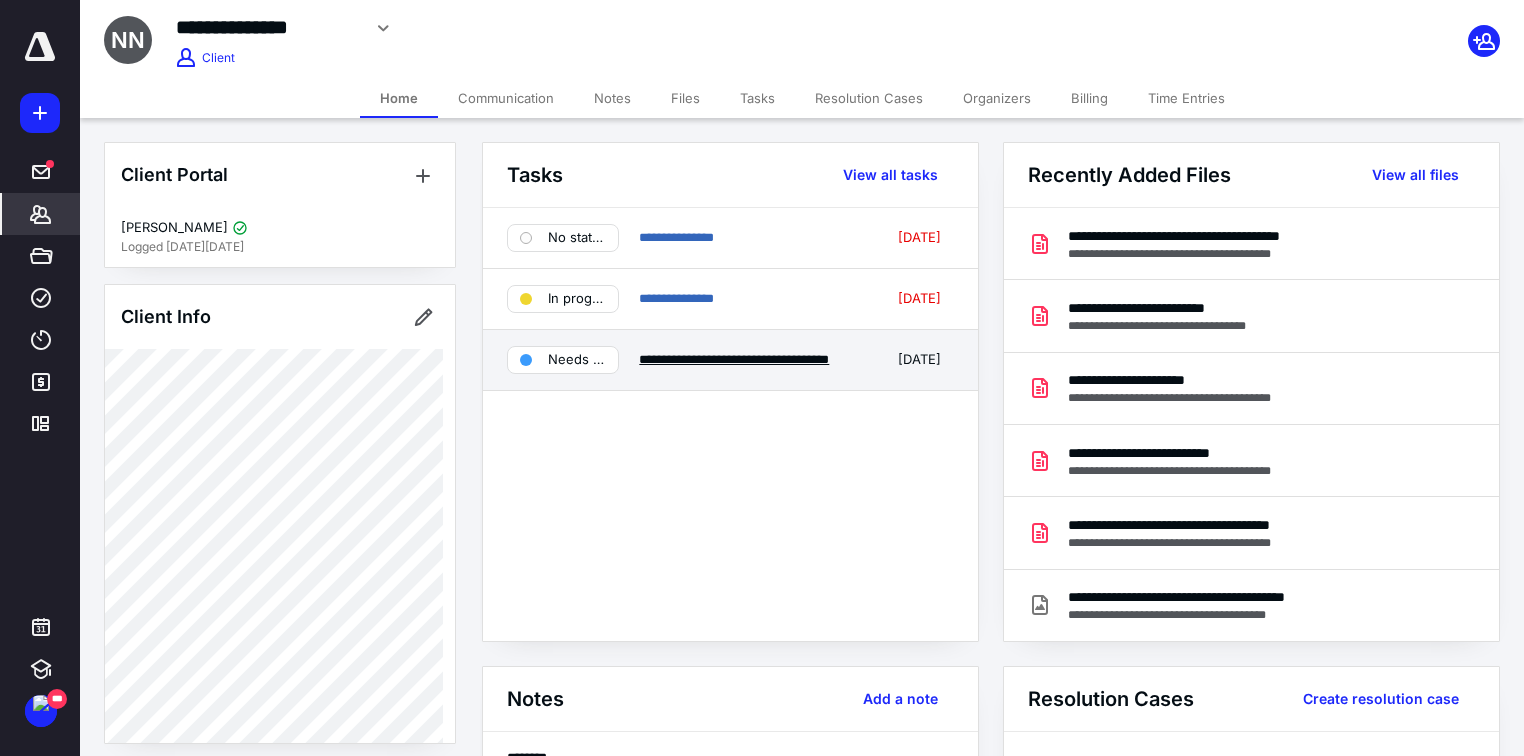 click on "**********" at bounding box center [734, 359] 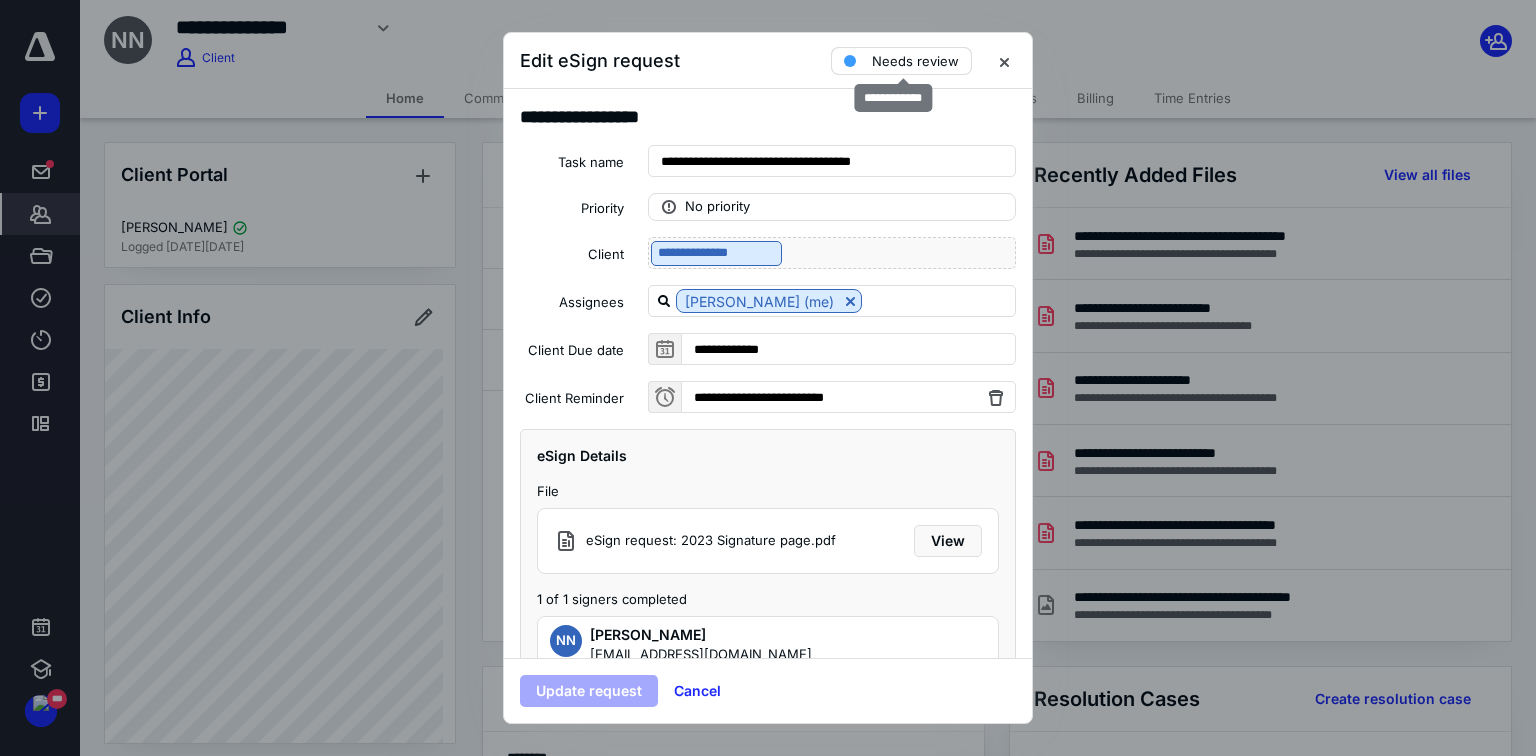 click on "Needs review" at bounding box center [901, 61] 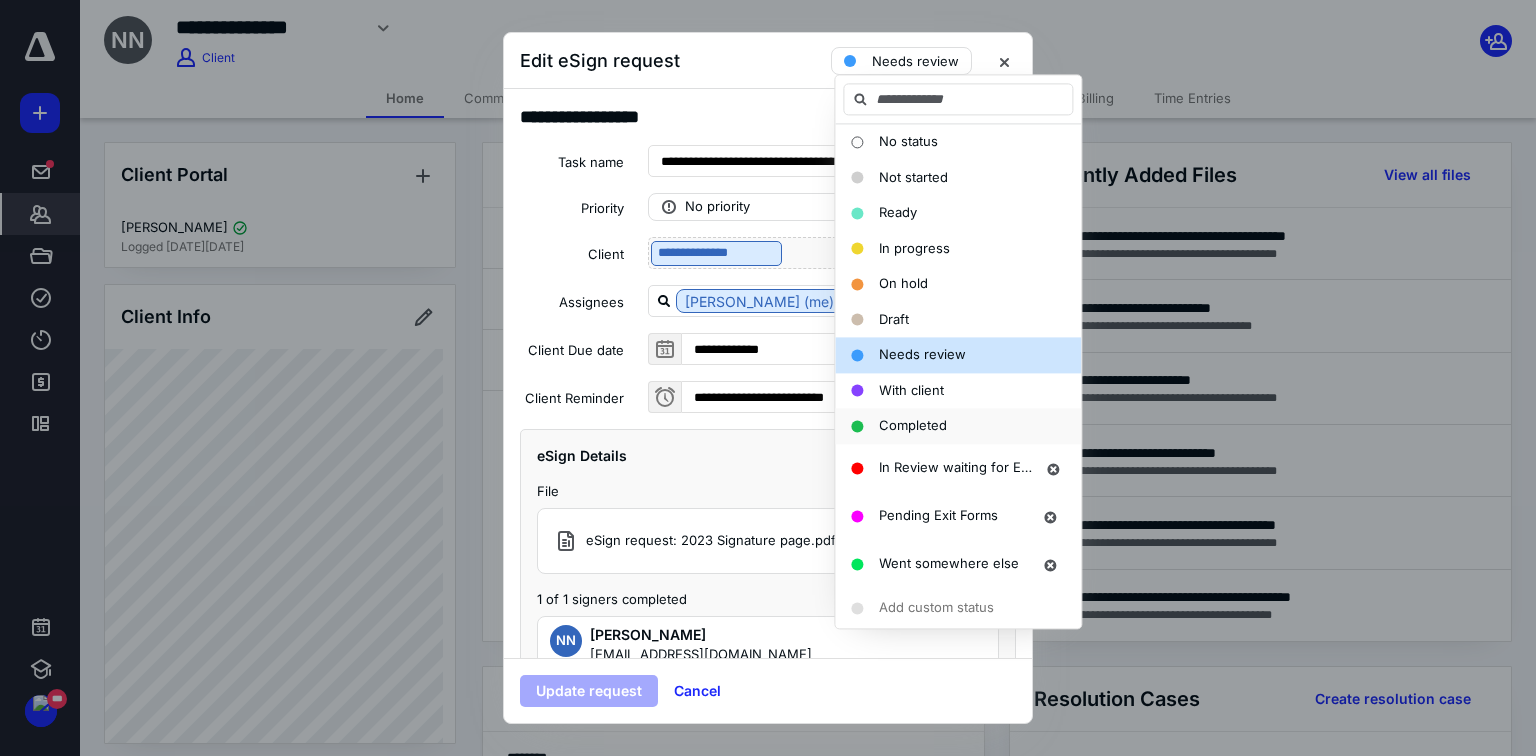 click on "Completed" at bounding box center [913, 425] 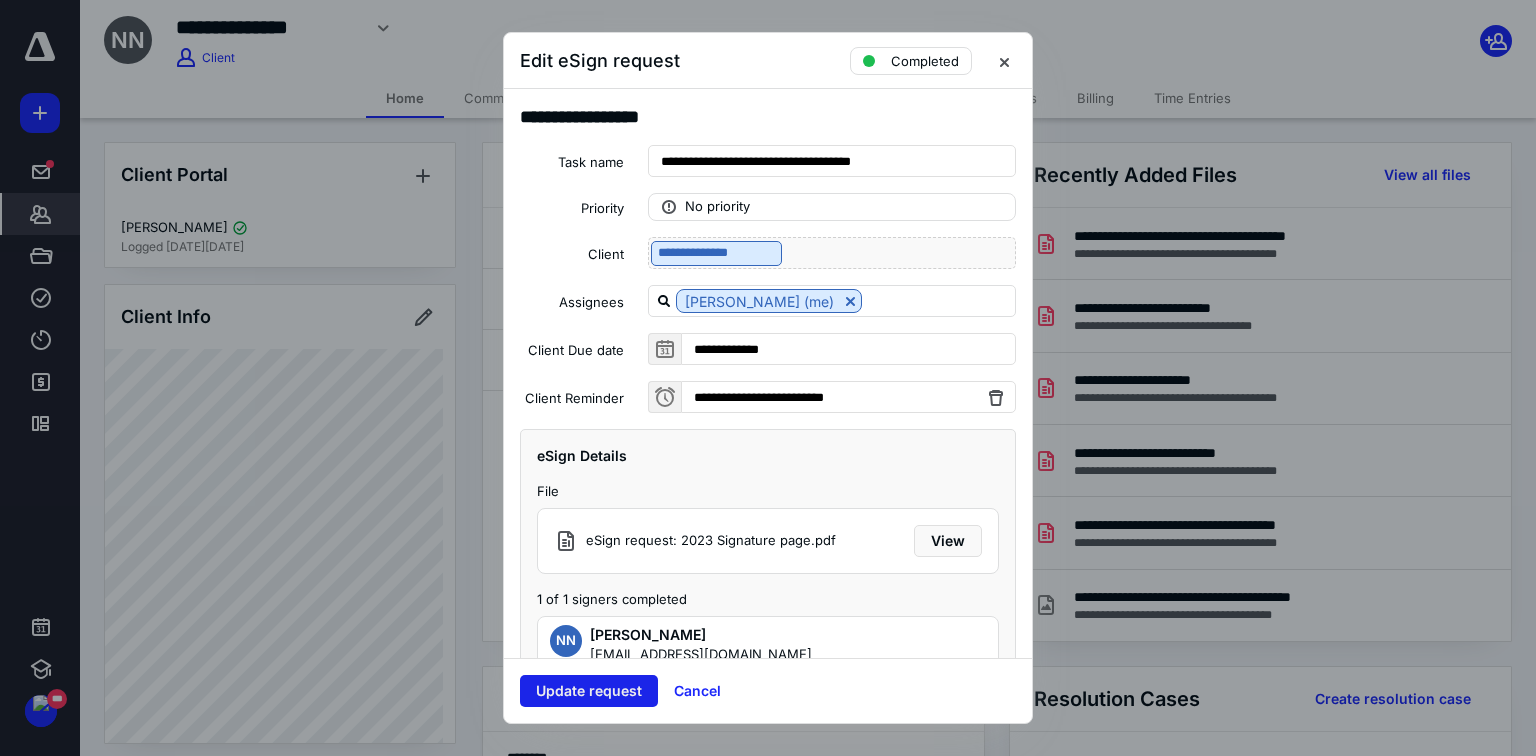 click on "Update request" at bounding box center (589, 691) 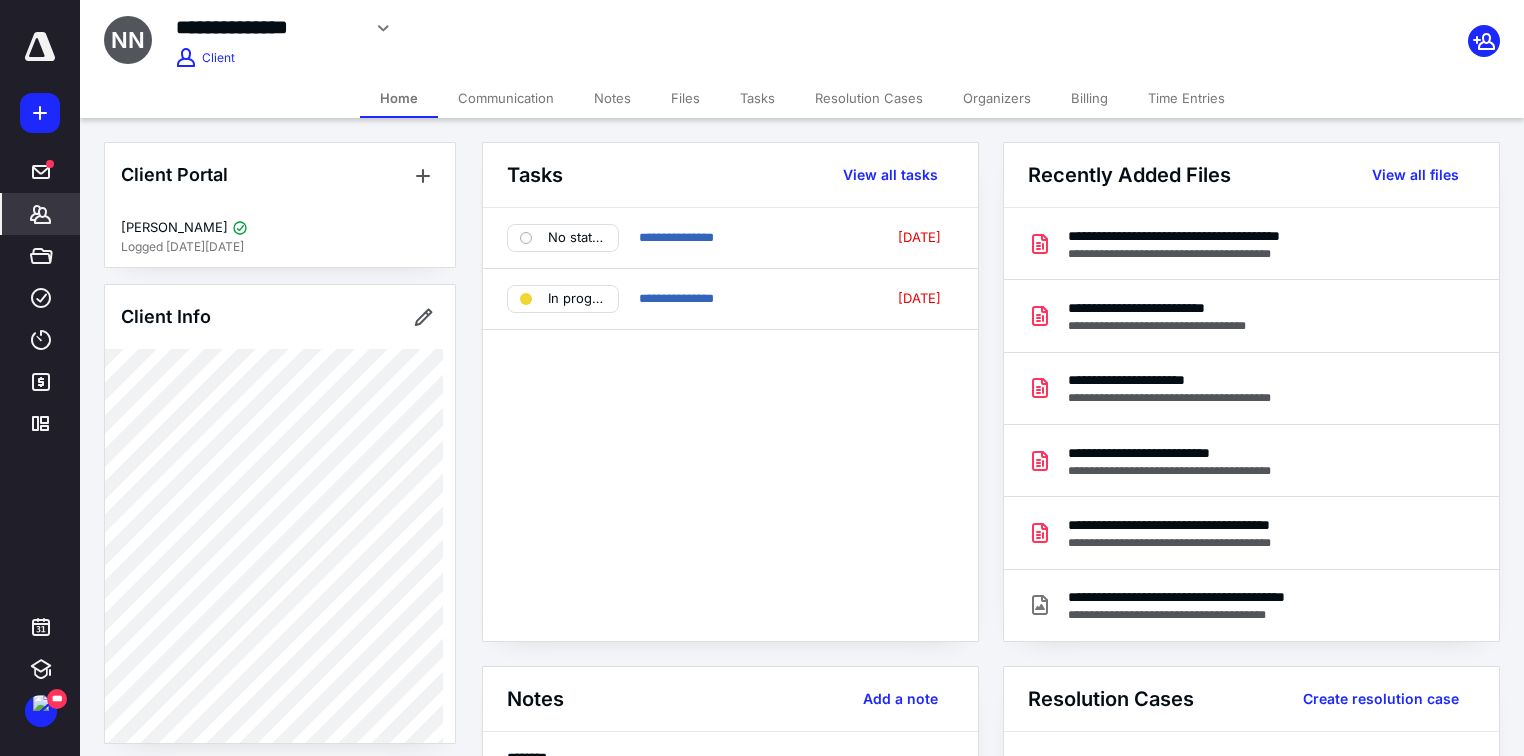 click on "View all files" at bounding box center (1415, 175) 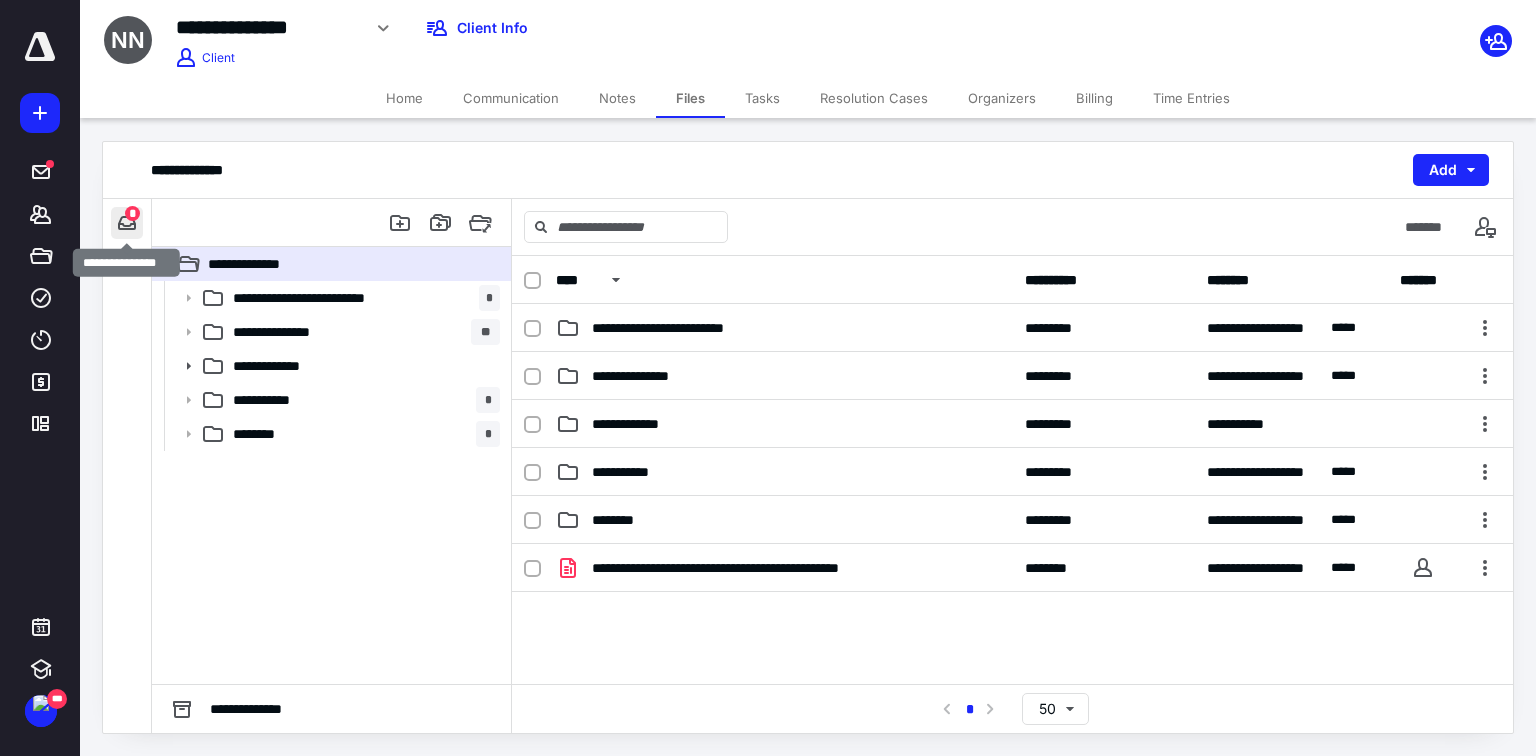 click at bounding box center (127, 223) 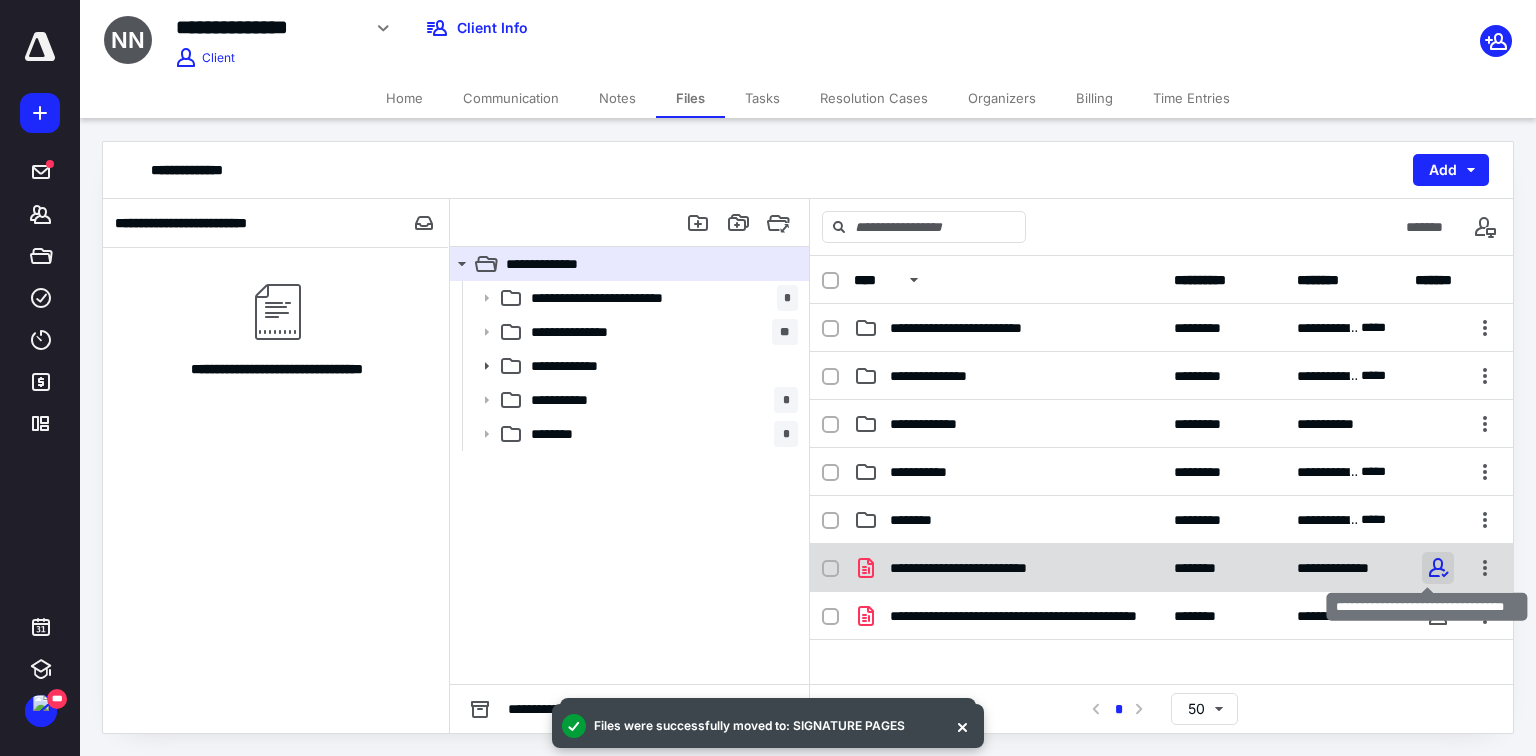 click at bounding box center [1438, 568] 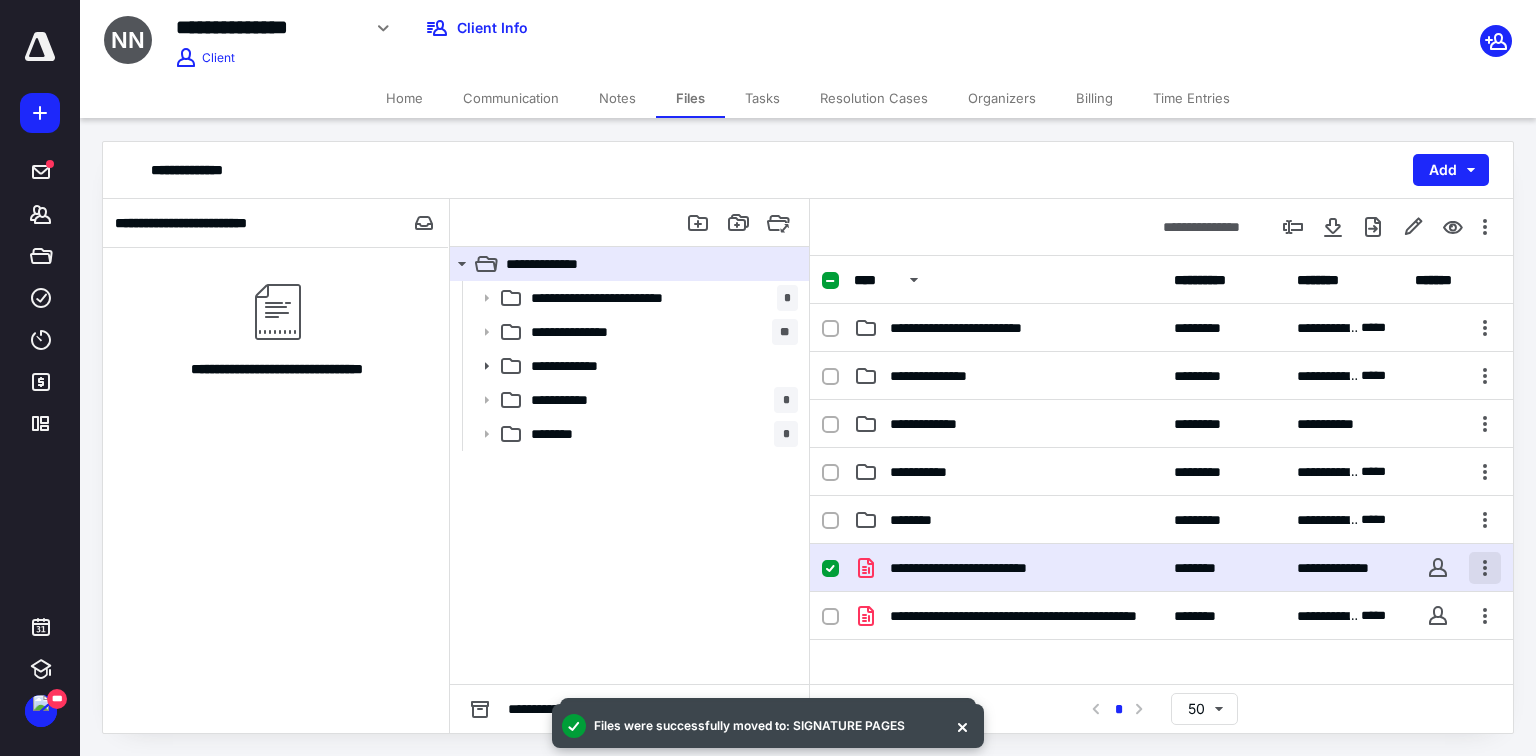 click at bounding box center [1485, 568] 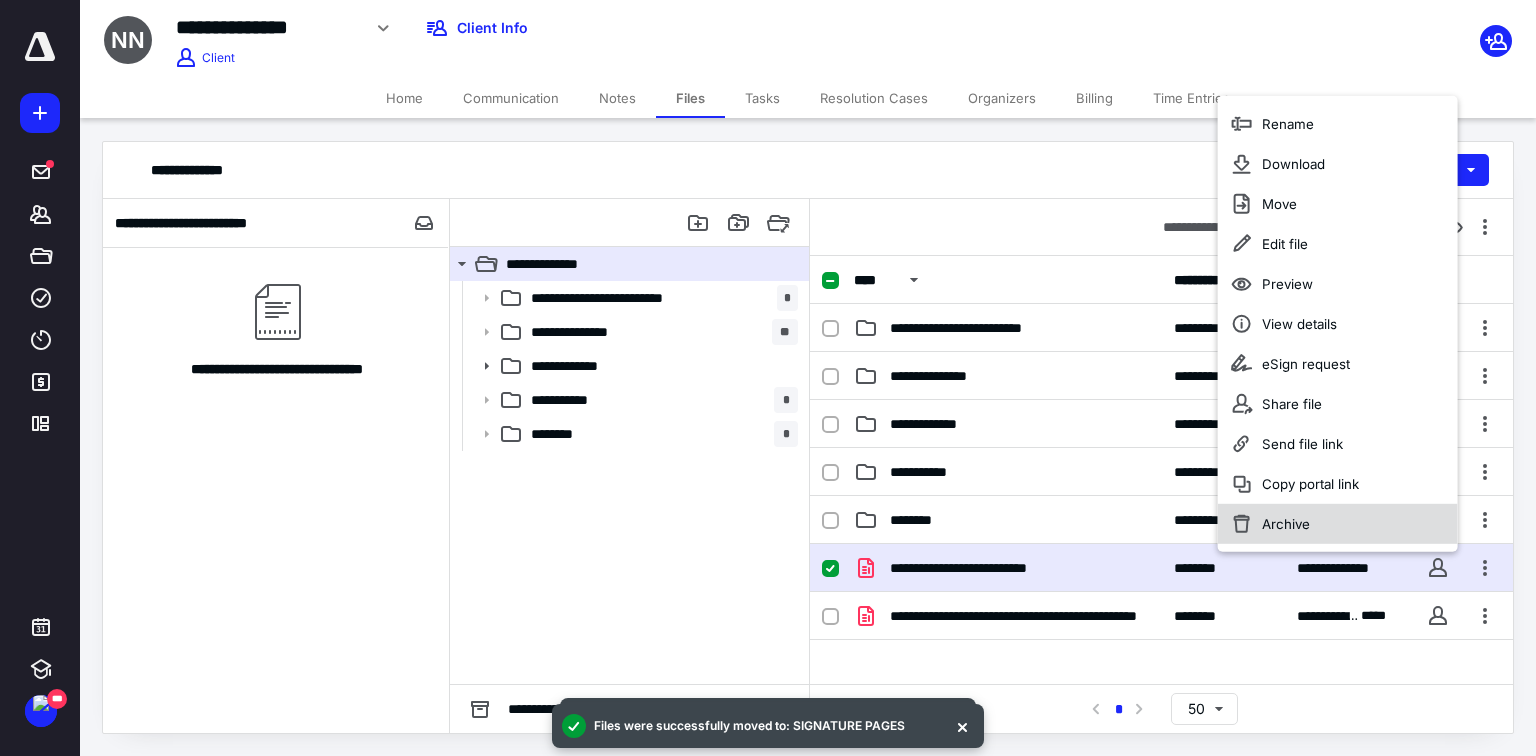 click on "Archive" at bounding box center [1286, 524] 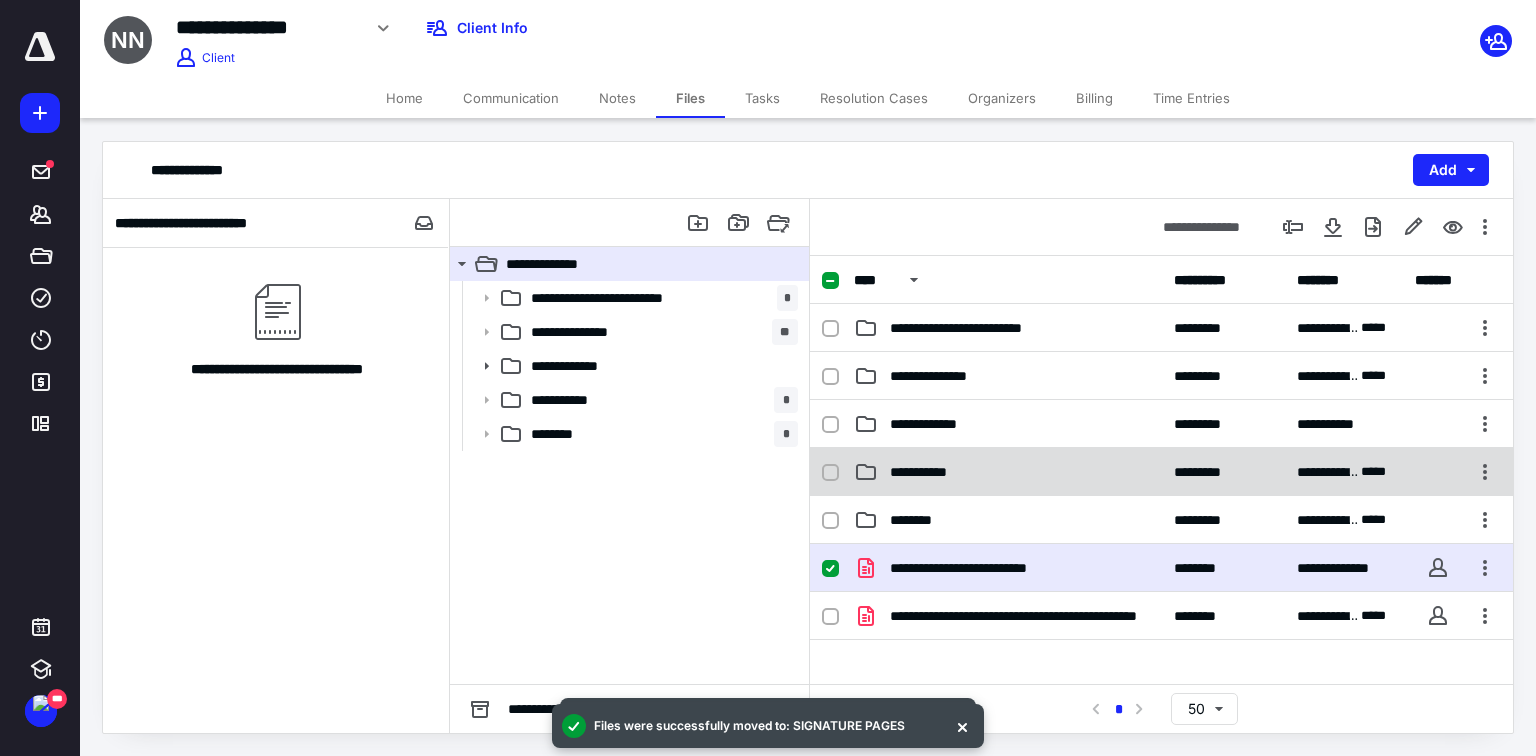checkbox on "false" 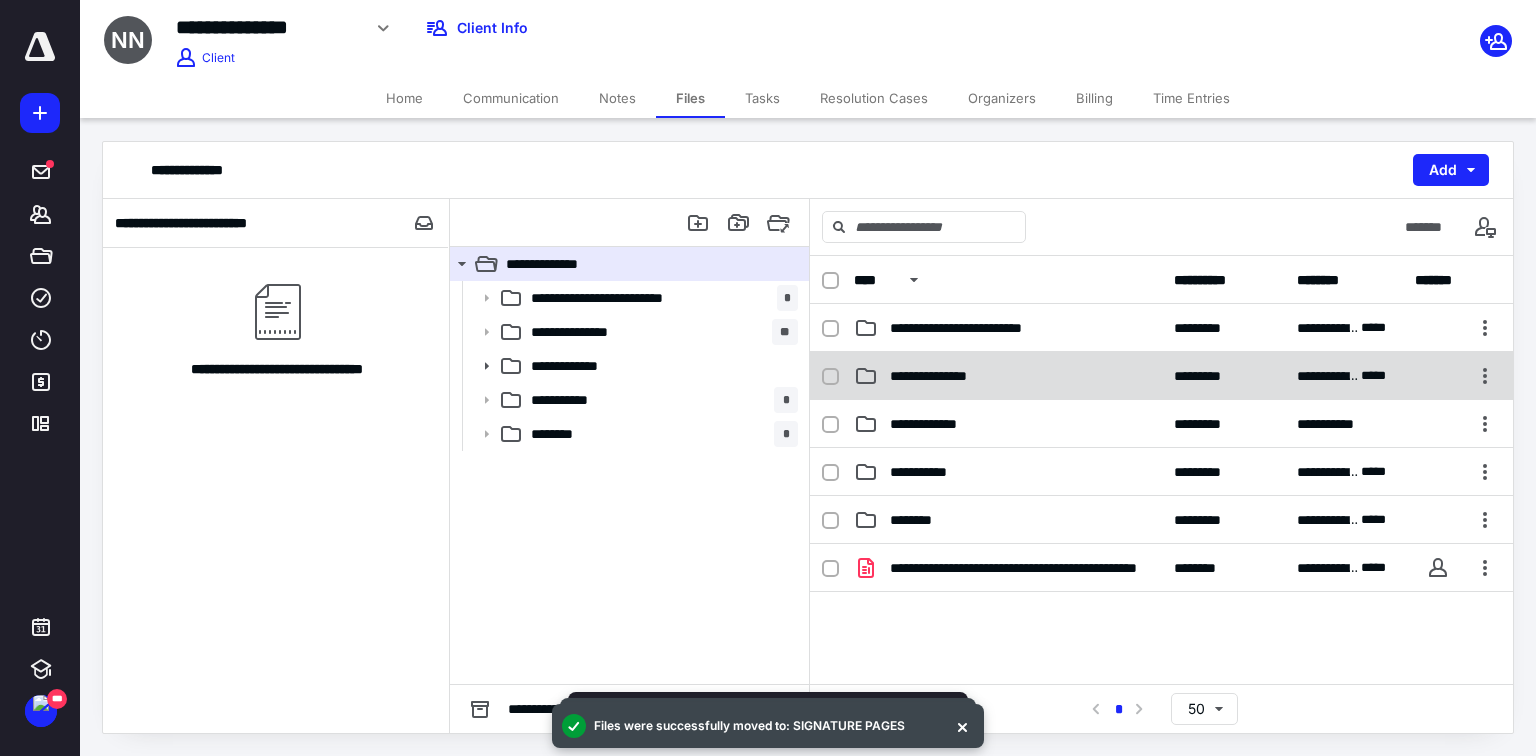 click on "**********" at bounding box center [954, 376] 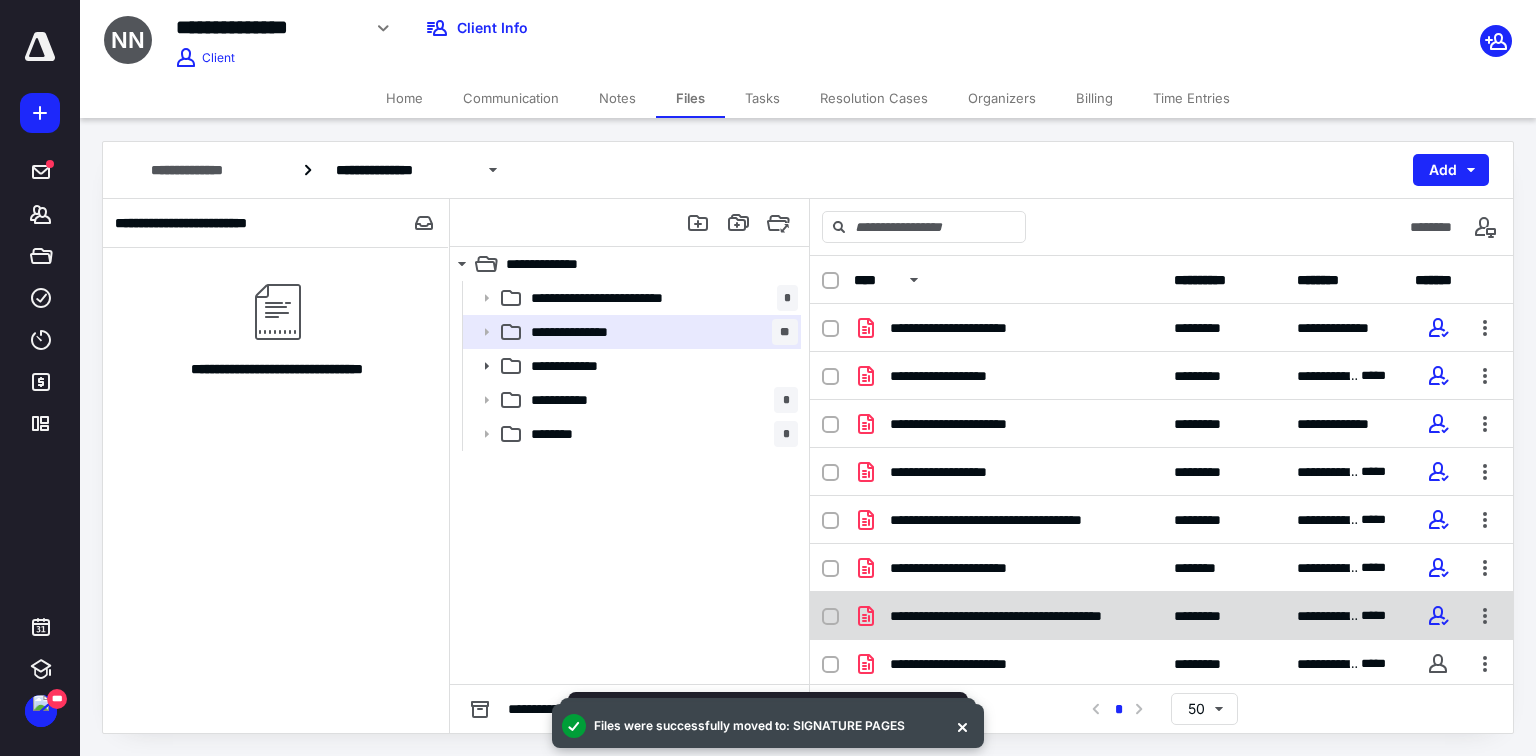 click on "**********" at bounding box center [1017, 616] 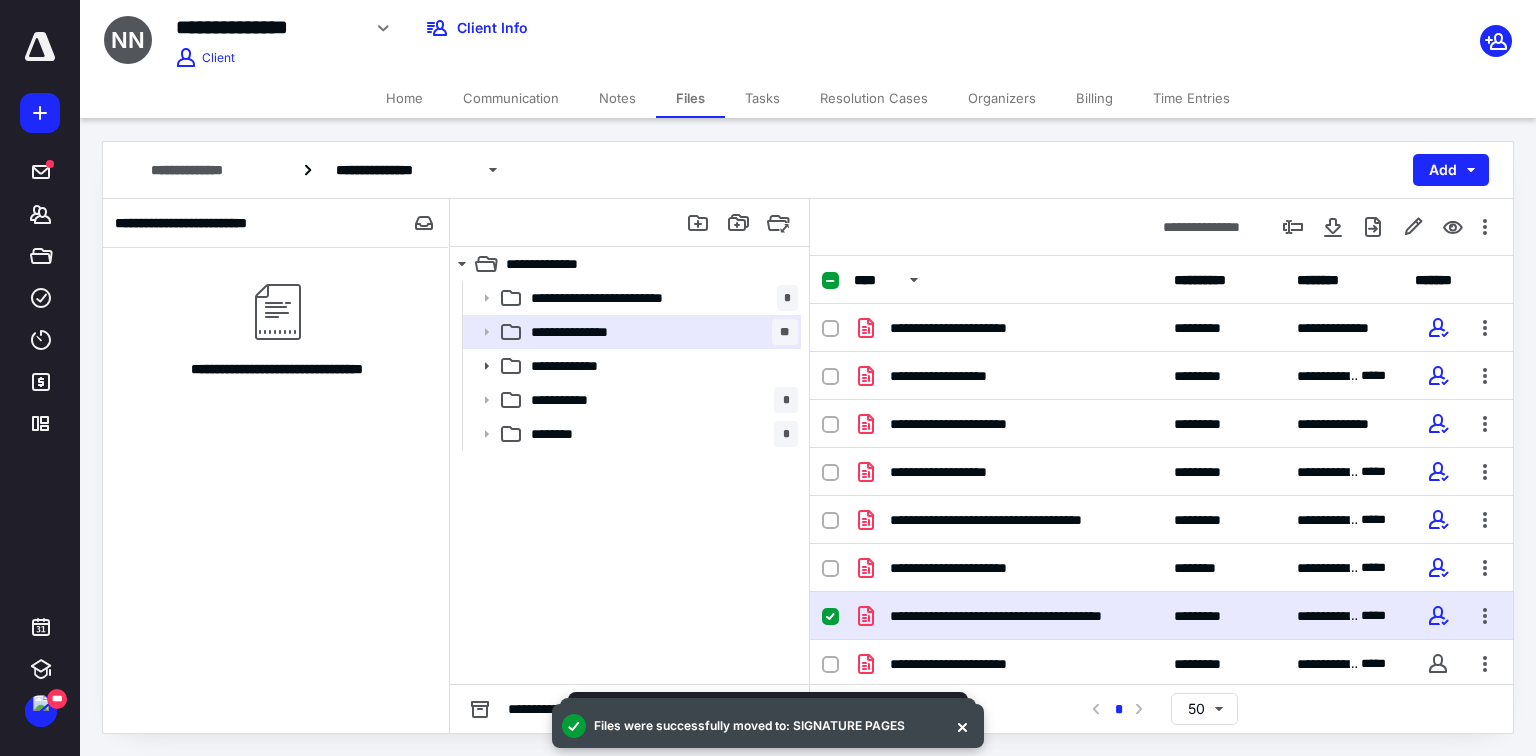 click on "**********" at bounding box center [1008, 616] 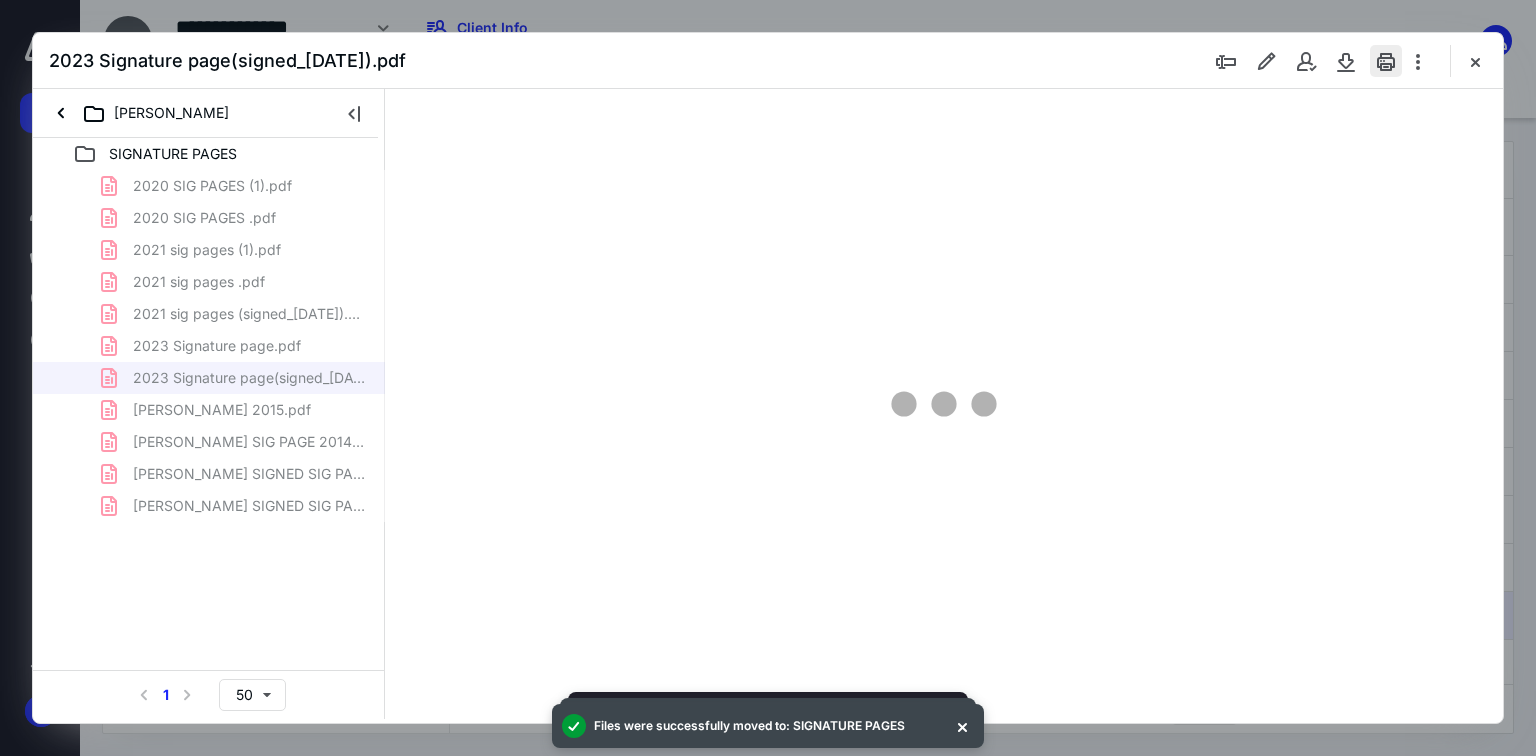 scroll, scrollTop: 0, scrollLeft: 0, axis: both 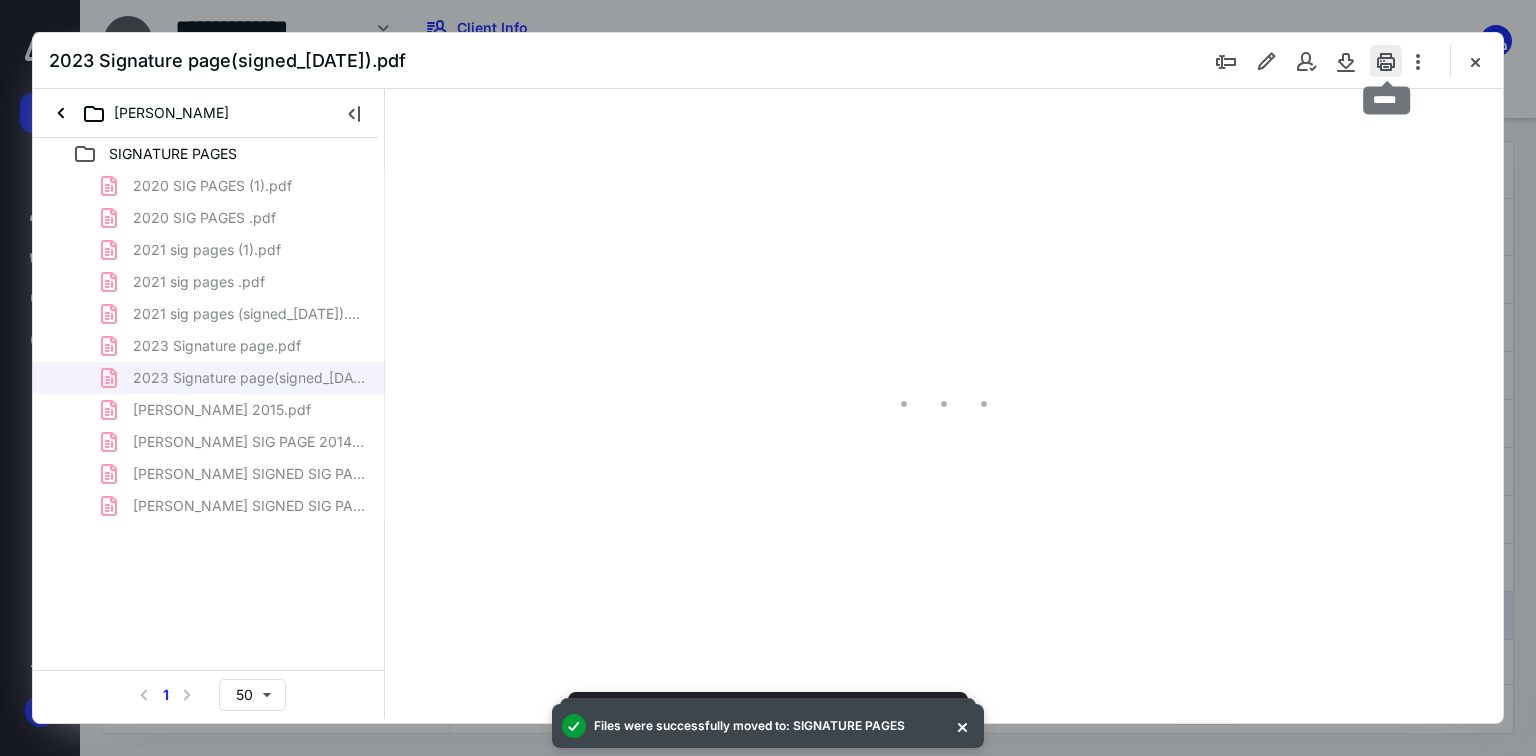click at bounding box center (1386, 61) 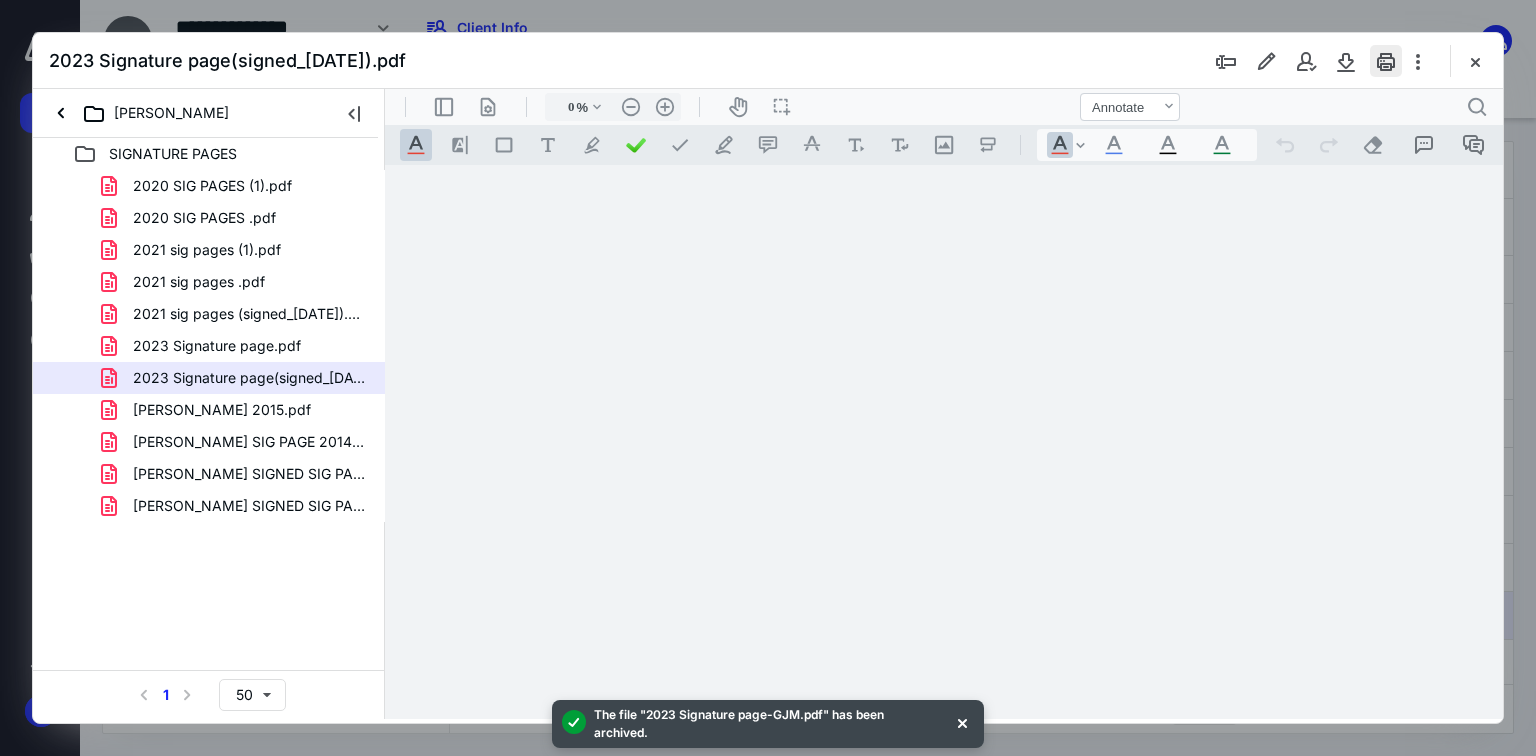 type on "70" 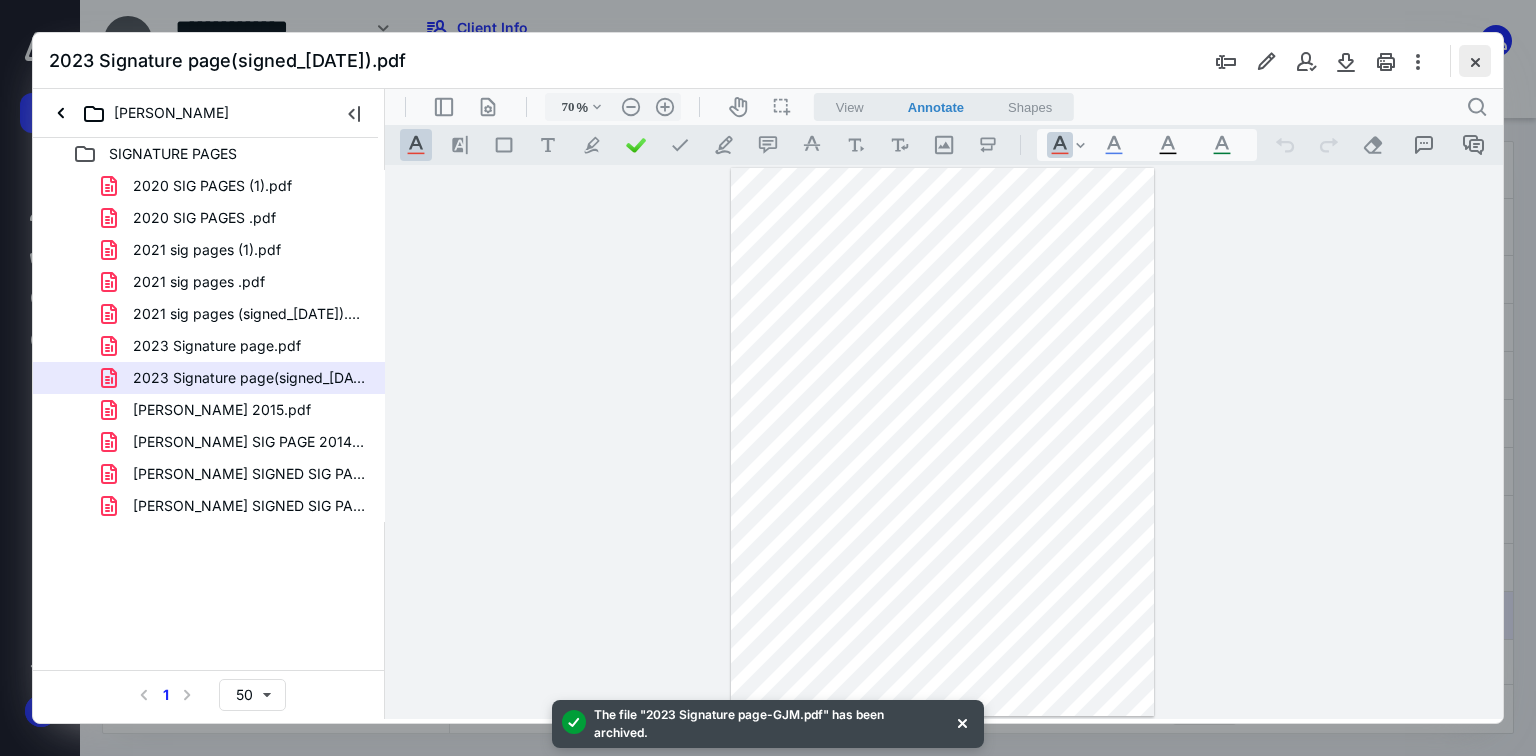 click at bounding box center (1475, 61) 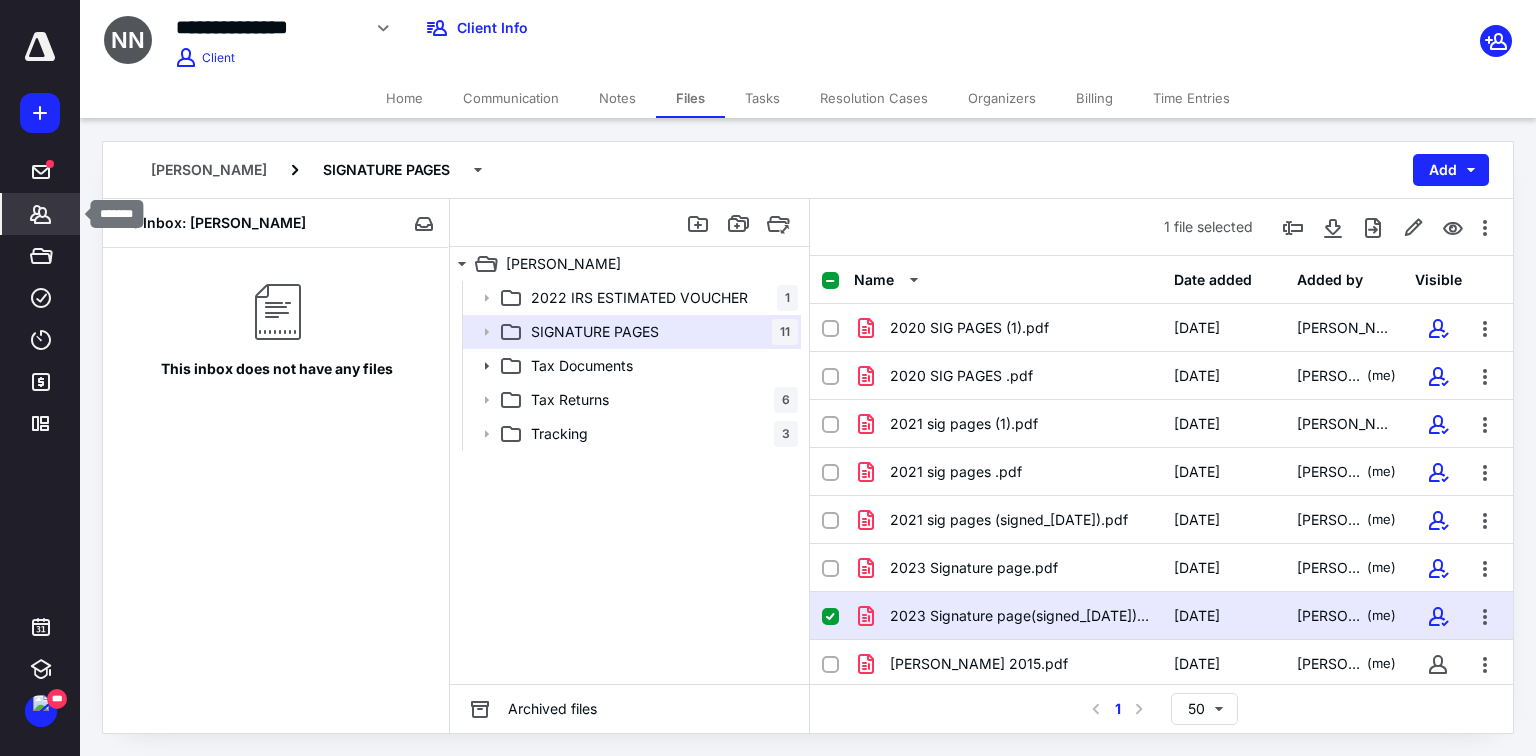 click 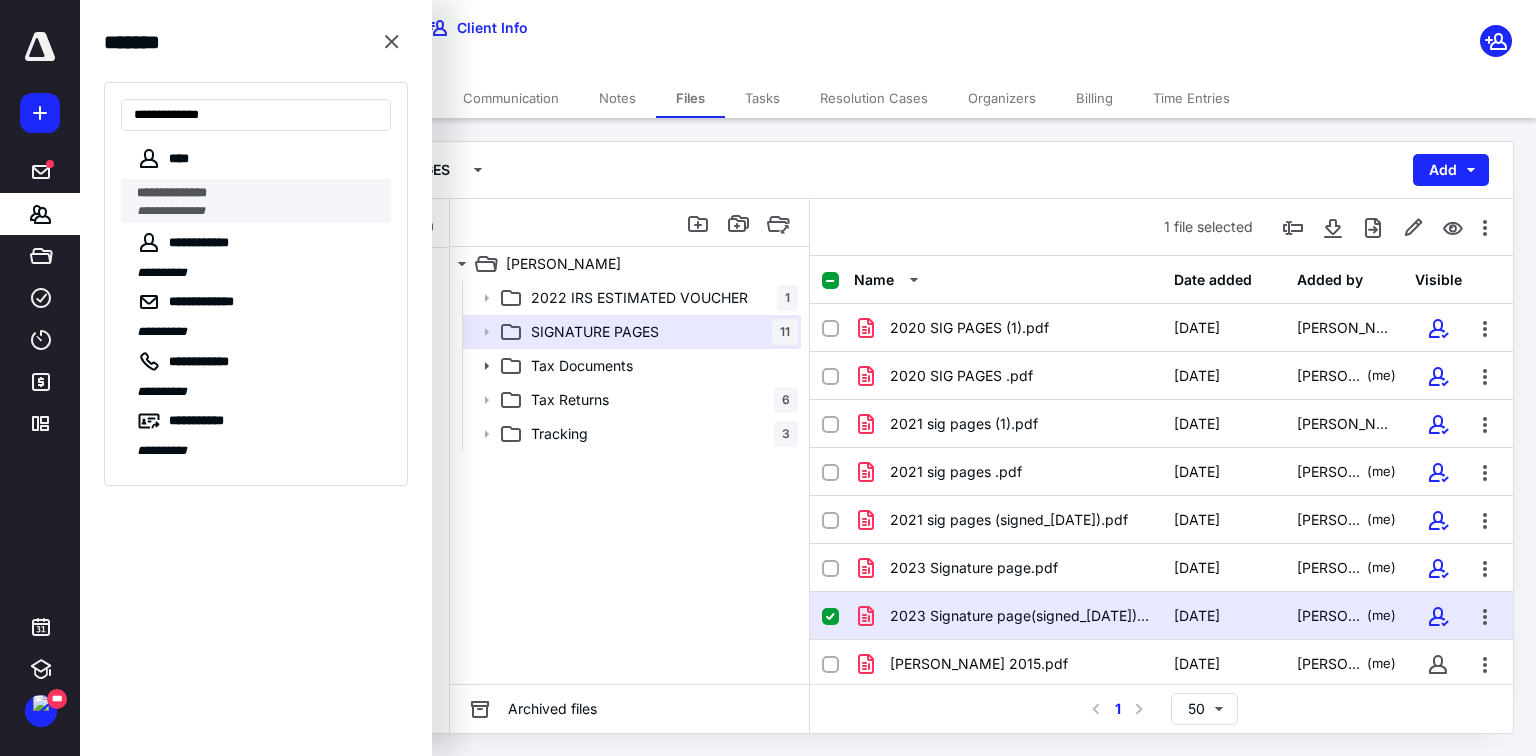 type on "**********" 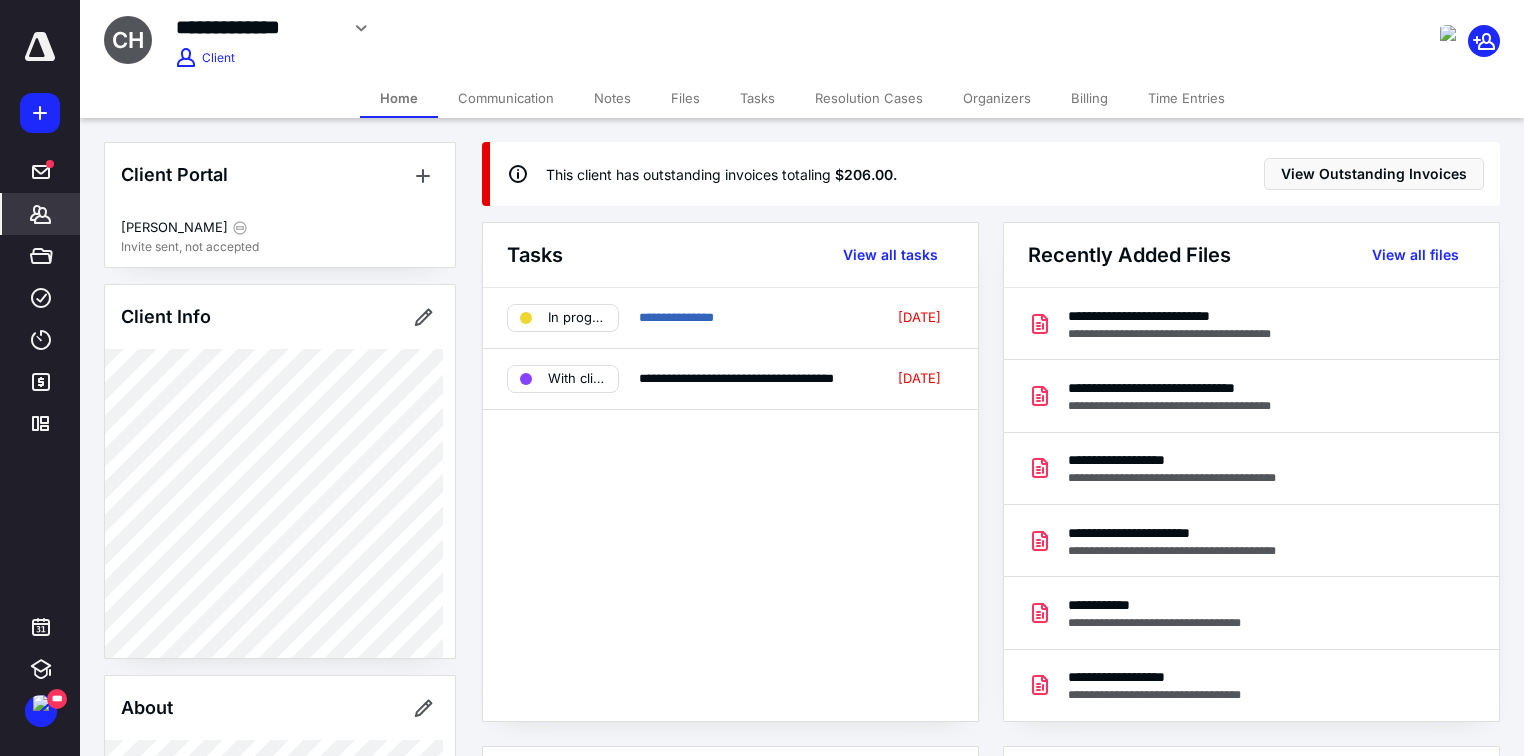 click on "Billing" at bounding box center (1089, 98) 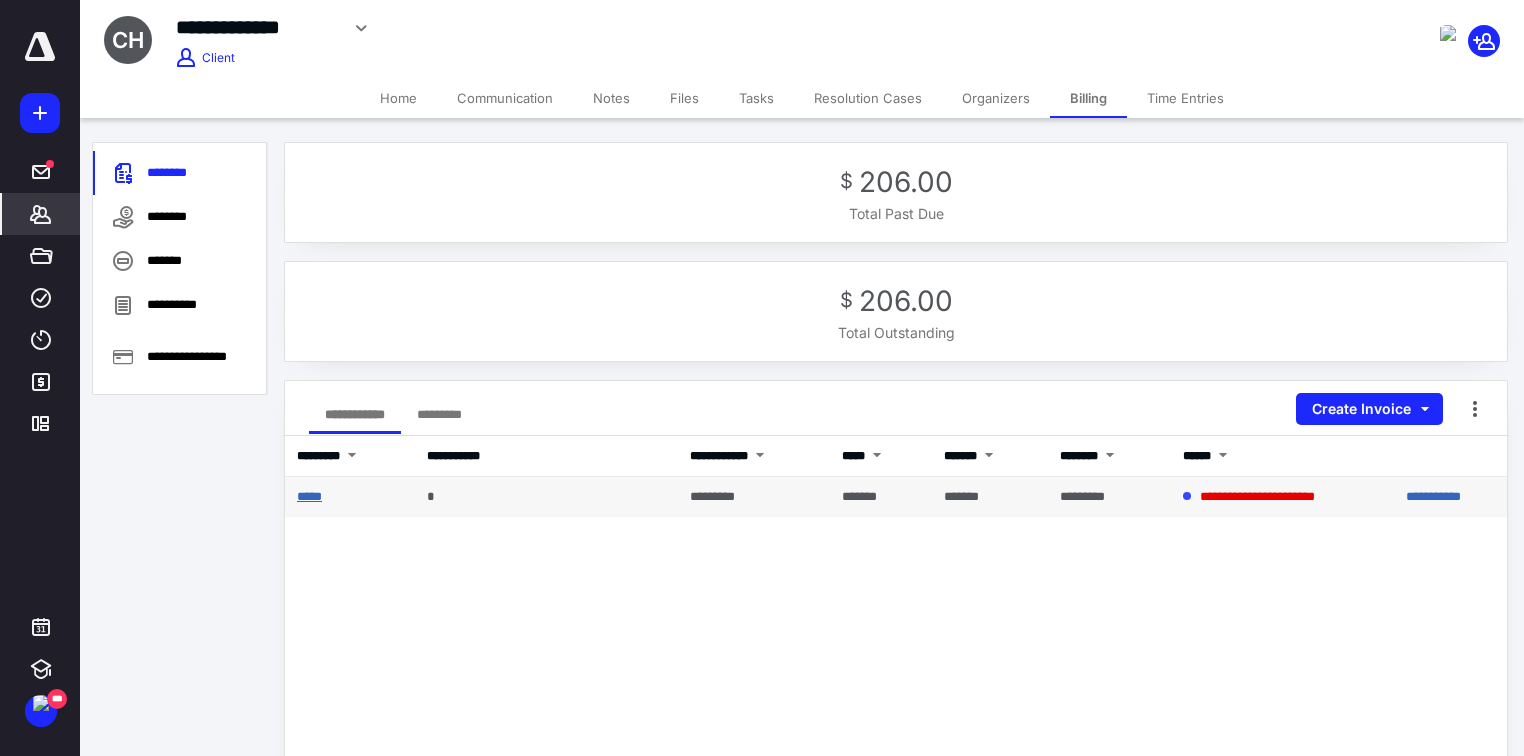 click on "*****" at bounding box center [309, 496] 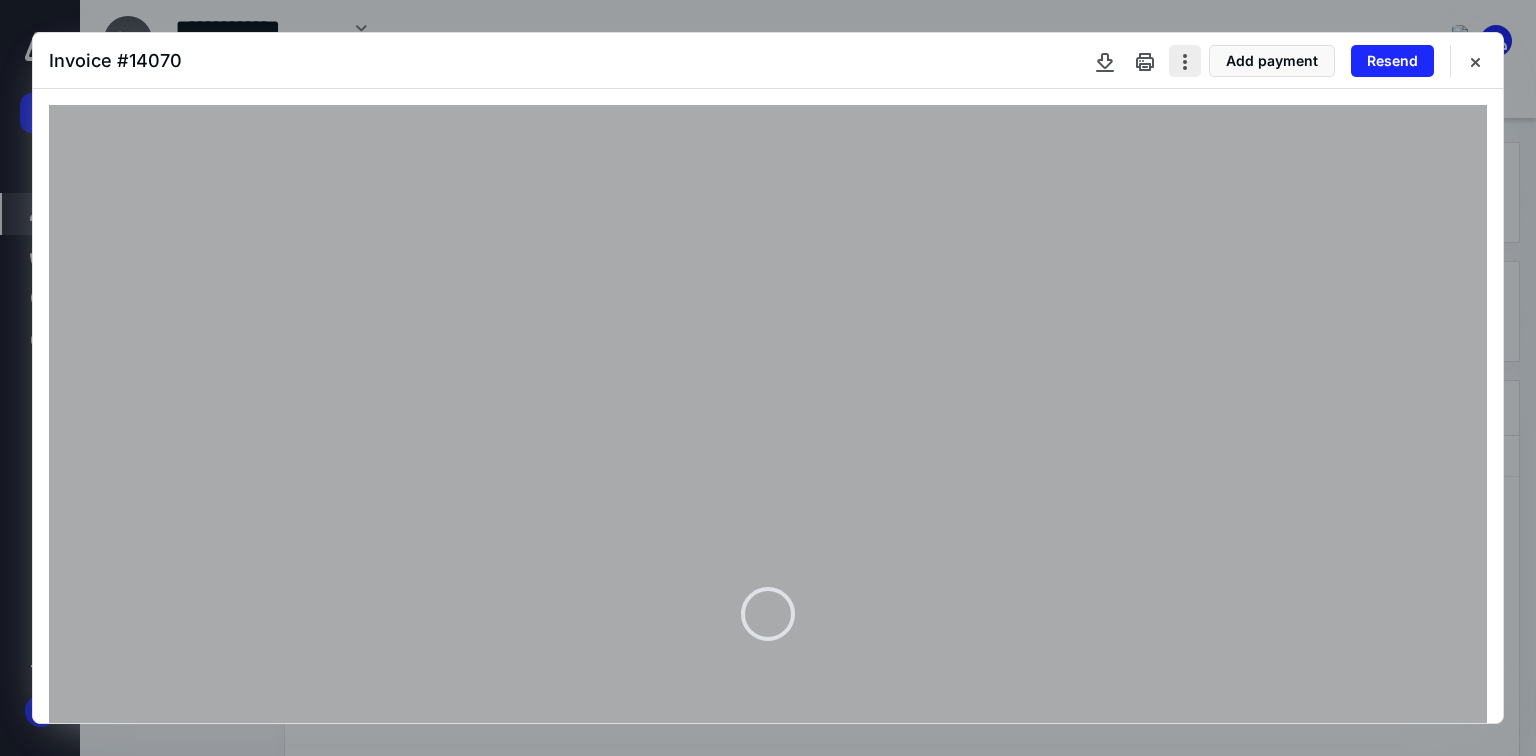 click at bounding box center (1185, 61) 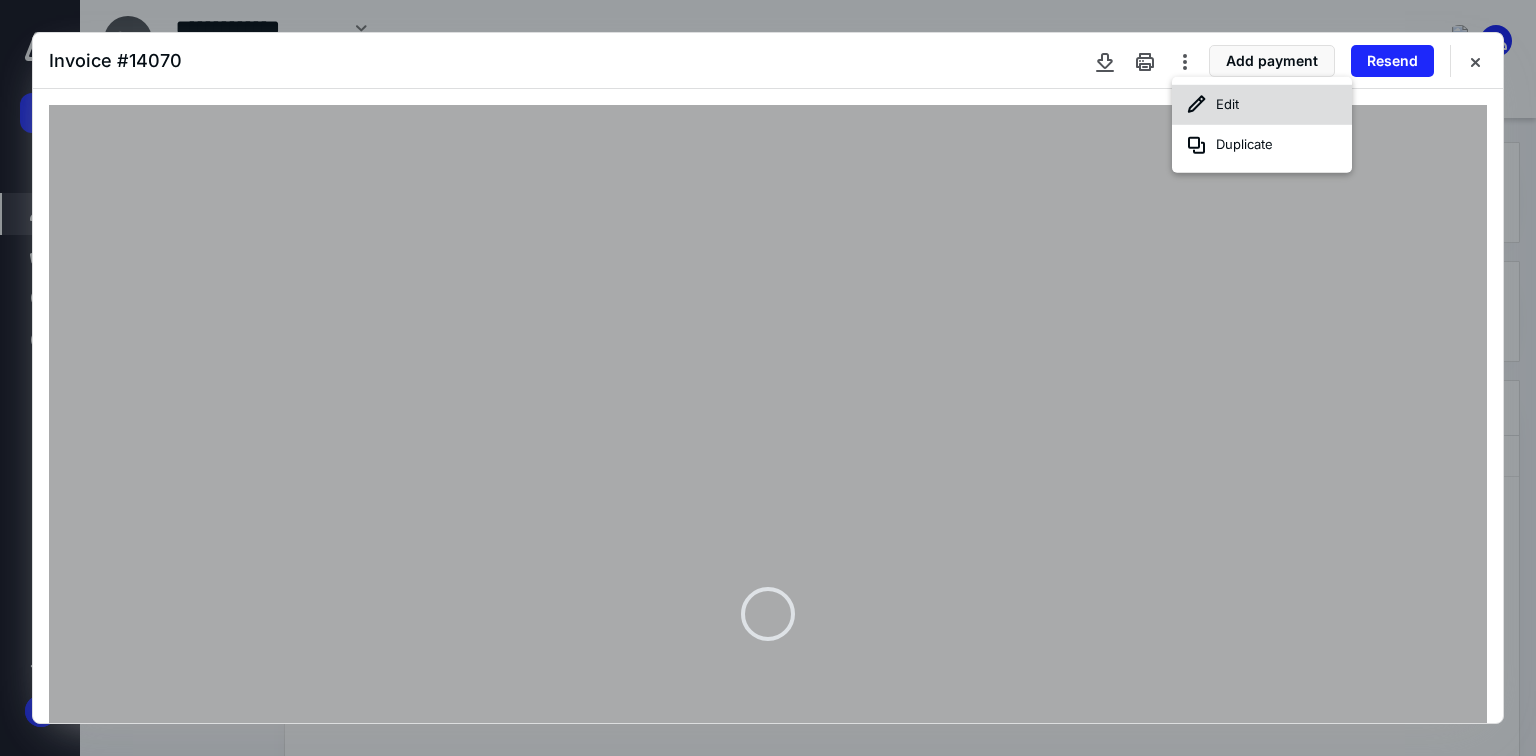 click 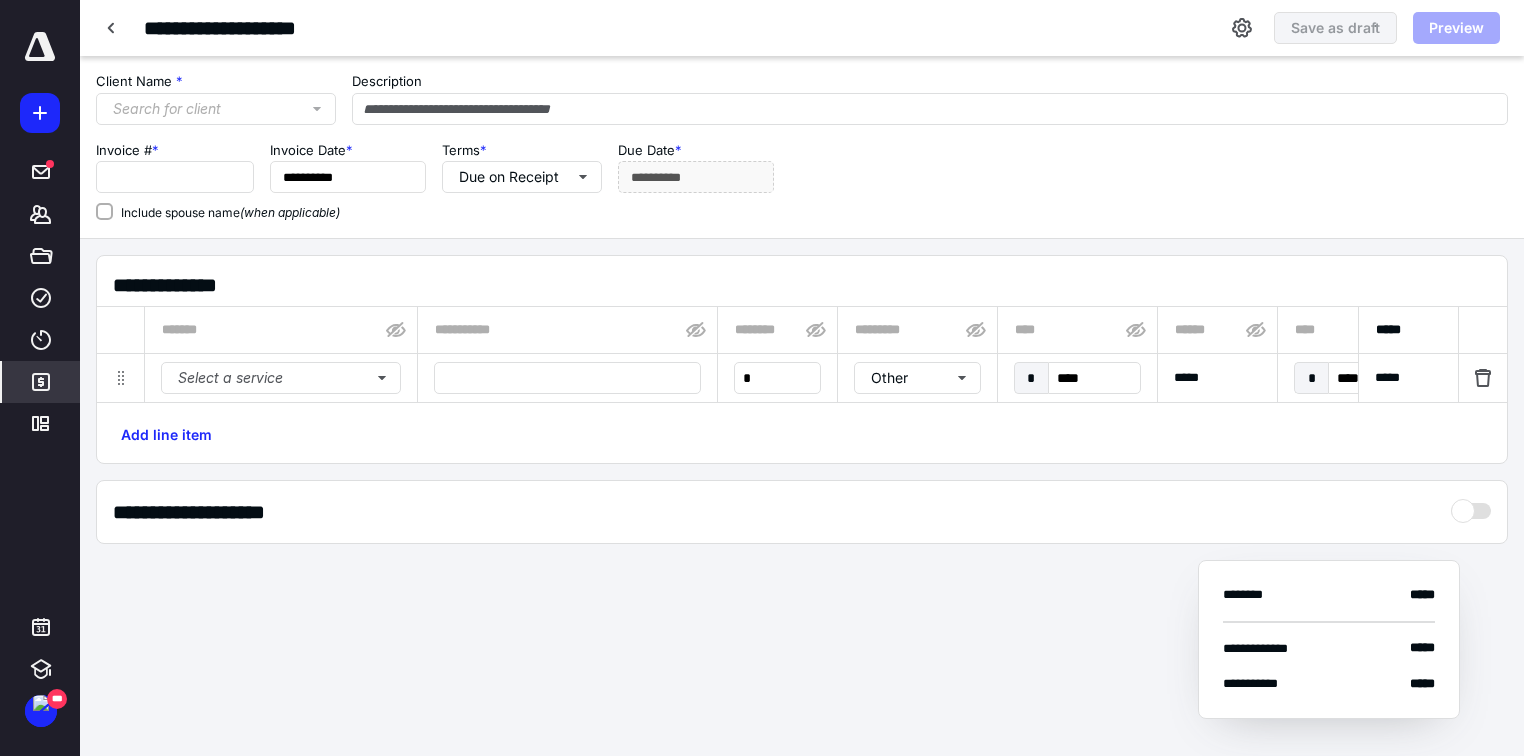 type on "*****" 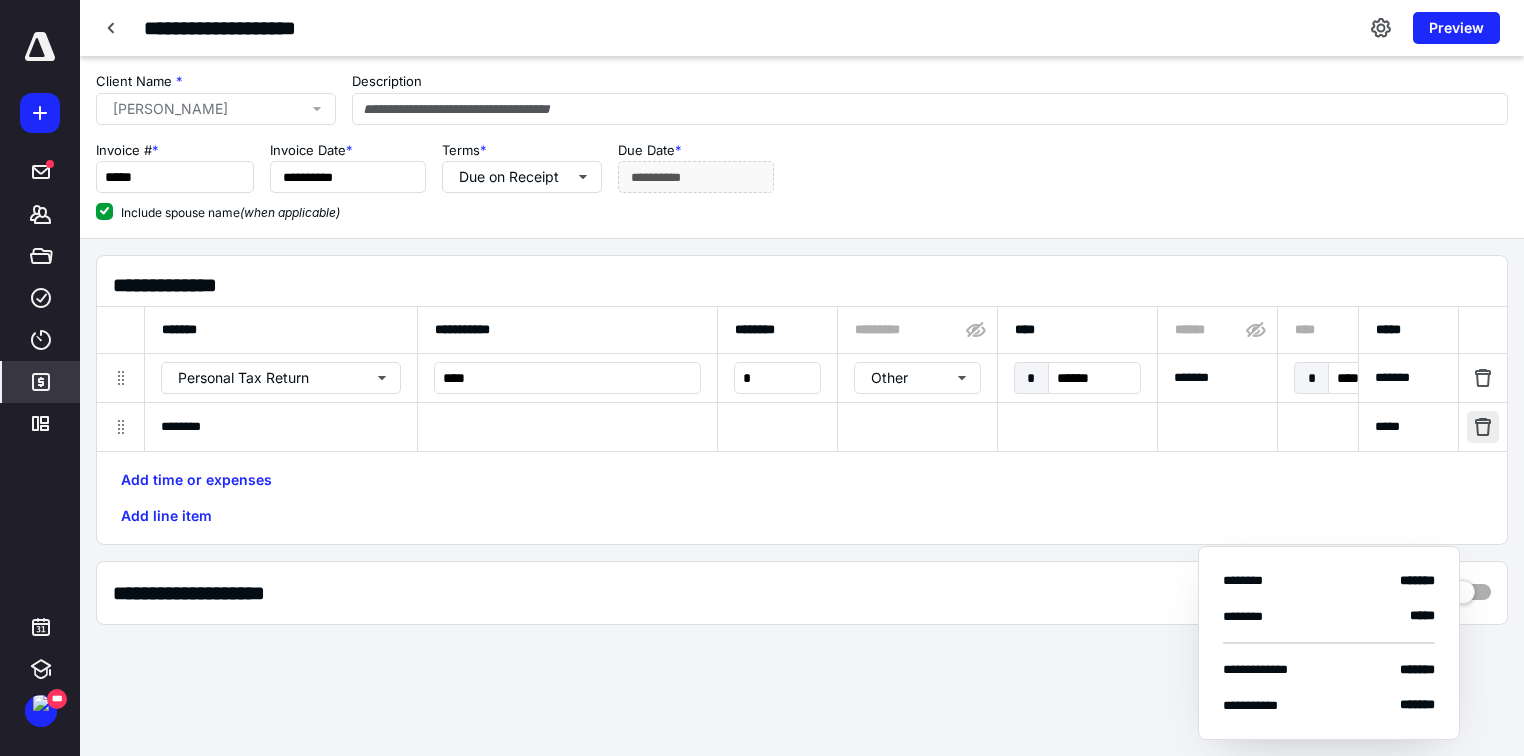 click at bounding box center [1483, 427] 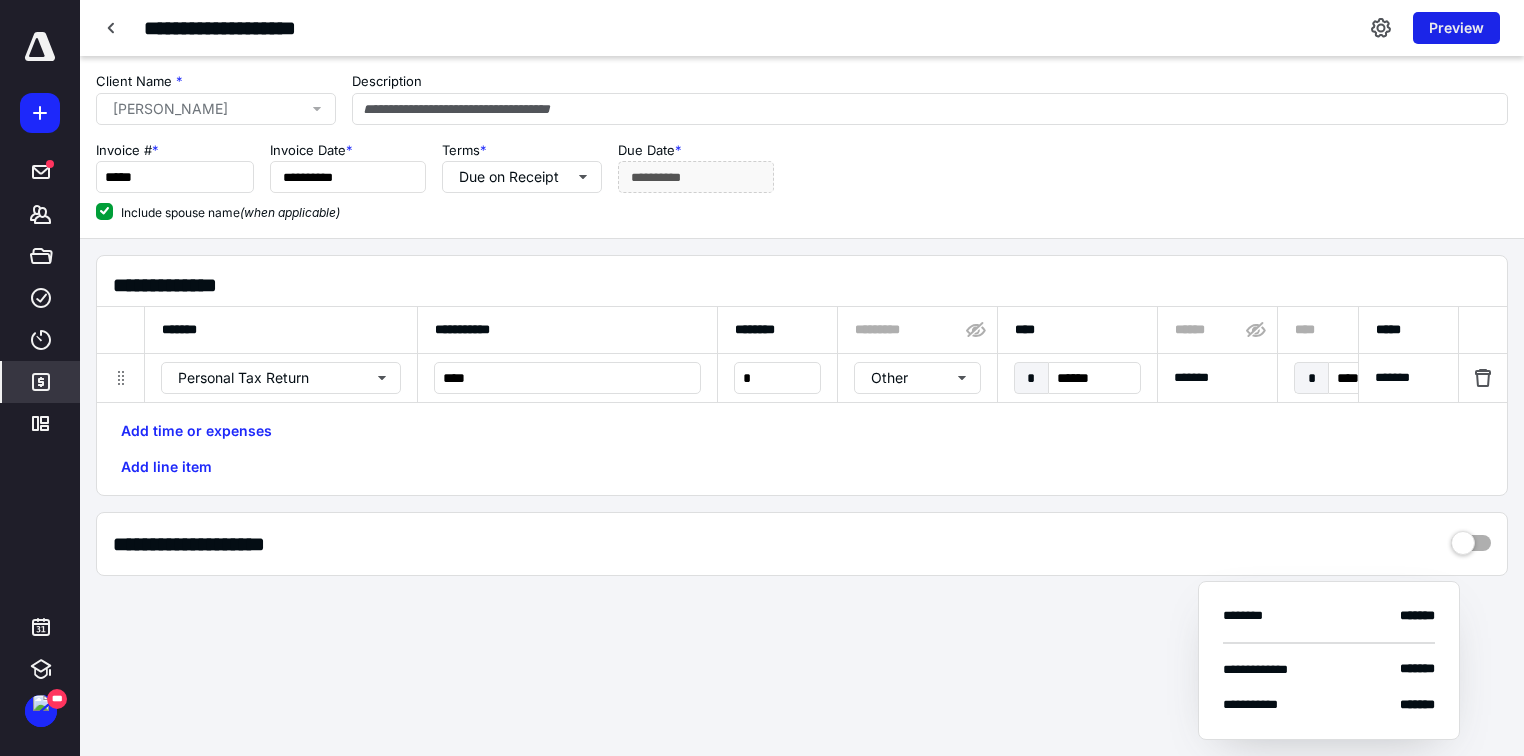 click on "Preview" at bounding box center (1456, 28) 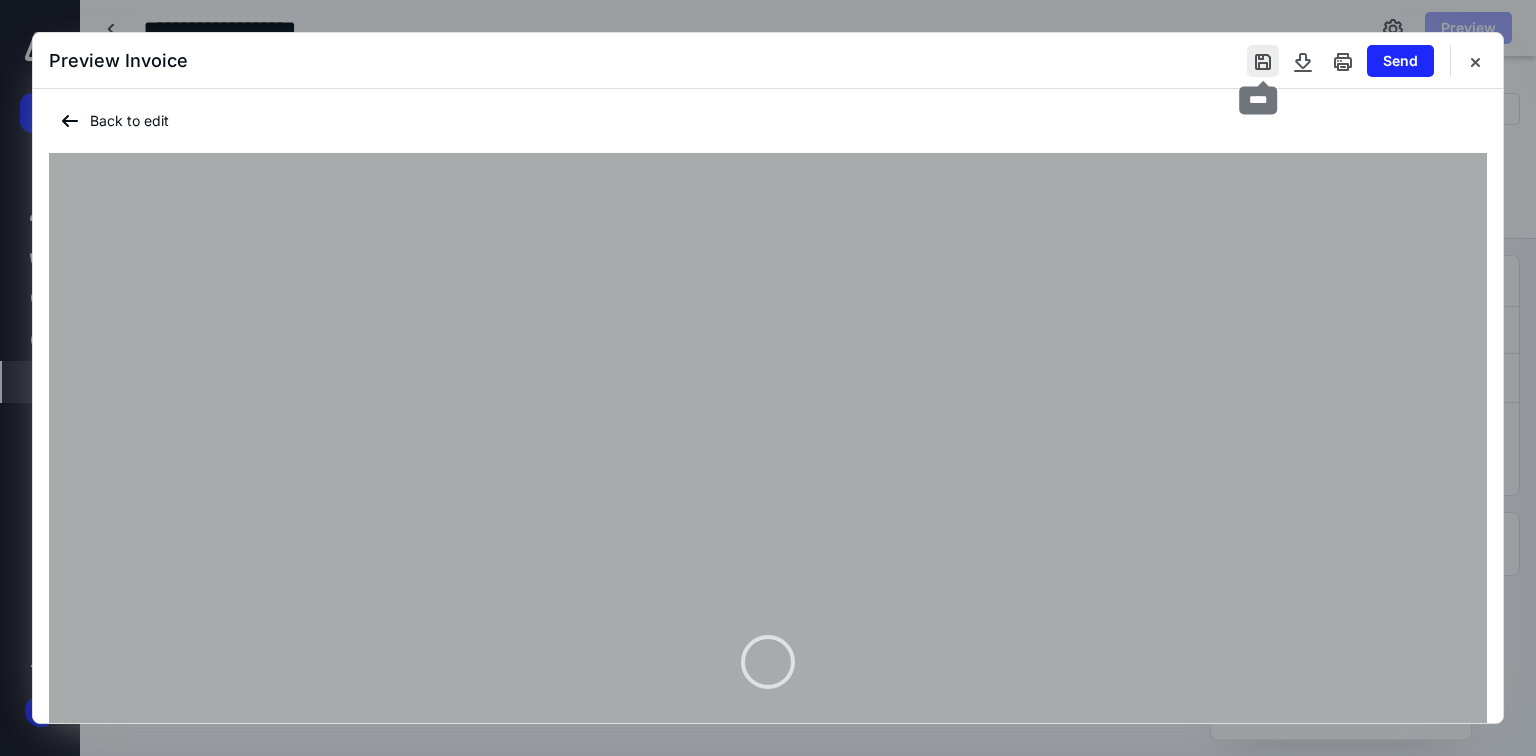 click at bounding box center (1263, 61) 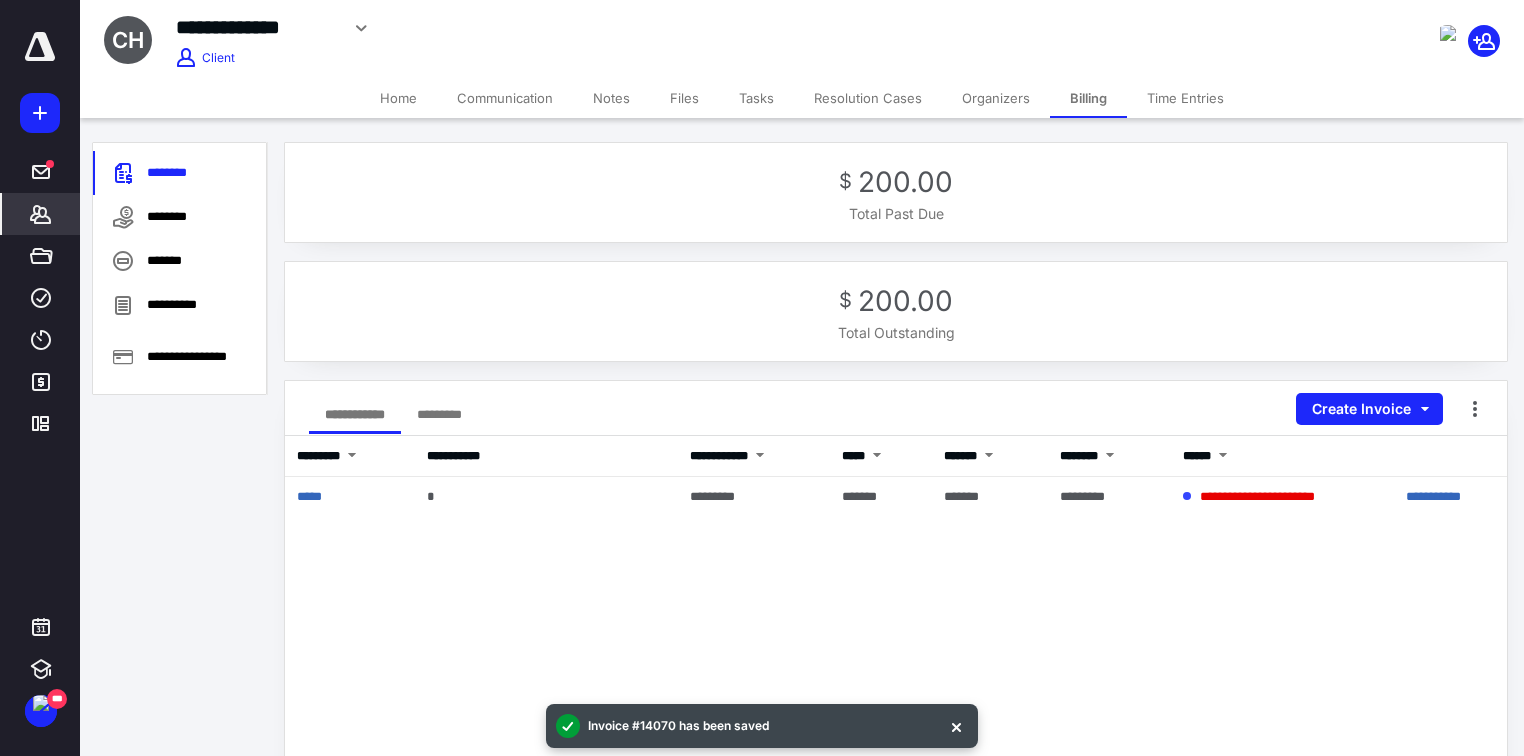 click on "Tasks" at bounding box center [756, 98] 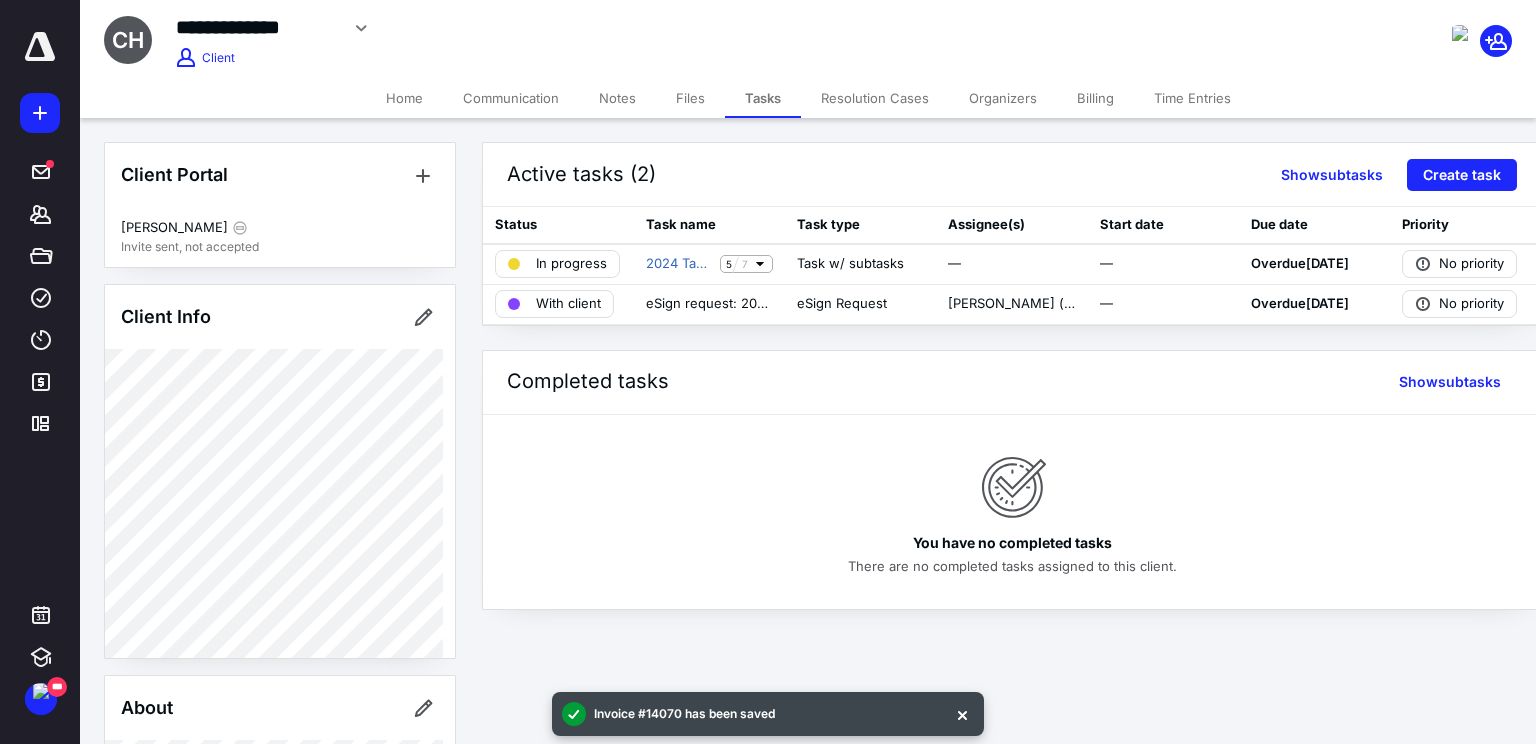 click on "Files" at bounding box center [690, 98] 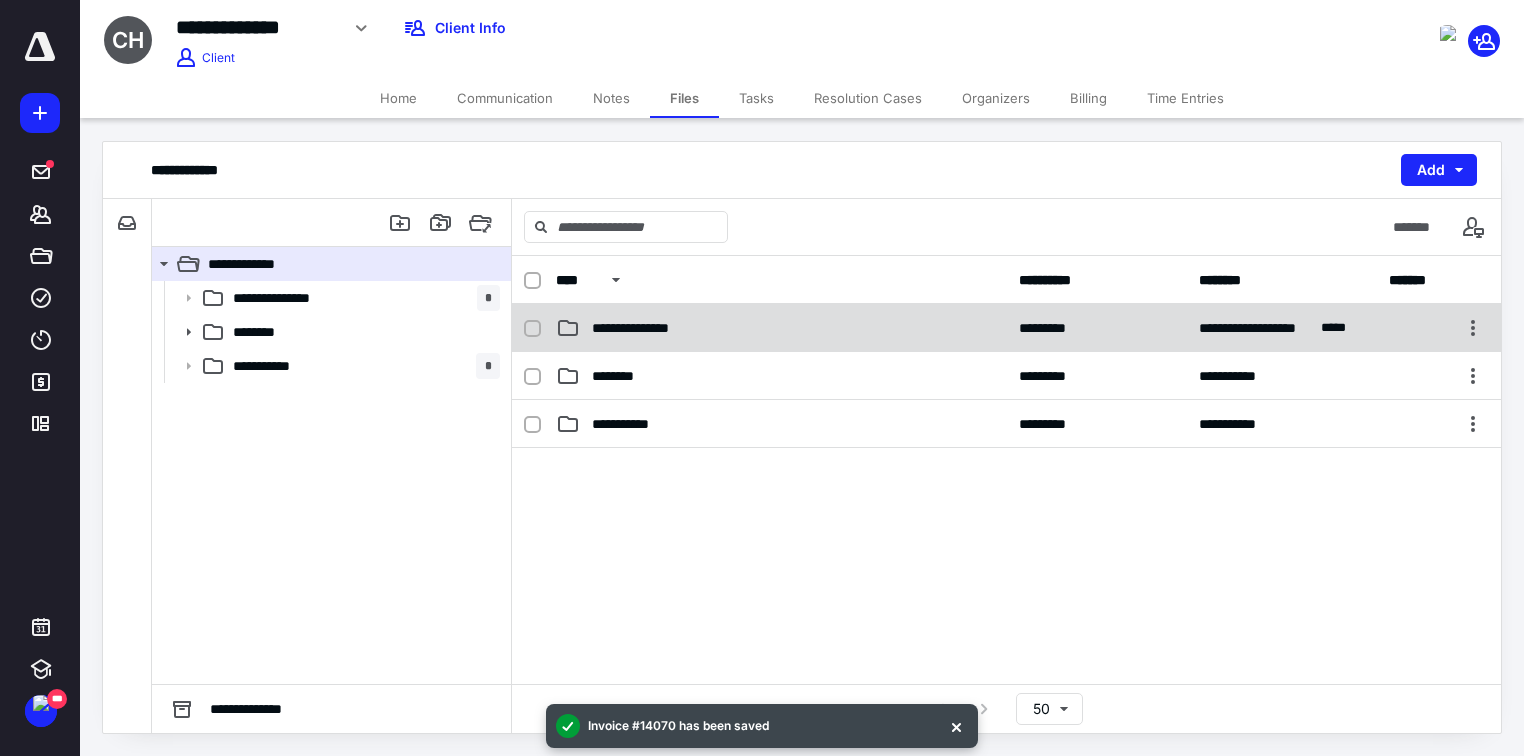 click on "**********" at bounding box center (1006, 328) 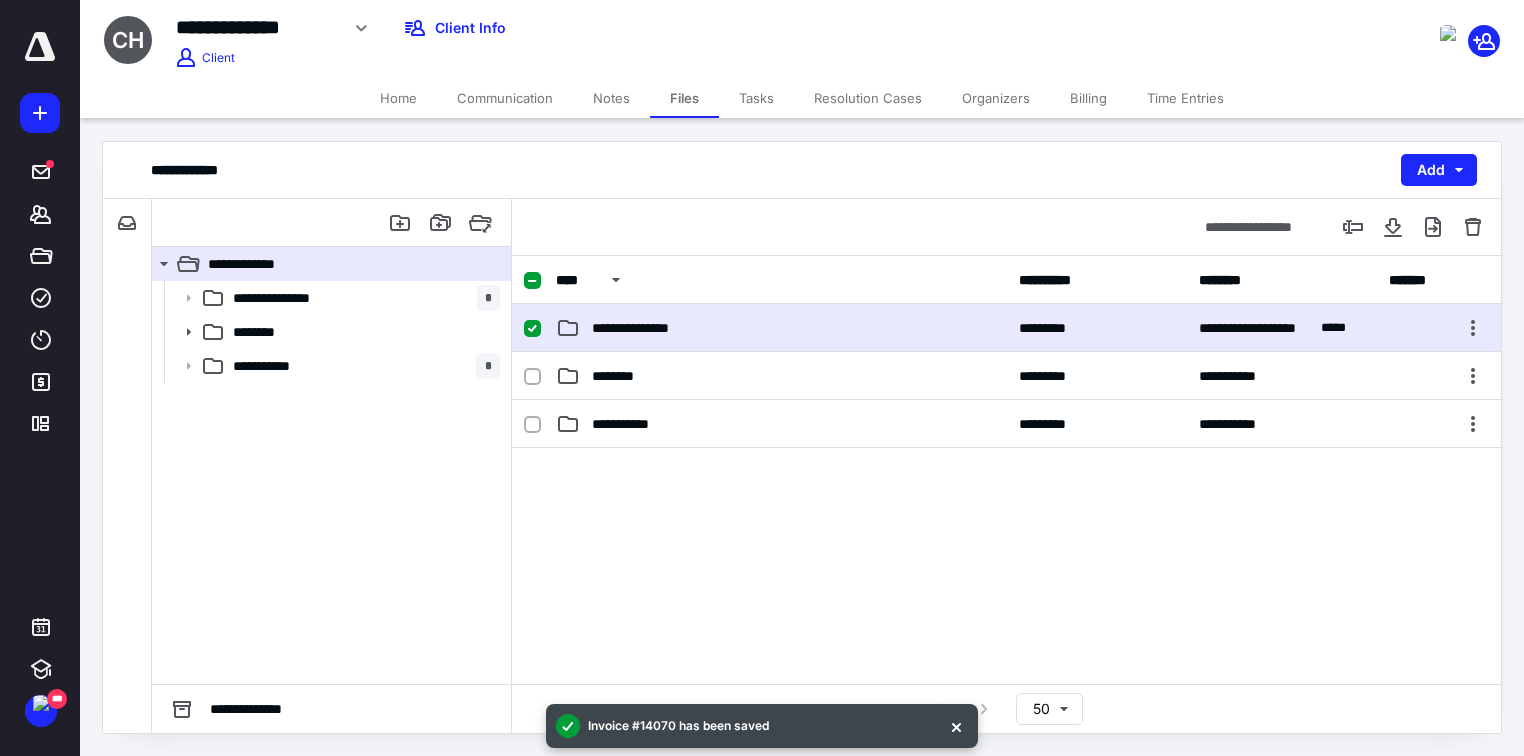 click on "**********" at bounding box center (1006, 328) 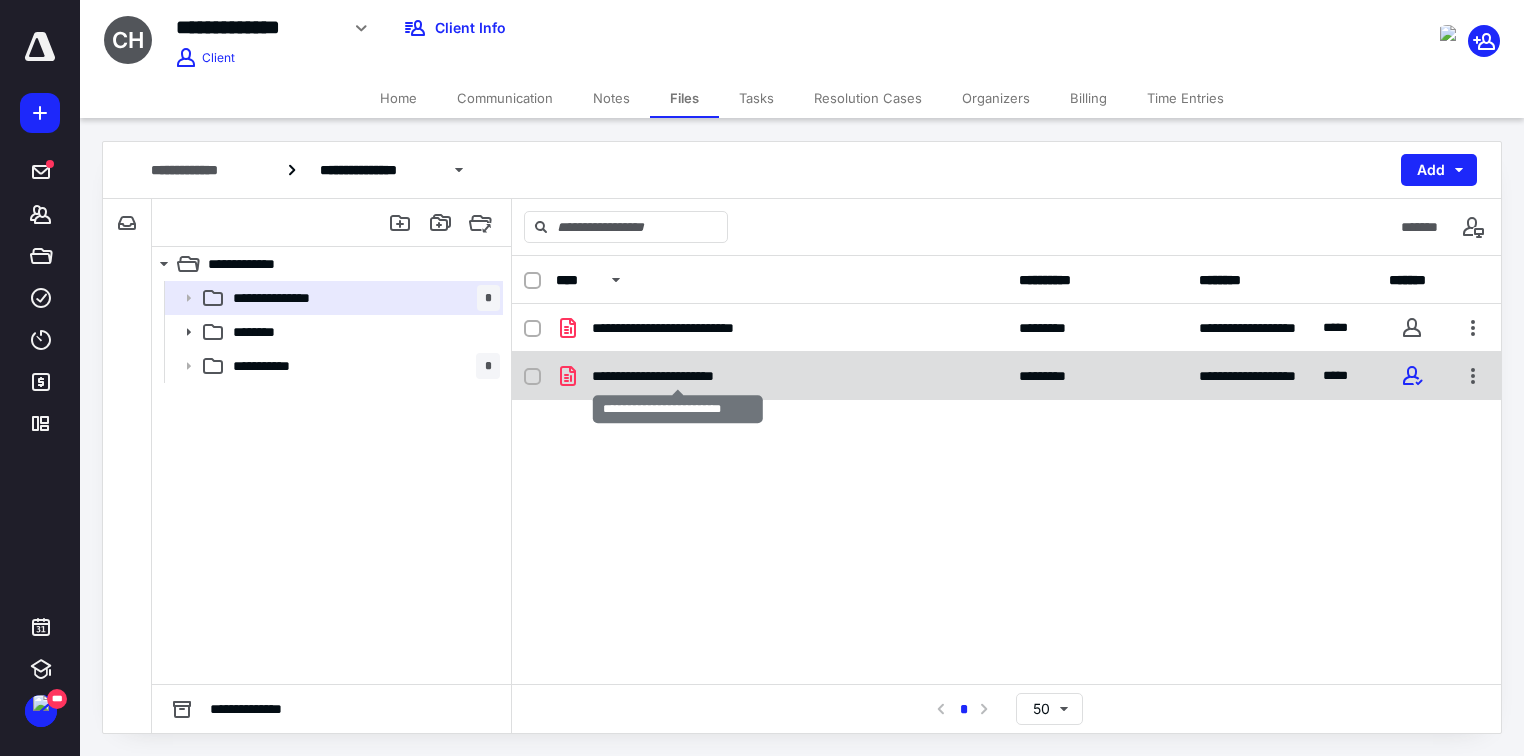click on "**********" at bounding box center [678, 376] 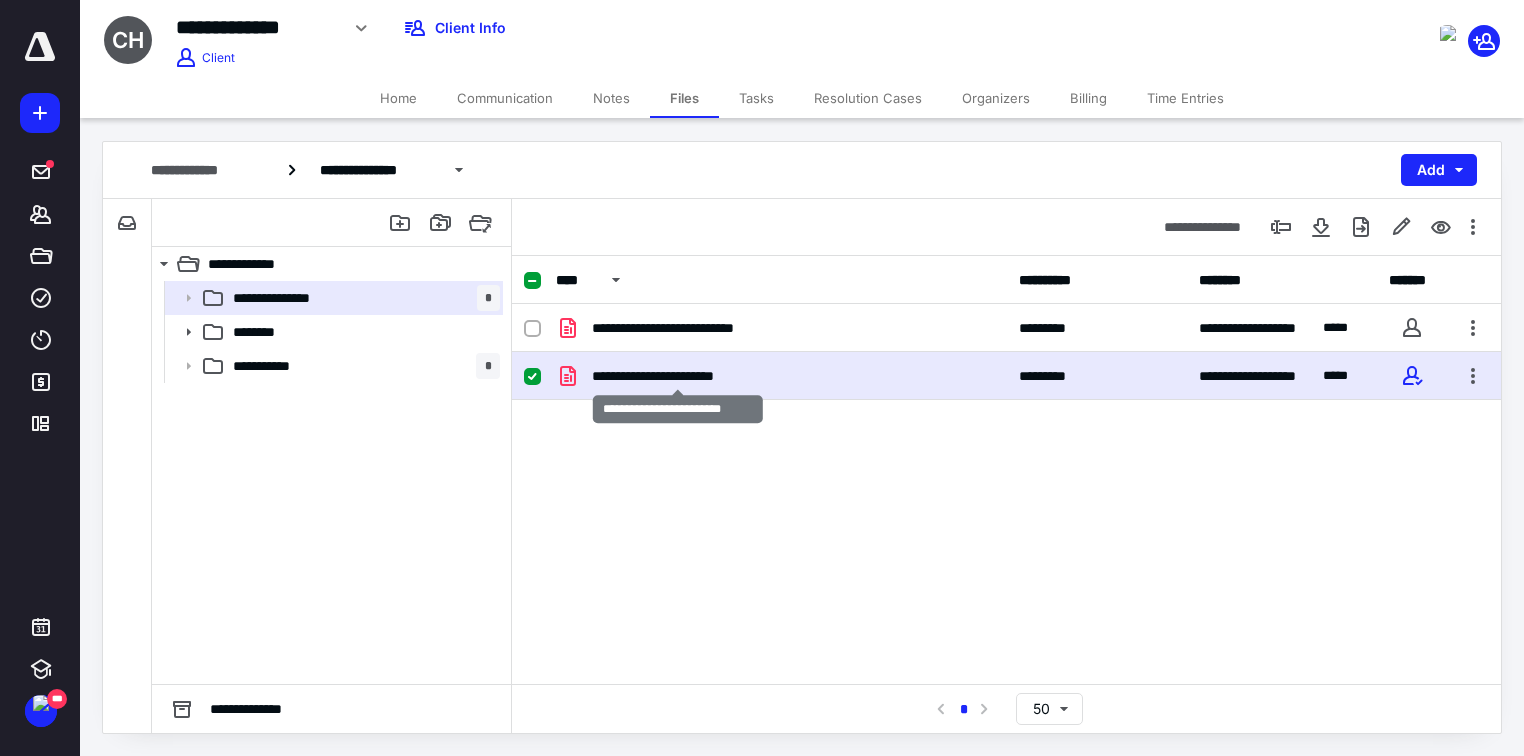 click on "**********" at bounding box center [678, 376] 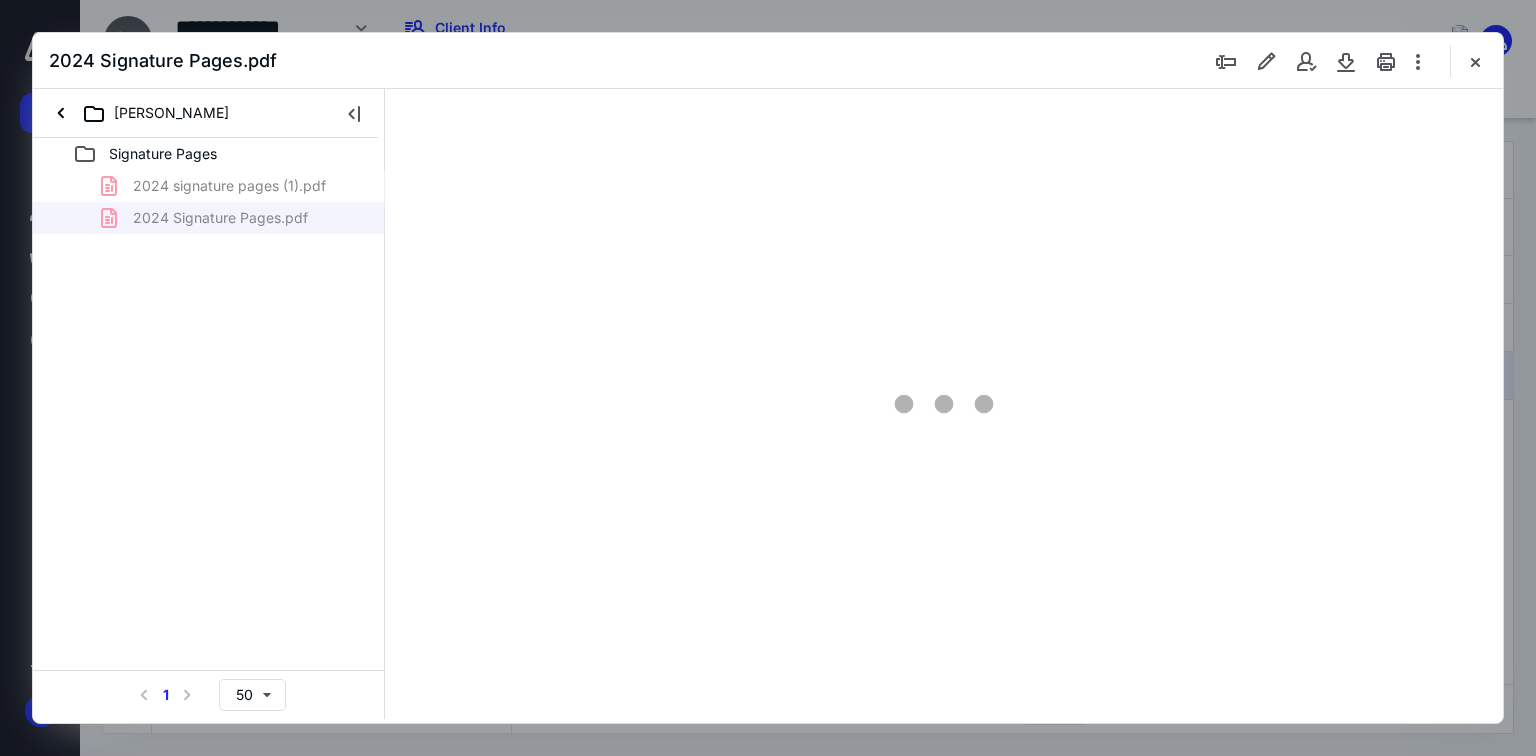 scroll, scrollTop: 0, scrollLeft: 0, axis: both 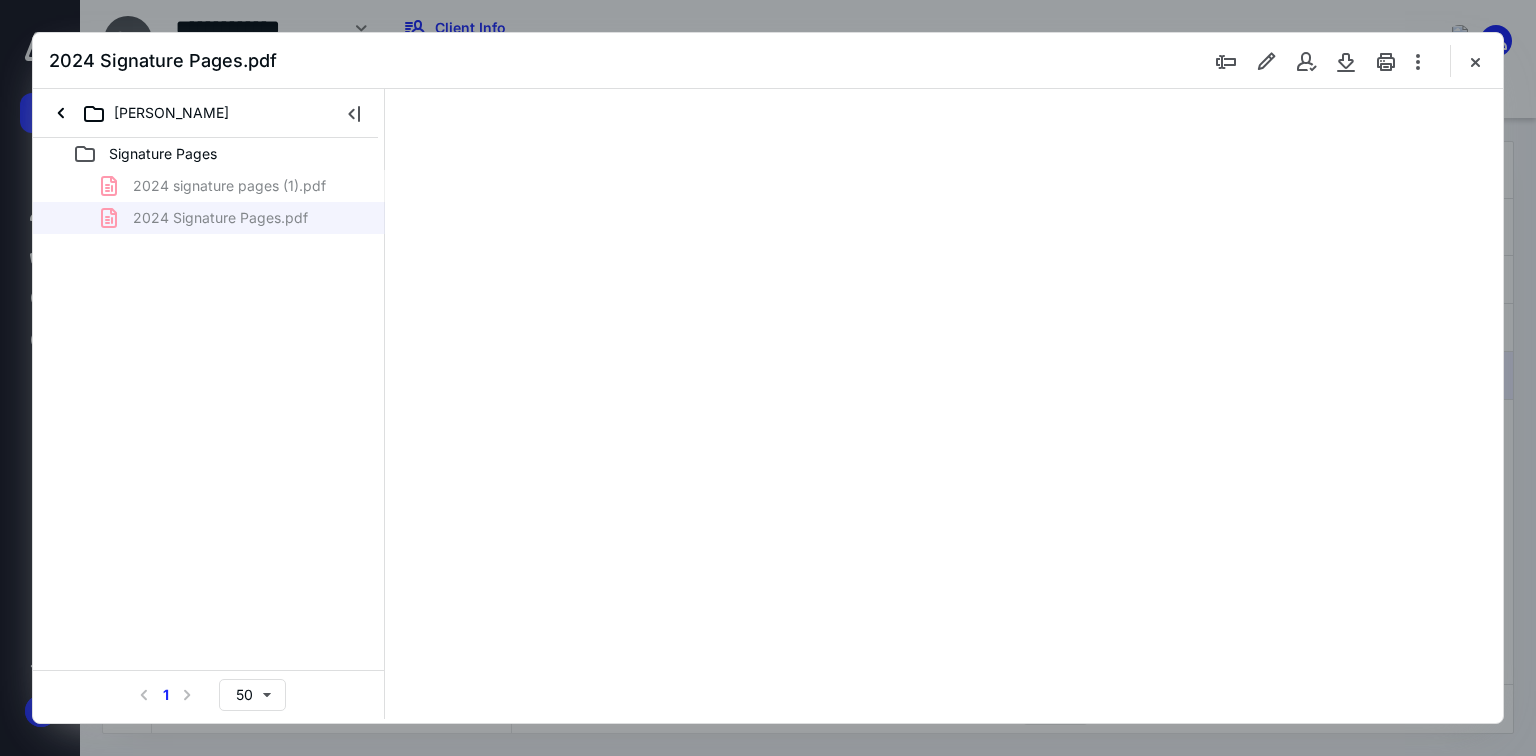 type on "70" 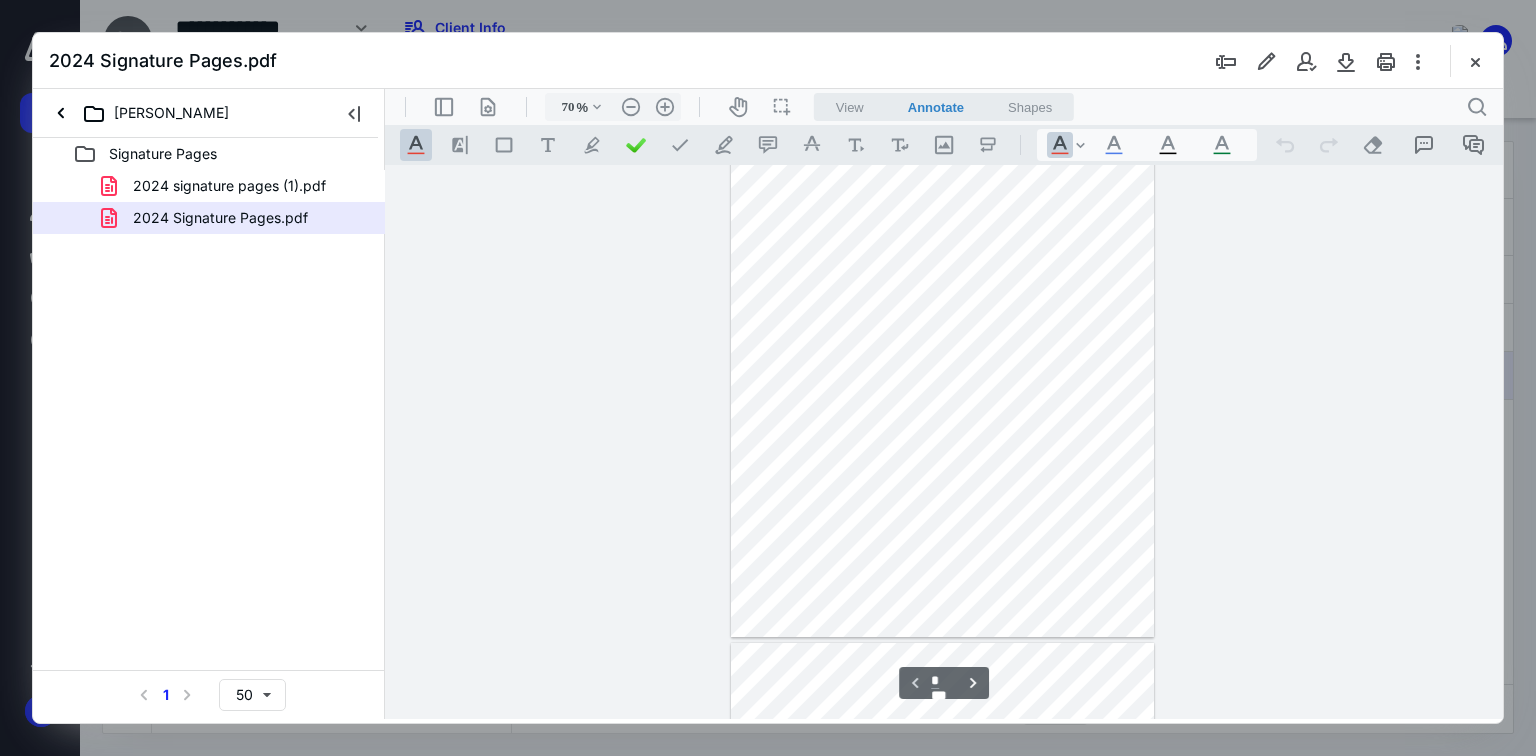 scroll, scrollTop: 0, scrollLeft: 0, axis: both 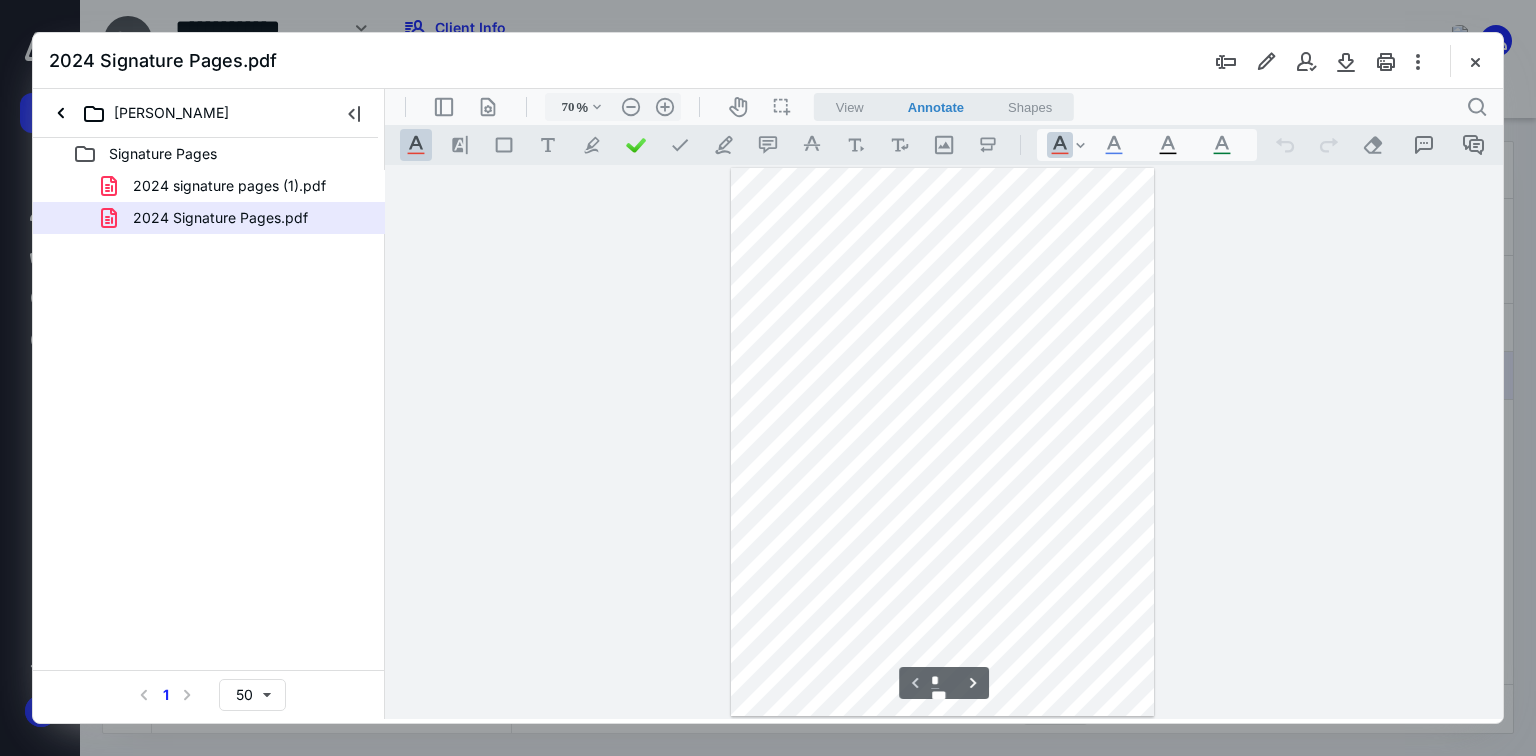 type on "*" 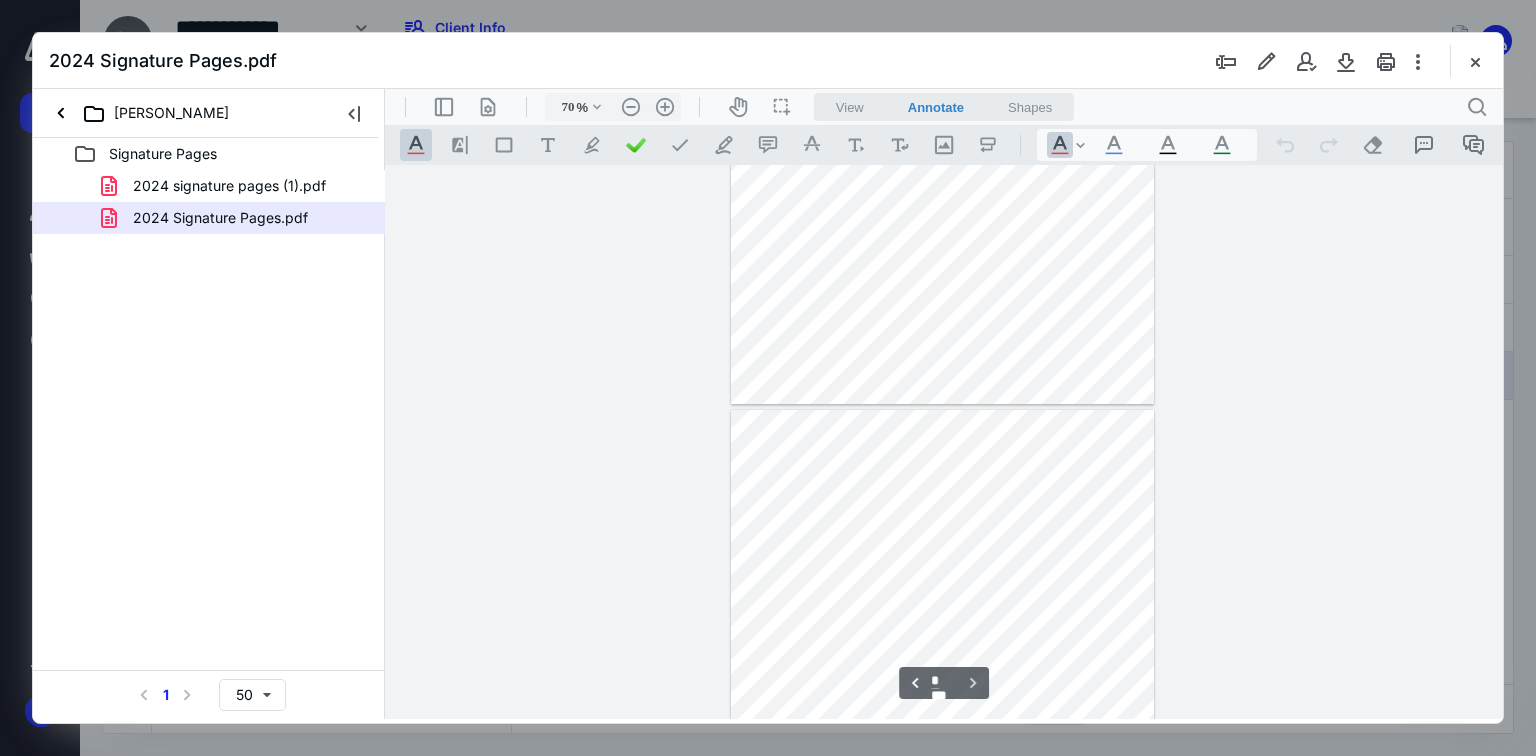 scroll, scrollTop: 553, scrollLeft: 0, axis: vertical 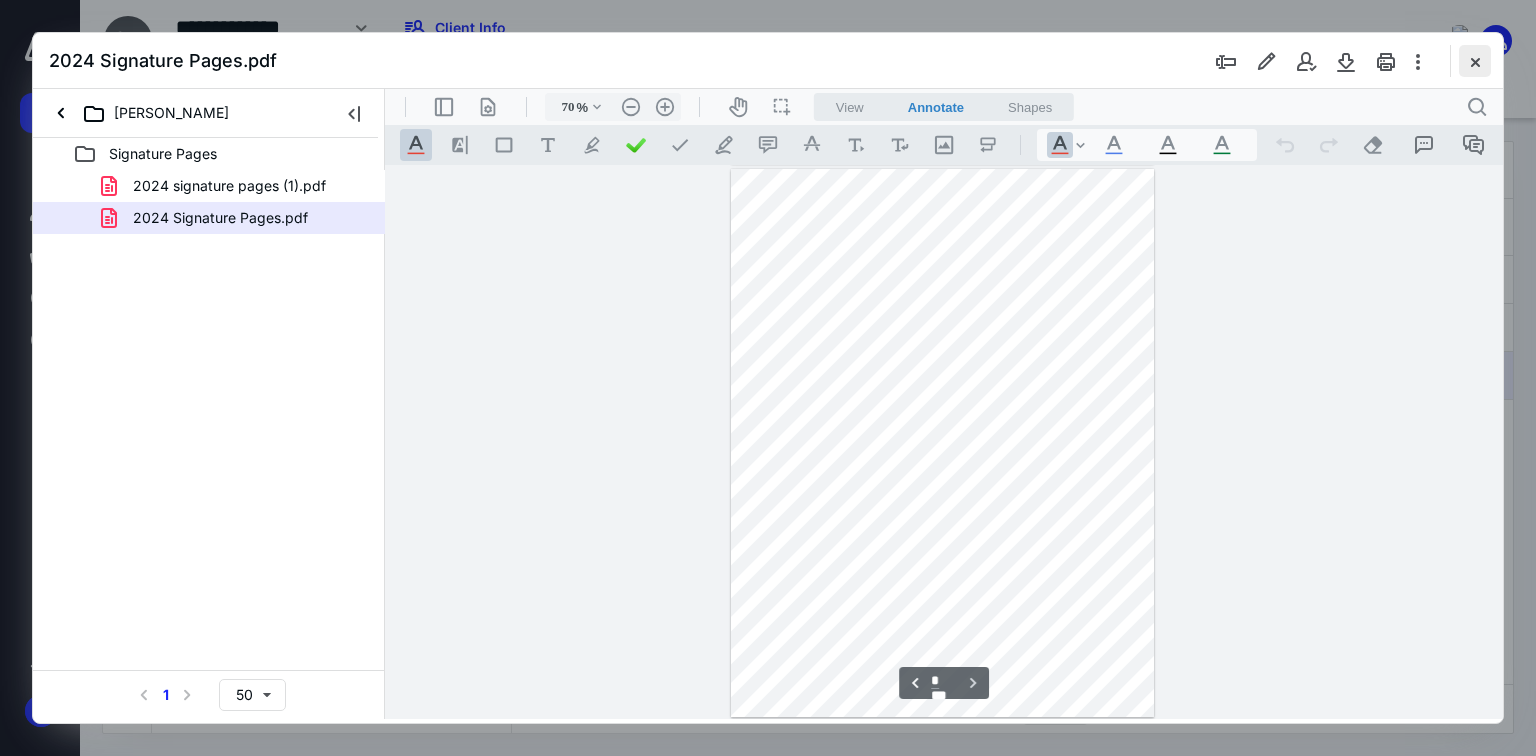 click at bounding box center [1475, 61] 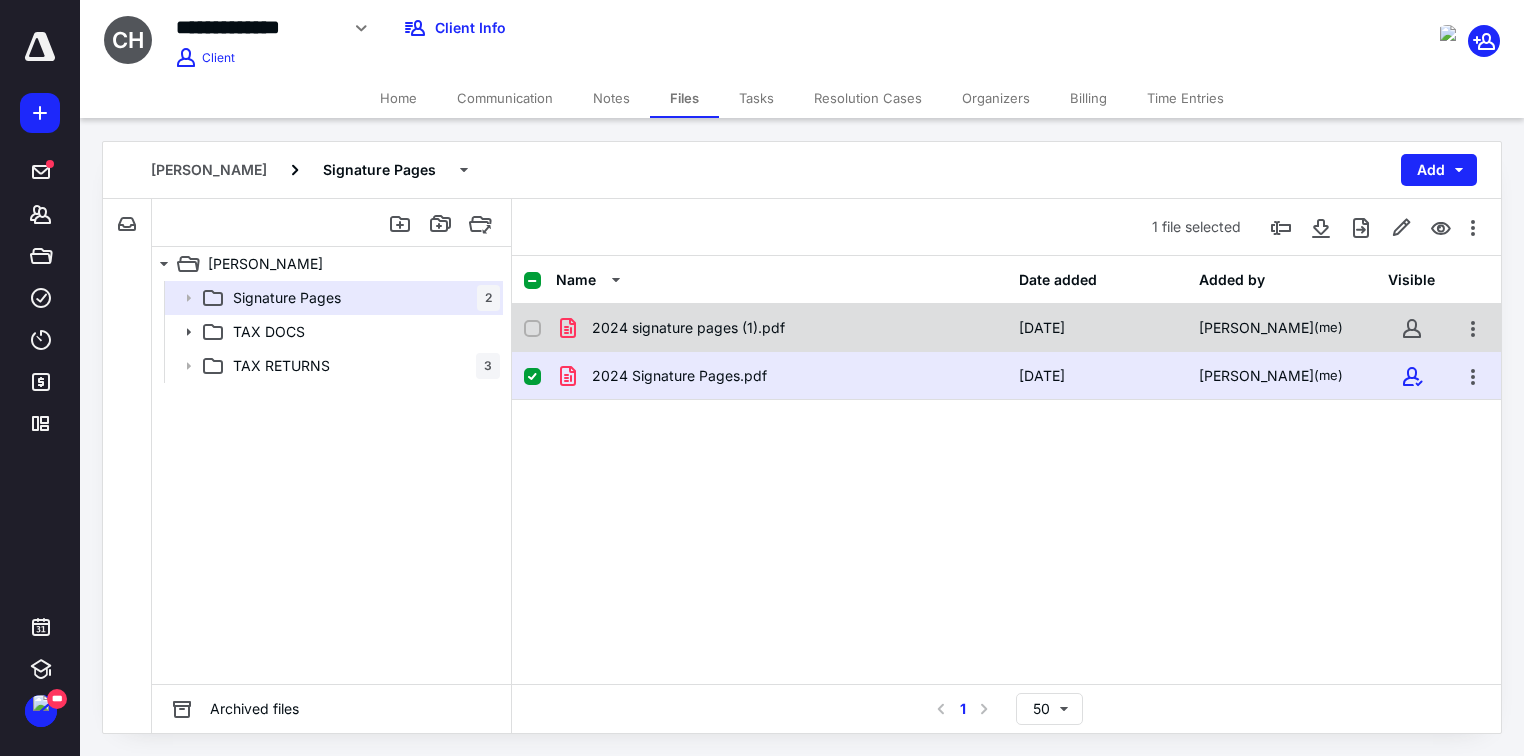 click on "2024 signature pages (1).pdf" at bounding box center (781, 328) 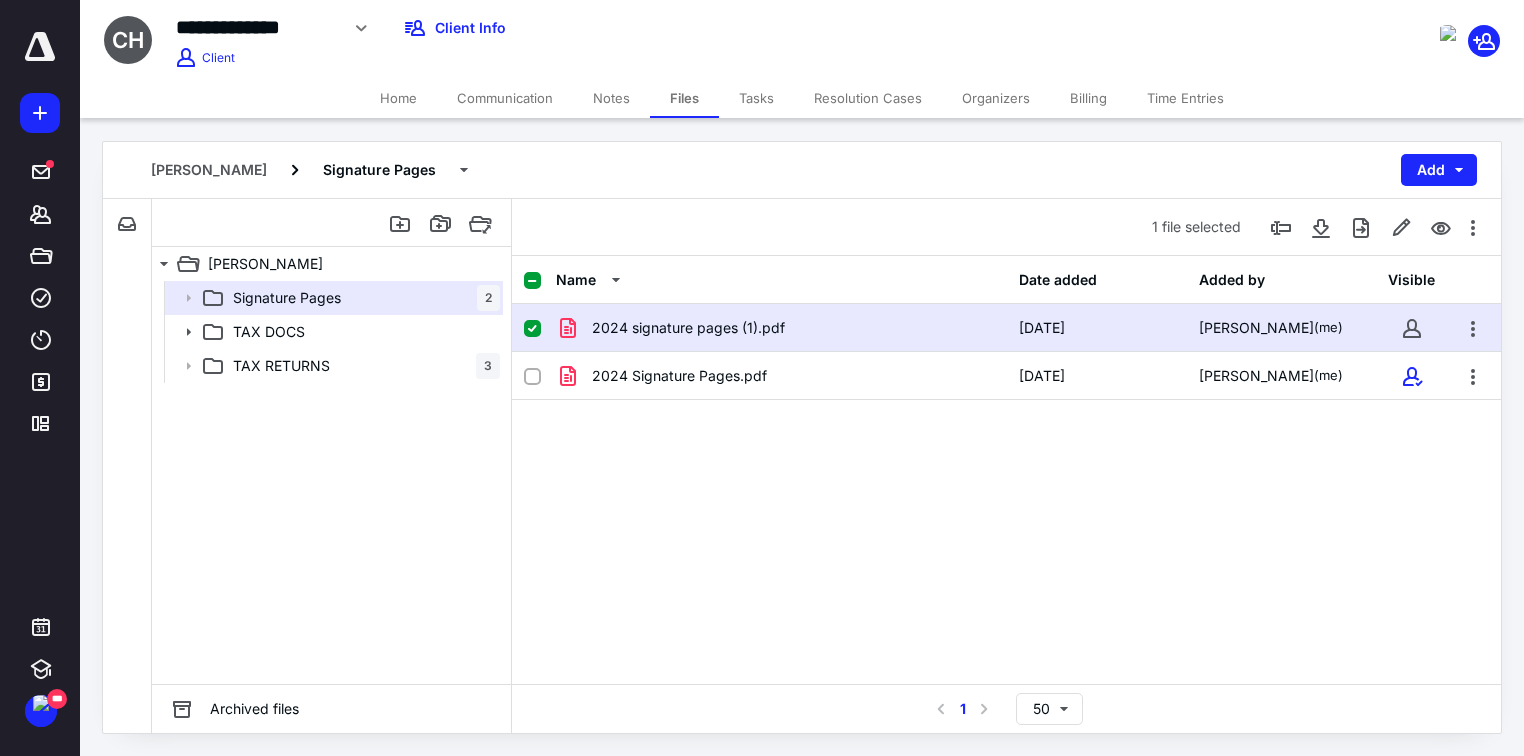 click on "2024 signature pages (1).pdf" at bounding box center (781, 328) 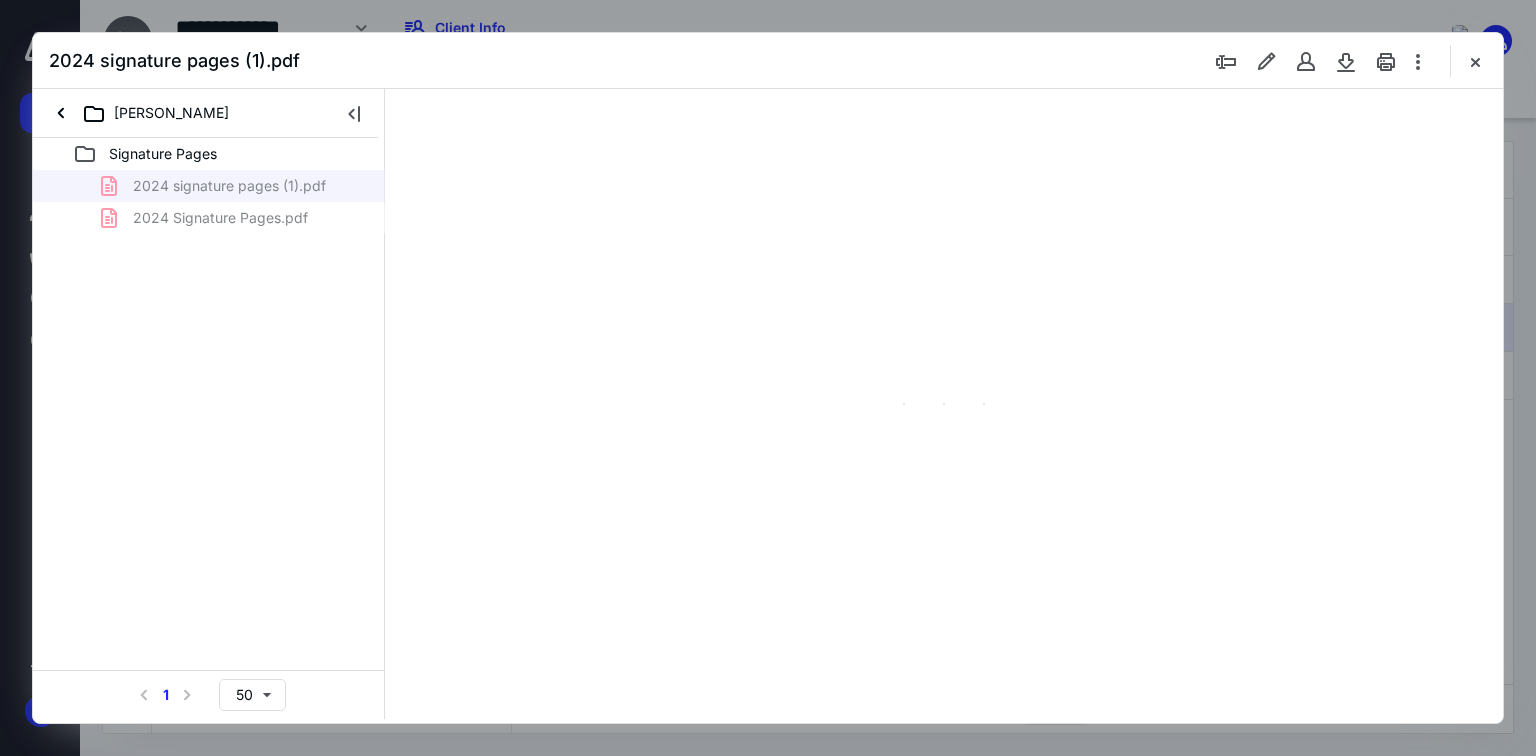 scroll, scrollTop: 0, scrollLeft: 0, axis: both 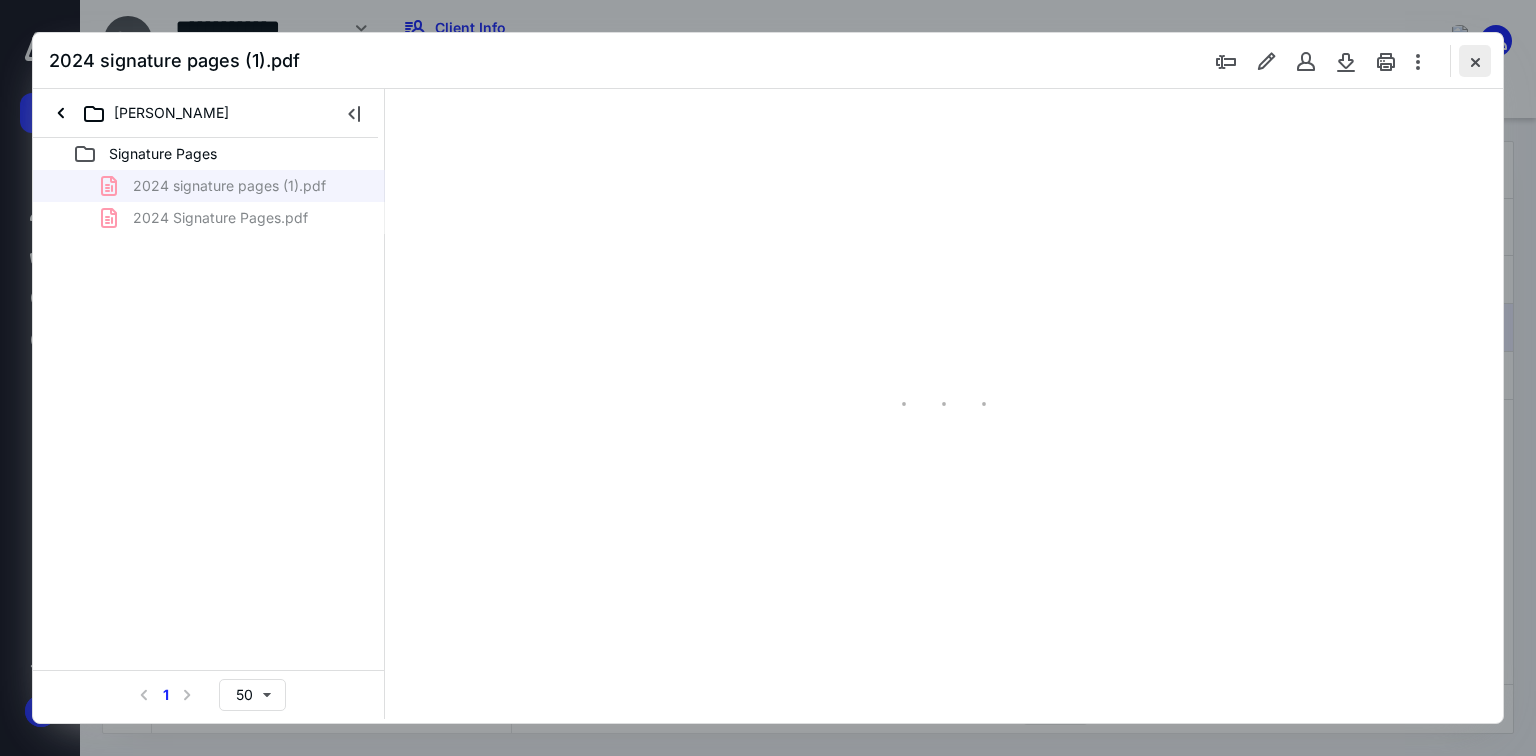 type on "70" 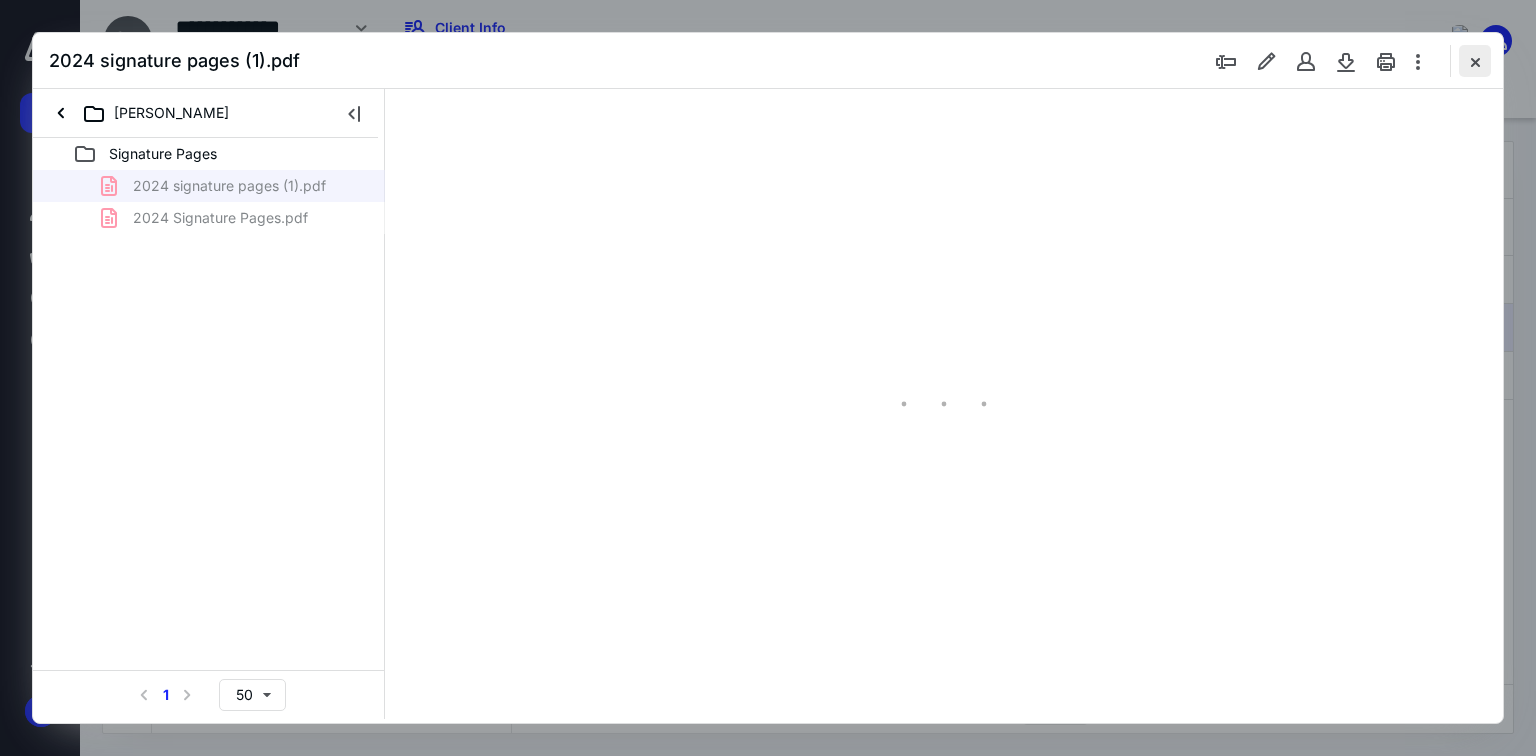scroll, scrollTop: 79, scrollLeft: 0, axis: vertical 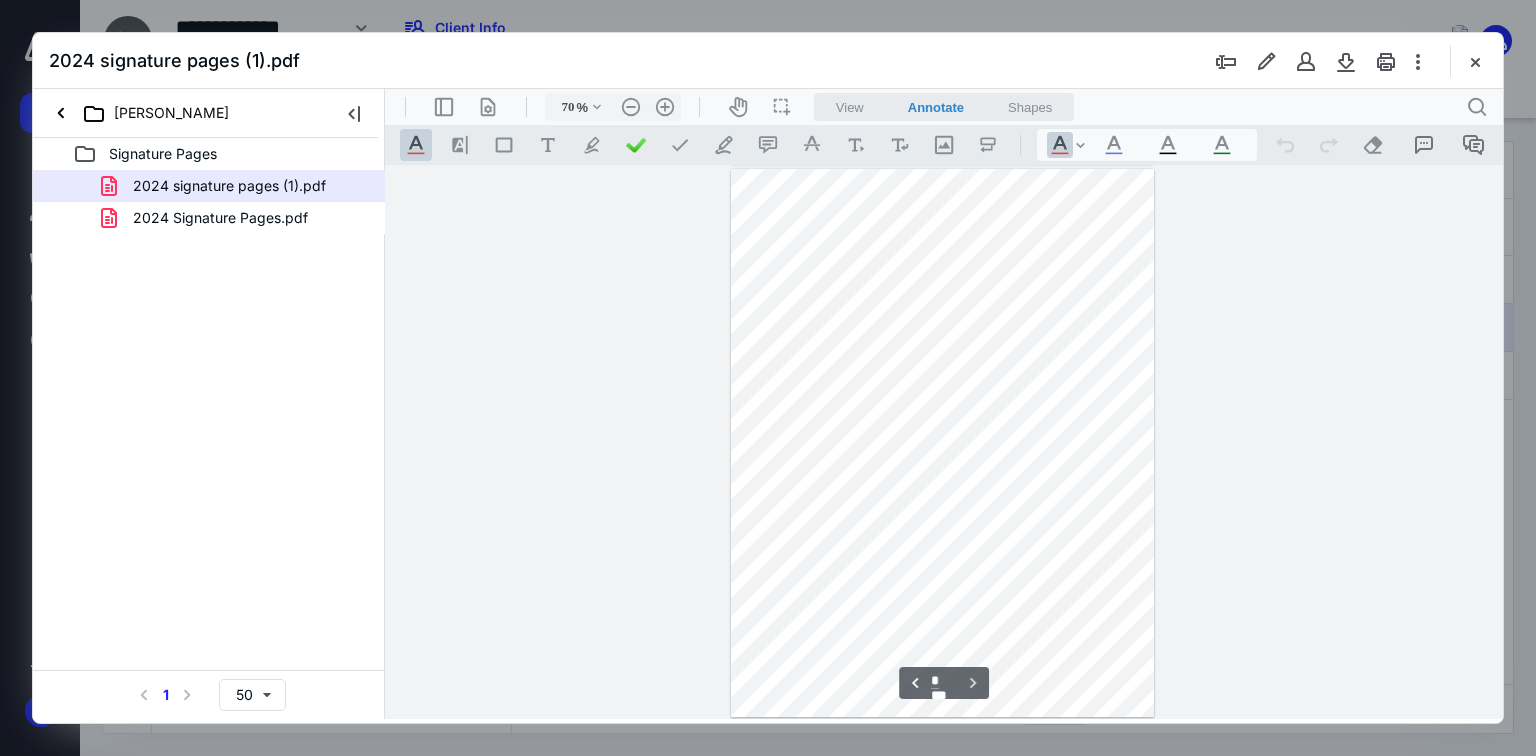 type on "*" 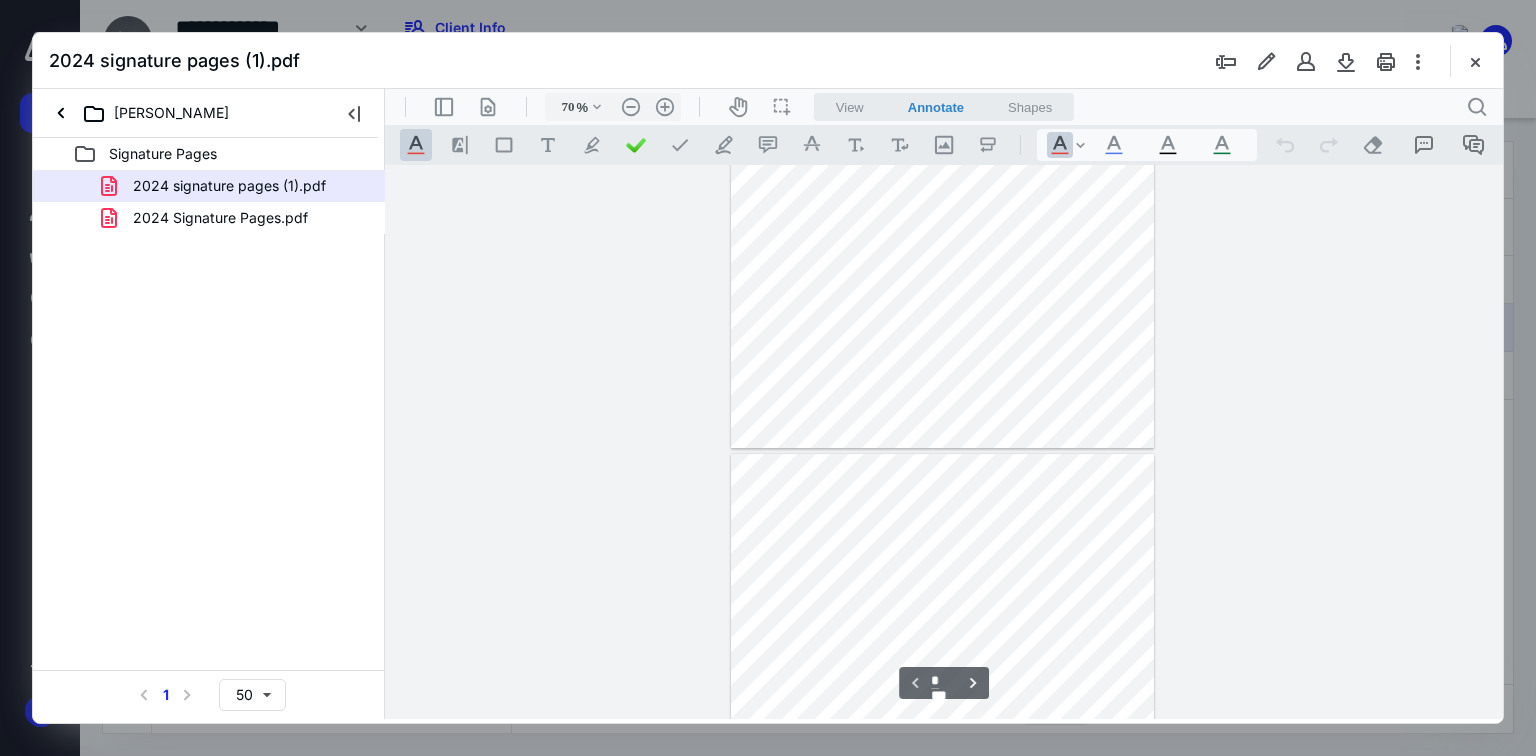 scroll, scrollTop: 0, scrollLeft: 0, axis: both 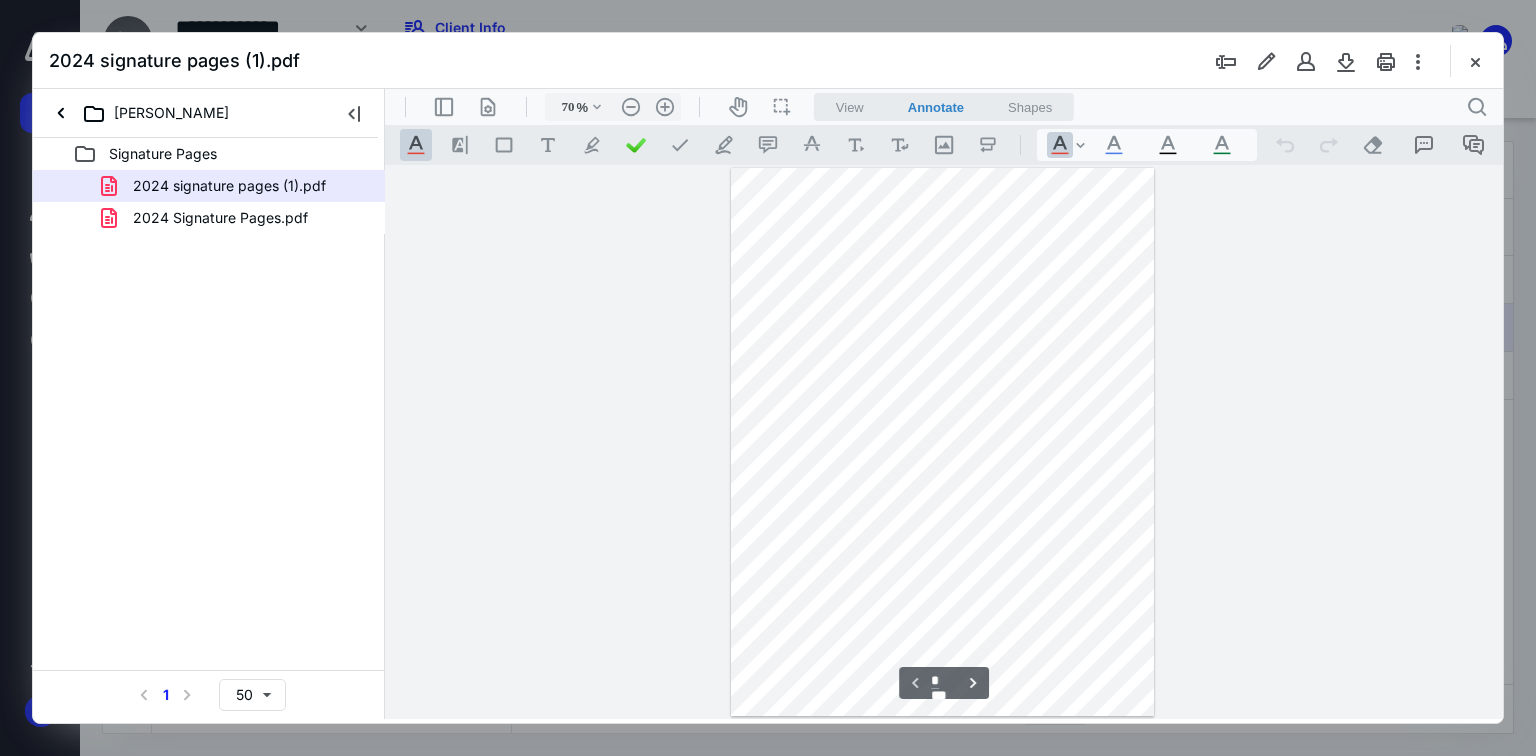 click at bounding box center [1475, 61] 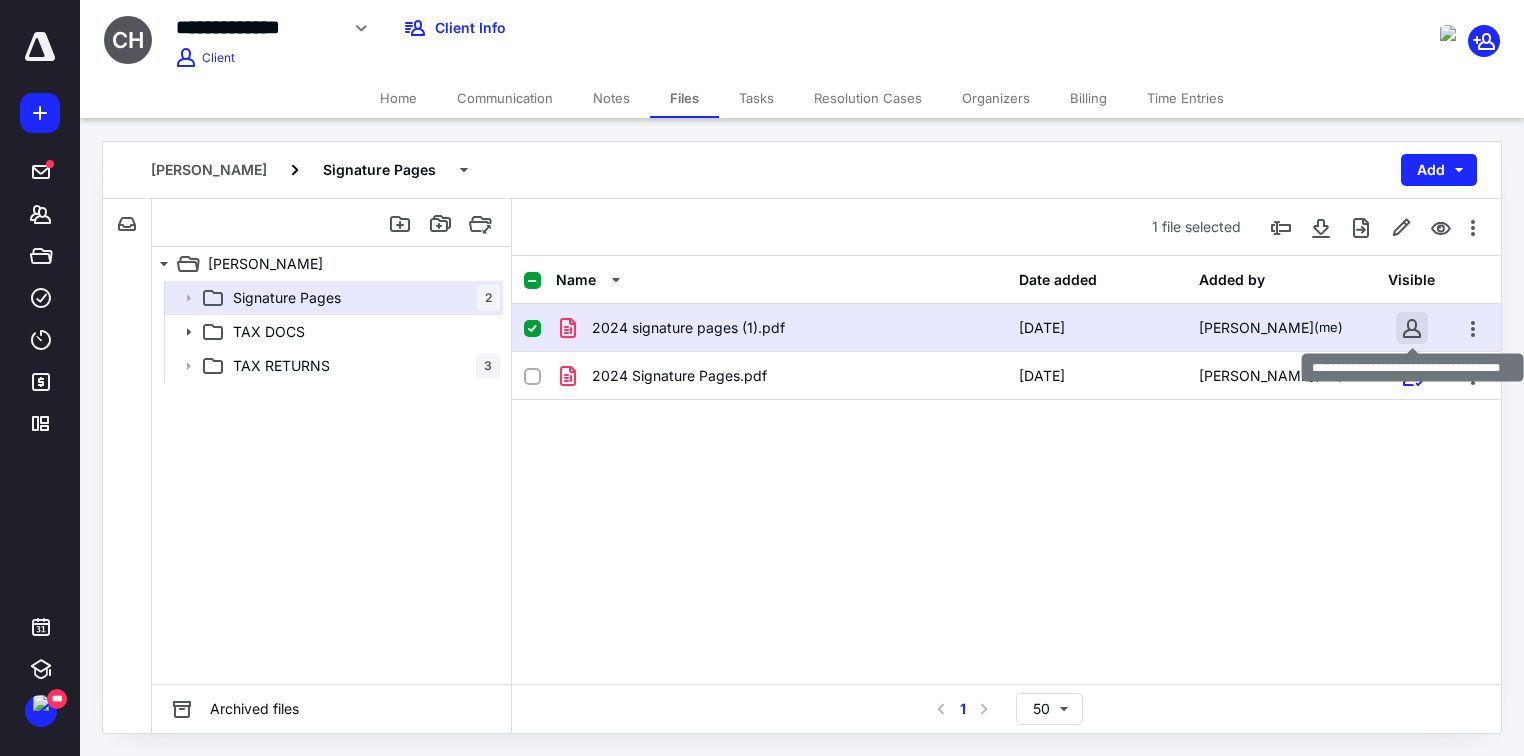click at bounding box center [1412, 328] 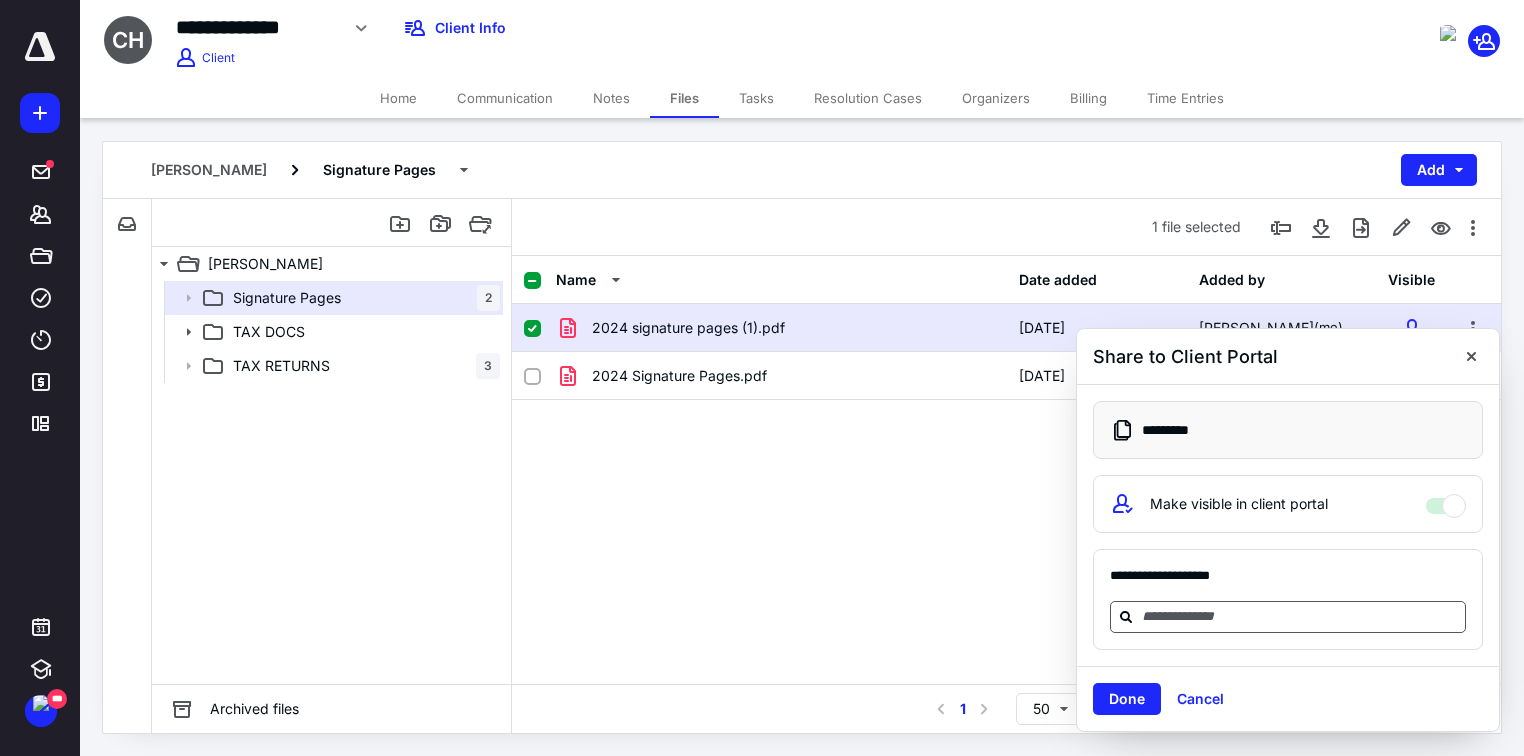 click at bounding box center (1300, 616) 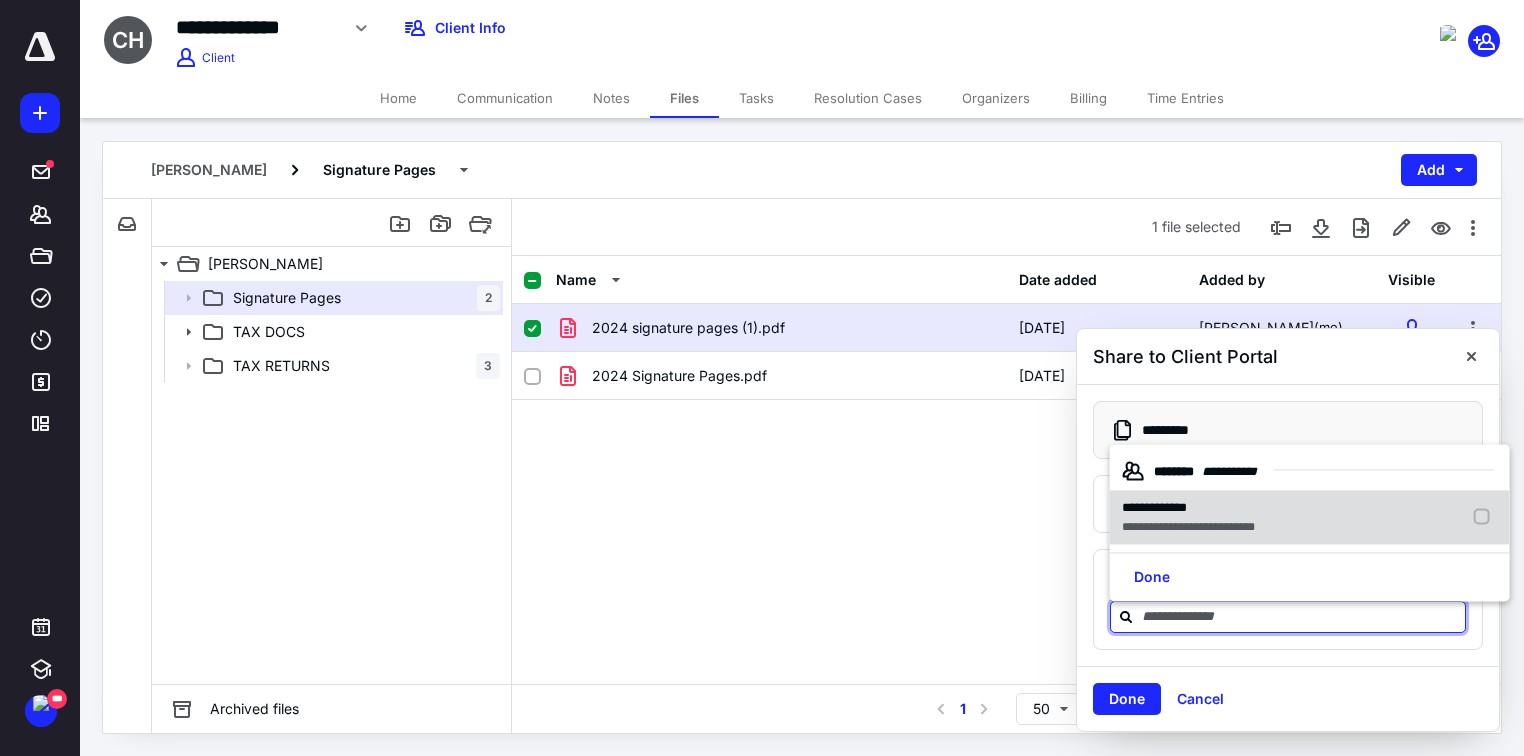 click on "**********" at bounding box center (1192, 517) 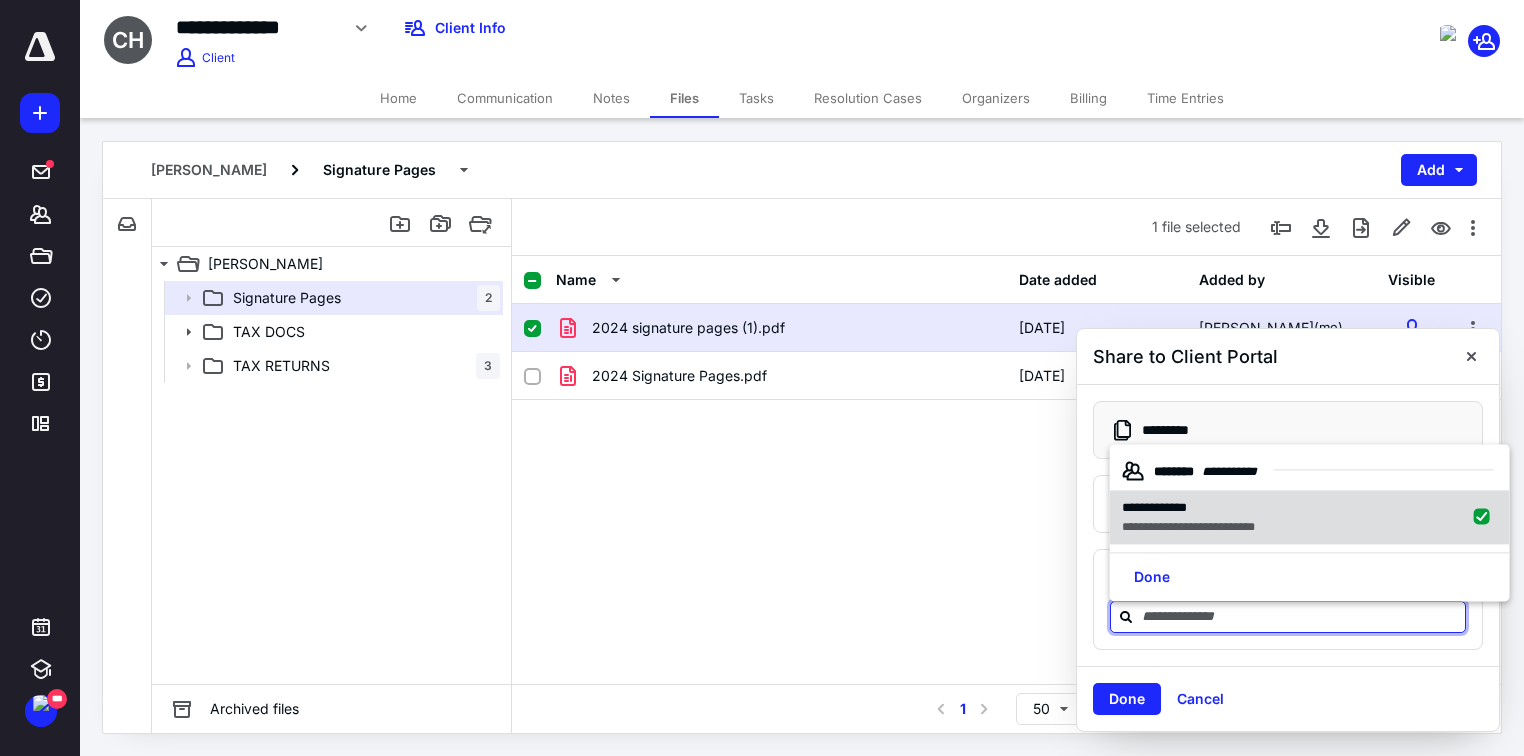 checkbox on "true" 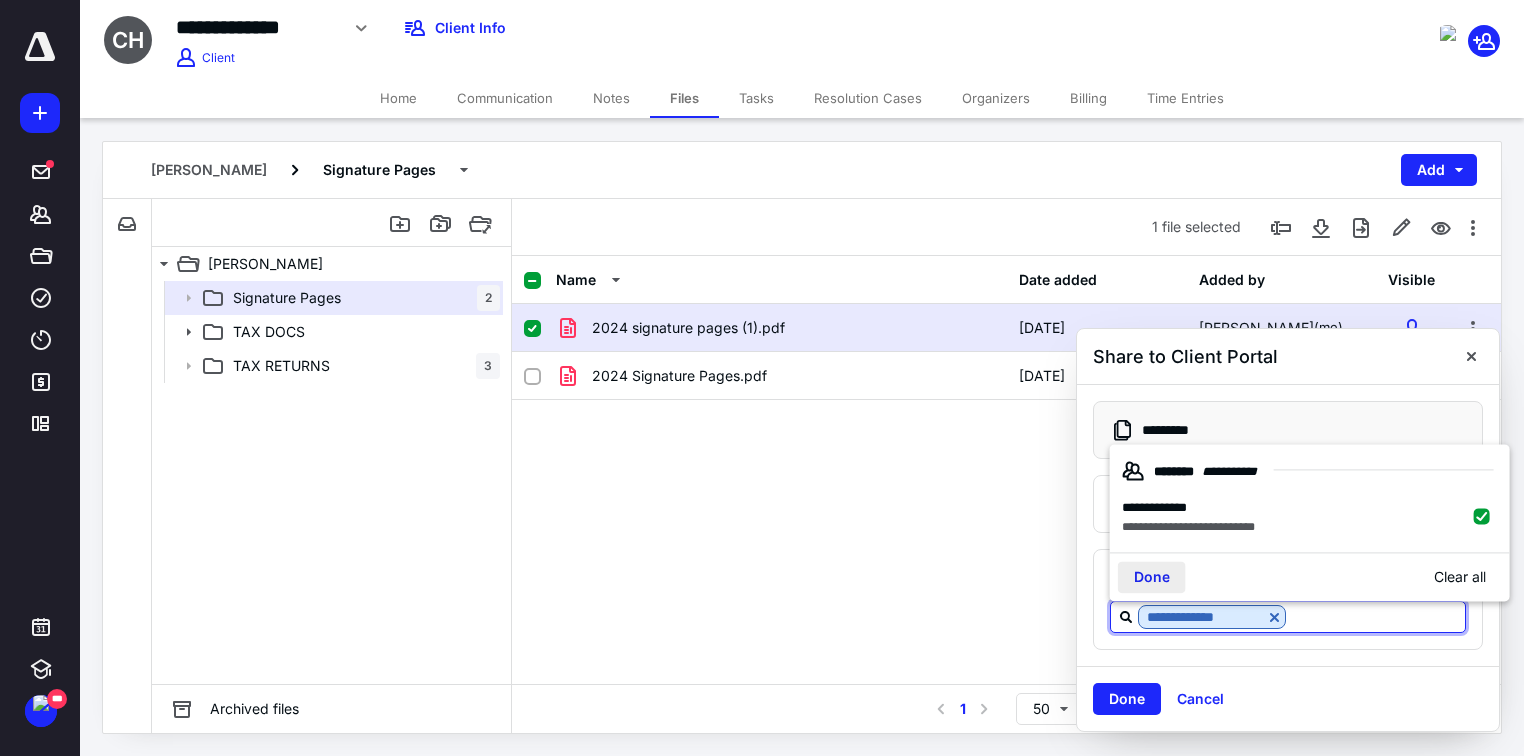 click on "Done" at bounding box center [1152, 577] 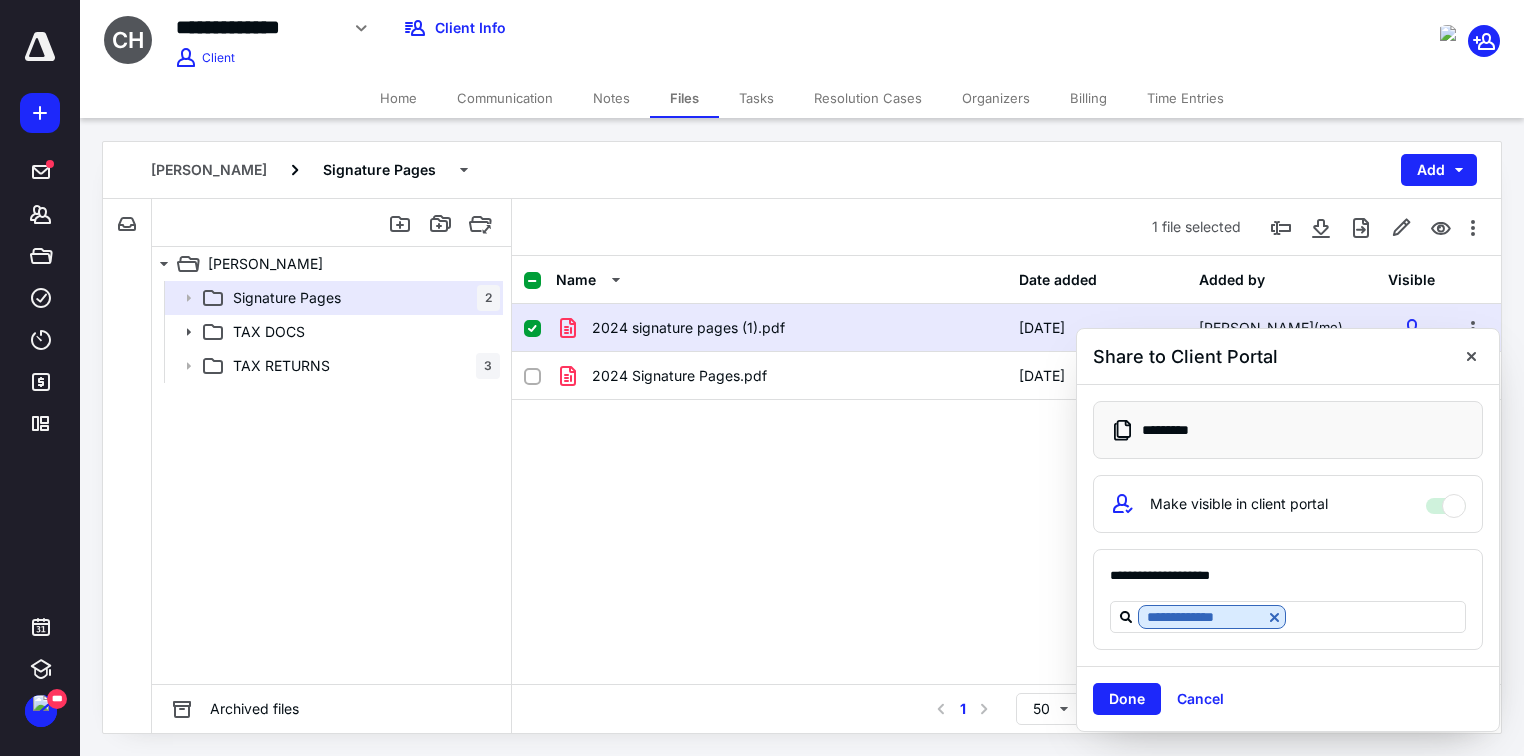 drag, startPoint x: 1120, startPoint y: 696, endPoint x: 912, endPoint y: 432, distance: 336.0952 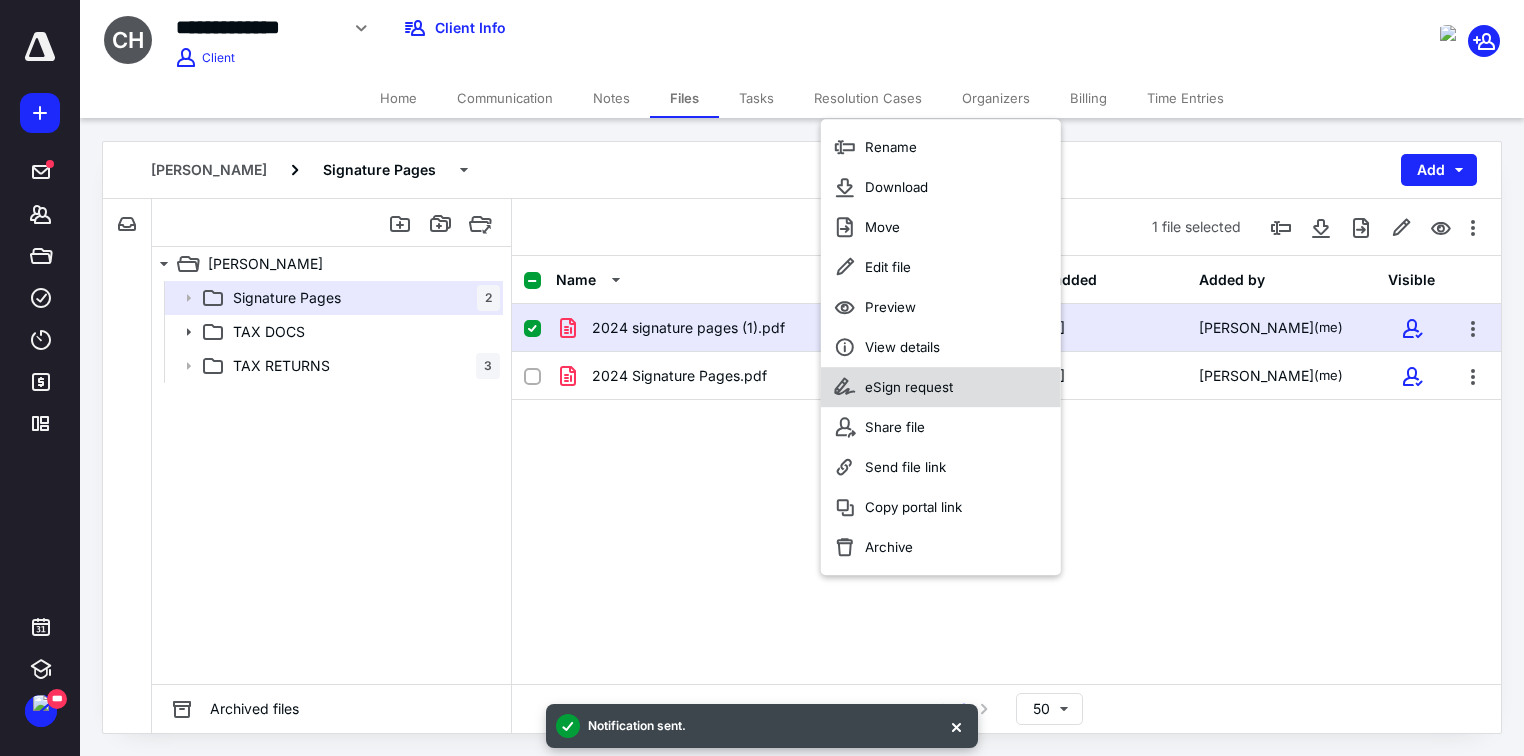 click on "eSign request" at bounding box center (909, 387) 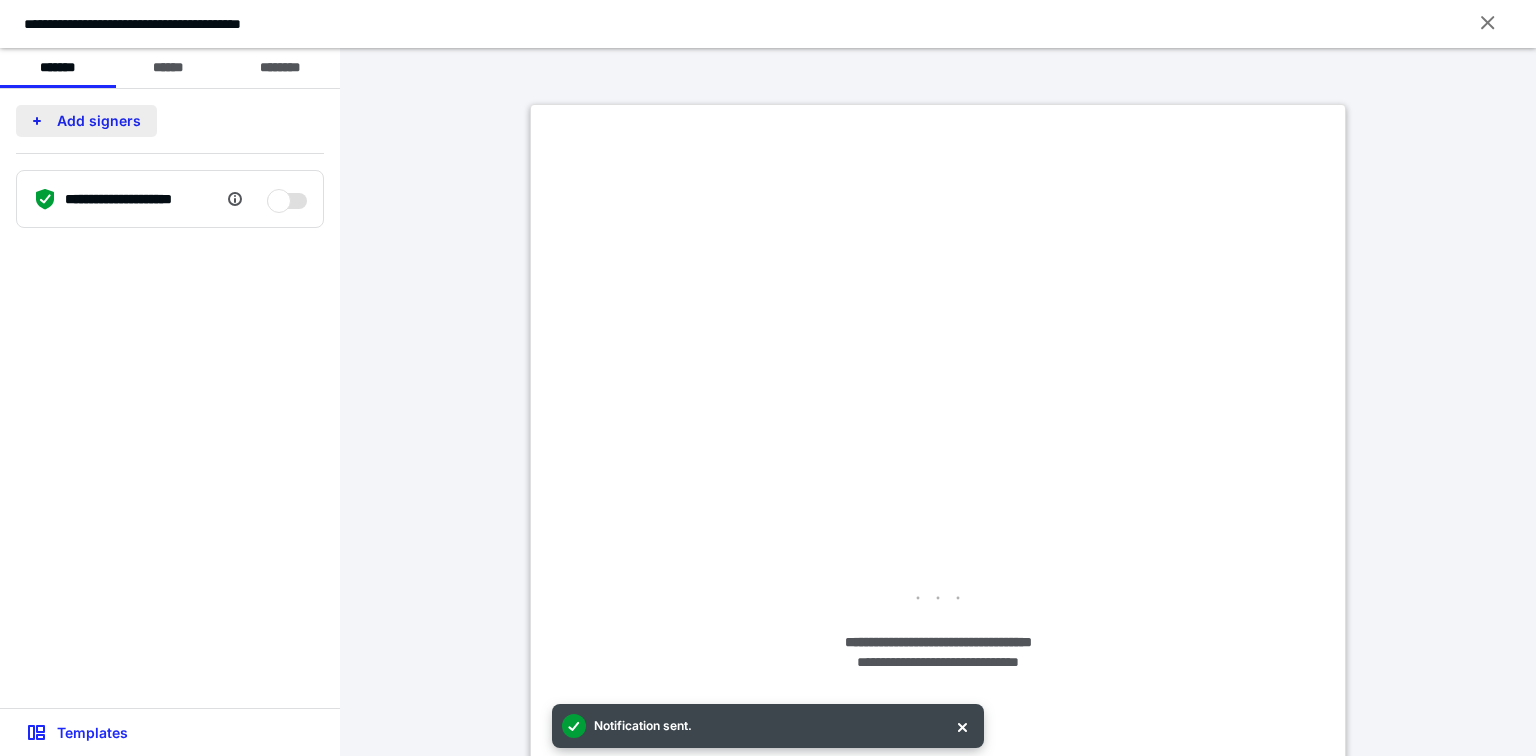click on "Add signers" at bounding box center (86, 121) 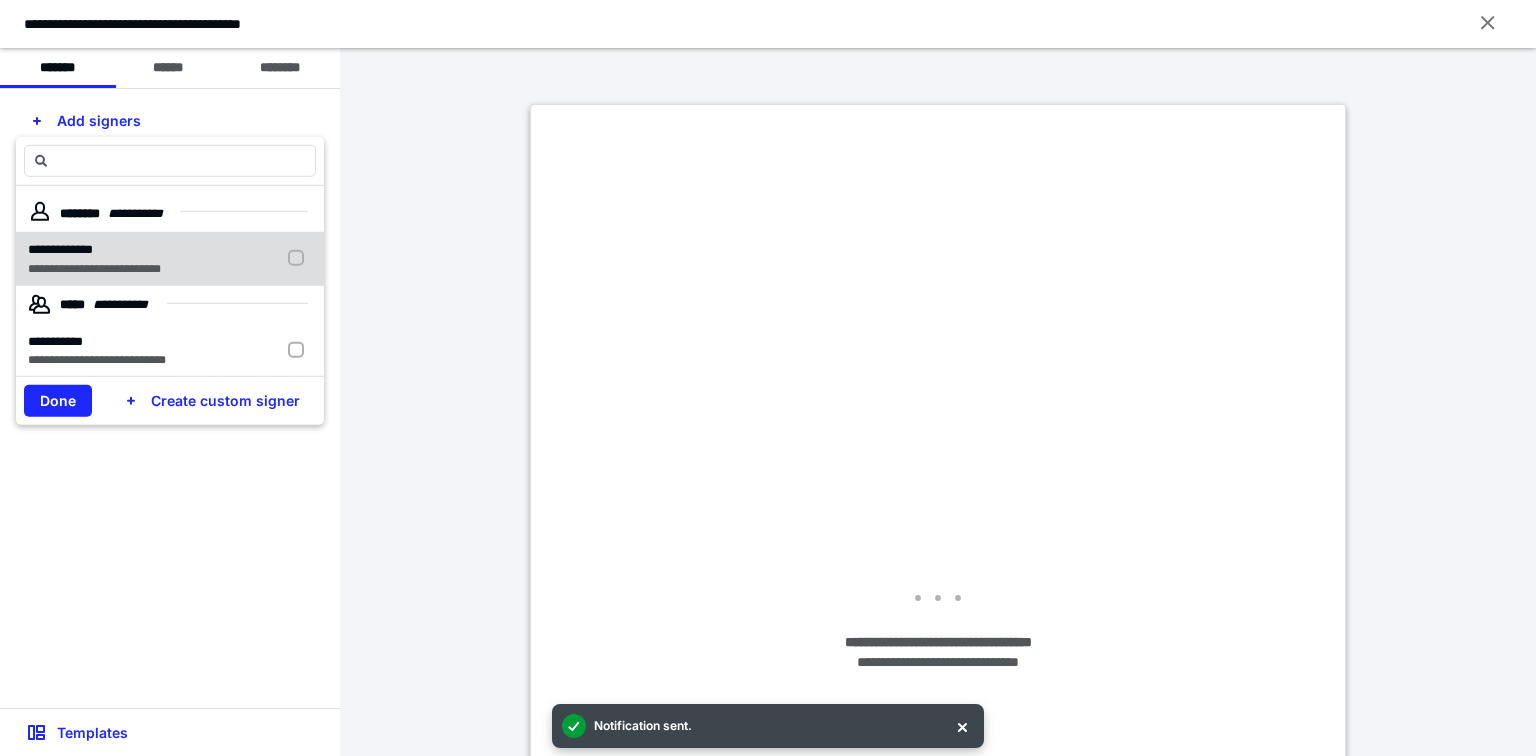 click on "**********" at bounding box center (94, 268) 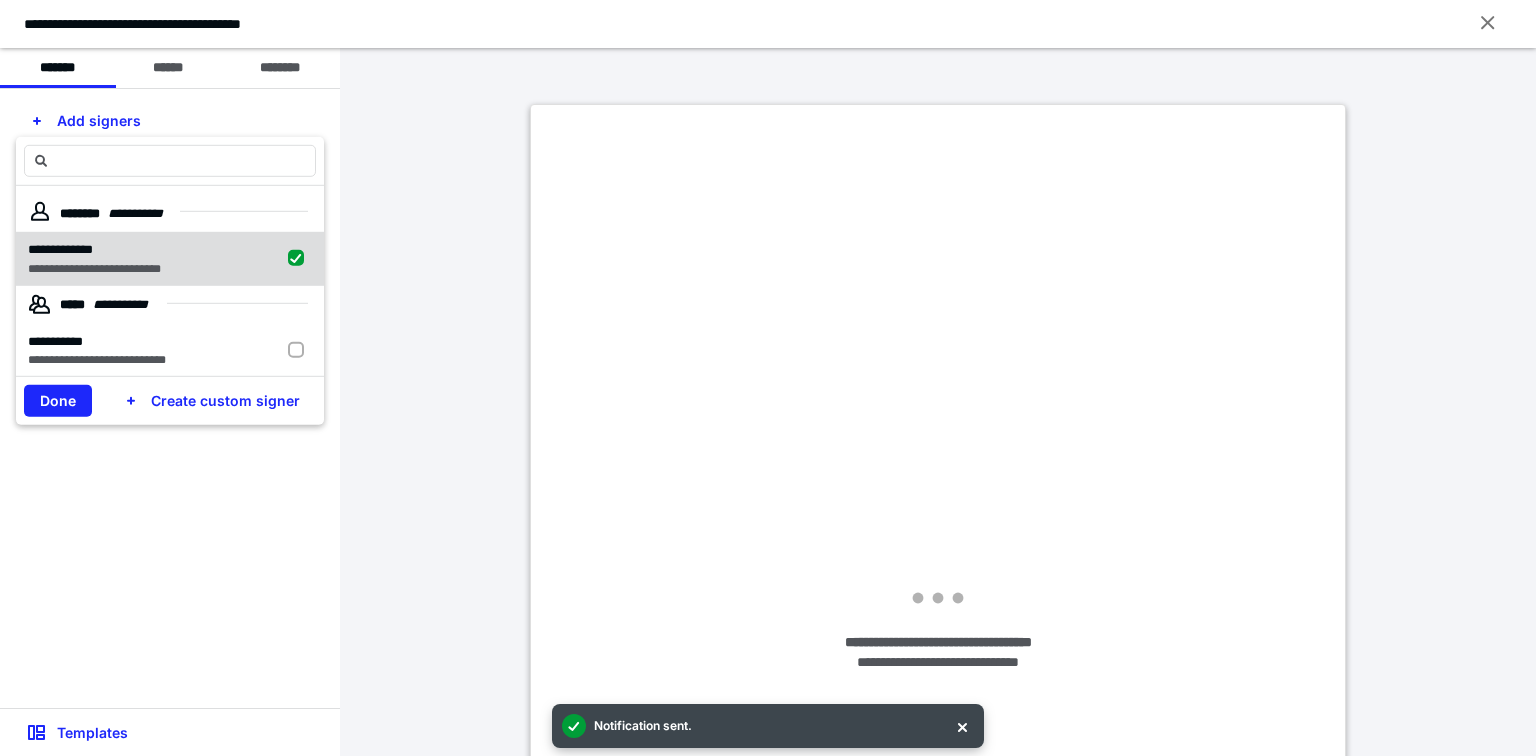 checkbox on "true" 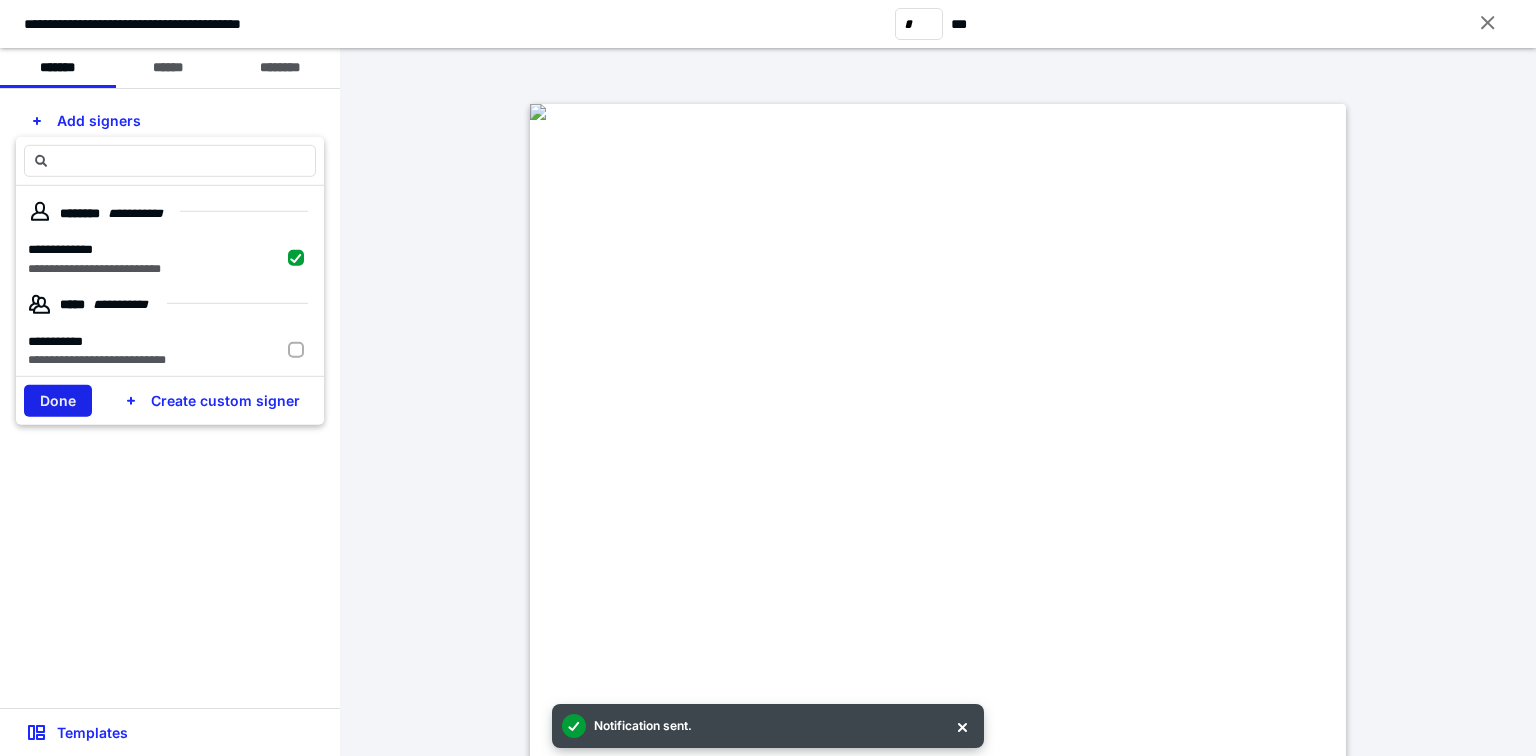 click on "Done" at bounding box center (58, 401) 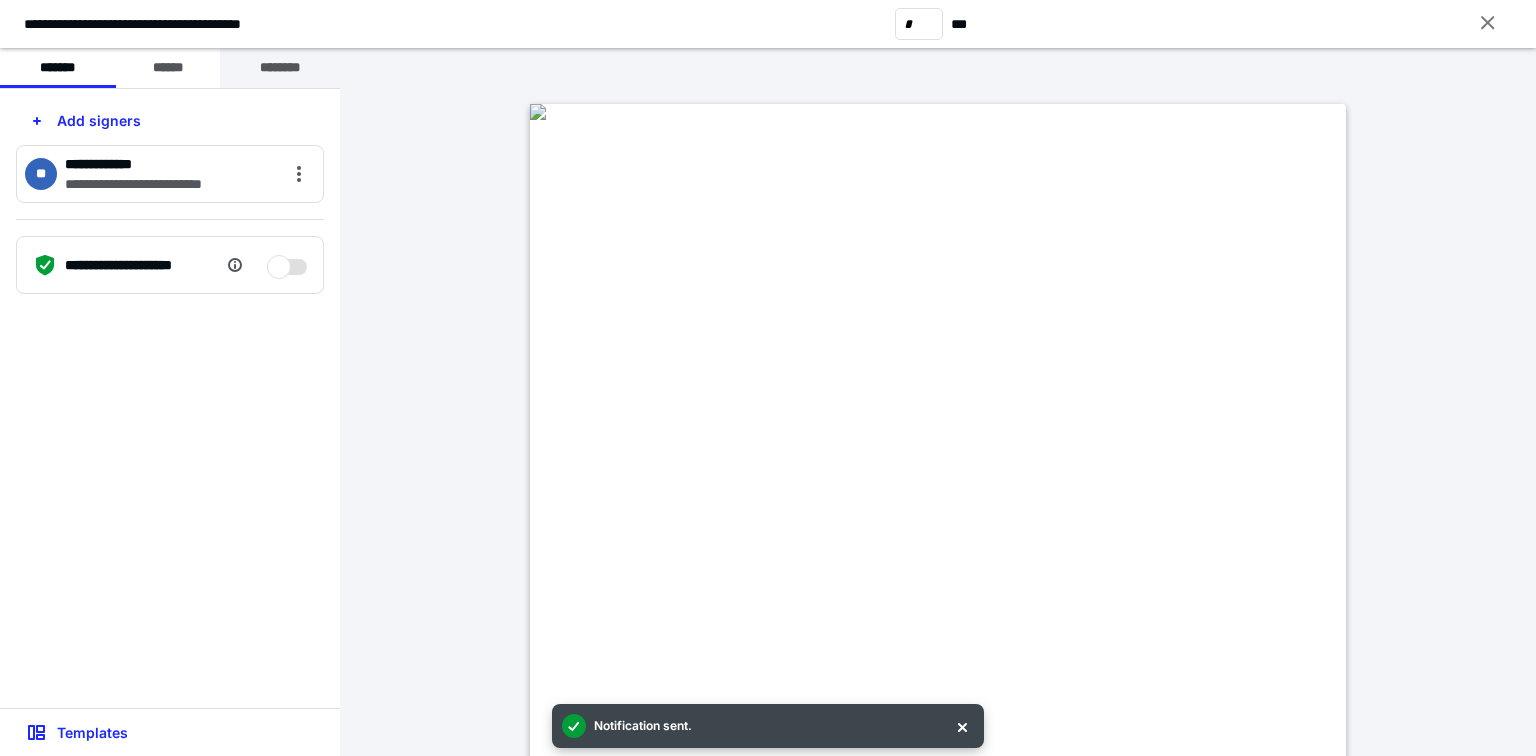click on "********" at bounding box center [280, 68] 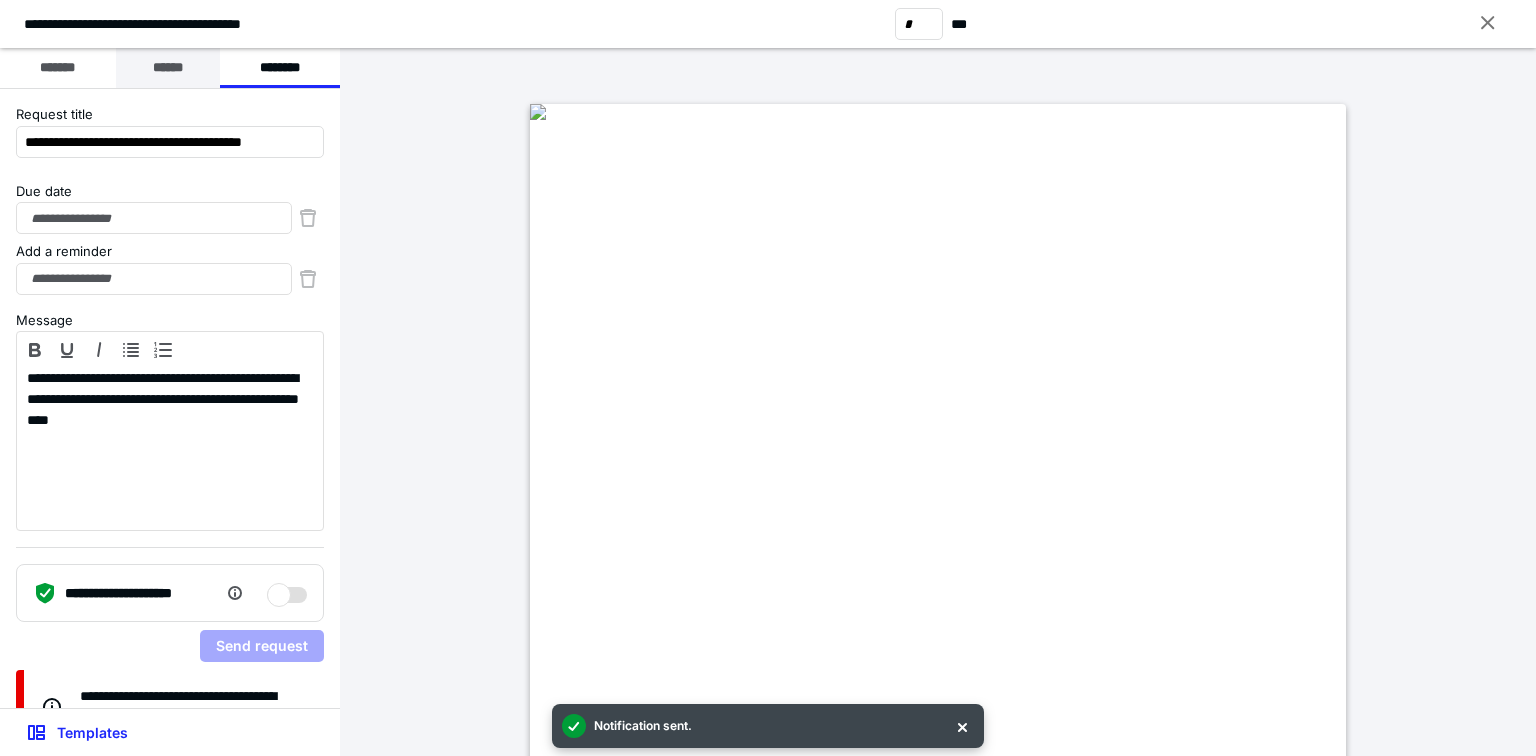 click on "******" at bounding box center [168, 68] 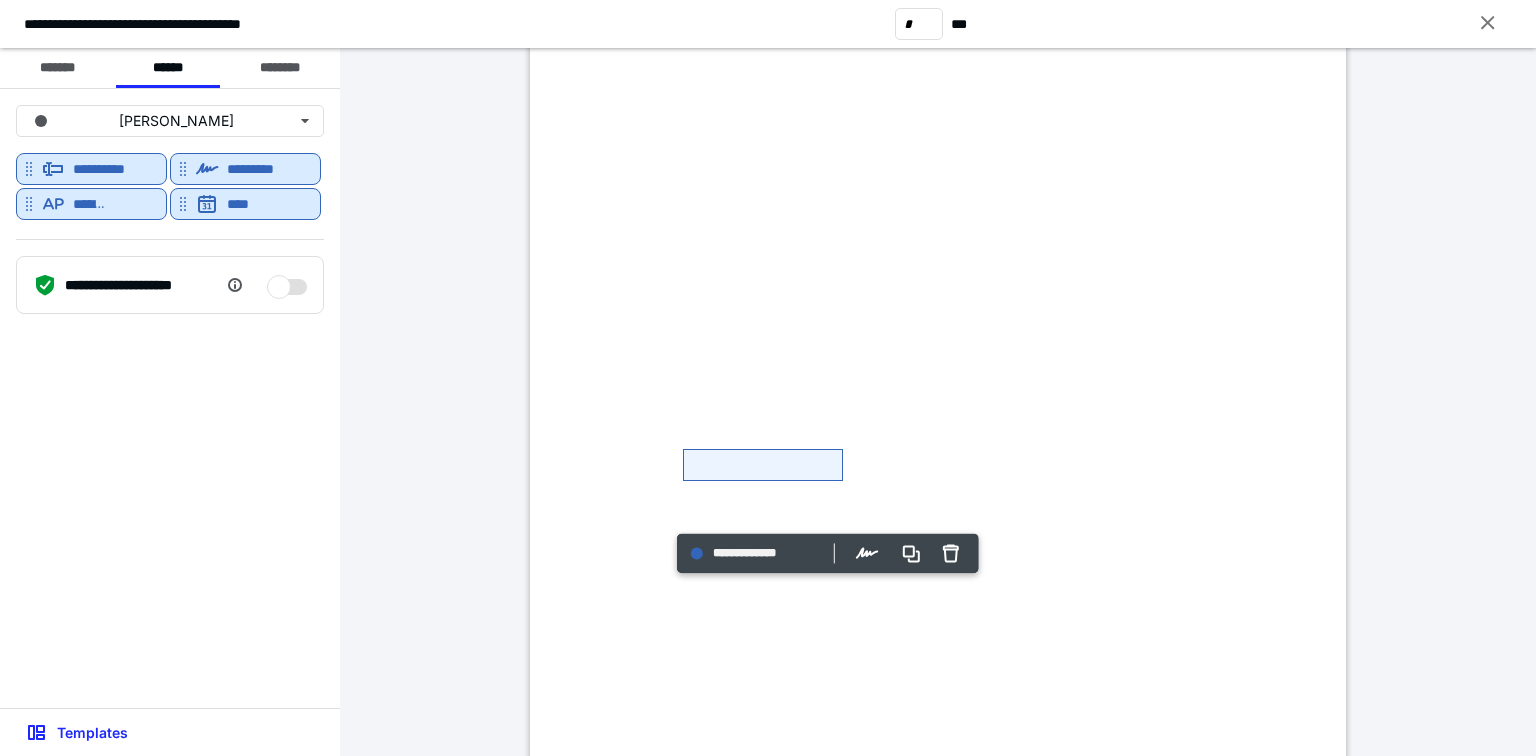 scroll, scrollTop: 400, scrollLeft: 0, axis: vertical 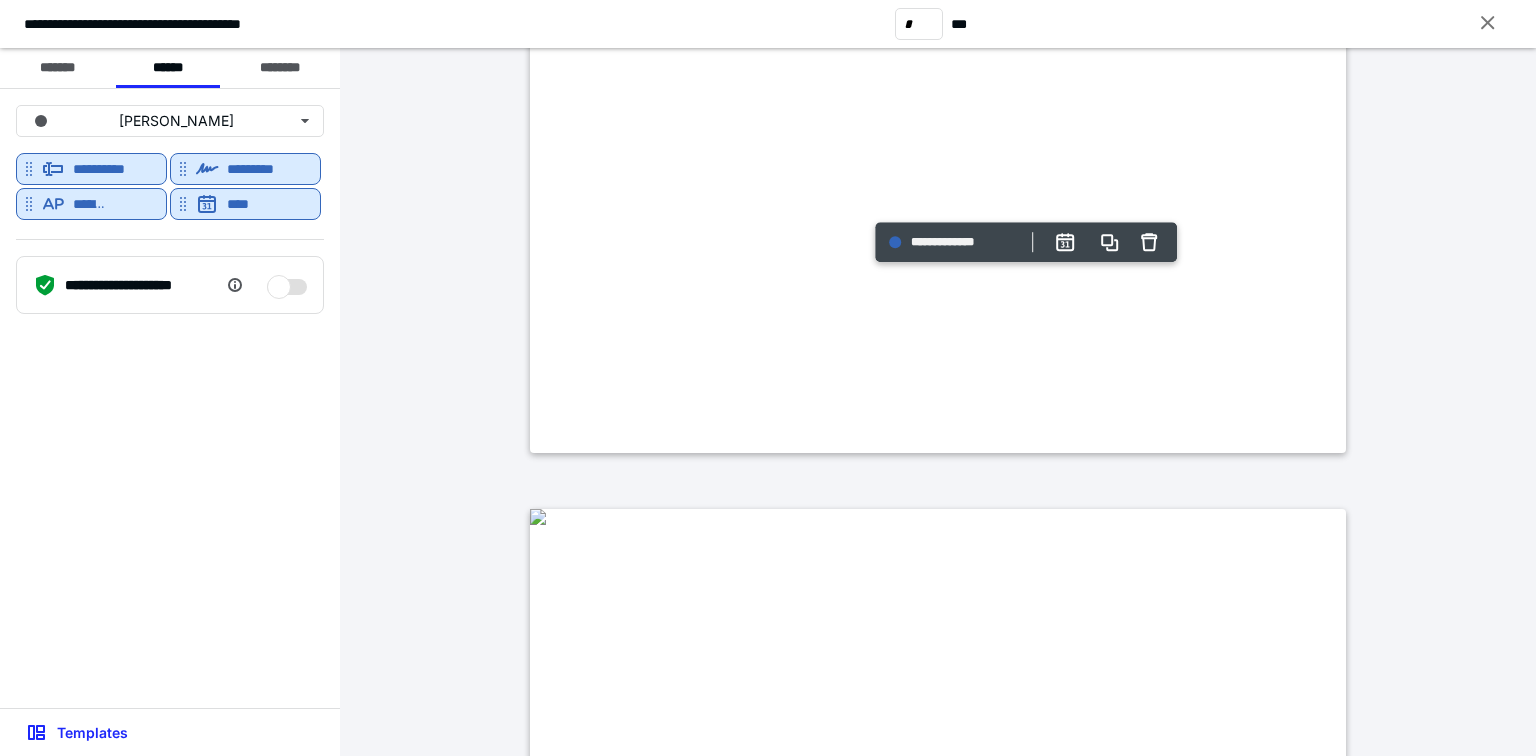 type on "*" 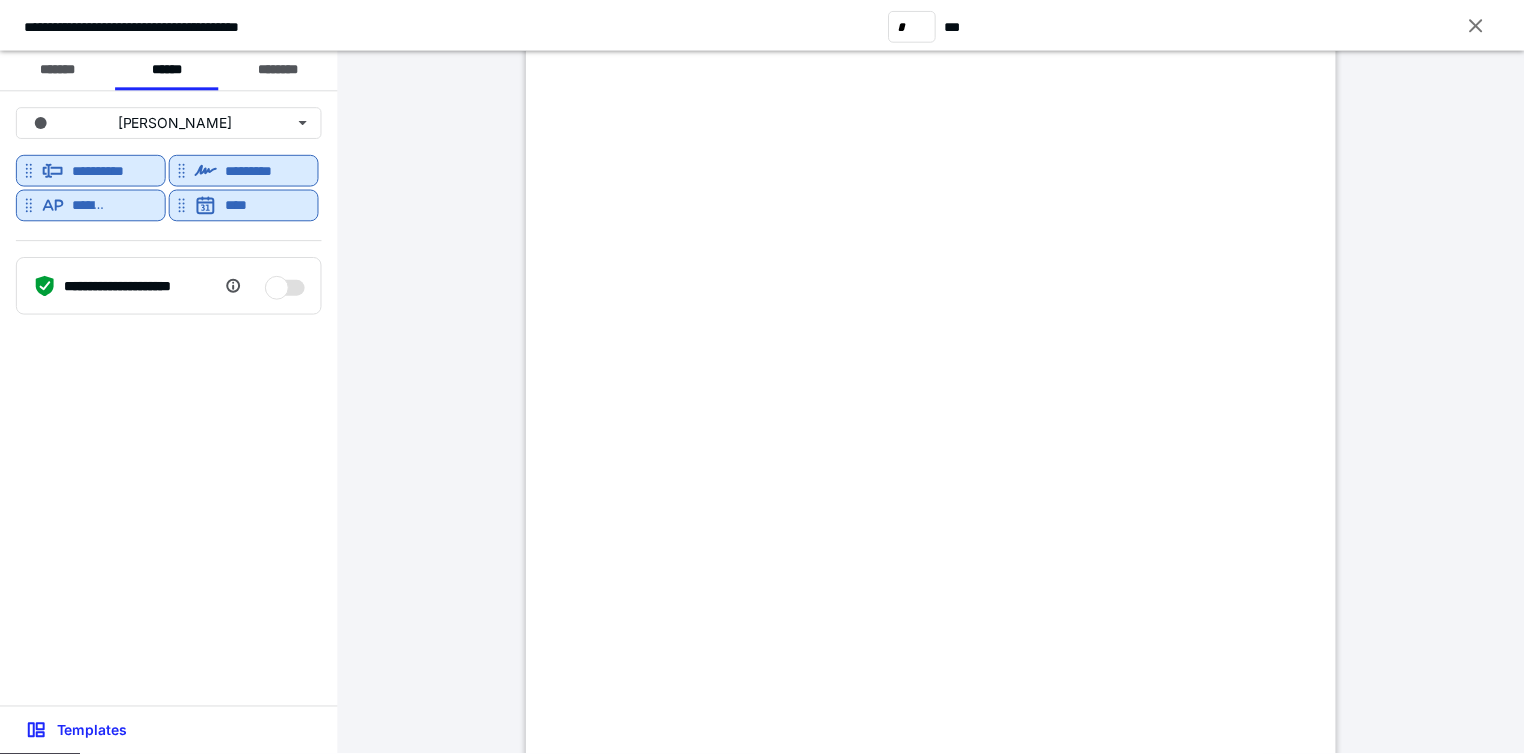 scroll, scrollTop: 1680, scrollLeft: 0, axis: vertical 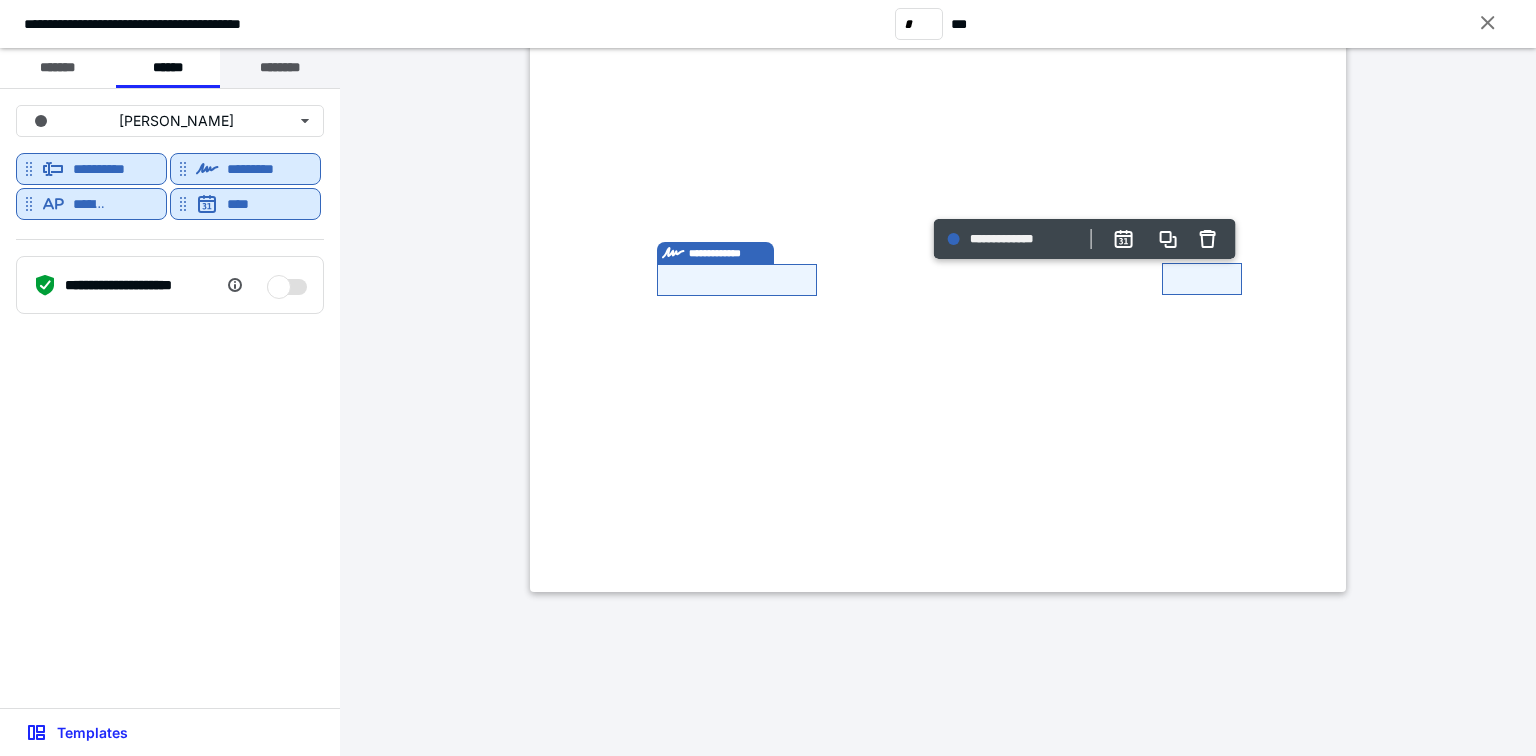 click on "********" at bounding box center [280, 68] 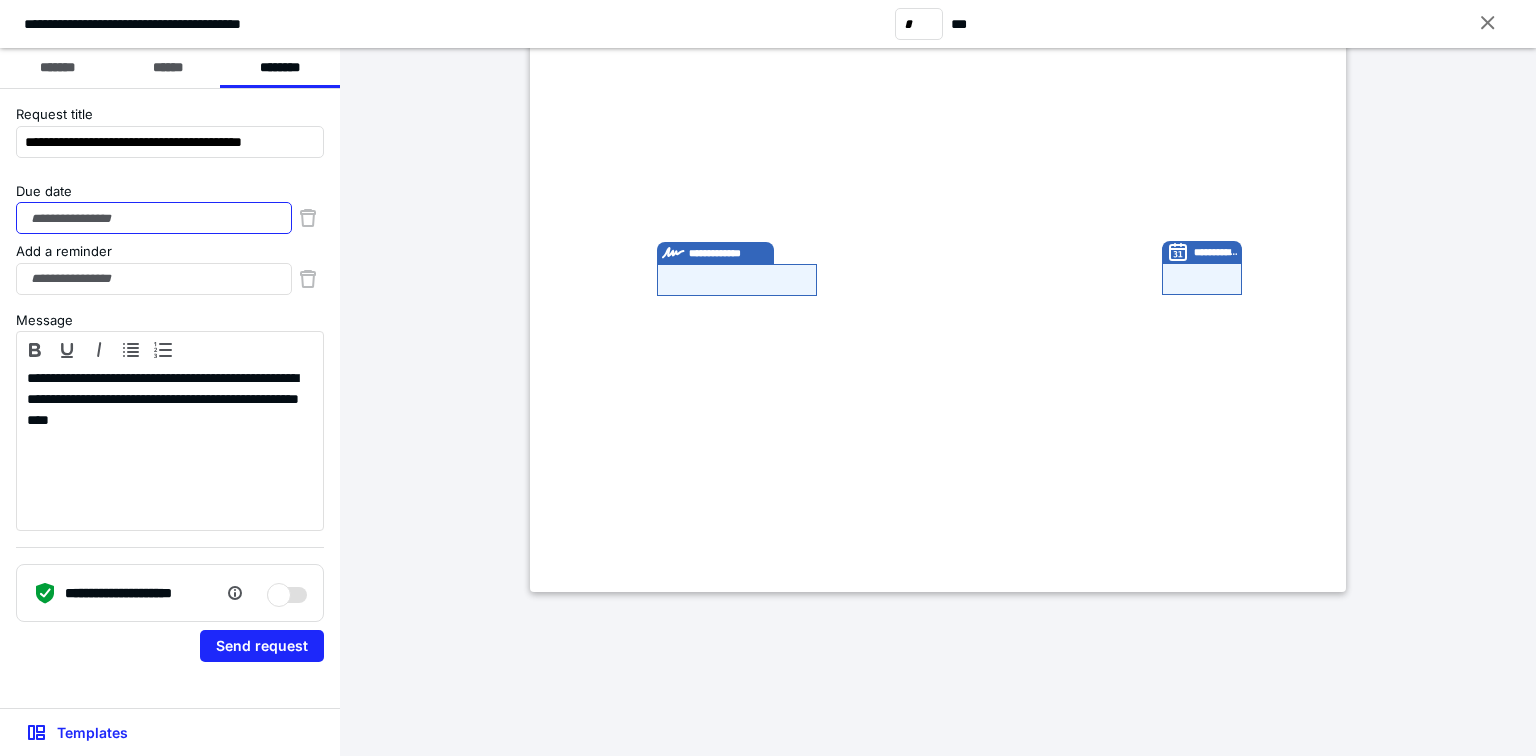 click on "Due date" at bounding box center [154, 218] 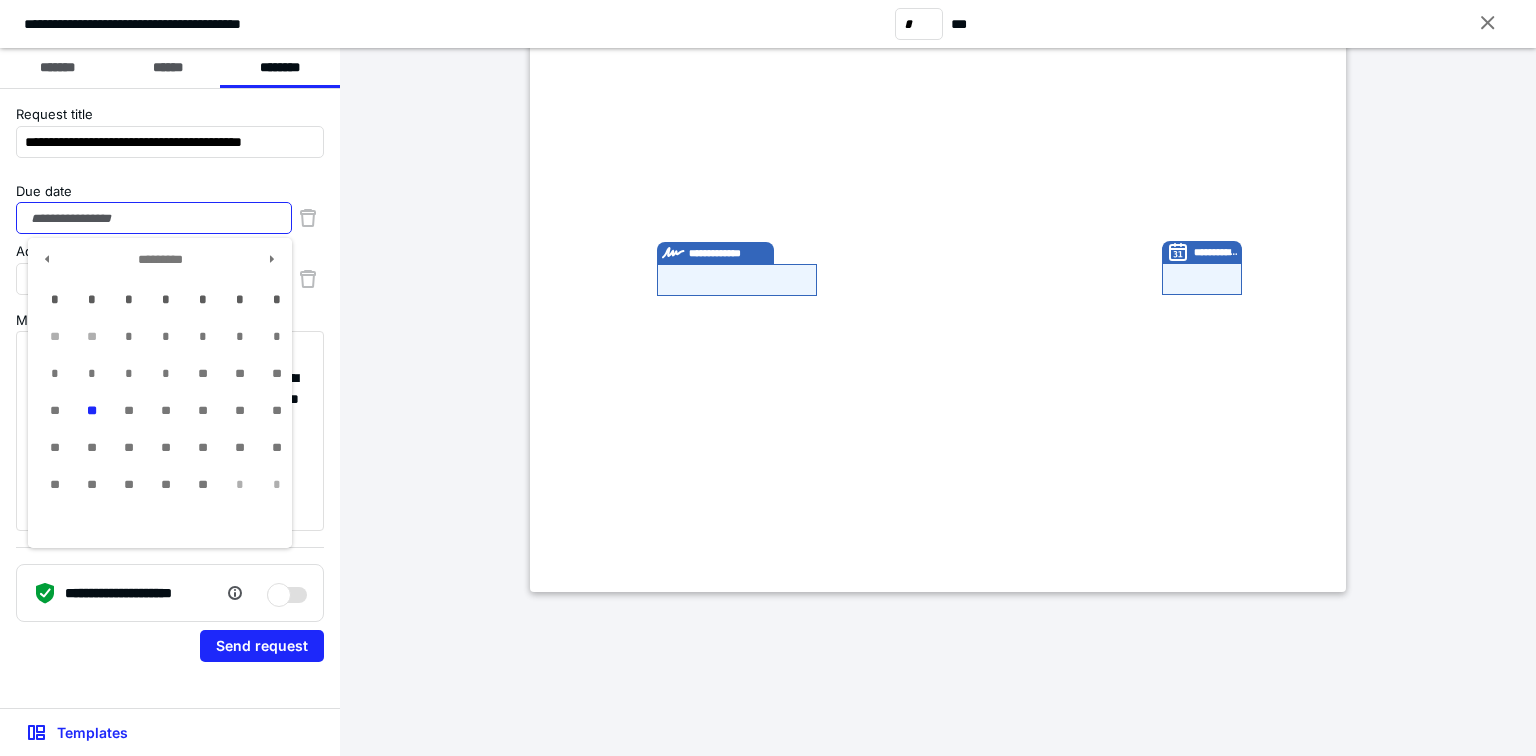 click on "**" at bounding box center [91, 485] 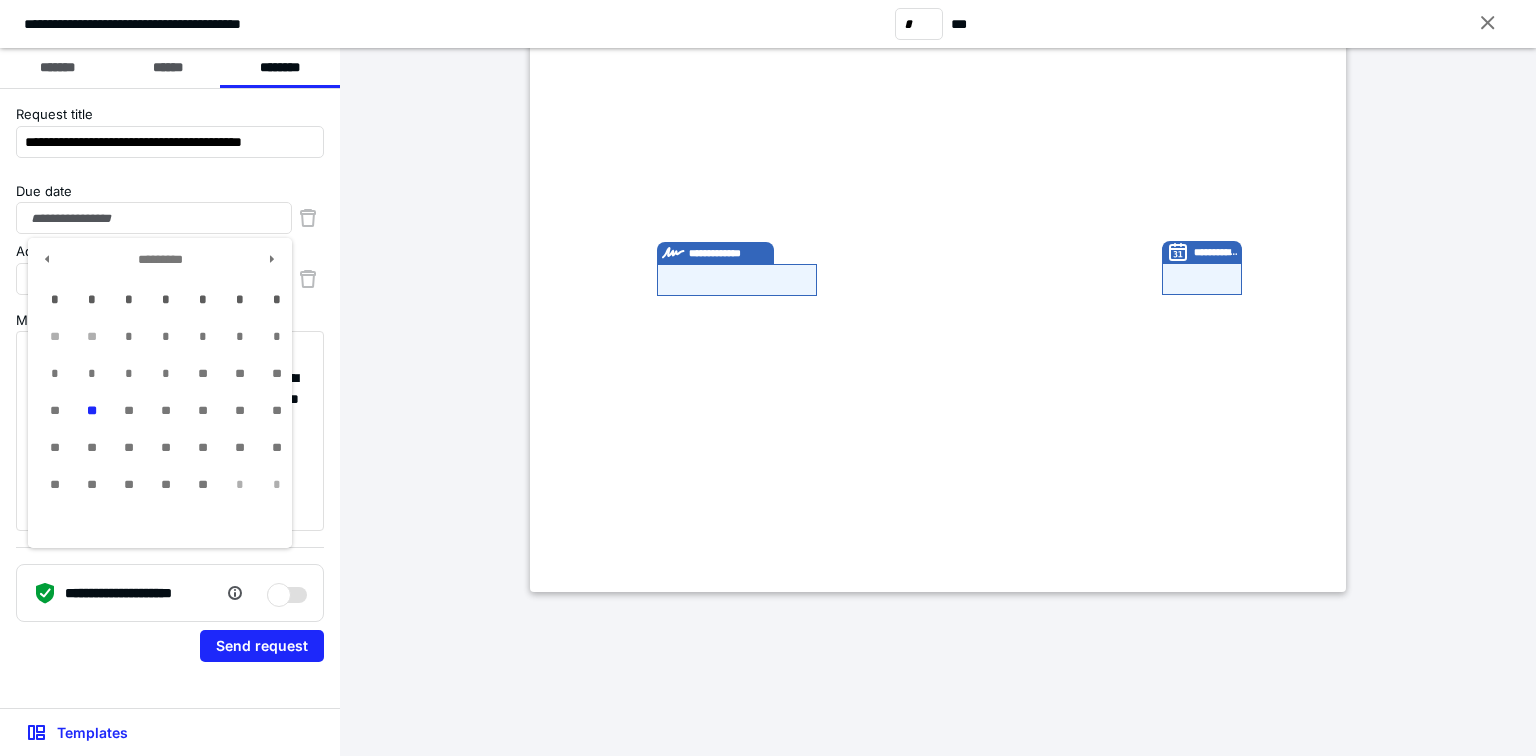 type on "**********" 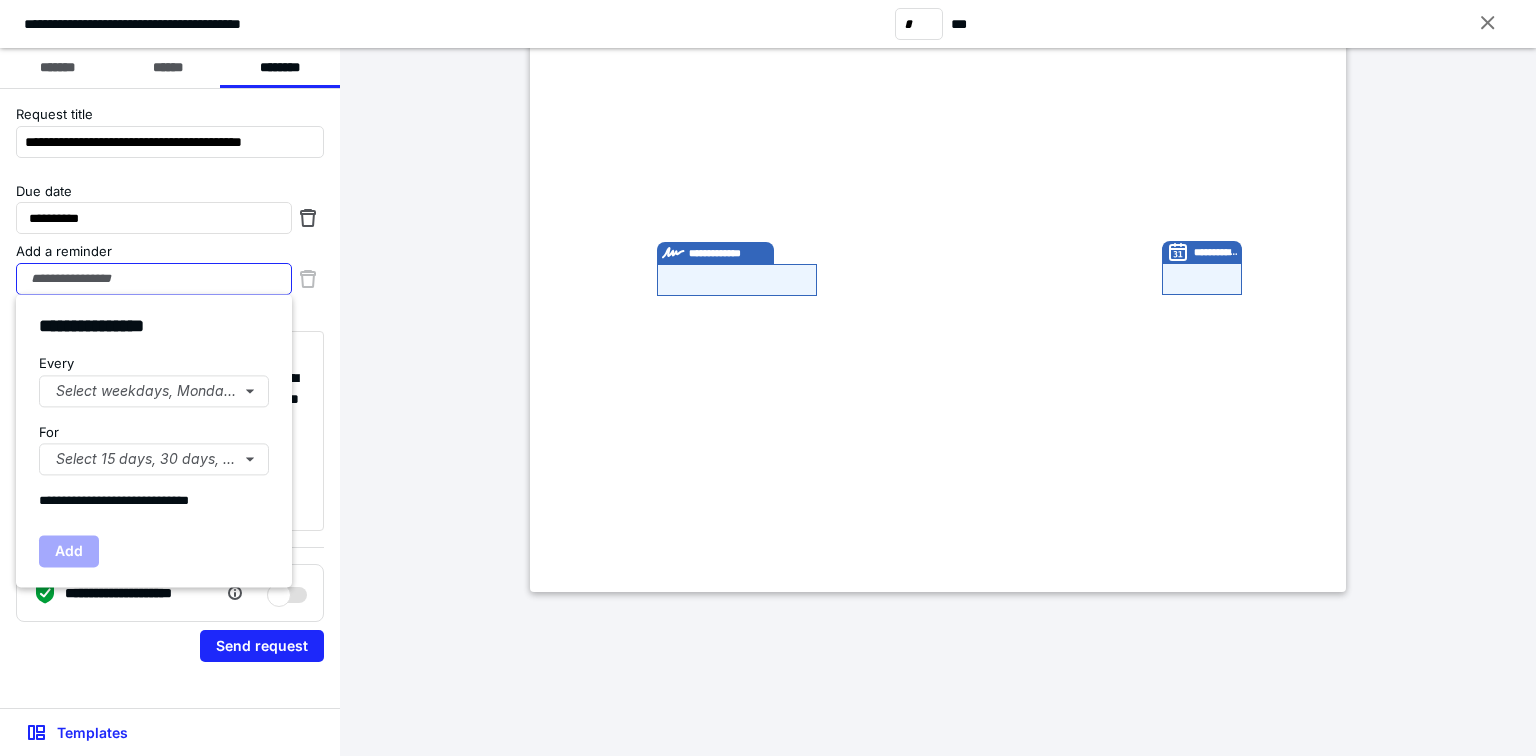 click on "Add a reminder" at bounding box center (154, 279) 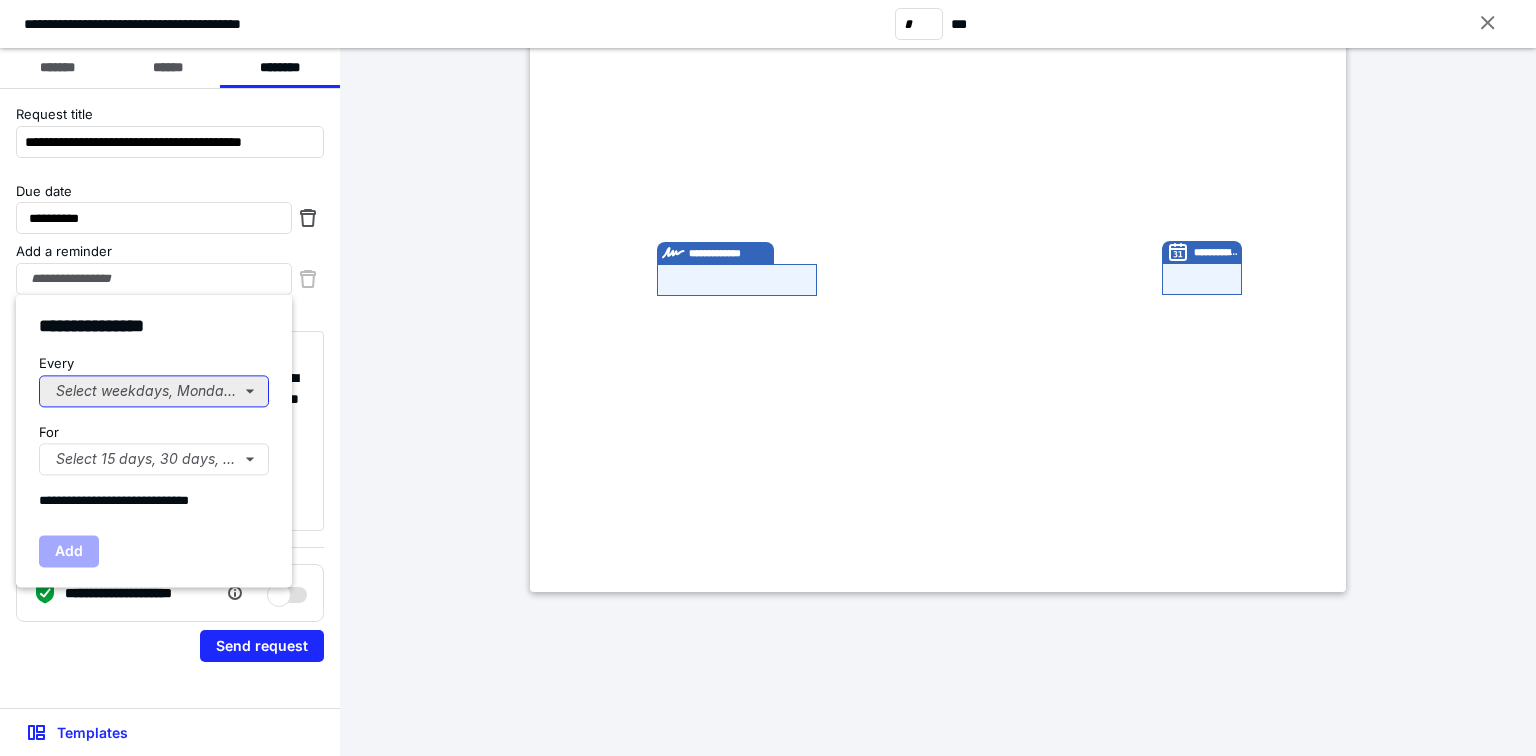 click on "Select weekdays, Mondays, or Tues..." at bounding box center (154, 391) 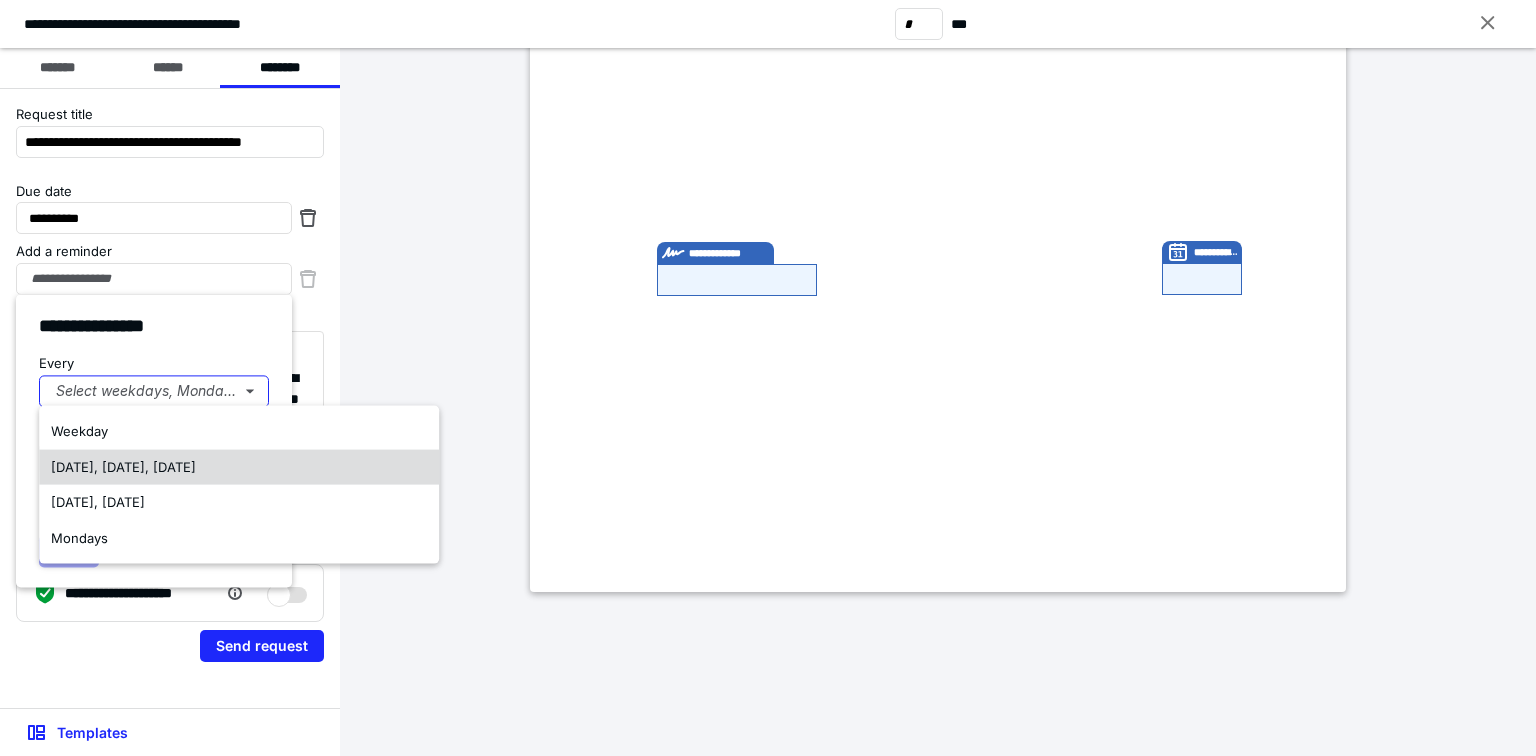 drag, startPoint x: 106, startPoint y: 418, endPoint x: 81, endPoint y: 472, distance: 59.5063 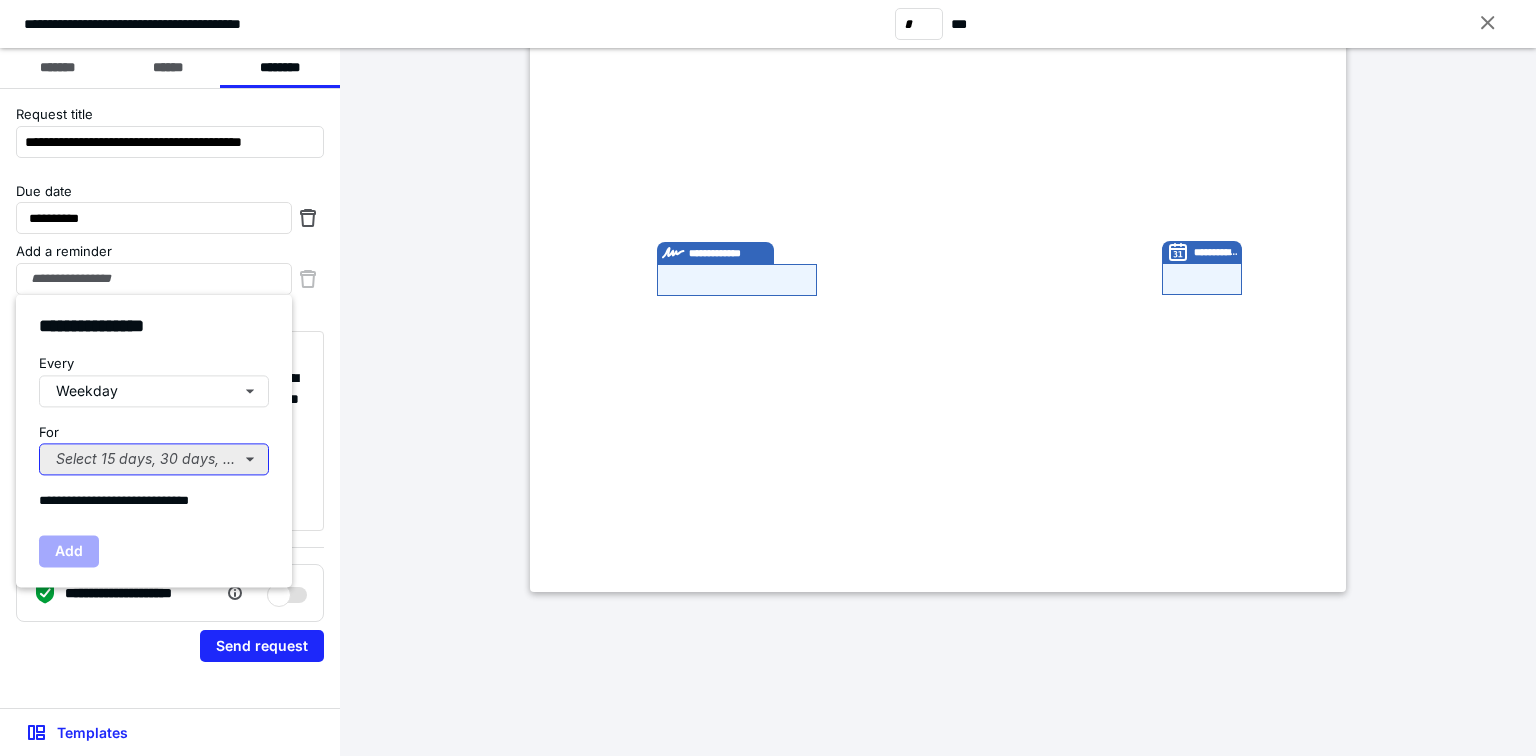 click on "Select 15 days, 30 days, or 45 days..." at bounding box center (154, 459) 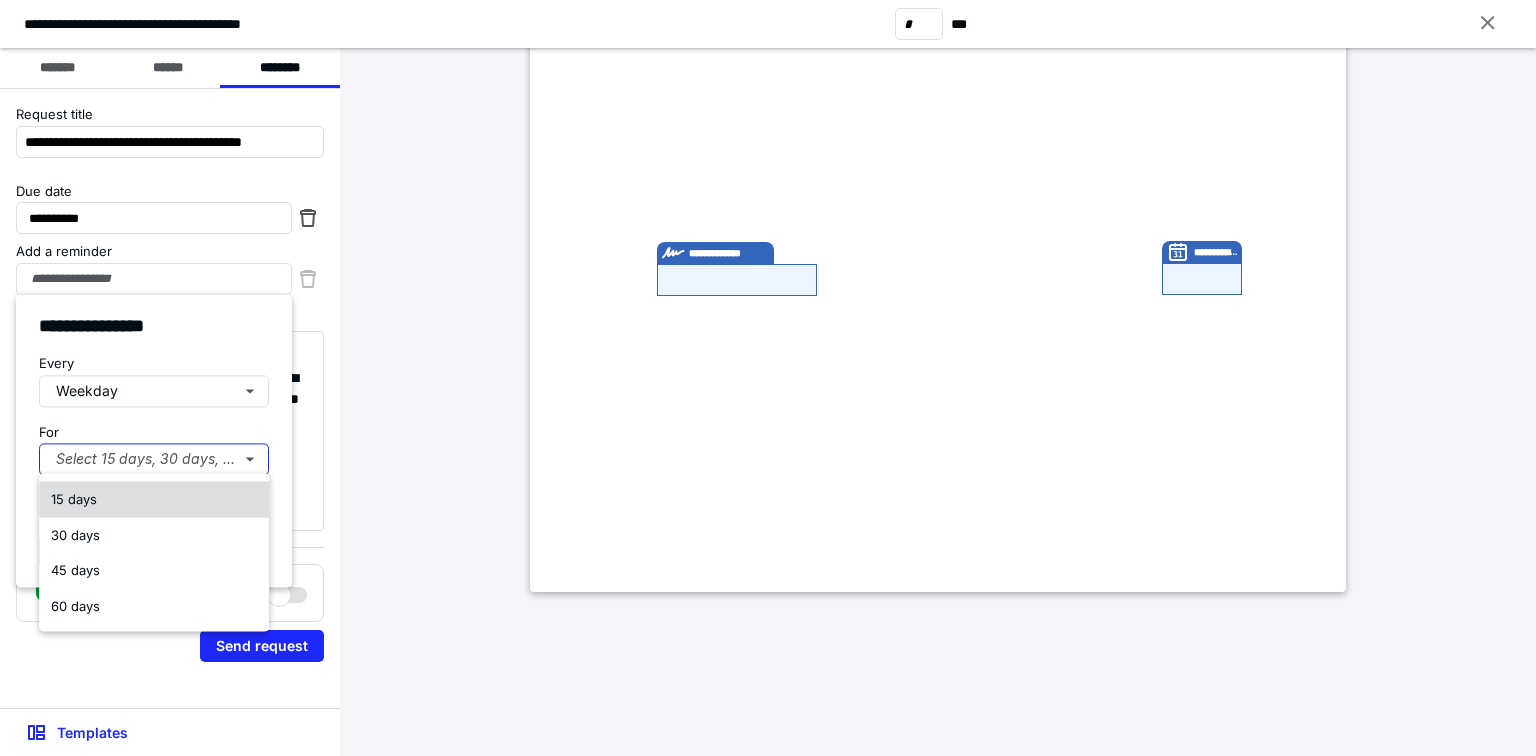 click on "15 days" at bounding box center (74, 499) 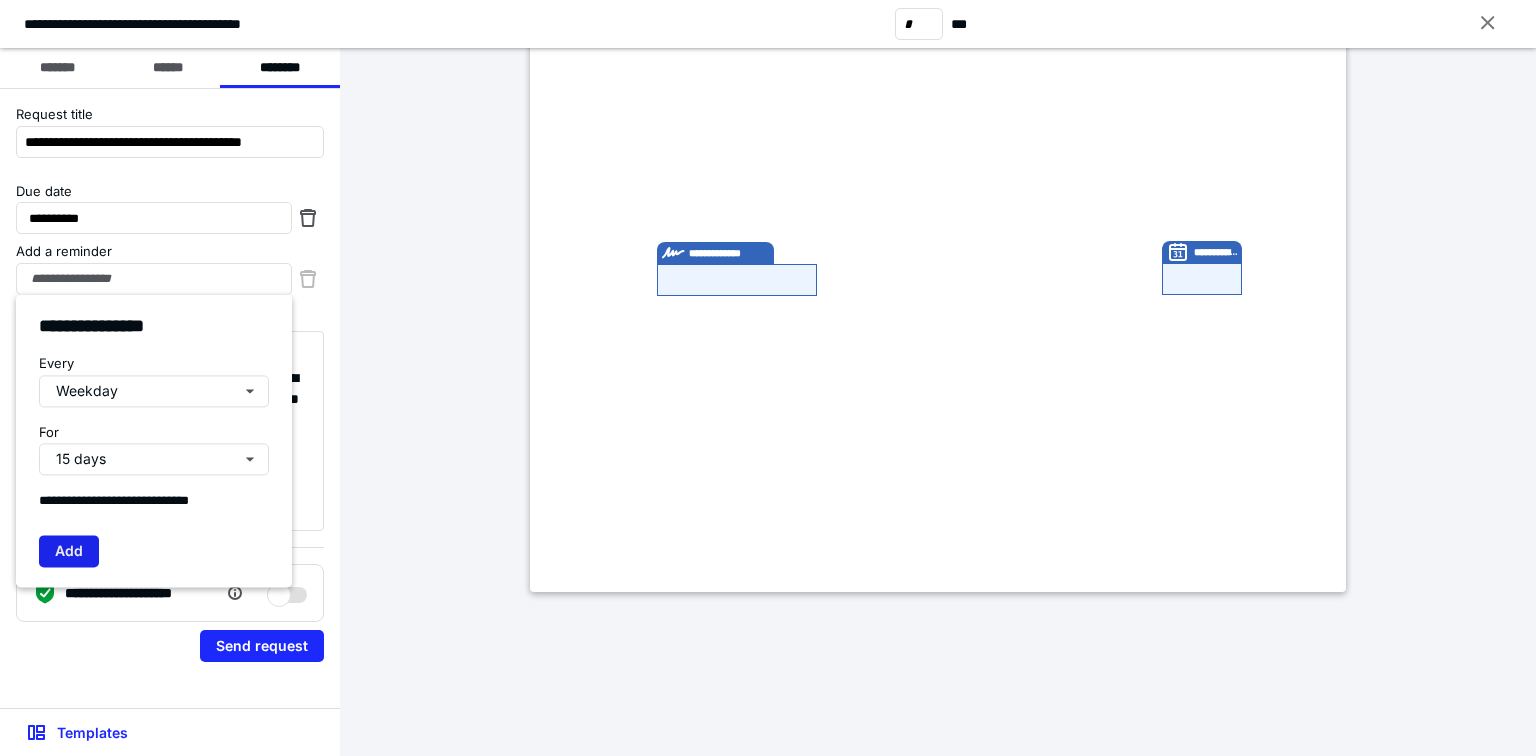 click on "Add" at bounding box center (69, 551) 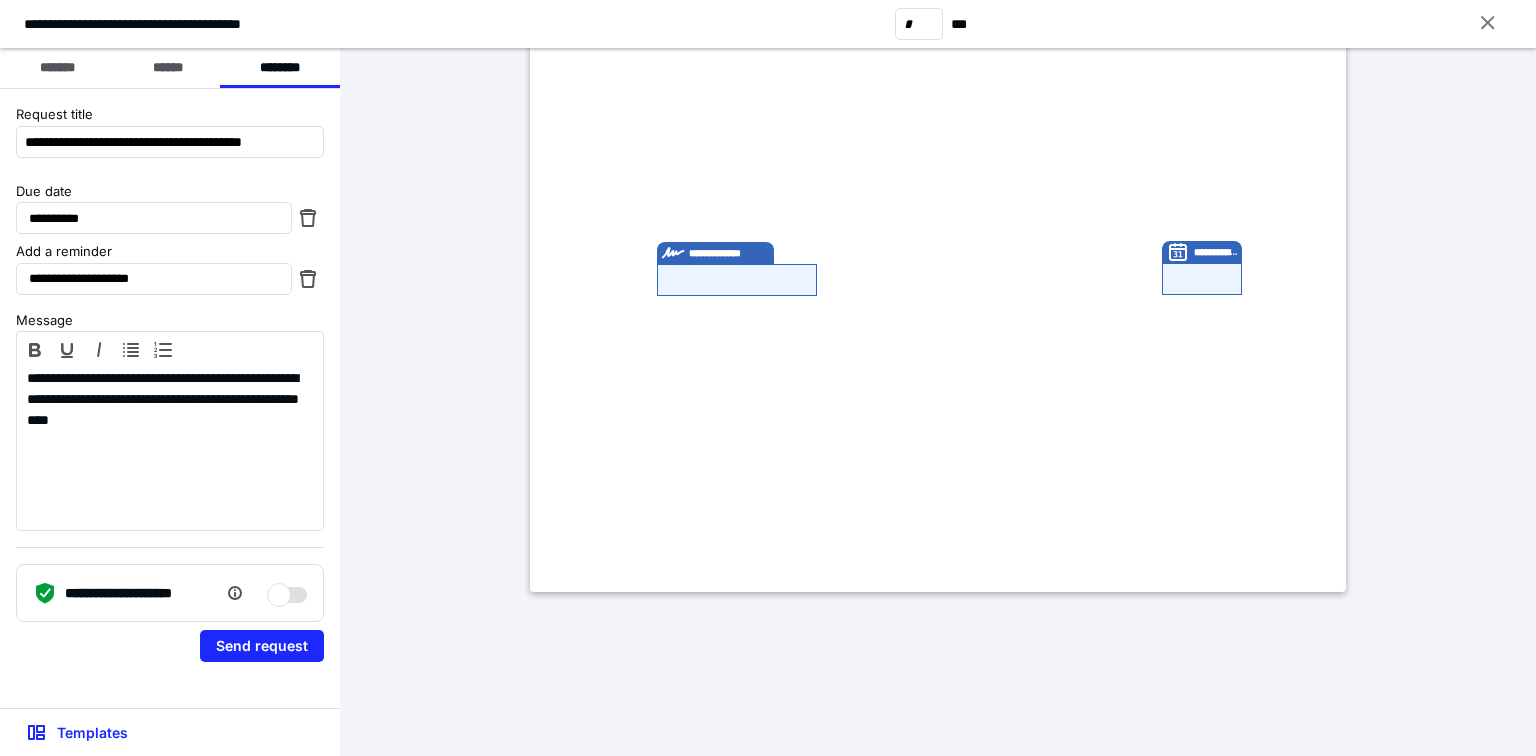 click on "Send request" at bounding box center [262, 646] 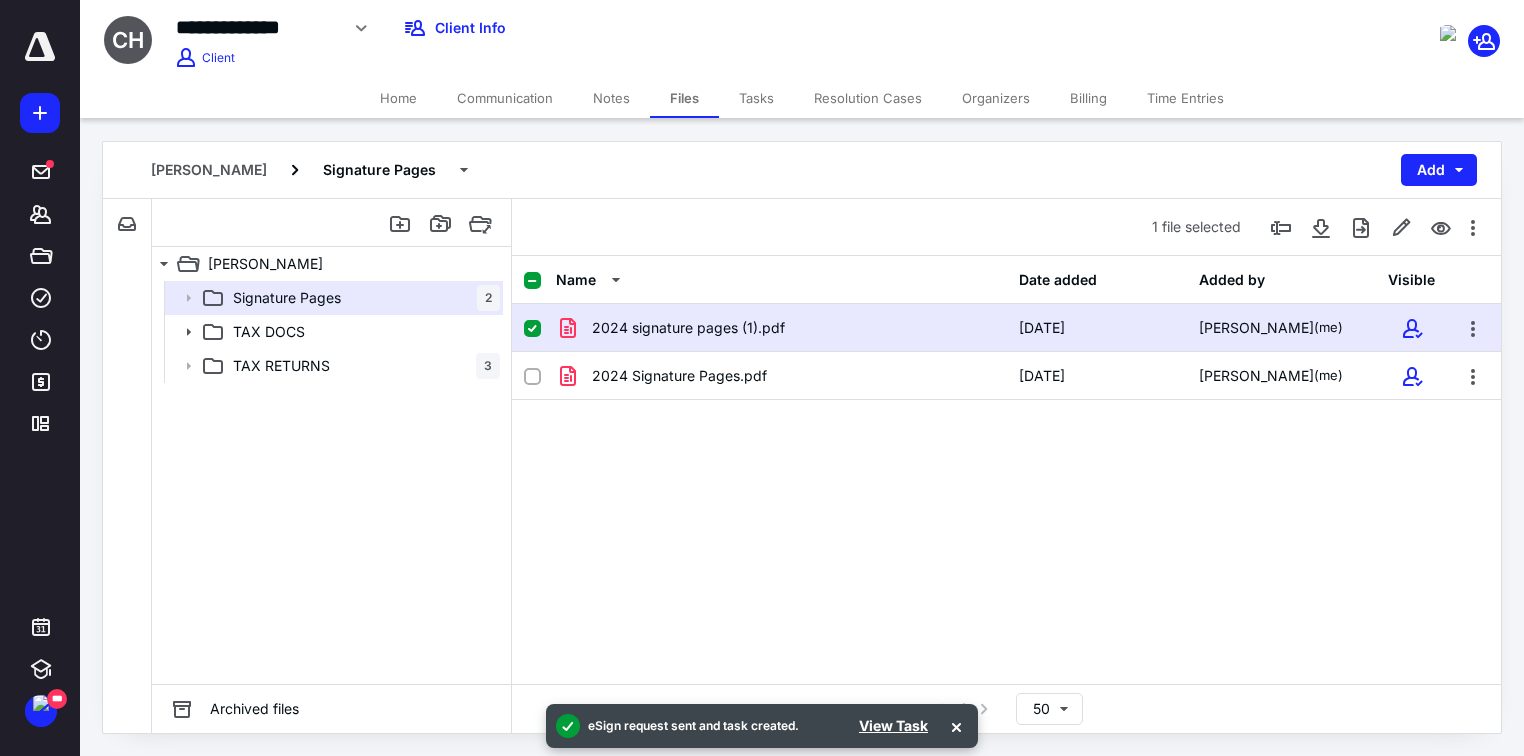 click on "Billing" at bounding box center (1088, 98) 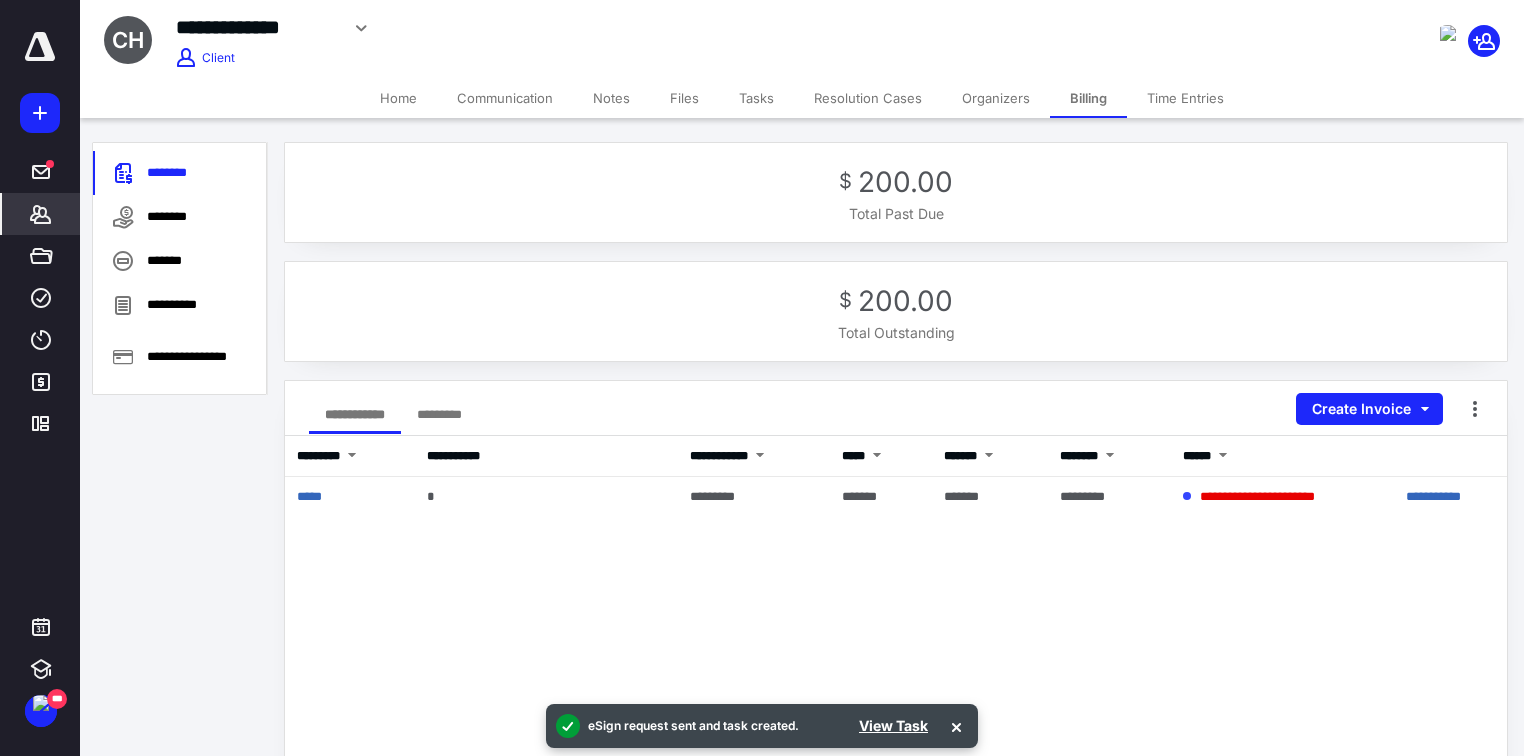 click on "Tasks" at bounding box center [756, 98] 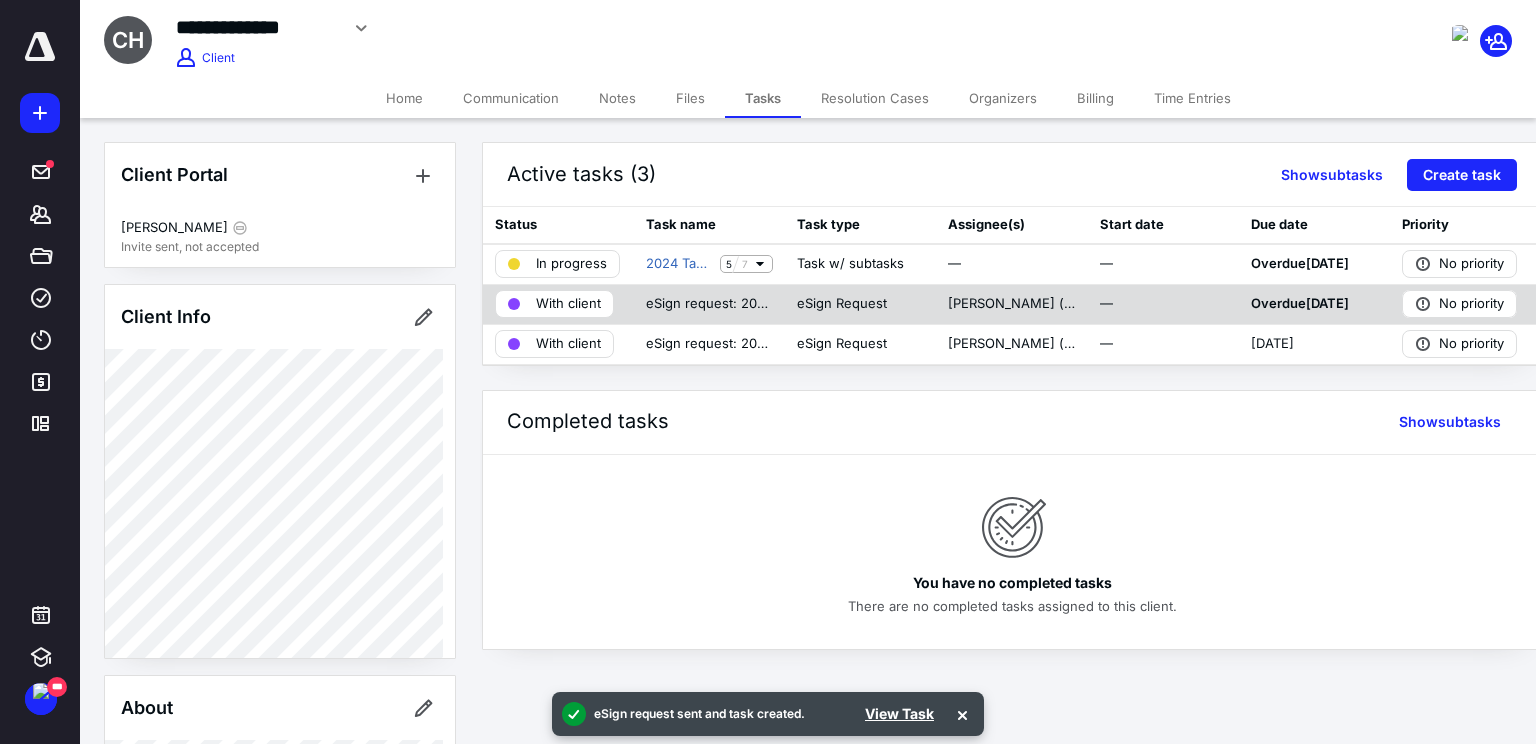 click on "With client" at bounding box center (568, 304) 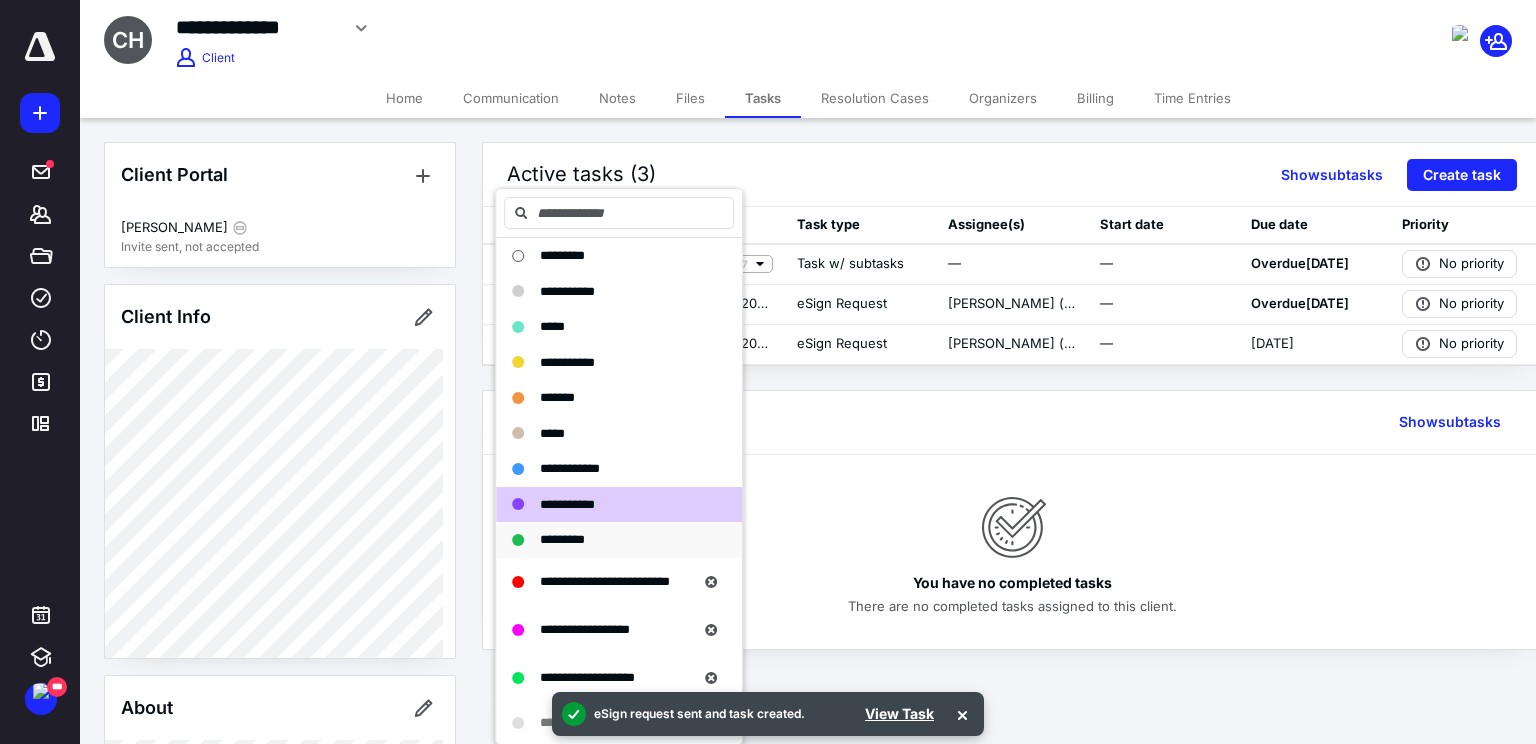 click on "*********" at bounding box center (562, 539) 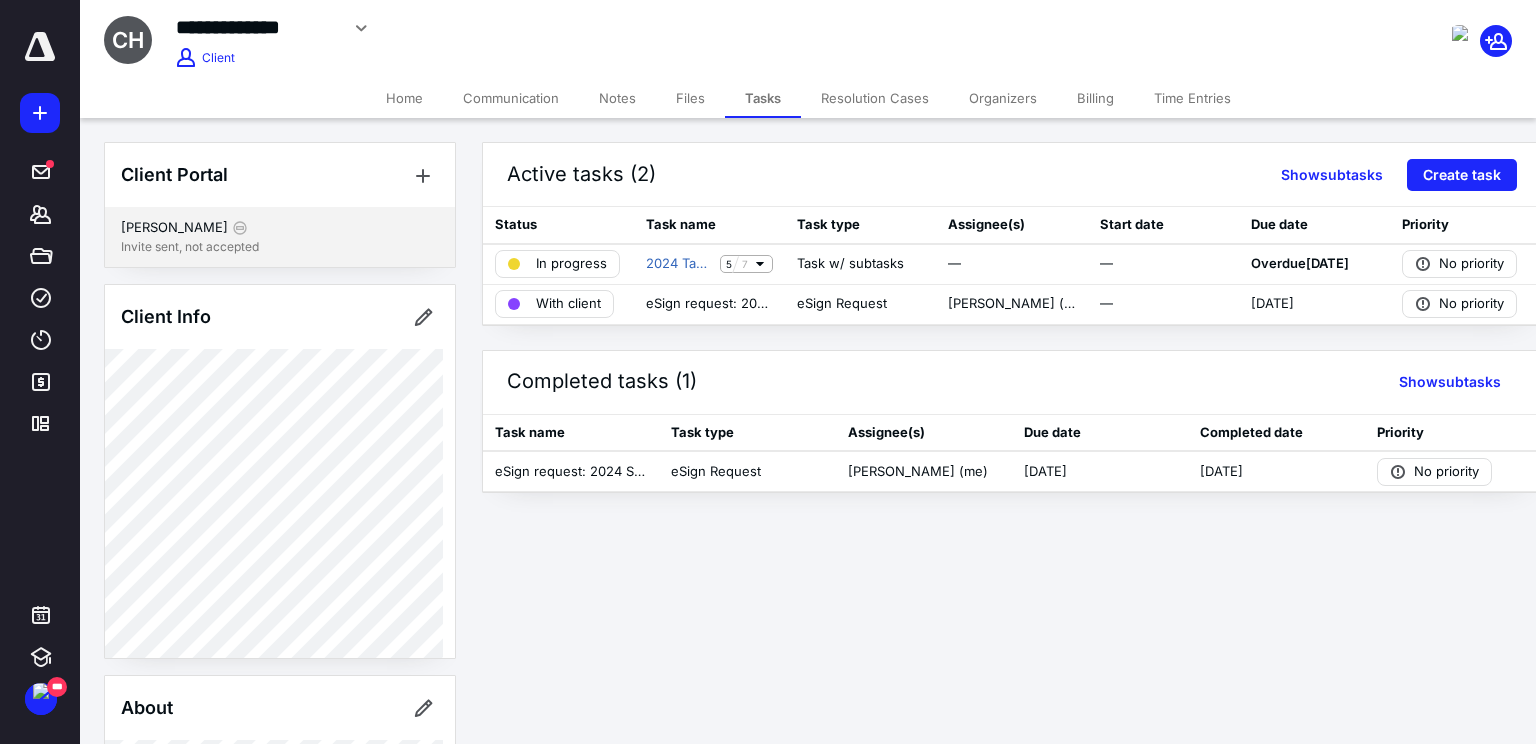 click on "[PERSON_NAME]" at bounding box center [280, 228] 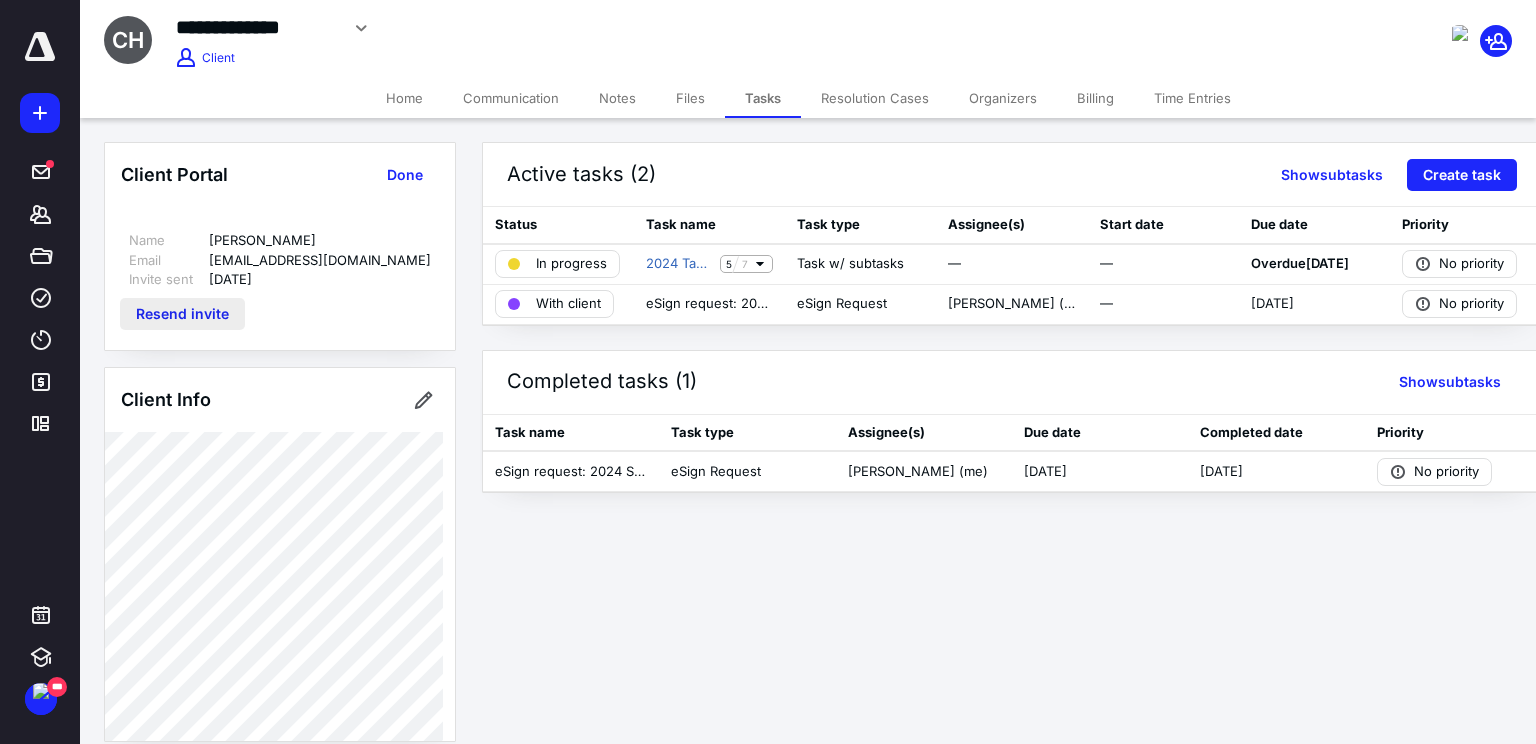 click on "Resend invite" at bounding box center [182, 314] 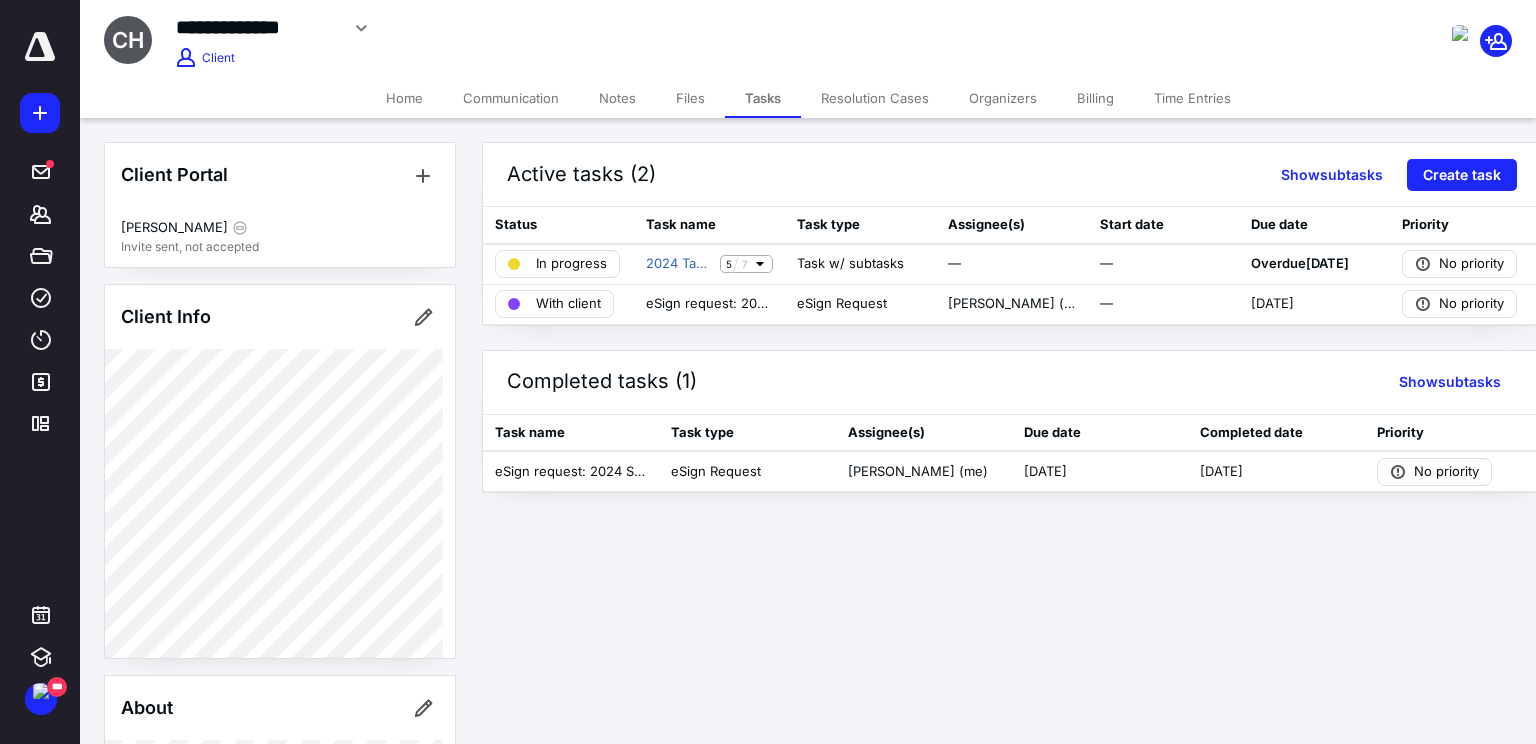 click on "Communication" at bounding box center (511, 98) 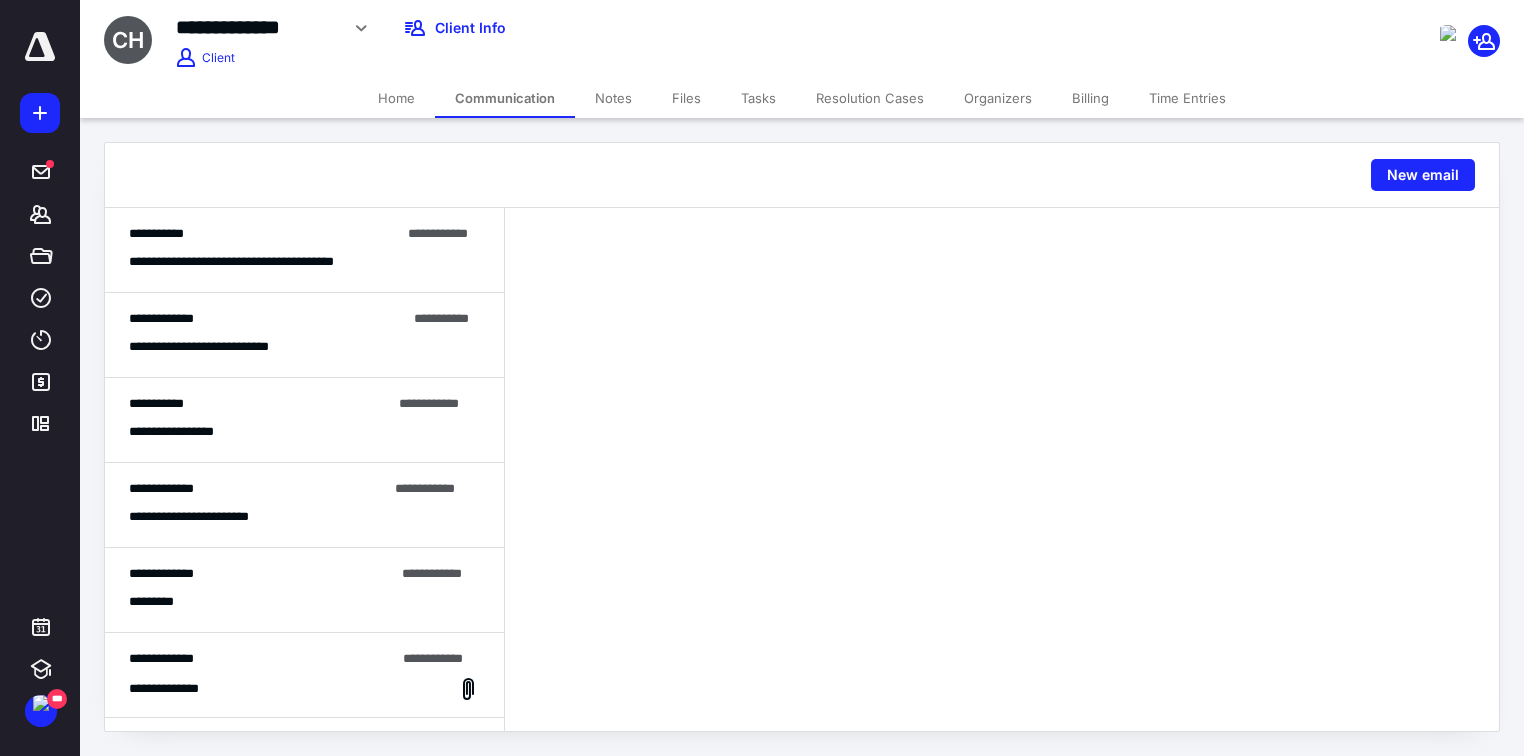click on "**********" at bounding box center [304, 347] 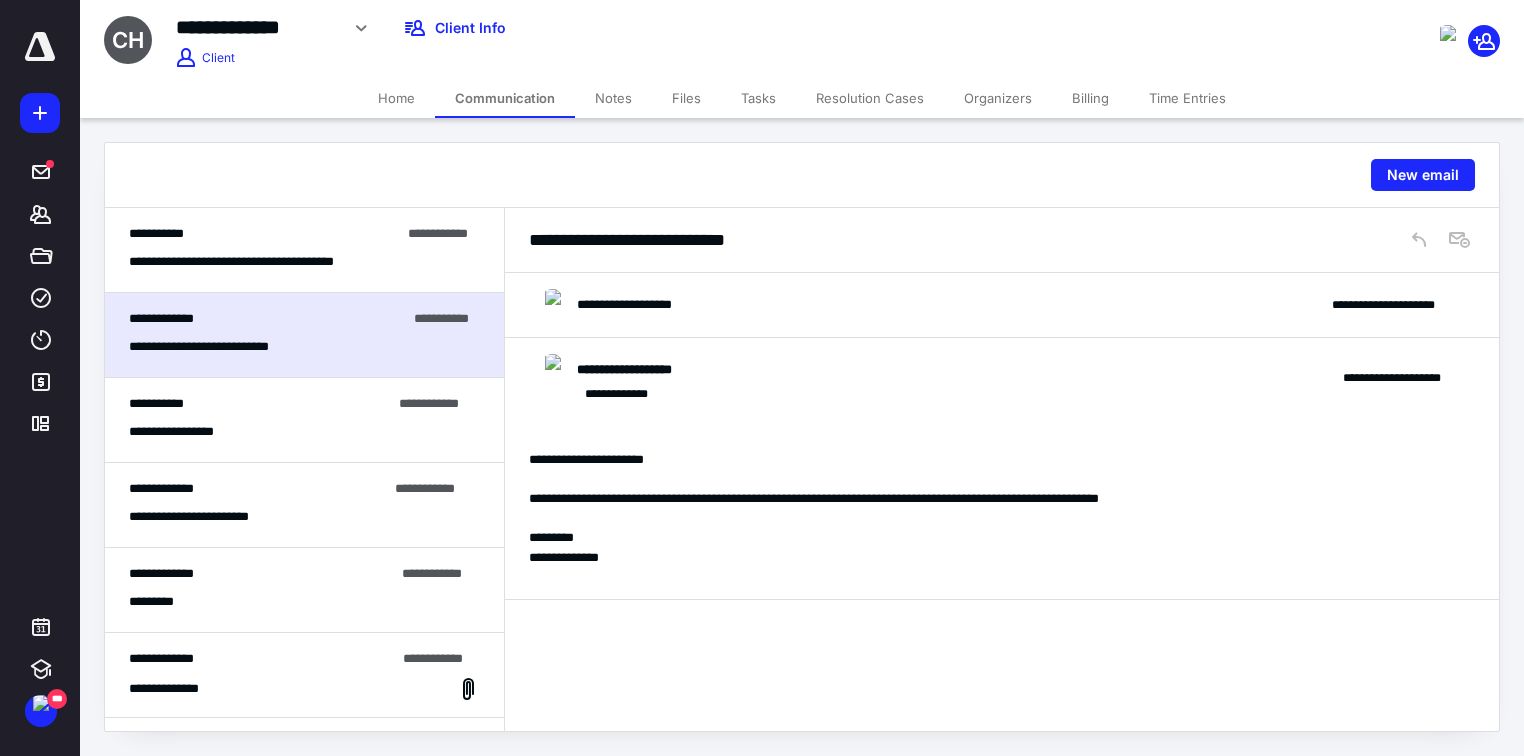 click on "**********" at bounding box center [639, 305] 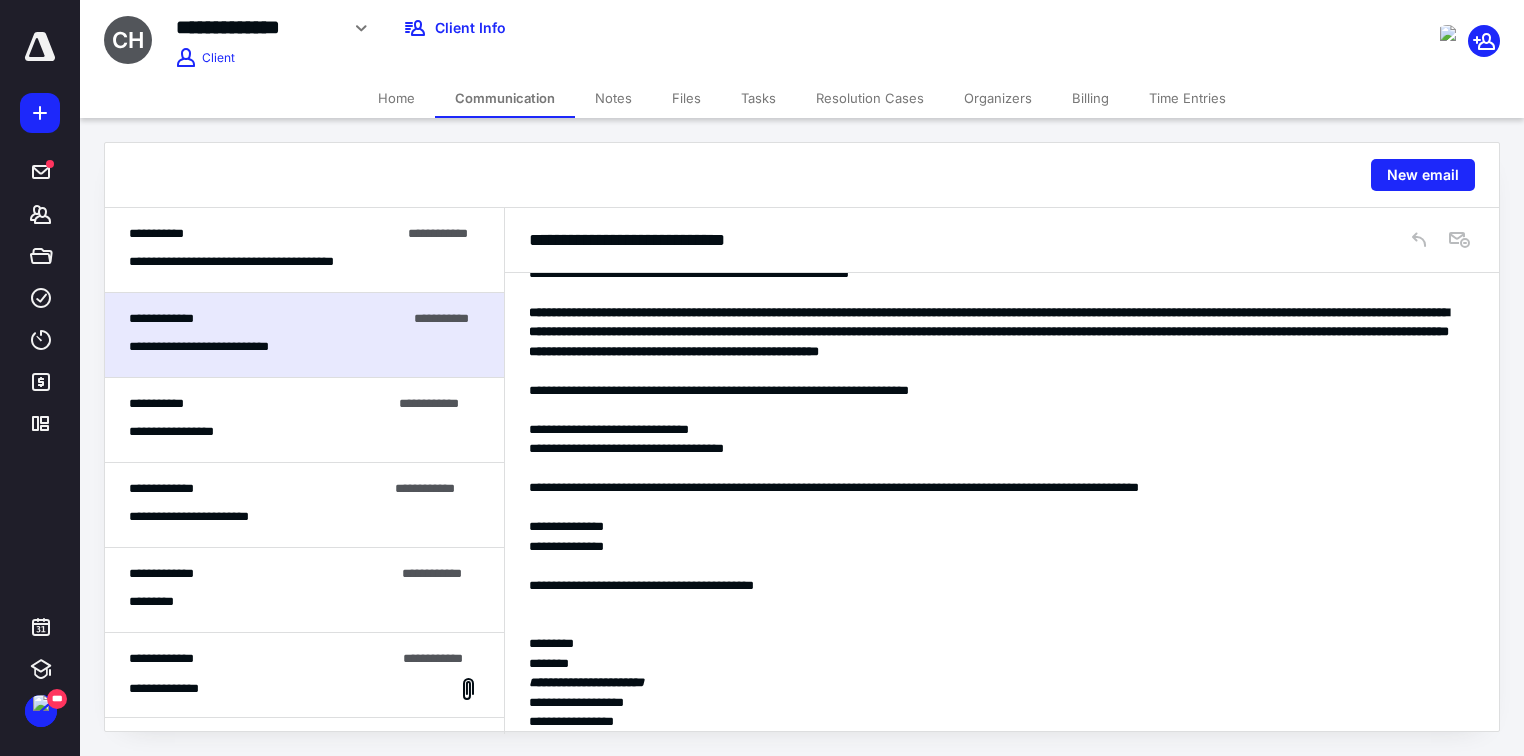 scroll, scrollTop: 0, scrollLeft: 0, axis: both 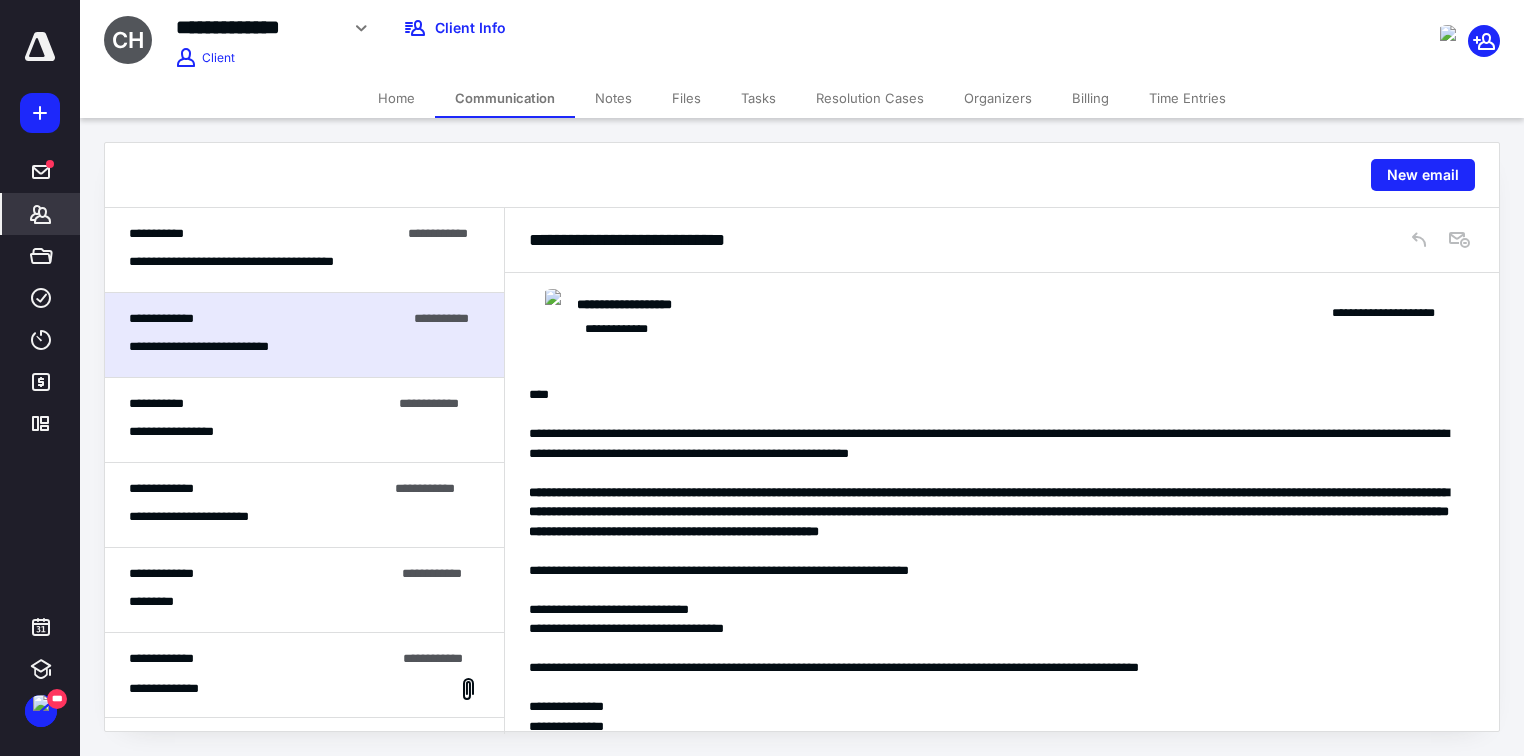 click on "*******" at bounding box center [41, 214] 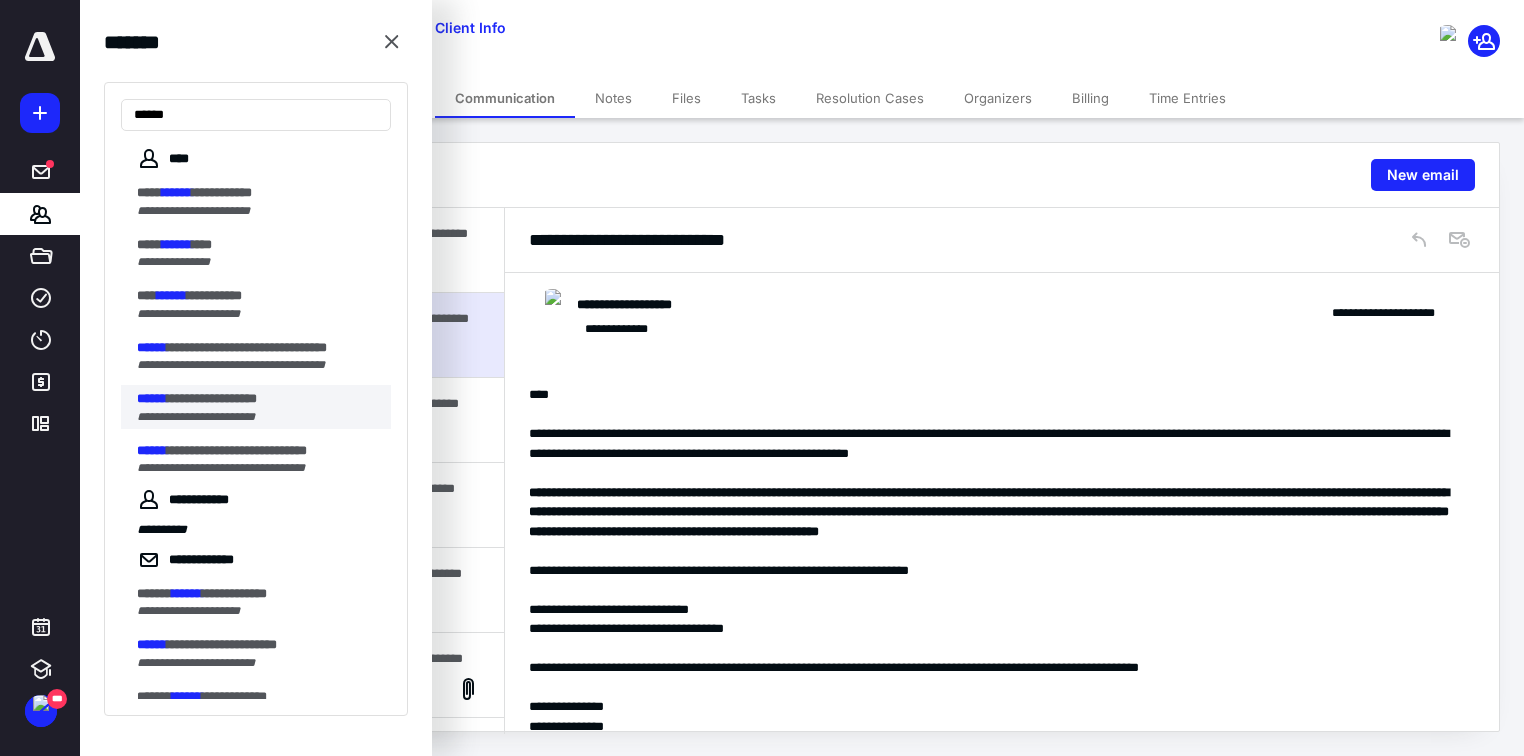 type on "******" 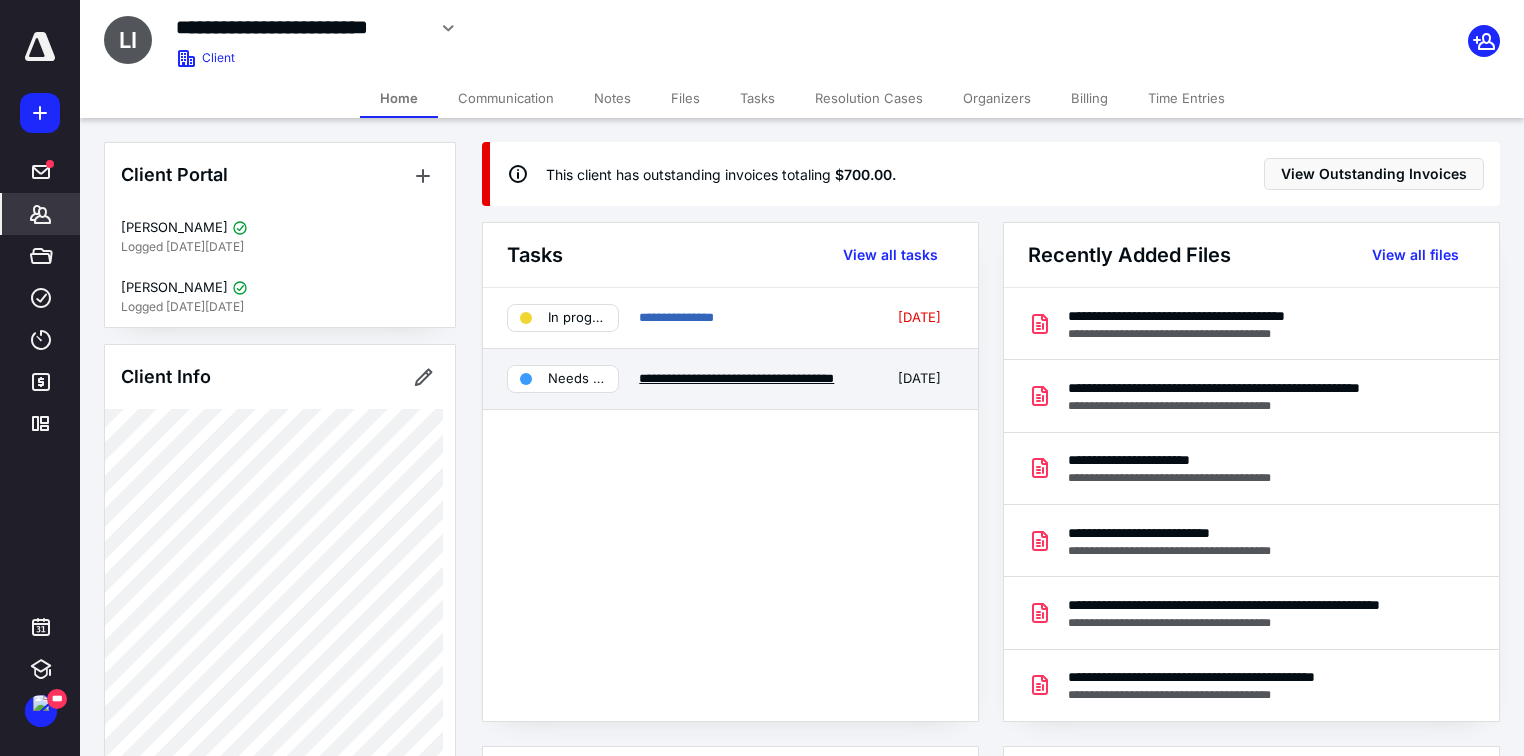 click on "**********" at bounding box center (736, 378) 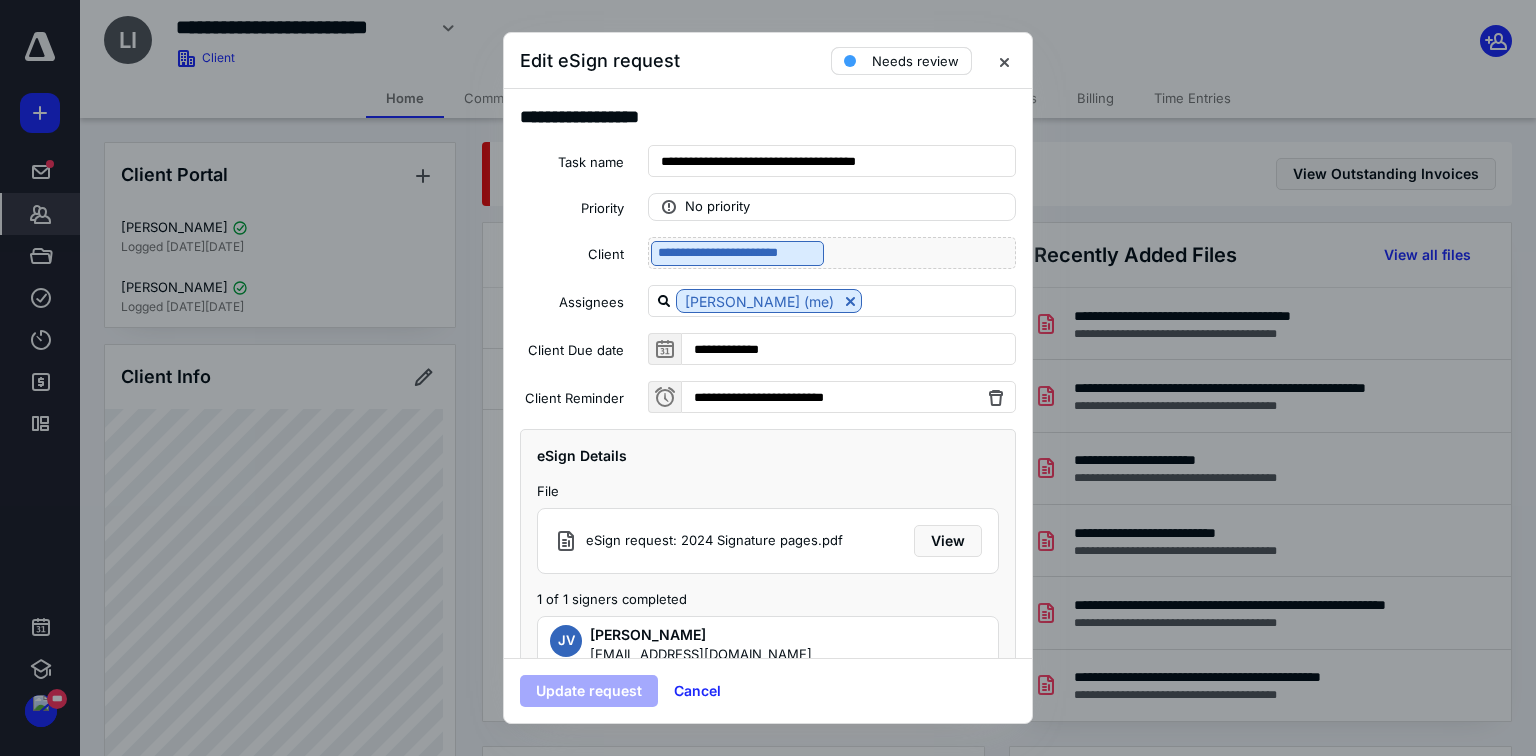 click on "Needs review" at bounding box center (901, 61) 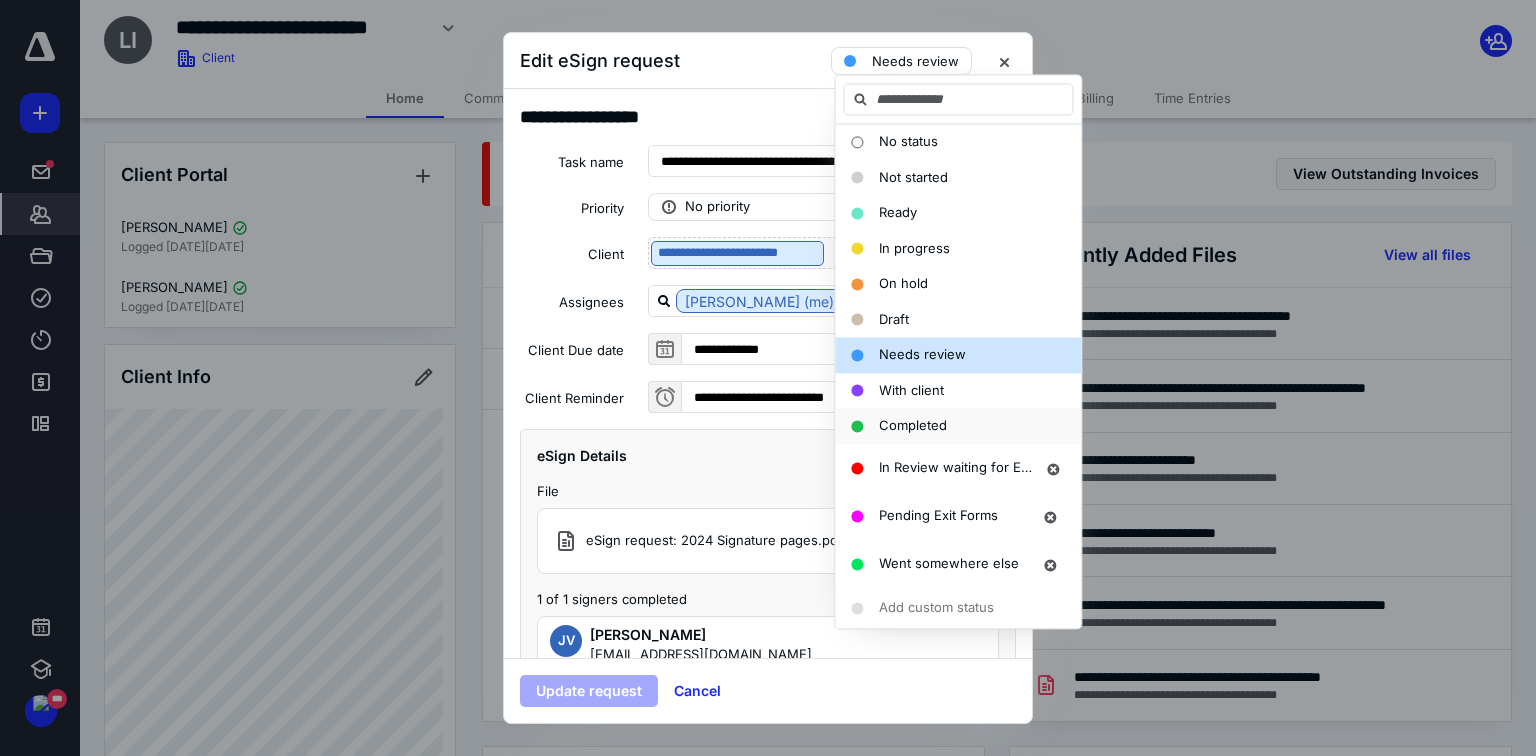 click on "Completed" at bounding box center [913, 425] 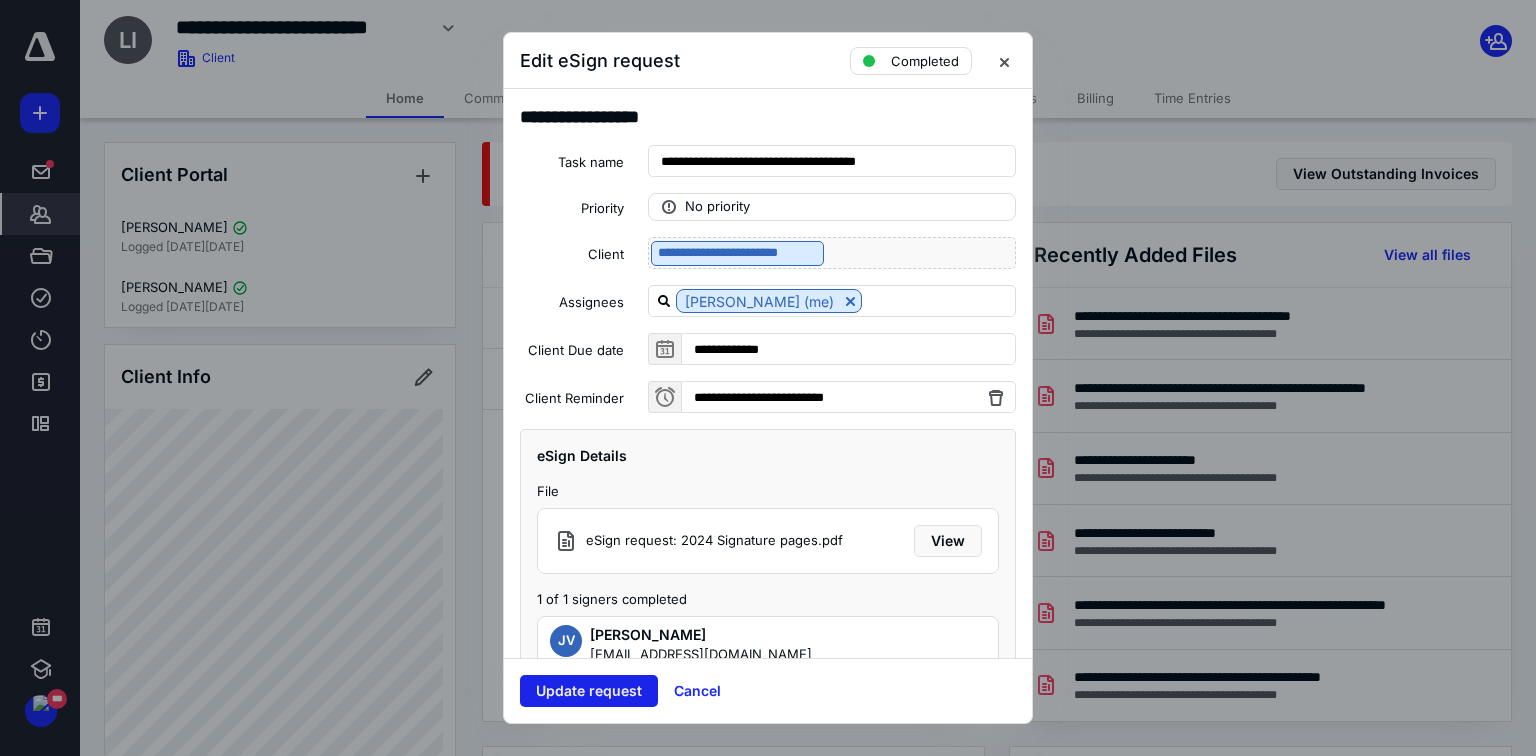 click on "Update request" at bounding box center [589, 691] 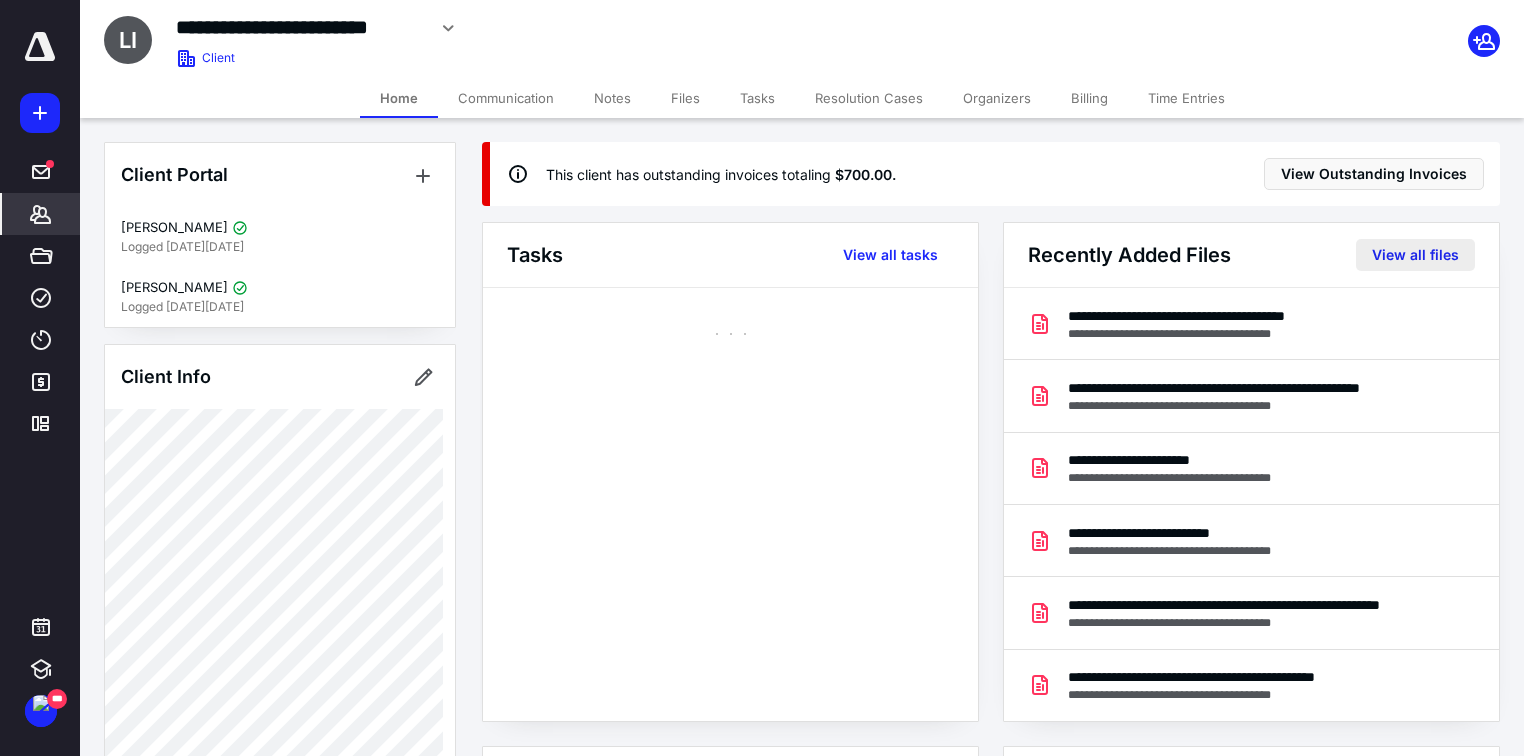 click on "View all files" at bounding box center [1415, 255] 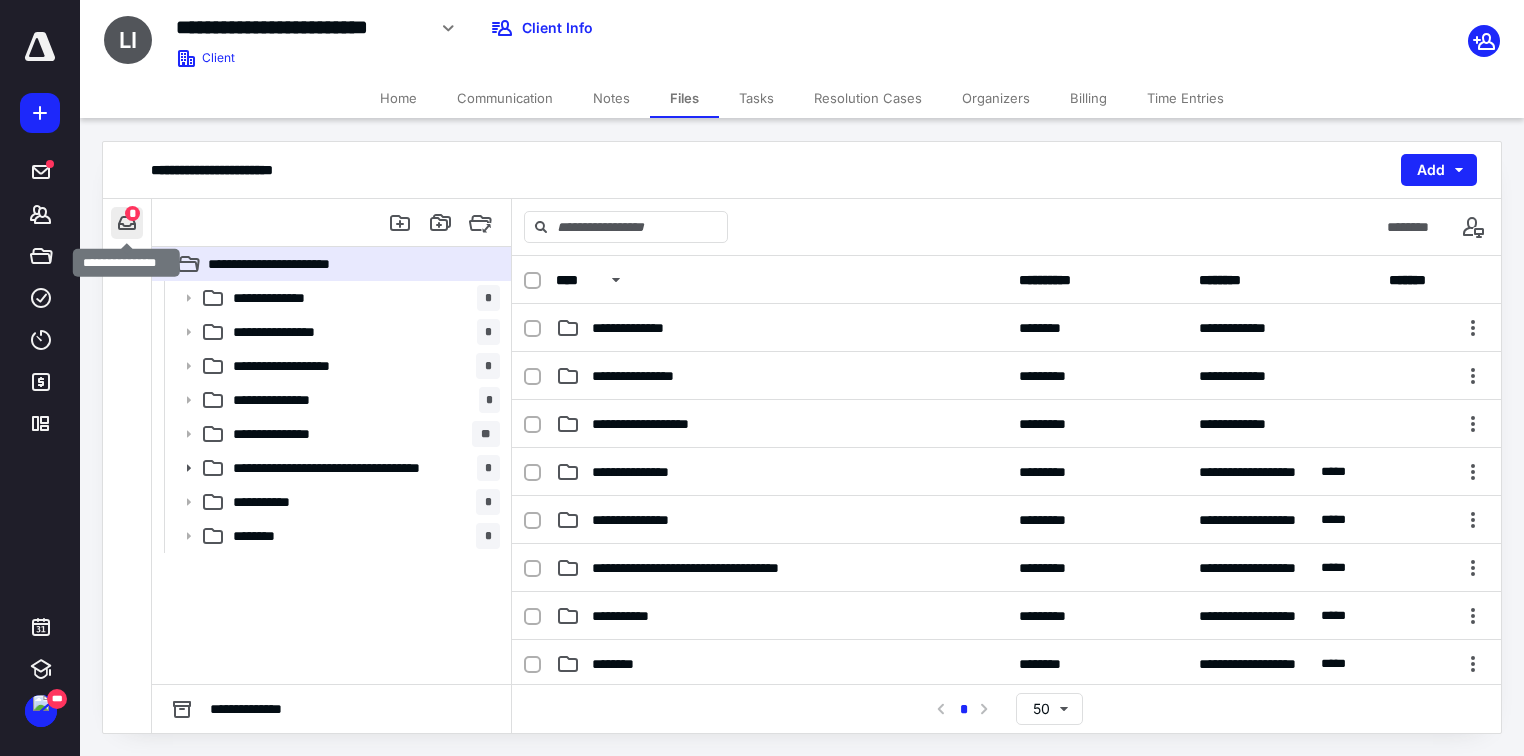 click at bounding box center (127, 223) 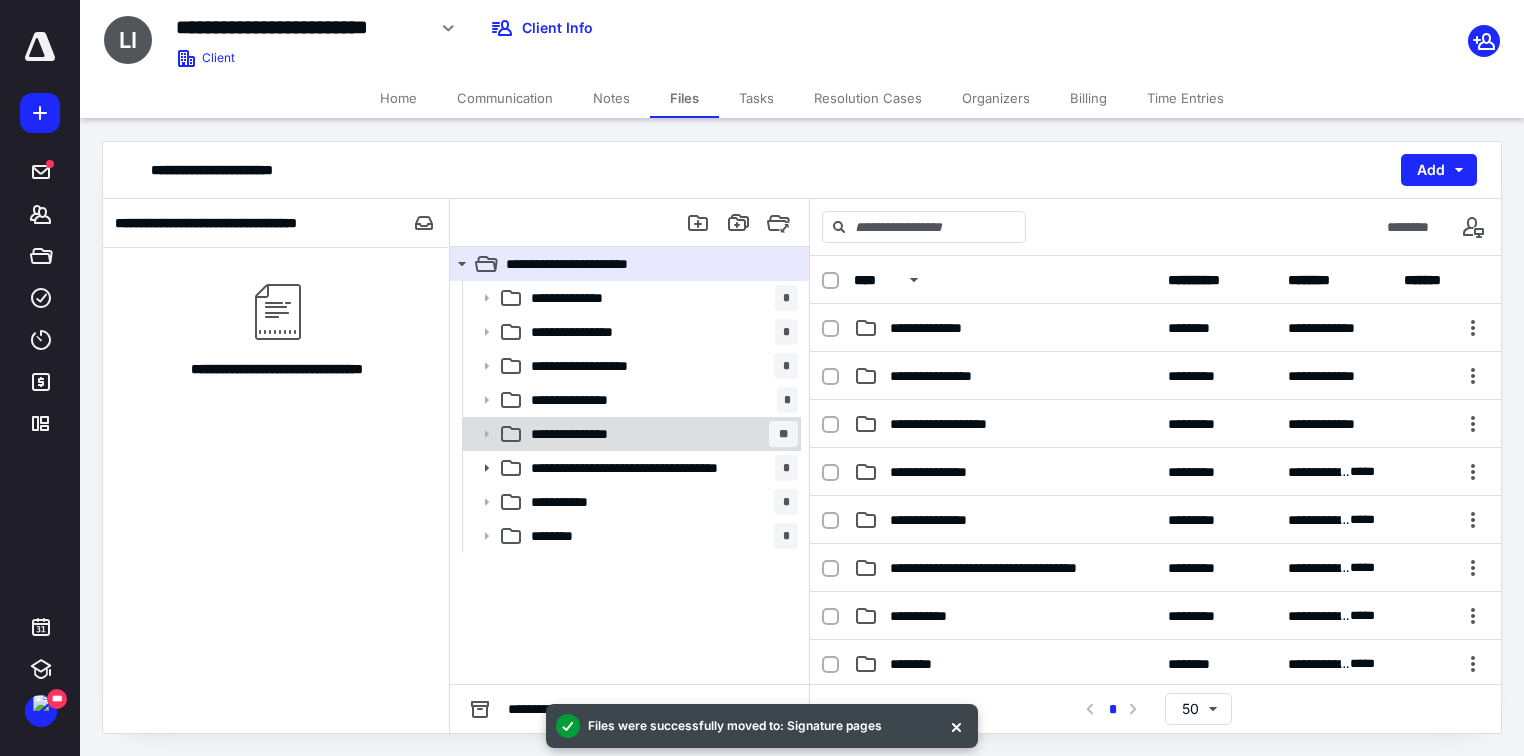 click 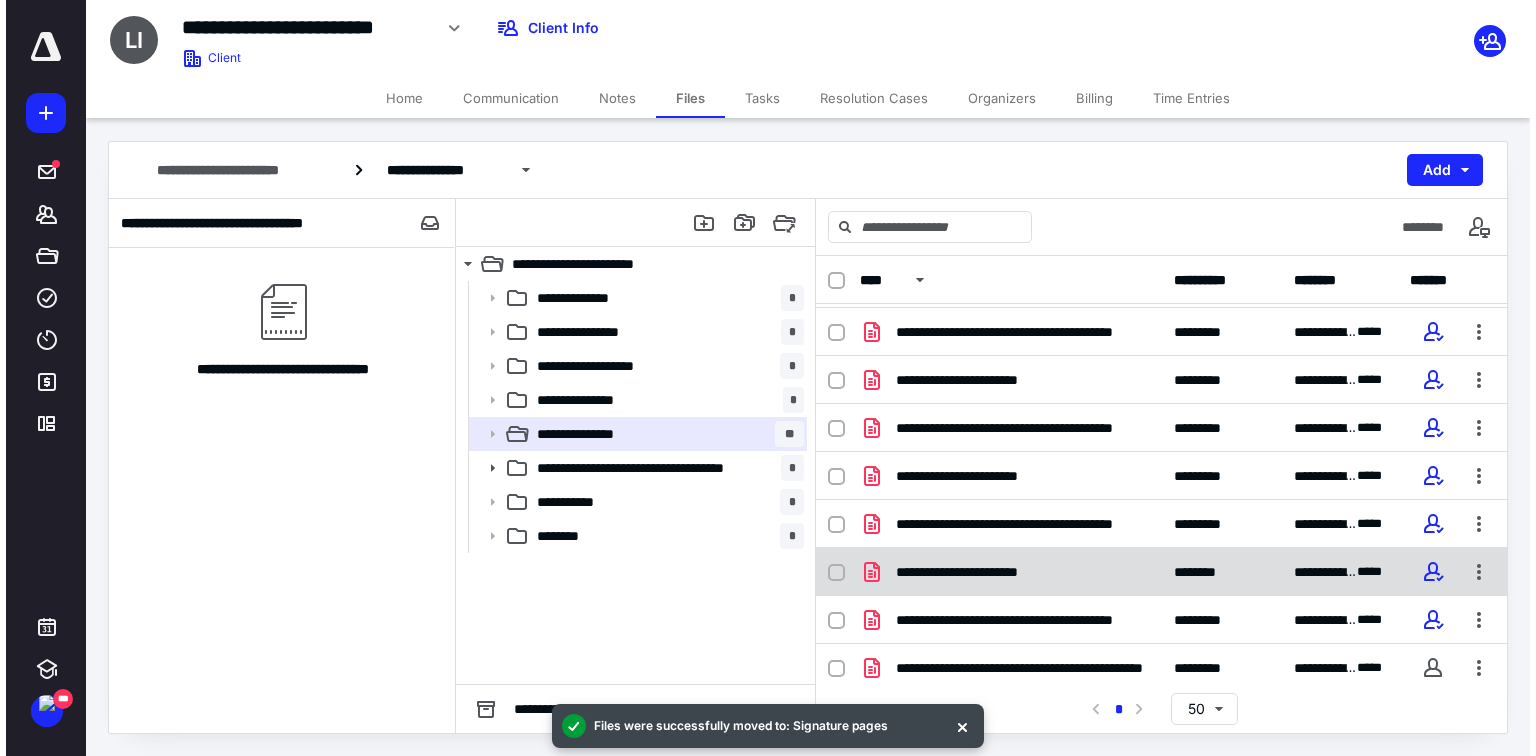 scroll, scrollTop: 240, scrollLeft: 0, axis: vertical 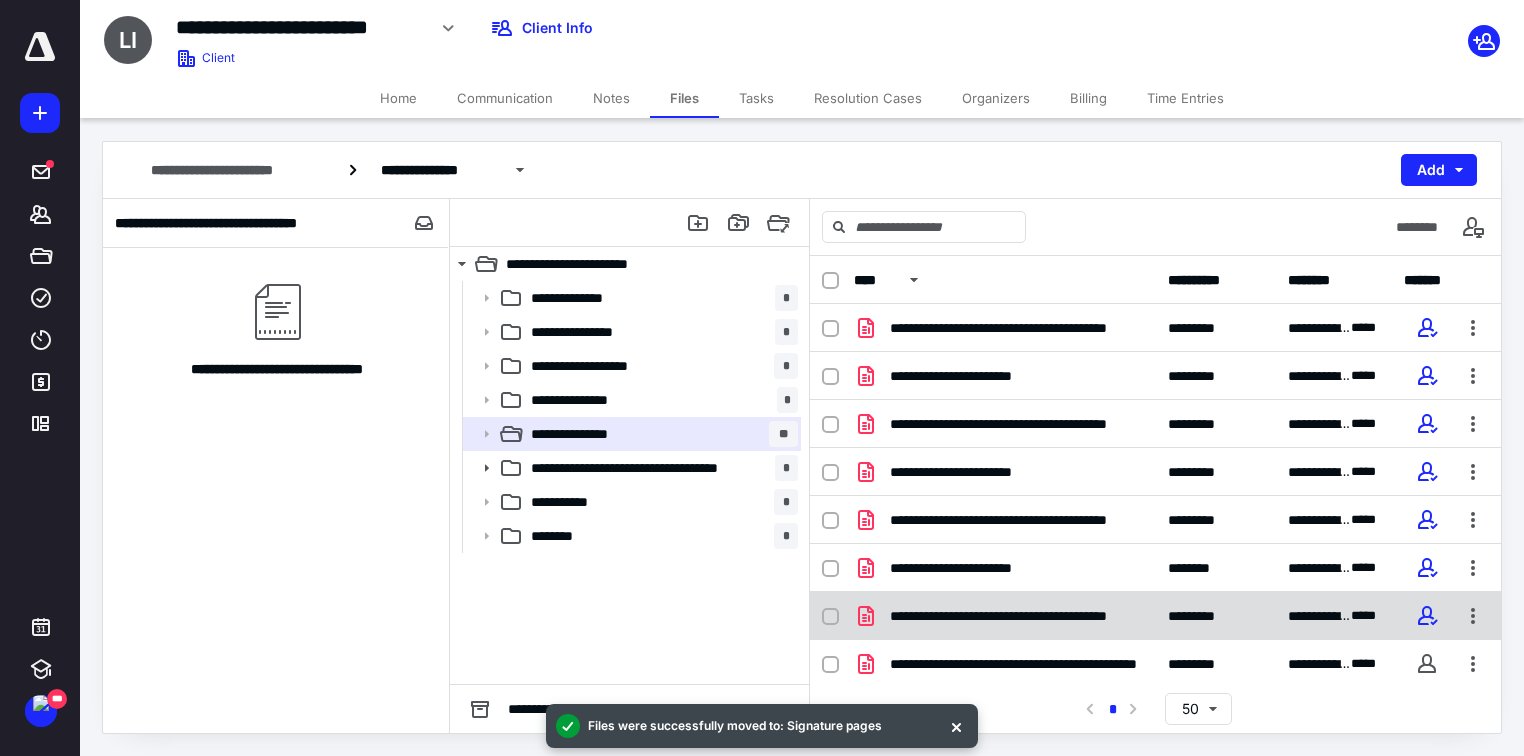 click on "**********" at bounding box center (1155, 616) 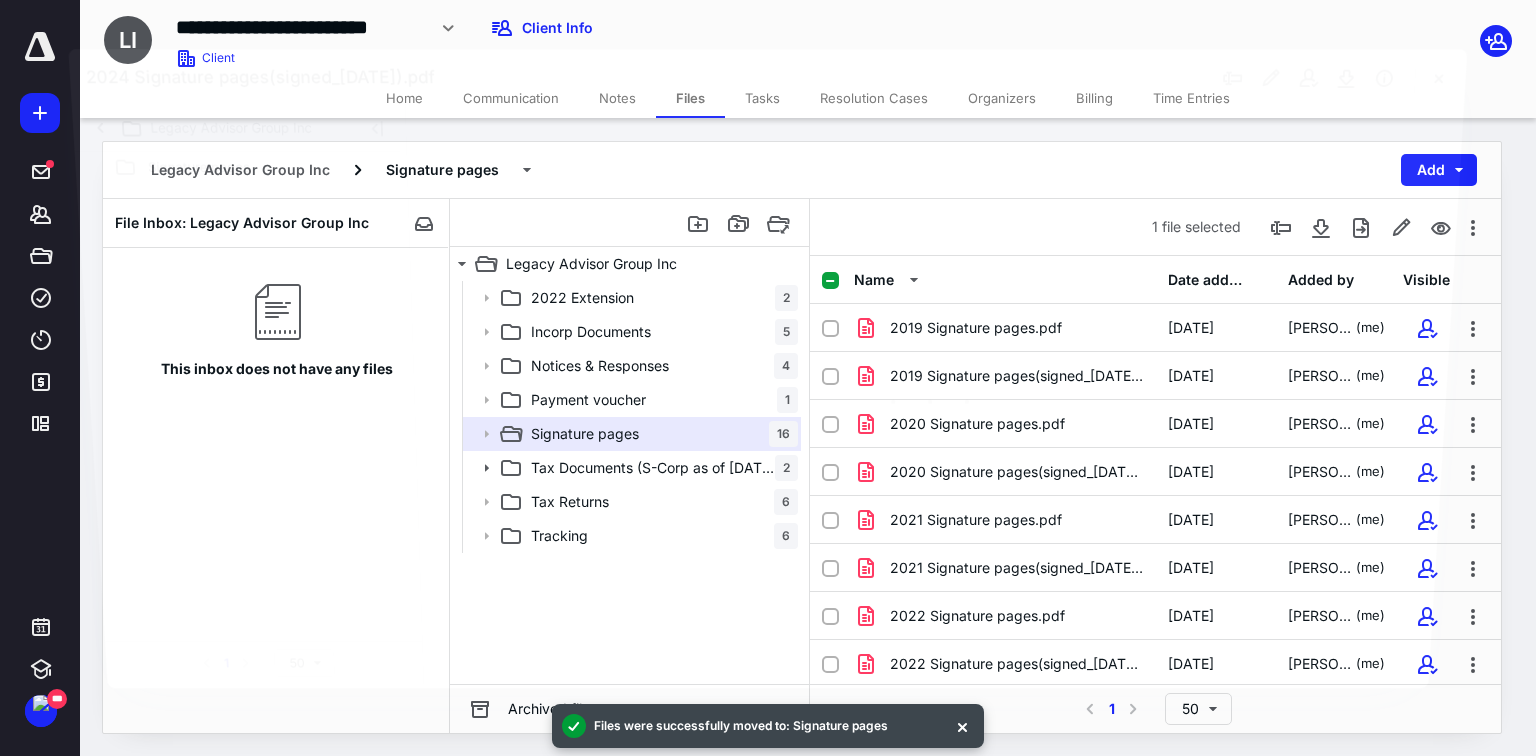 scroll, scrollTop: 240, scrollLeft: 0, axis: vertical 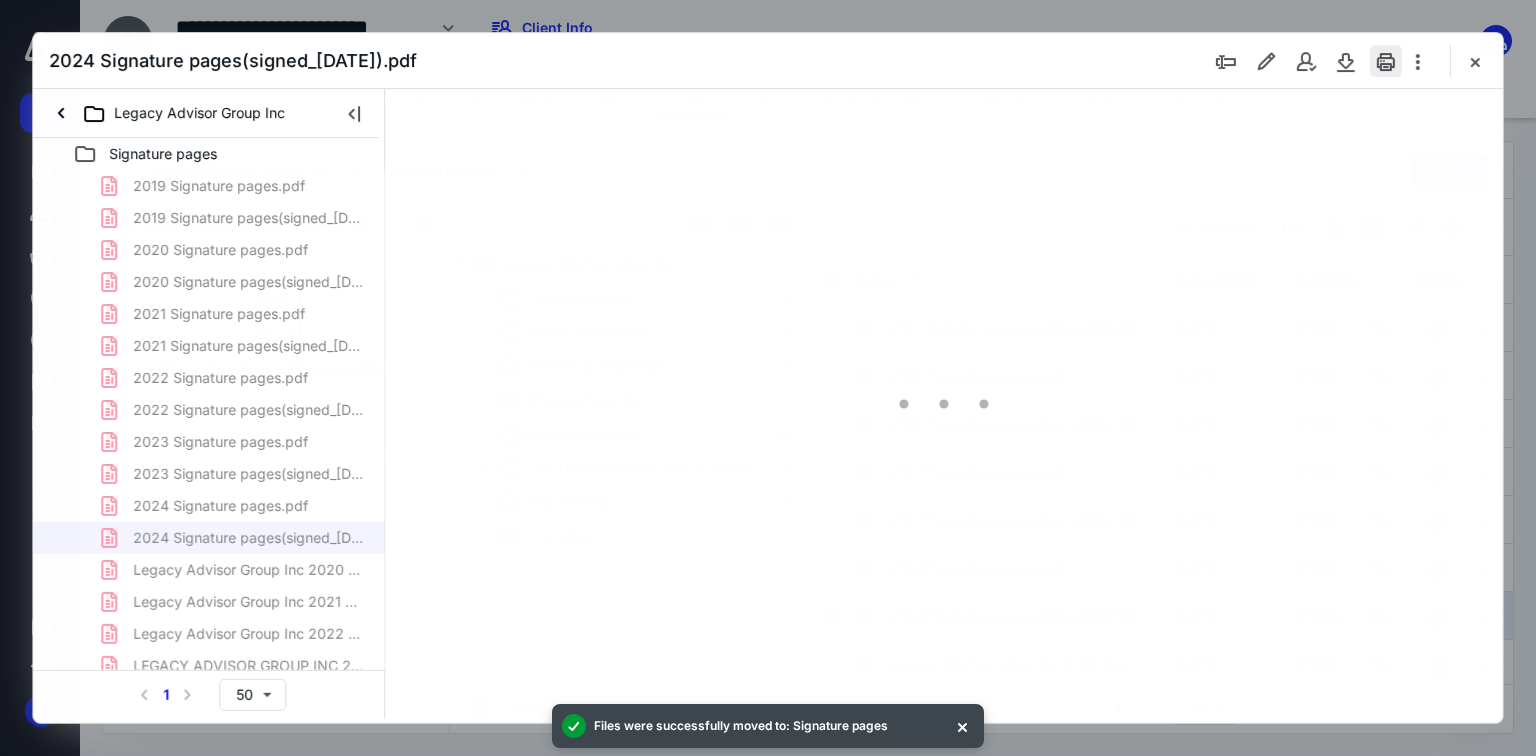 click at bounding box center (1386, 61) 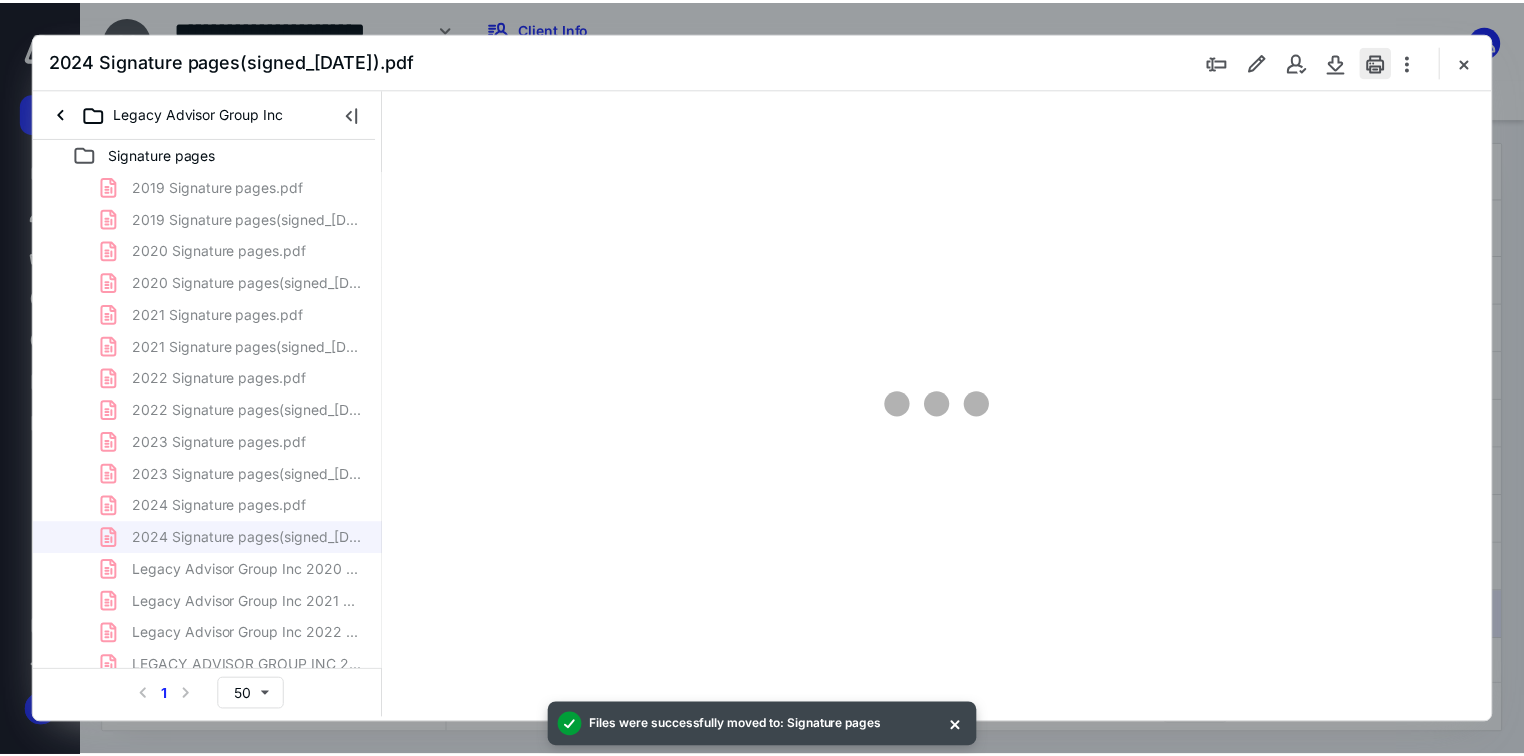 scroll, scrollTop: 0, scrollLeft: 0, axis: both 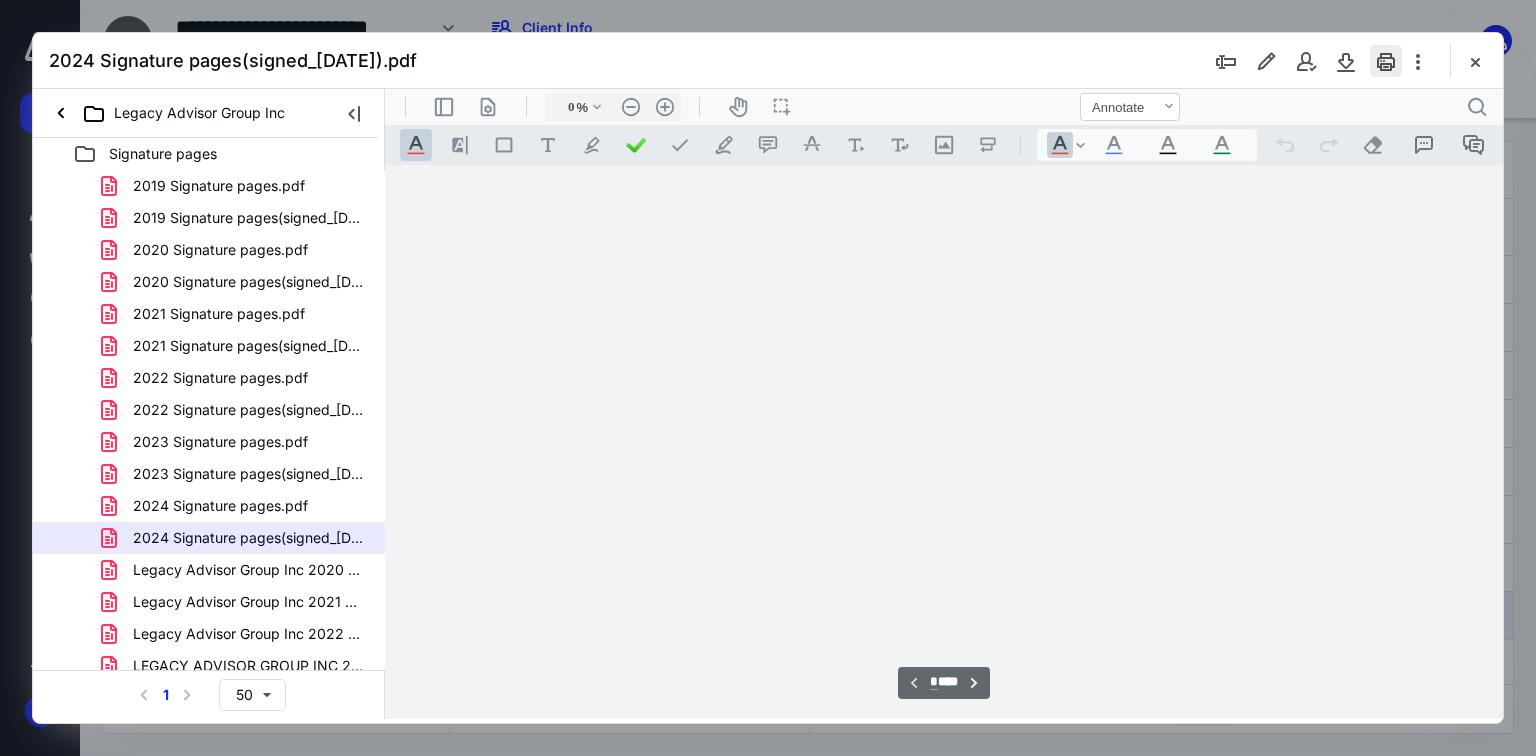 type on "70" 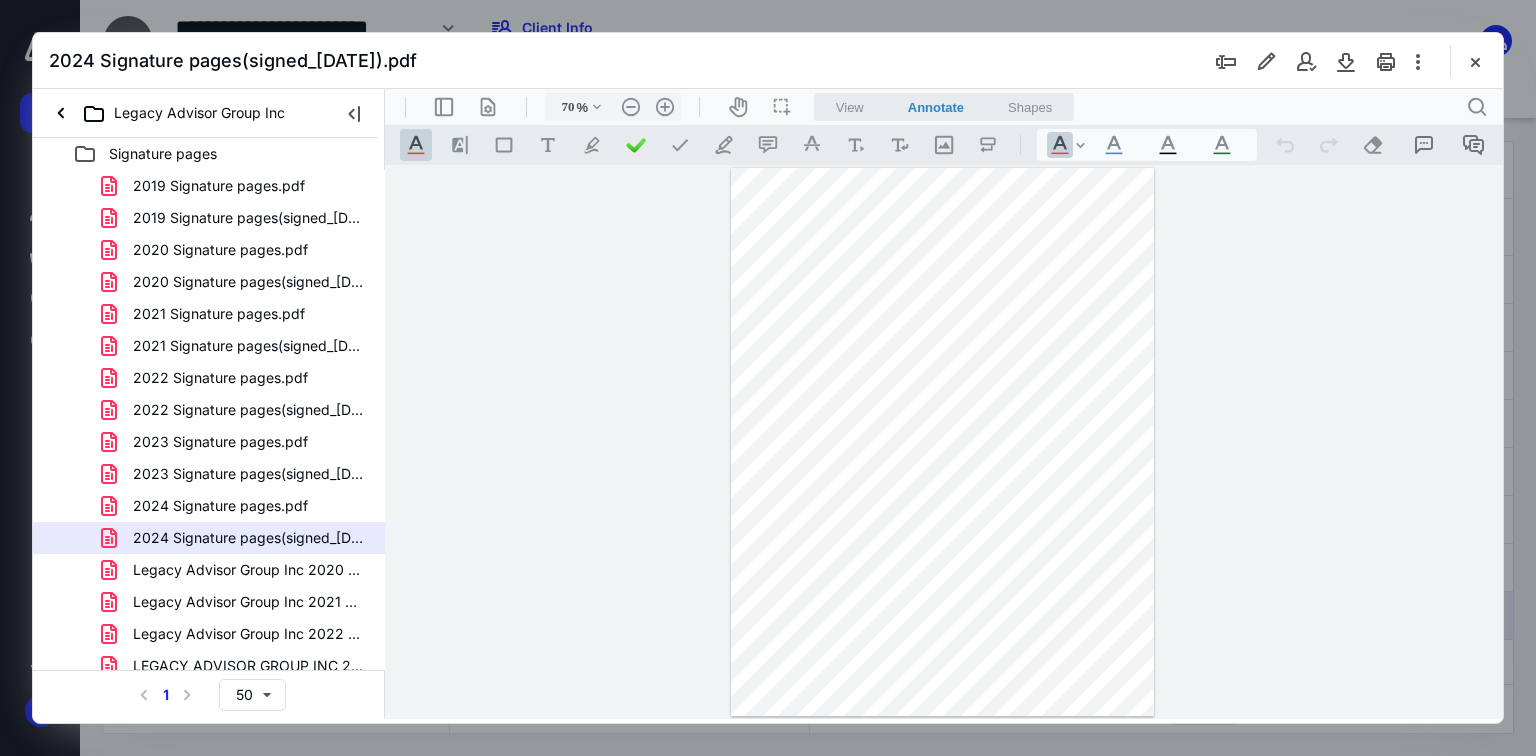 drag, startPoint x: 1480, startPoint y: 60, endPoint x: 1045, endPoint y: 4, distance: 438.58978 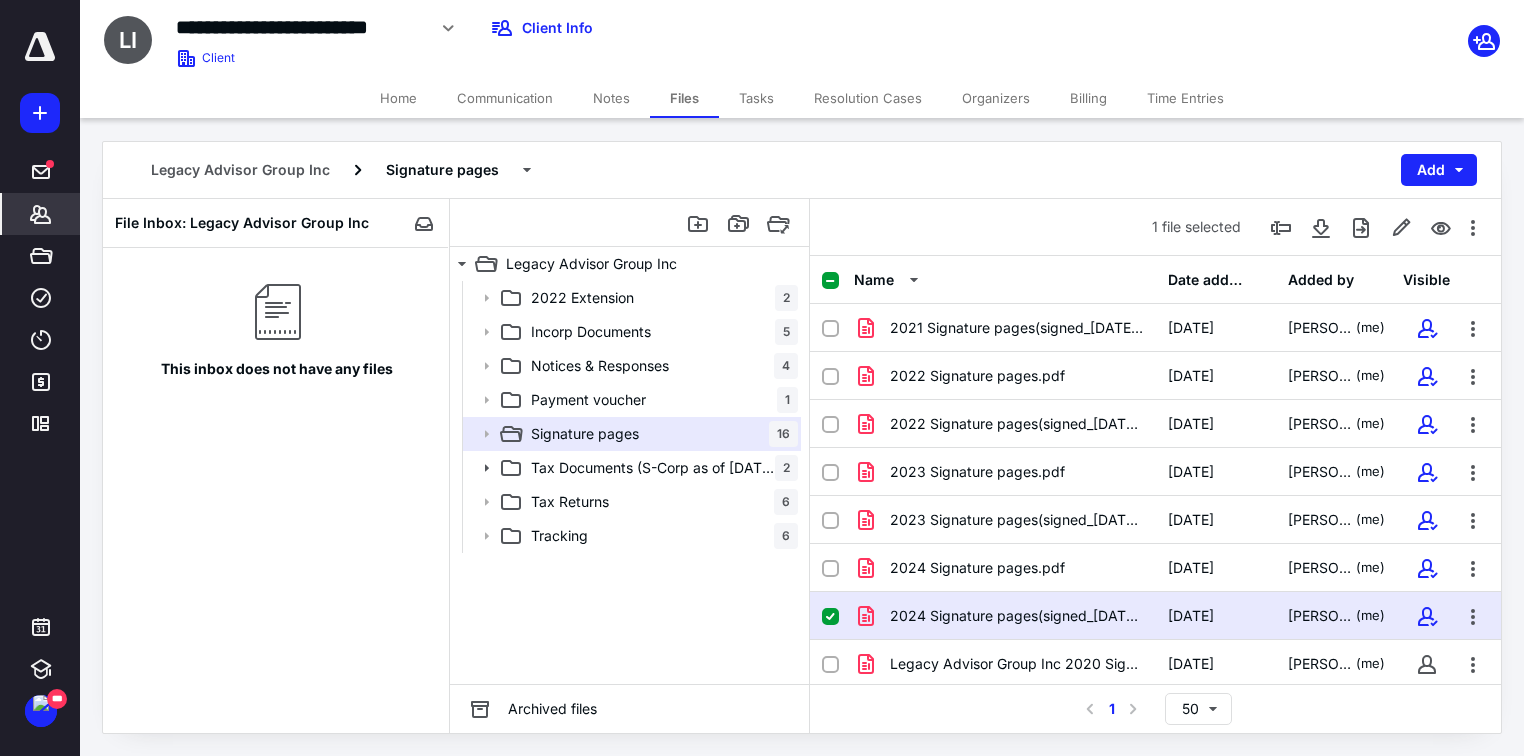 click on "*******" at bounding box center (41, 214) 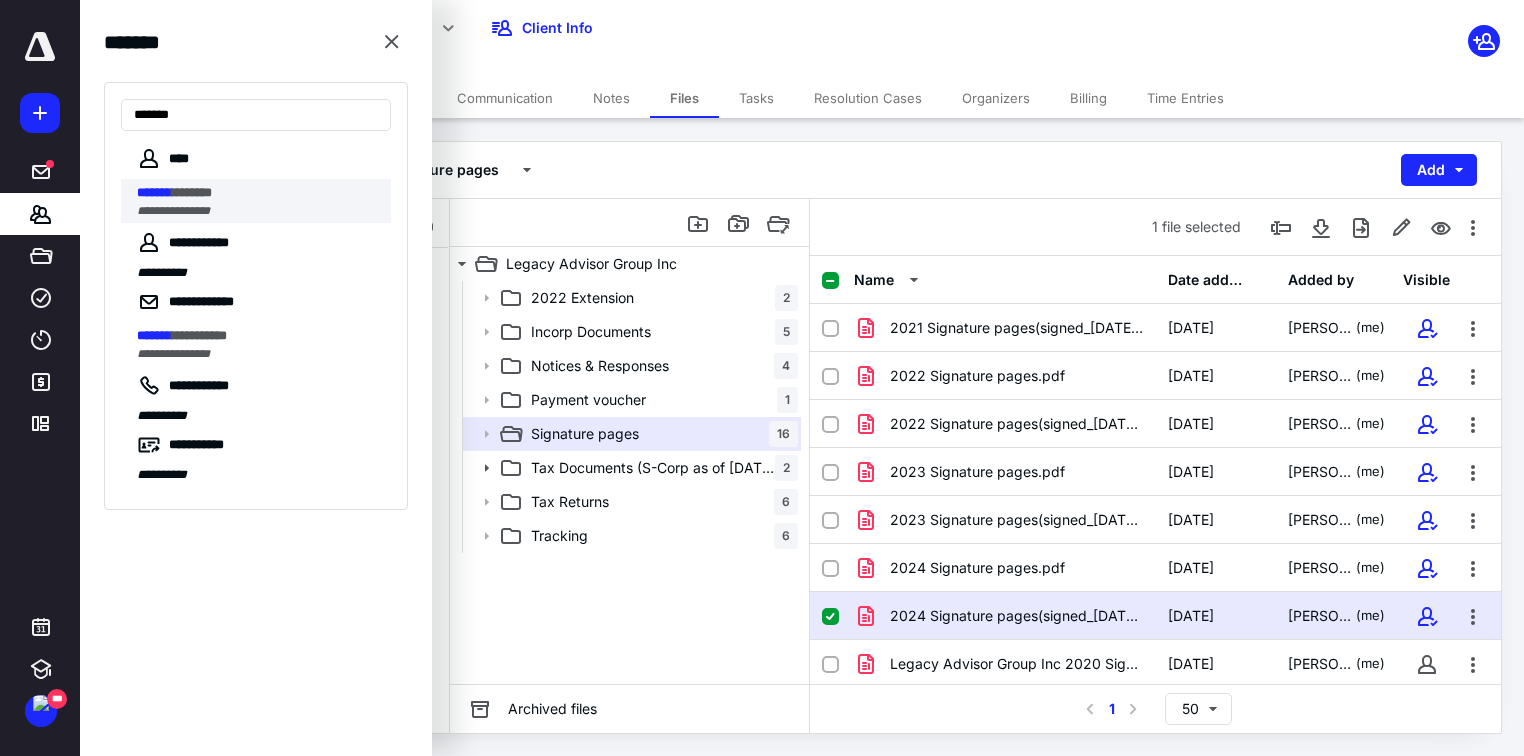 type on "*******" 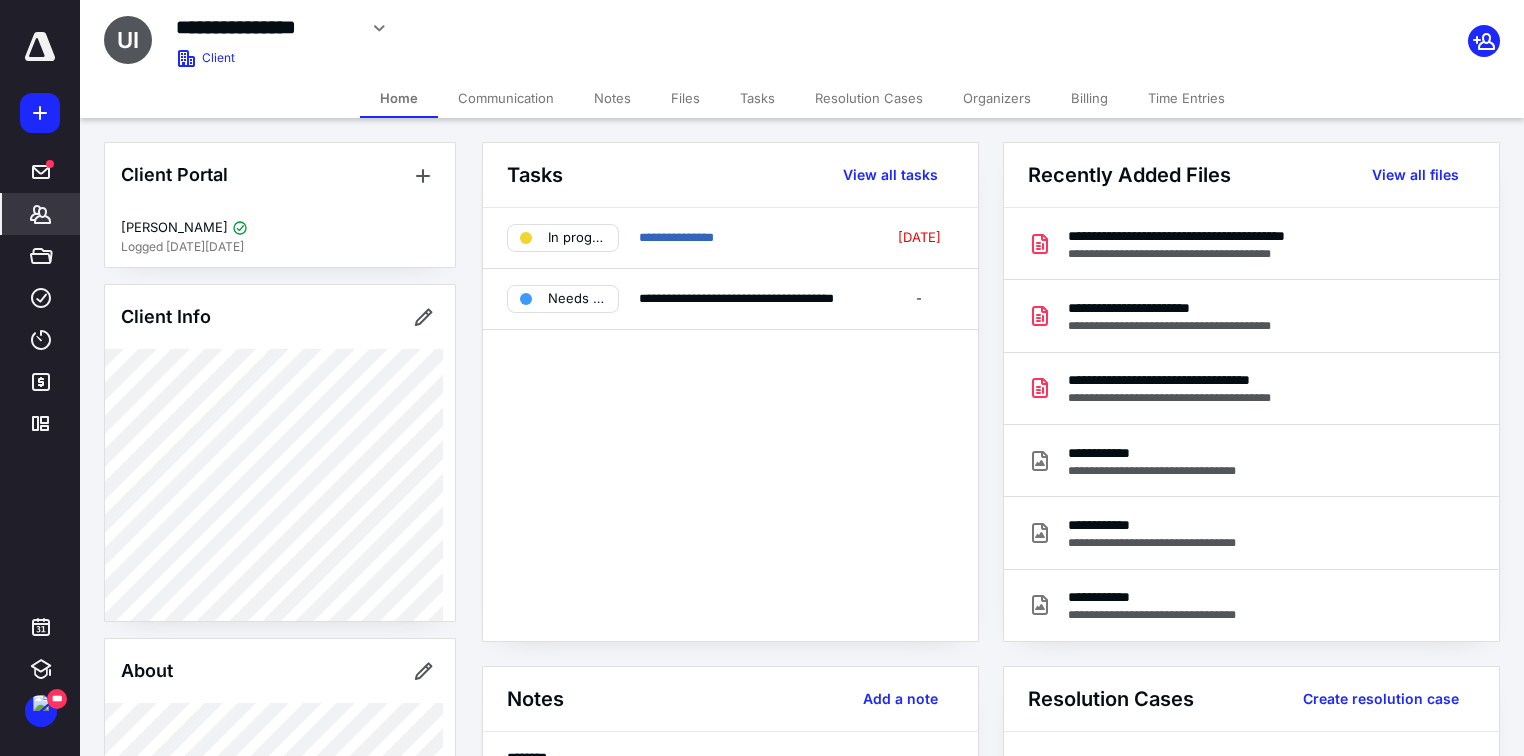 click on "Billing" at bounding box center (1089, 98) 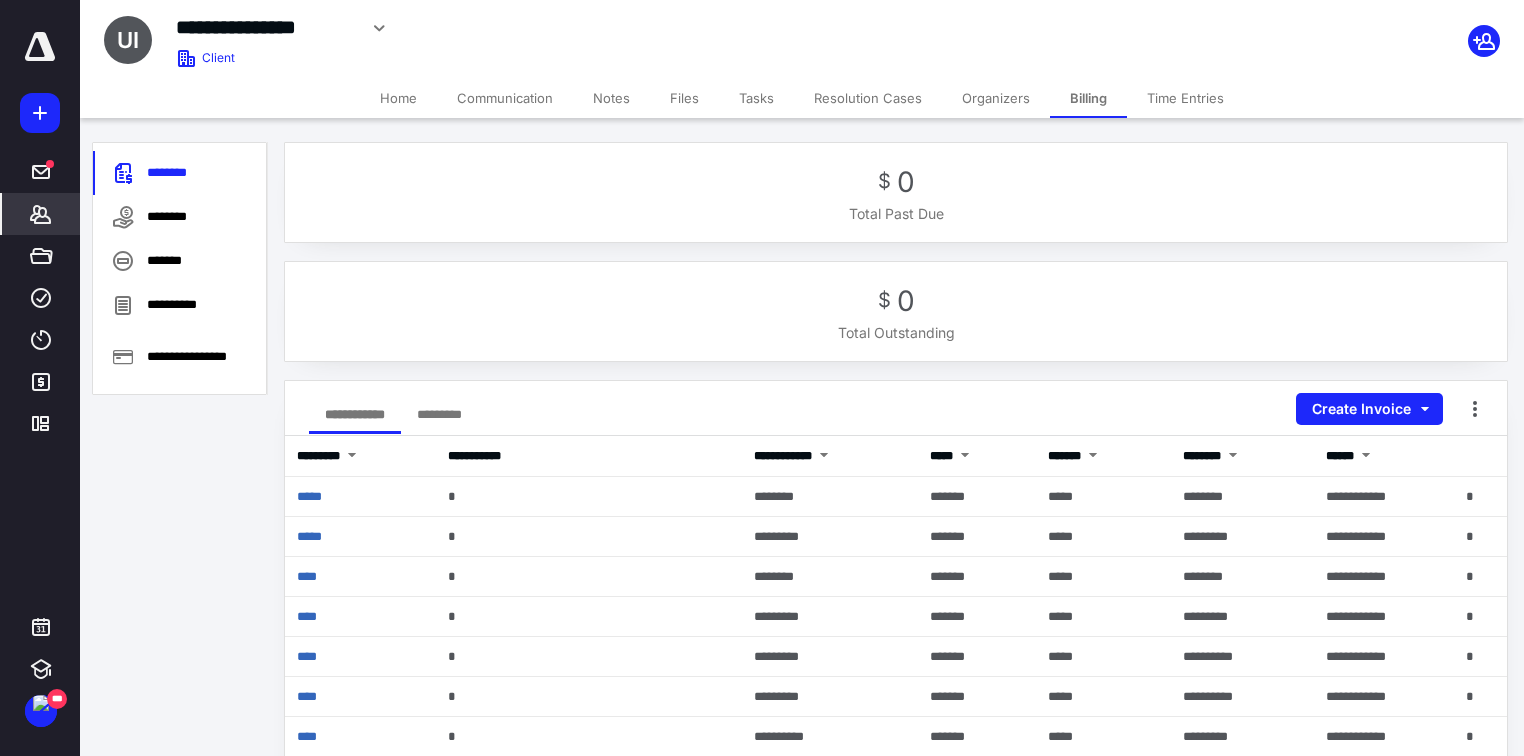 click on "Files" at bounding box center [684, 98] 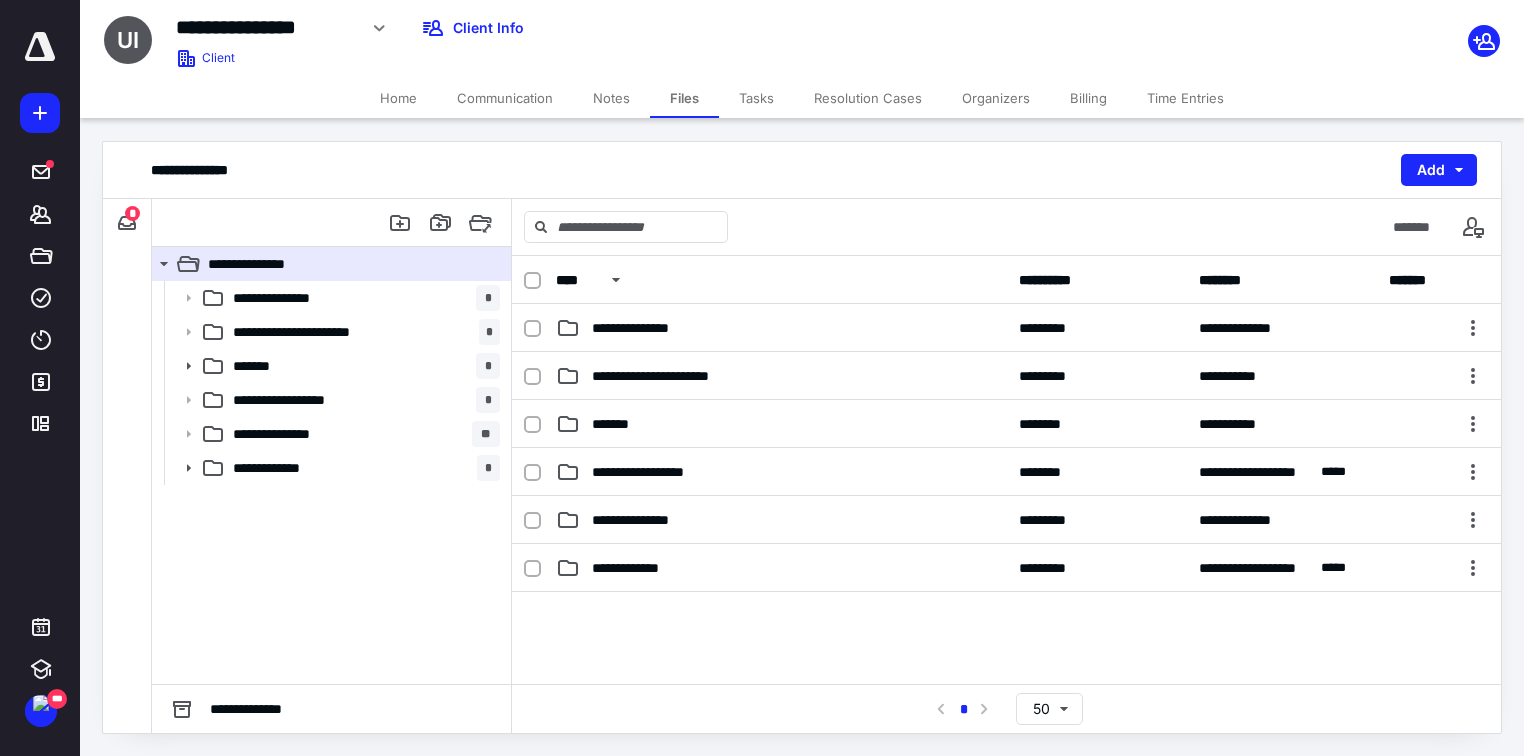 click on "Tasks" at bounding box center (756, 98) 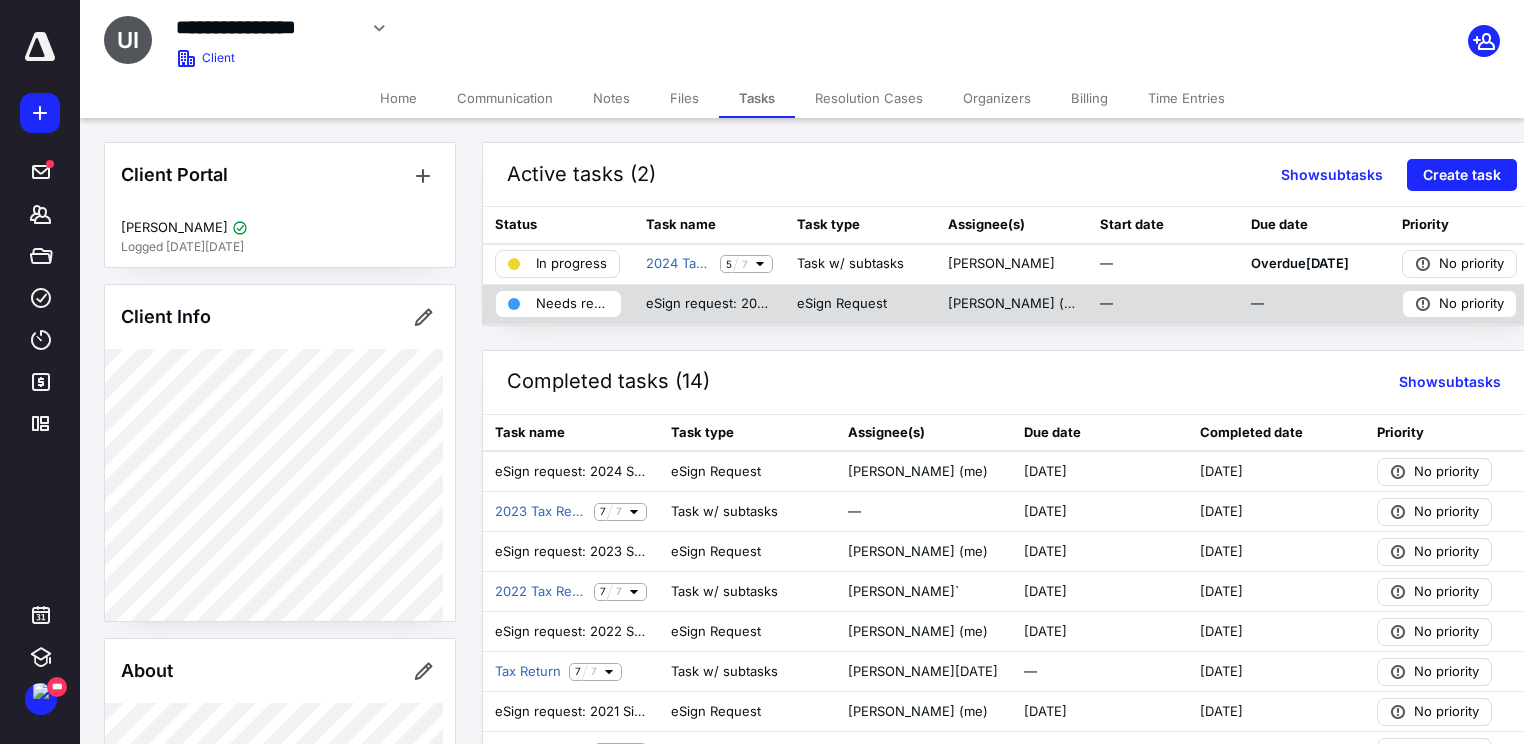 click on "Needs review" at bounding box center (572, 304) 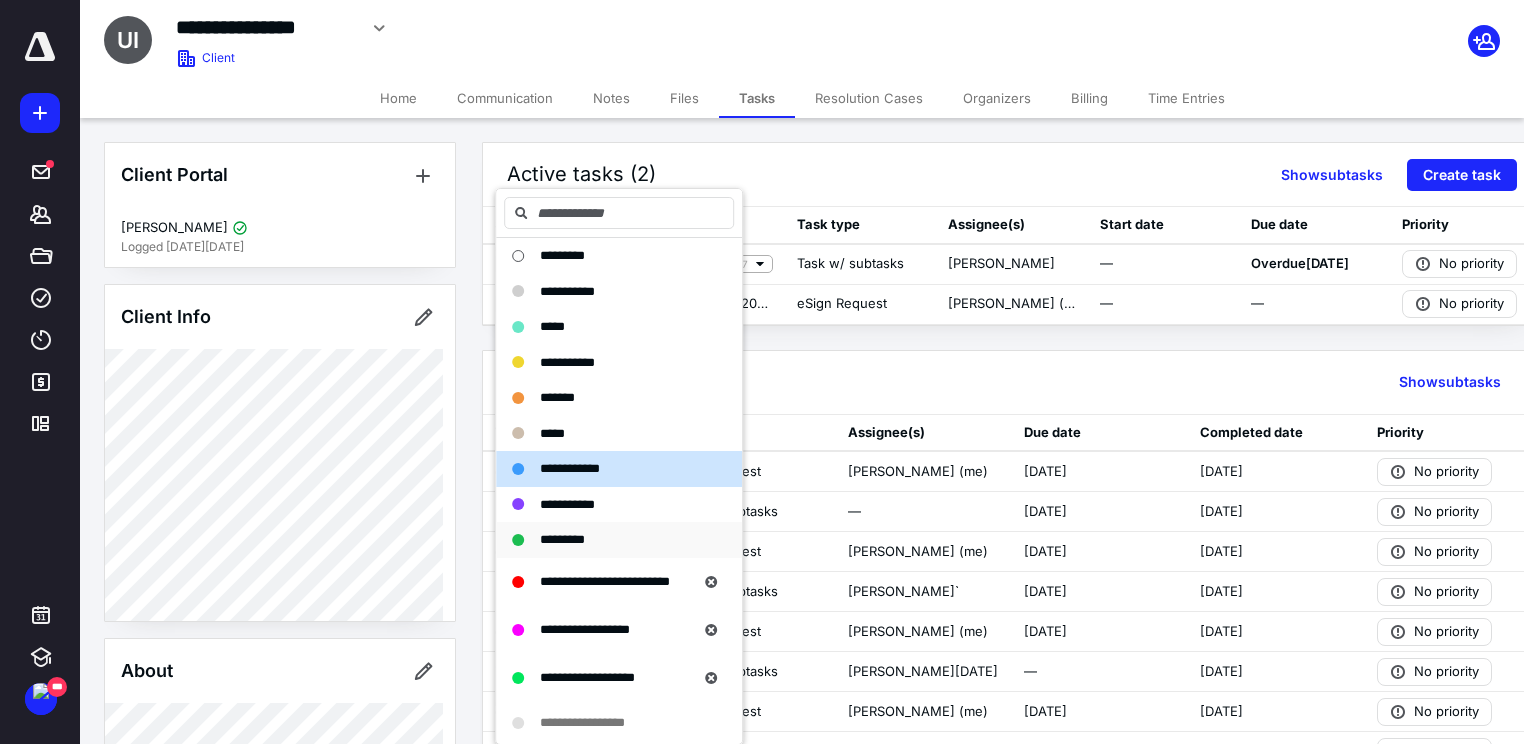 click on "*********" at bounding box center (619, 540) 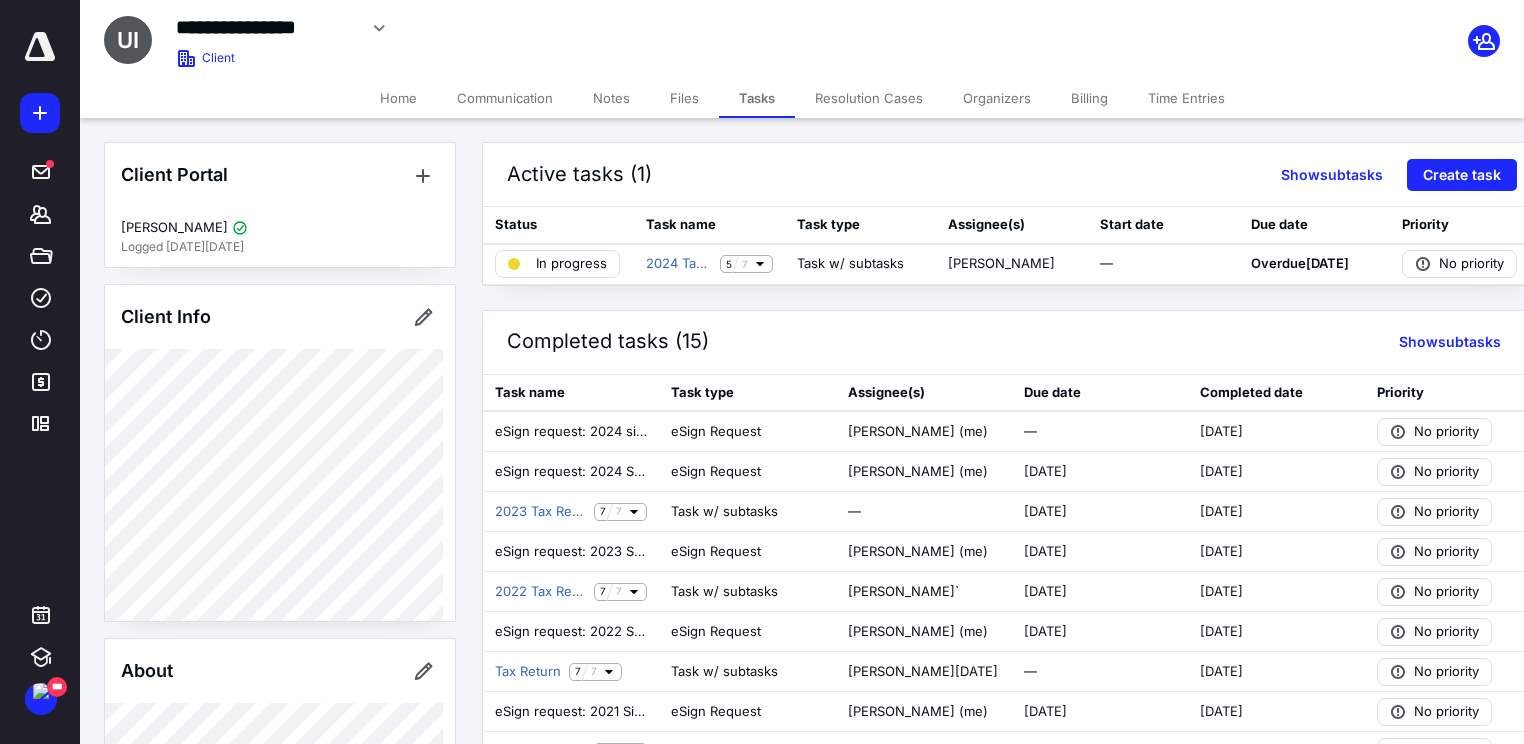 click on "Files" at bounding box center (684, 98) 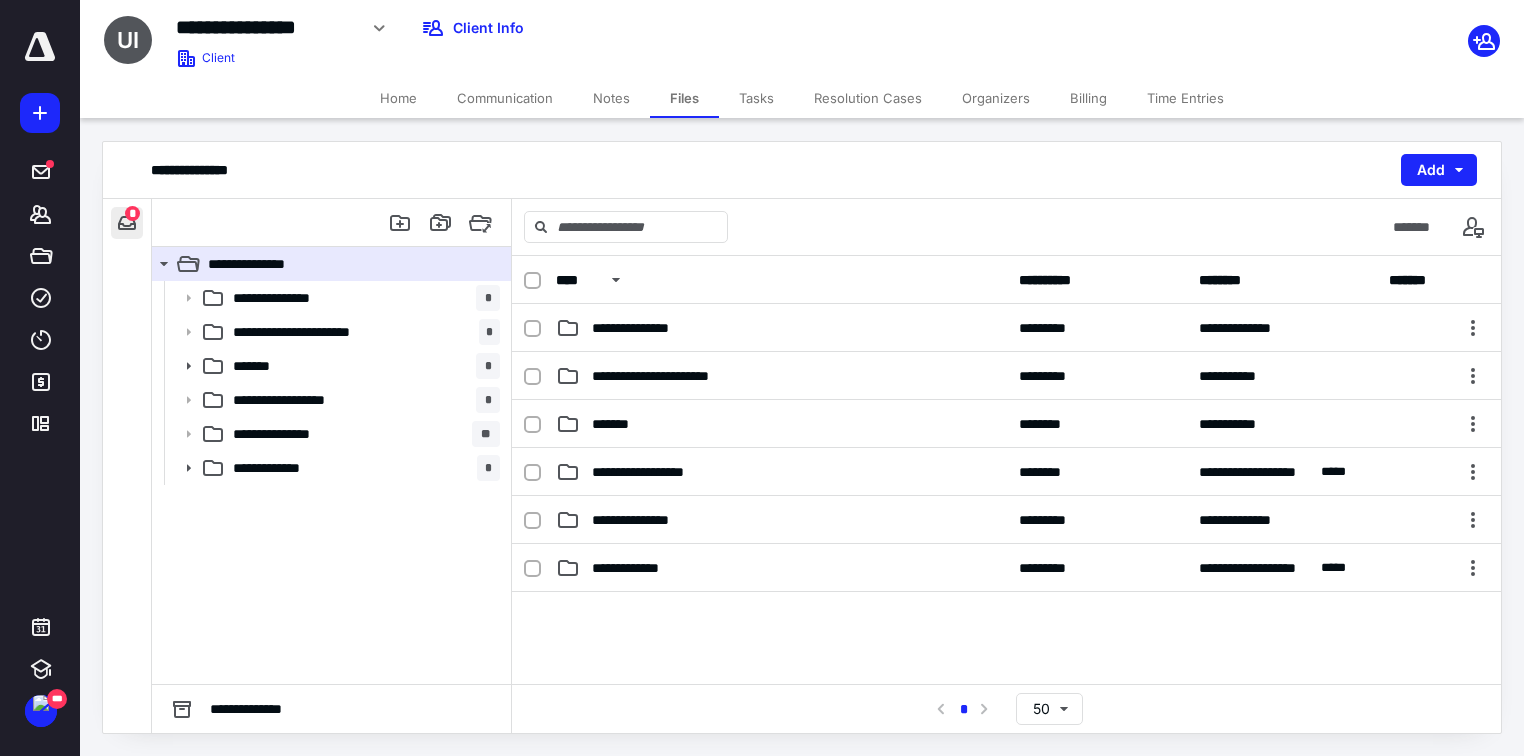 click at bounding box center [127, 223] 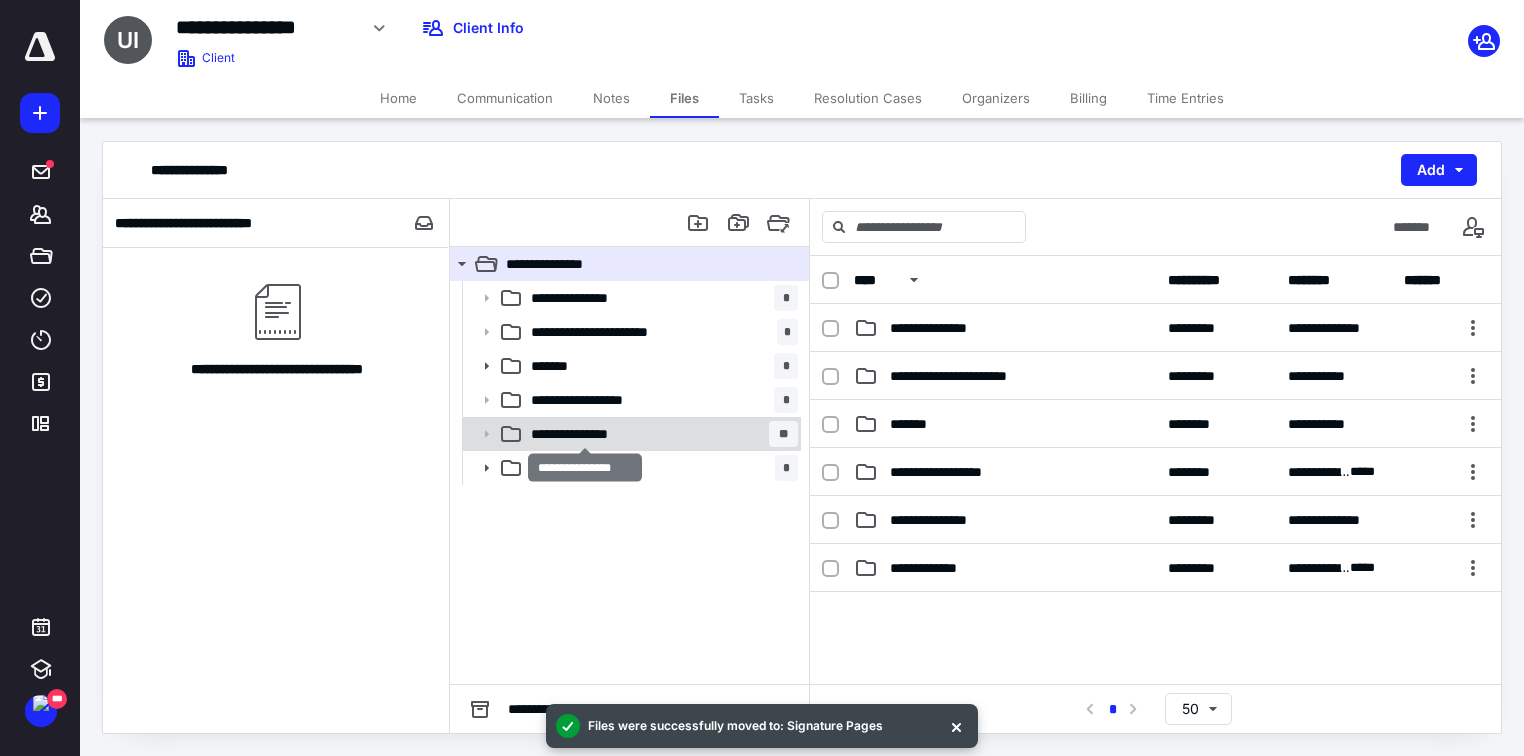click on "**********" at bounding box center (585, 434) 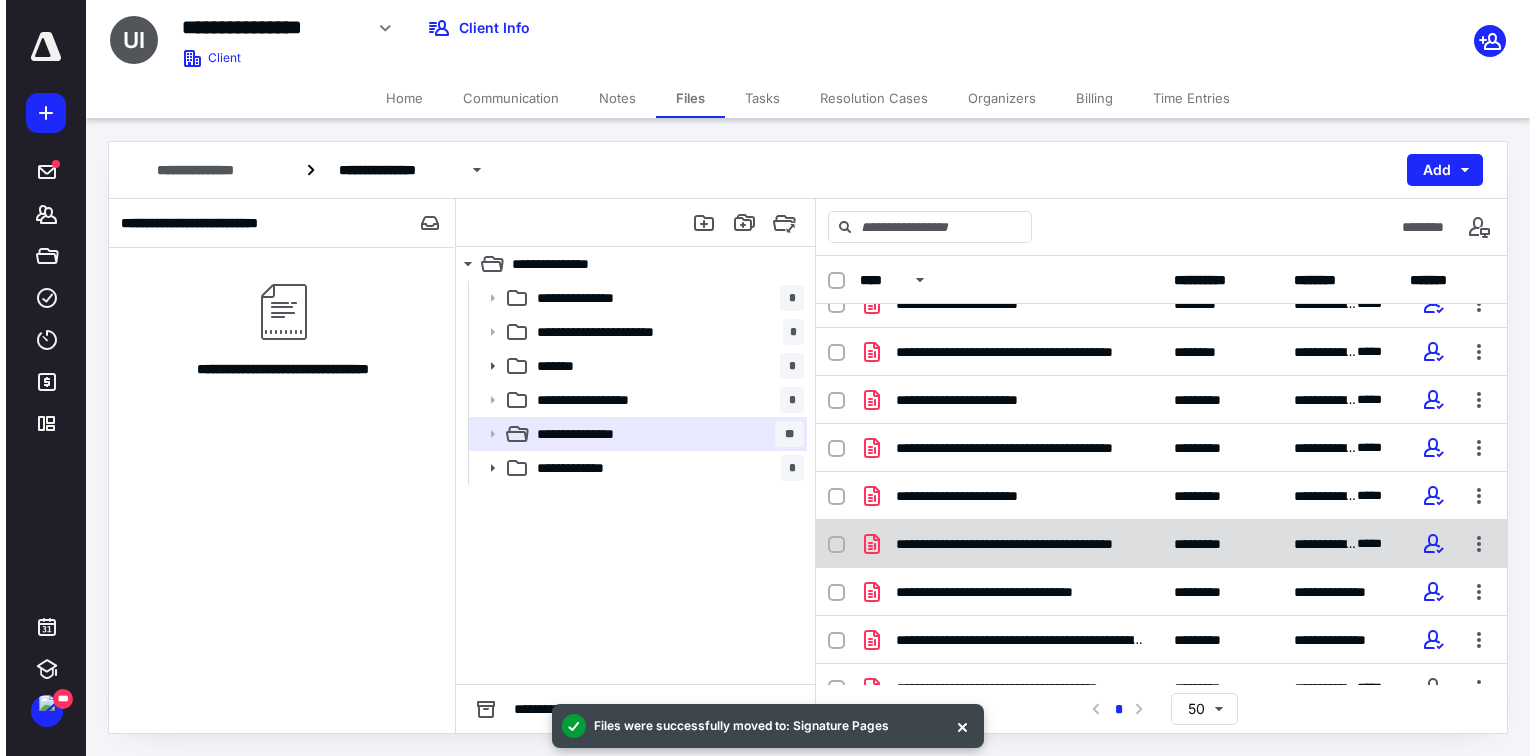 scroll, scrollTop: 384, scrollLeft: 0, axis: vertical 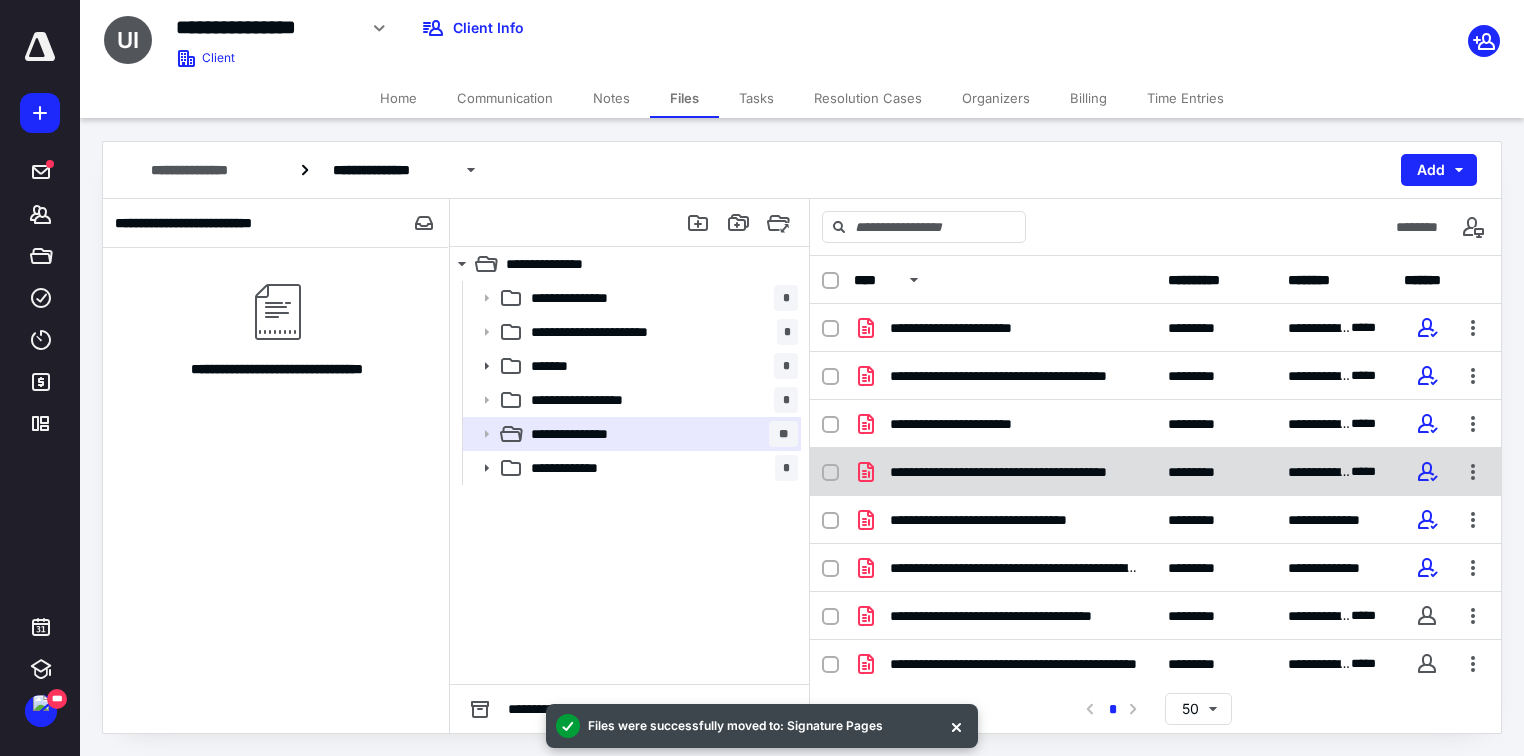 click on "**********" at bounding box center (1014, 472) 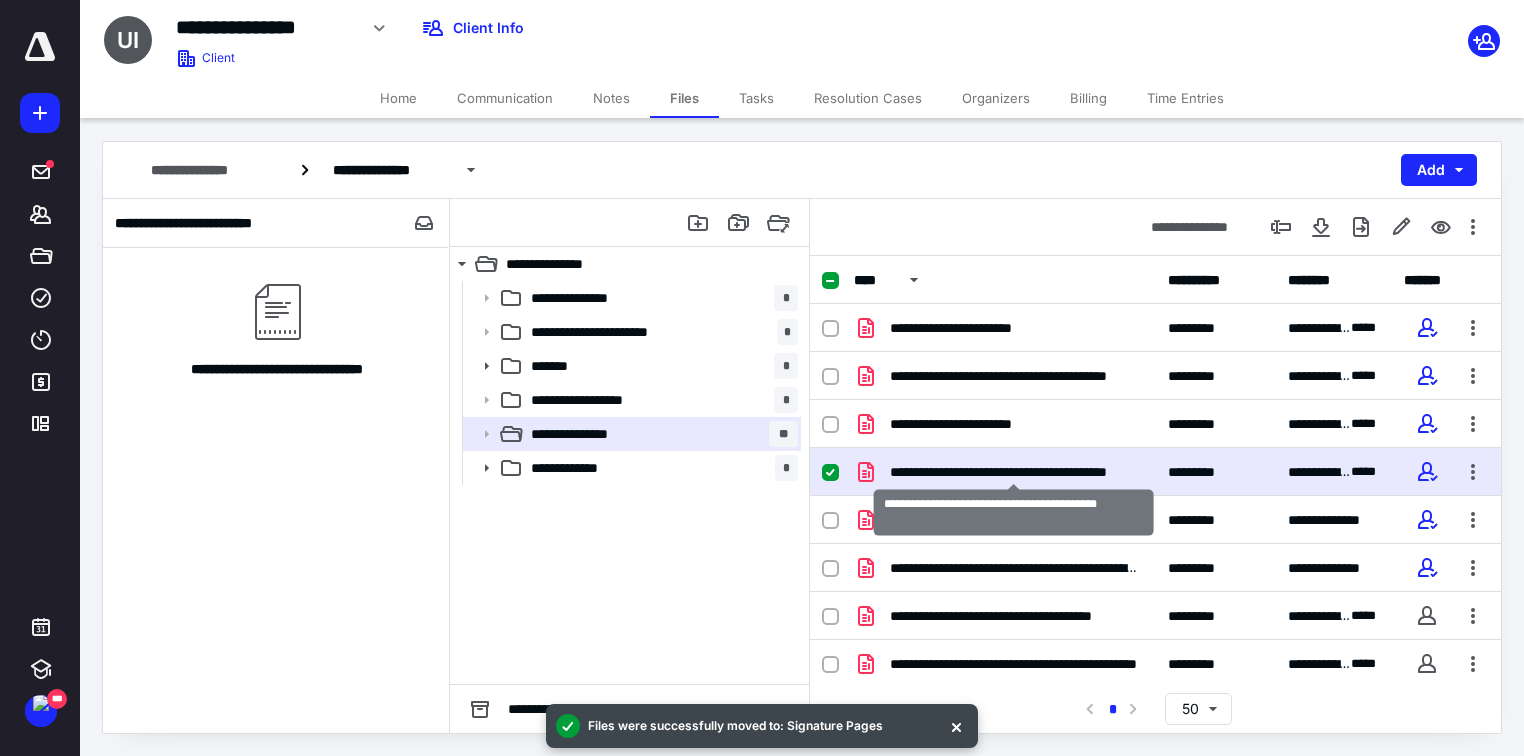 click on "**********" at bounding box center [1014, 472] 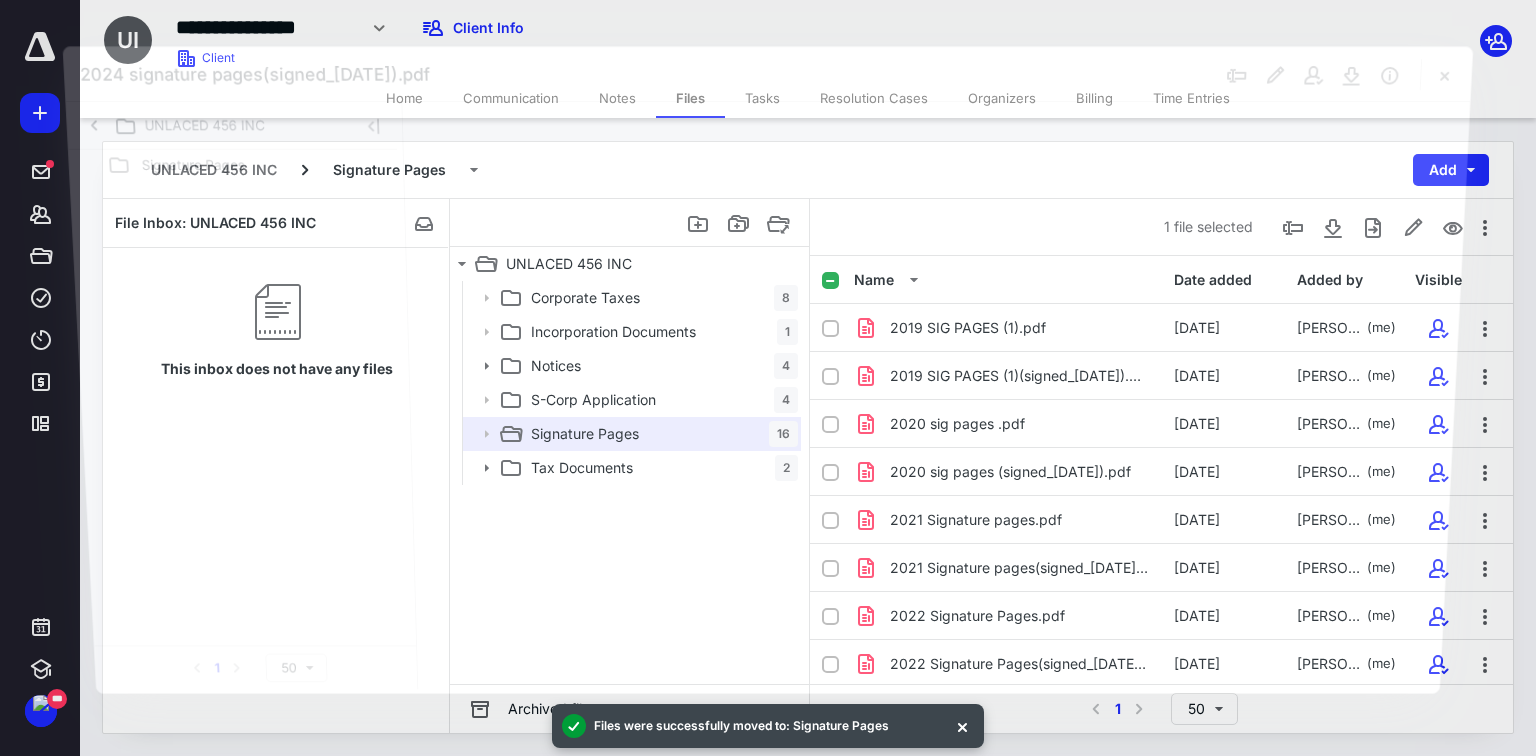 scroll, scrollTop: 384, scrollLeft: 0, axis: vertical 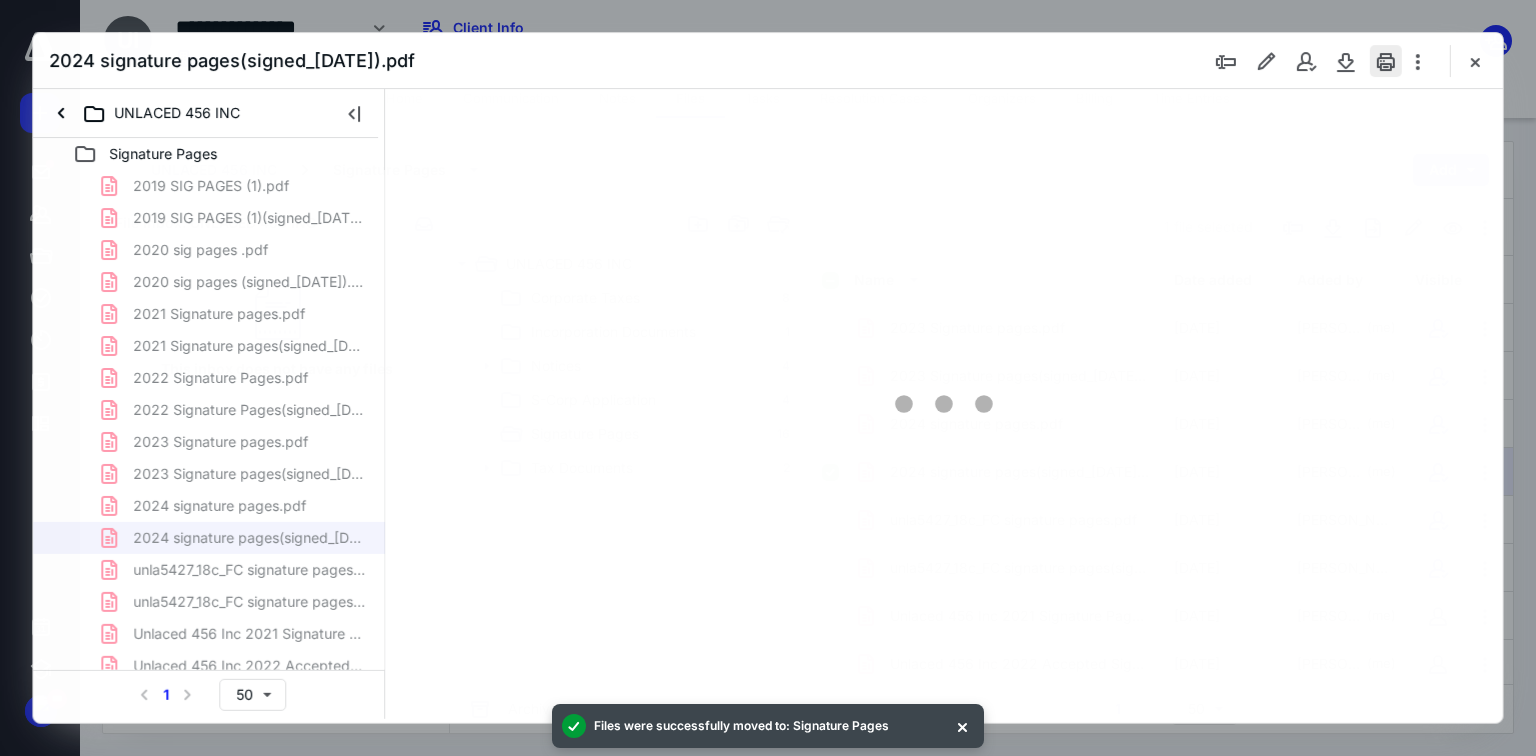click at bounding box center (1386, 61) 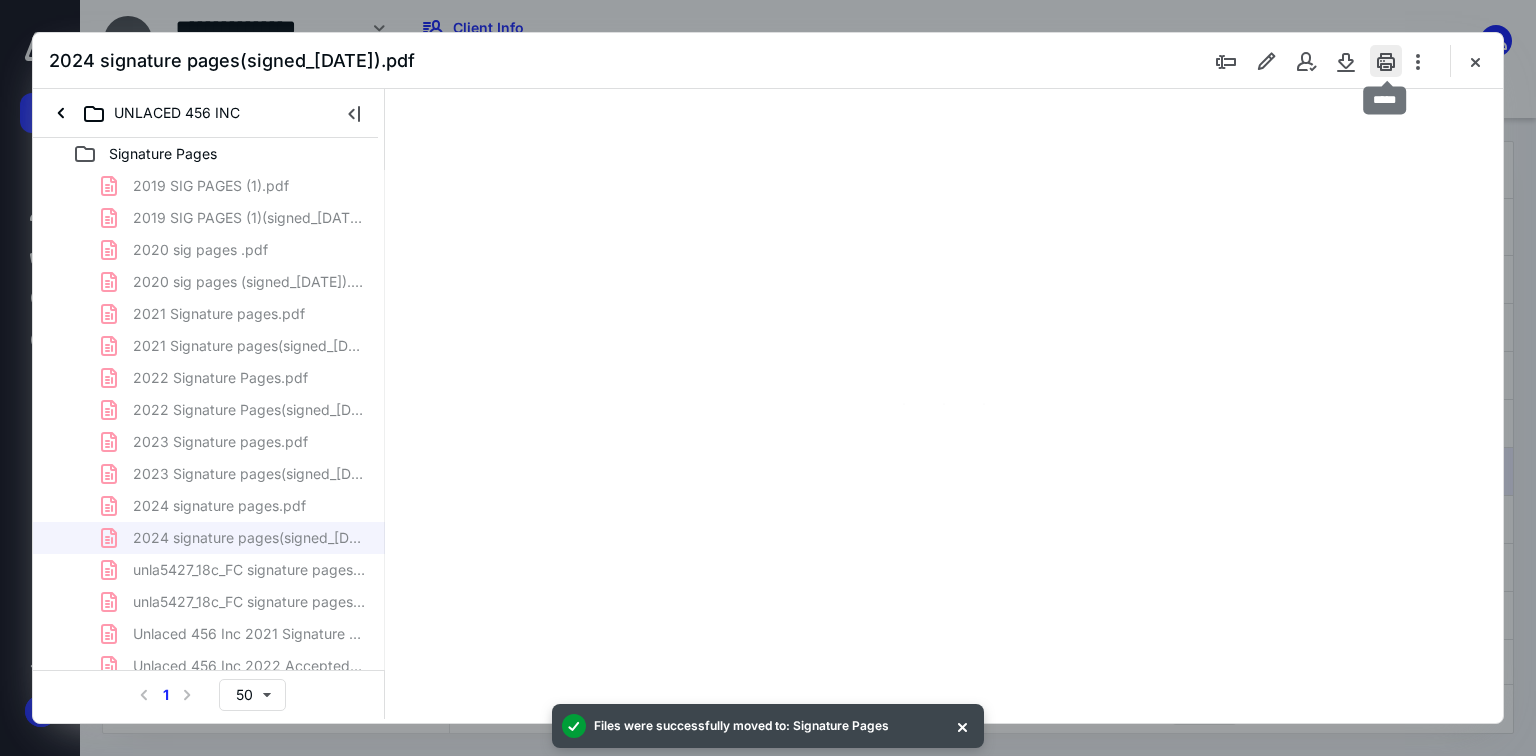 scroll, scrollTop: 0, scrollLeft: 0, axis: both 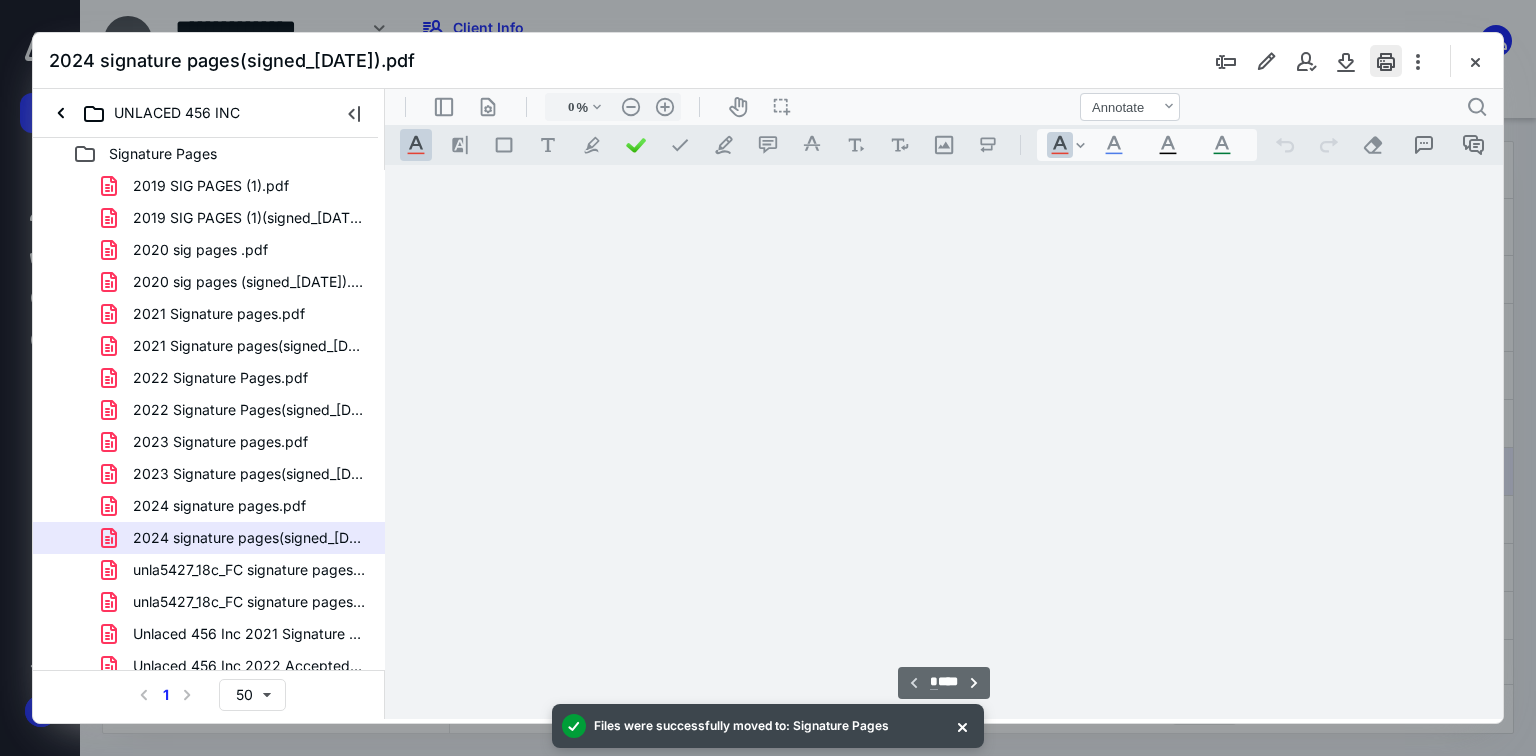 type on "70" 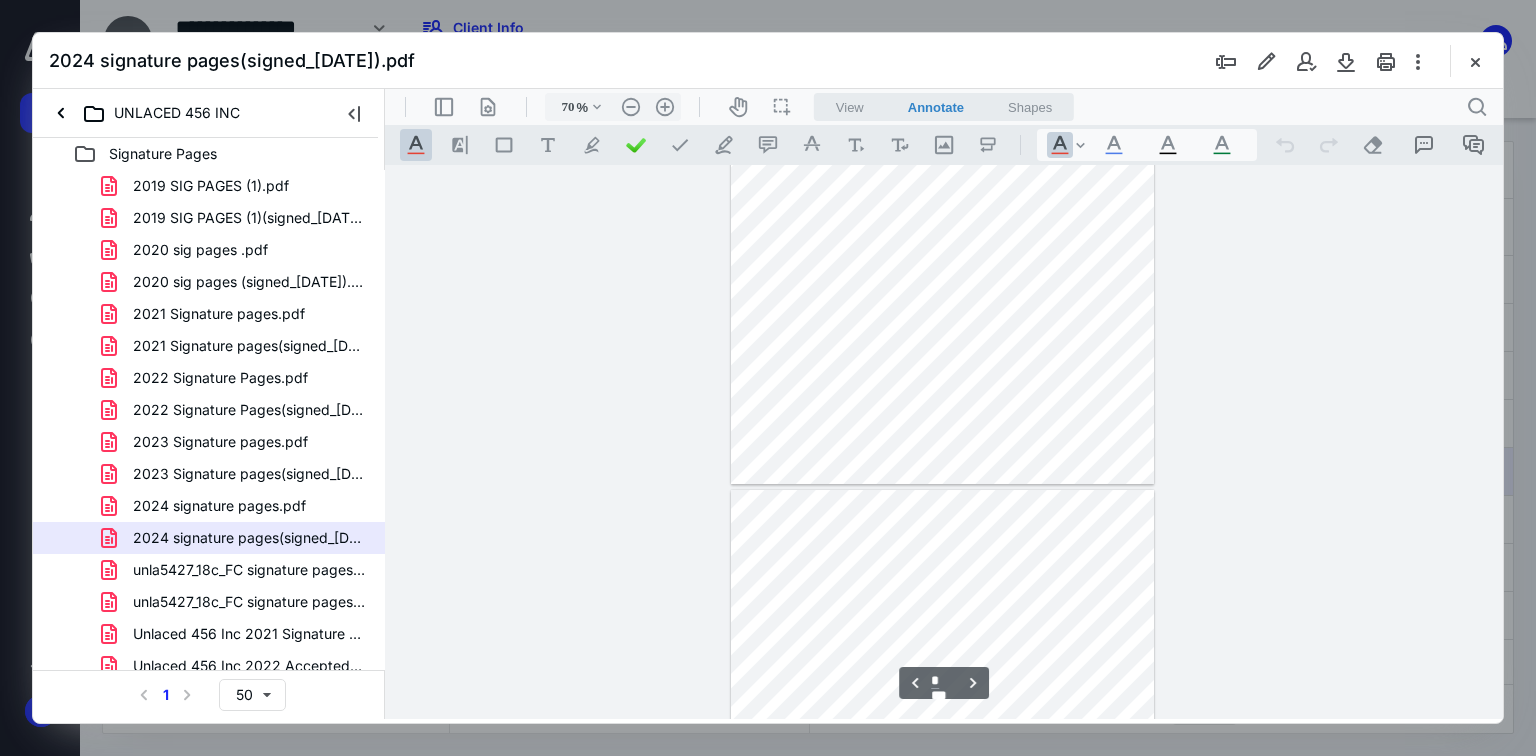 type on "*" 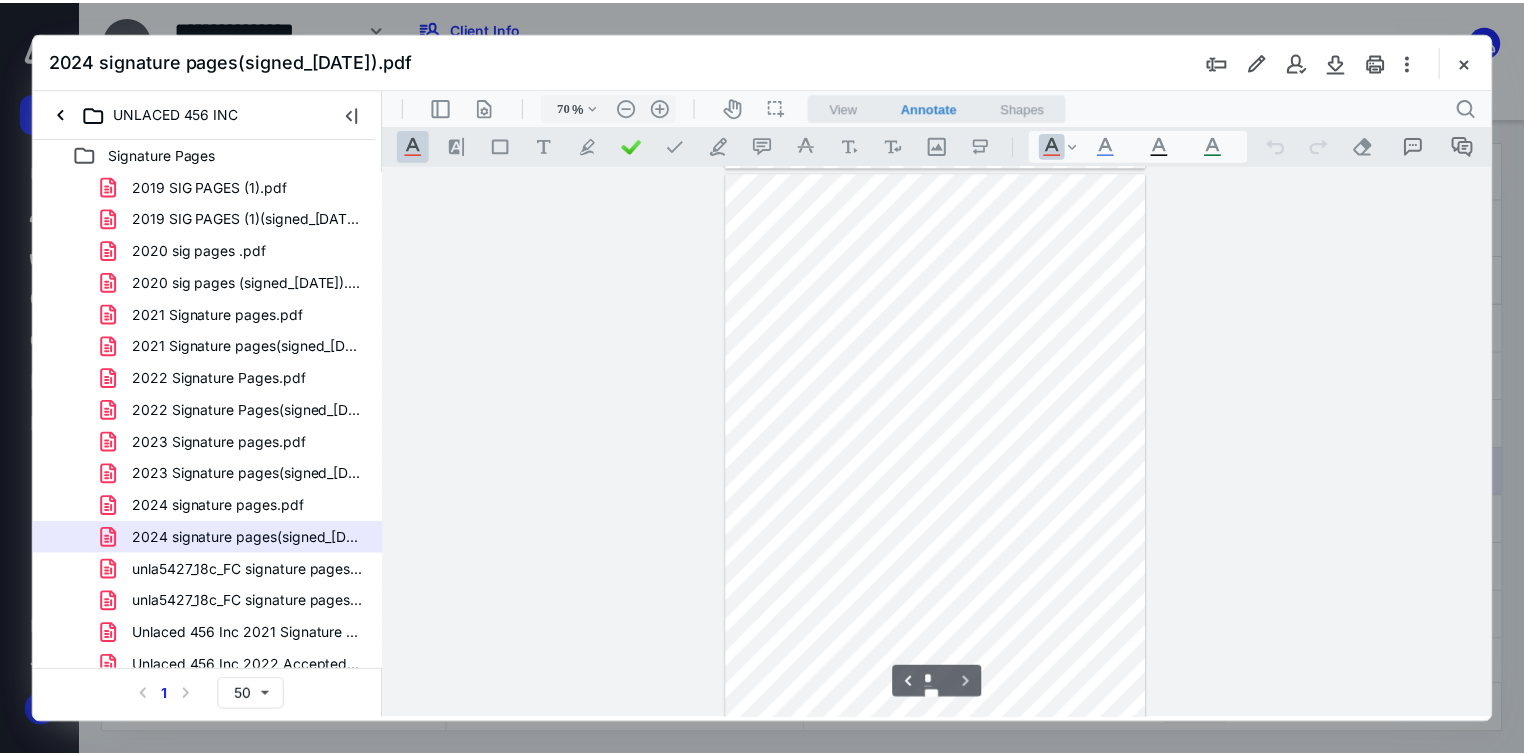 scroll, scrollTop: 1108, scrollLeft: 0, axis: vertical 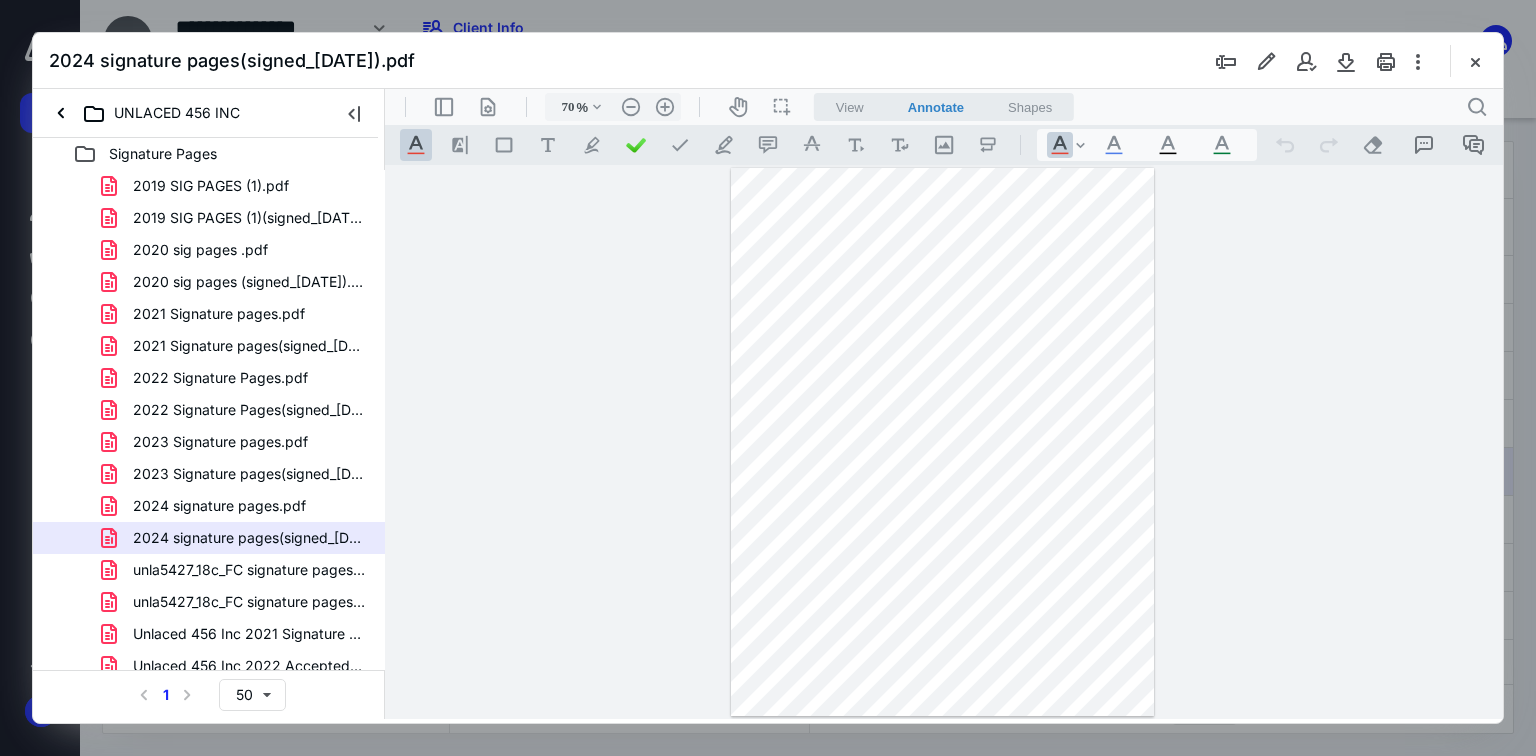click at bounding box center [1475, 61] 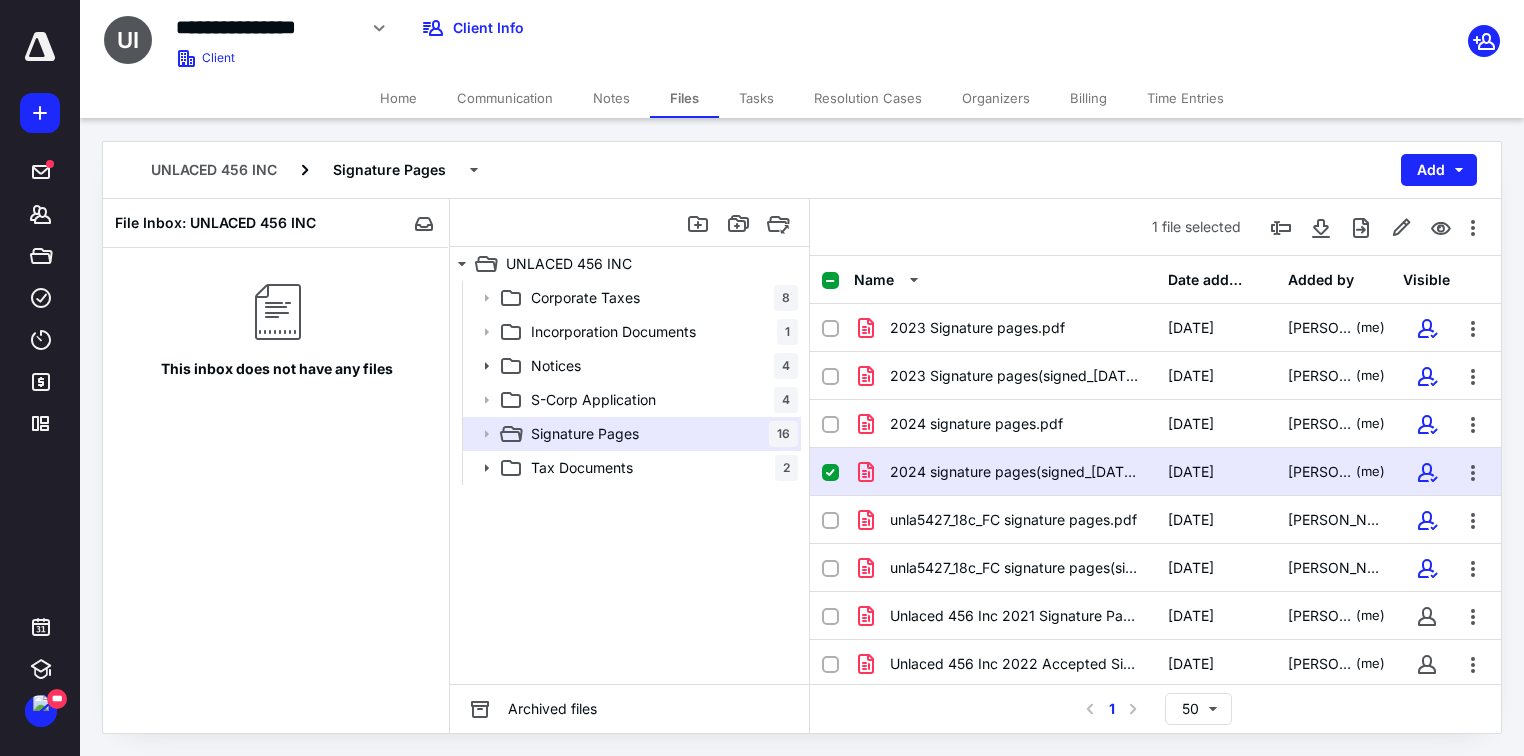 click on "Tasks" at bounding box center [756, 98] 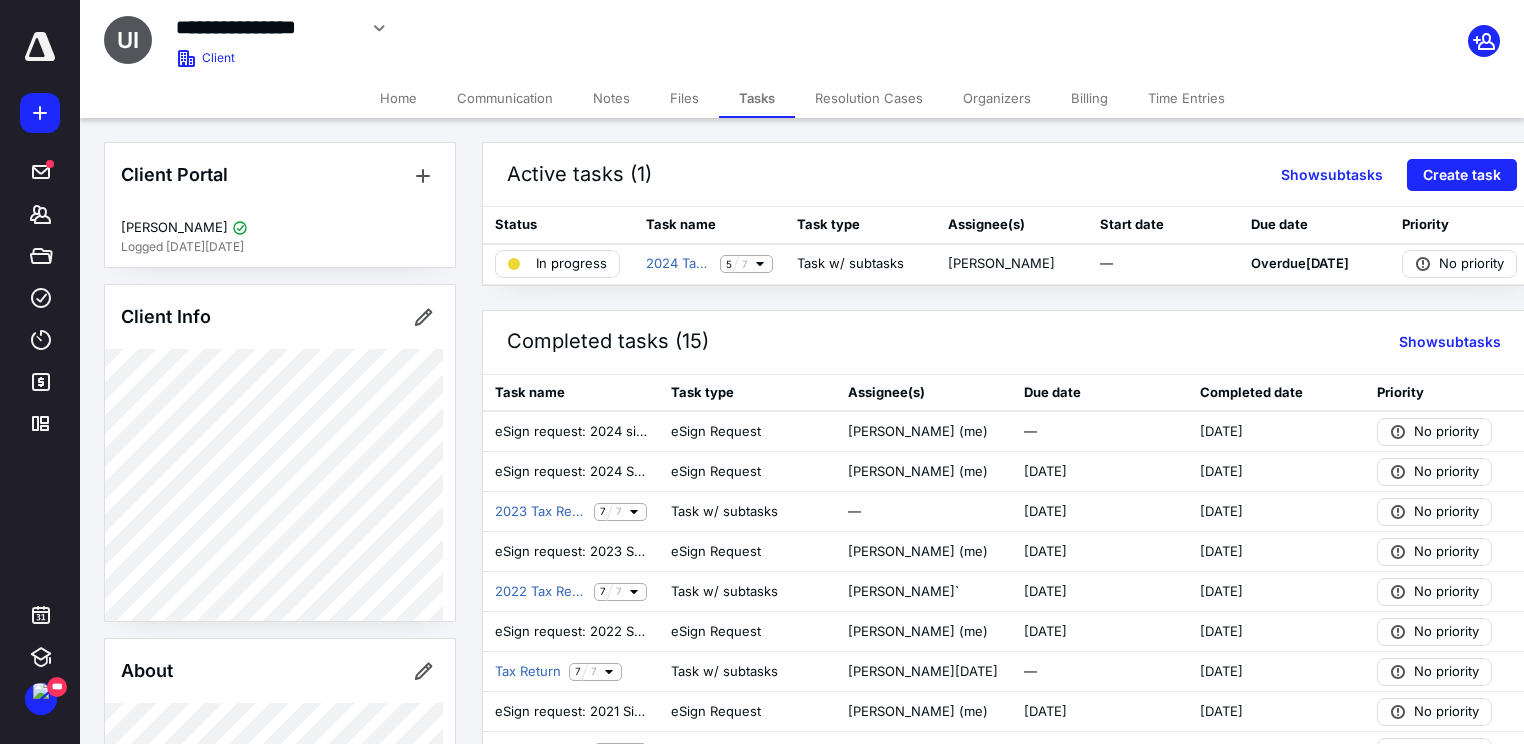 click on "Files" at bounding box center (684, 98) 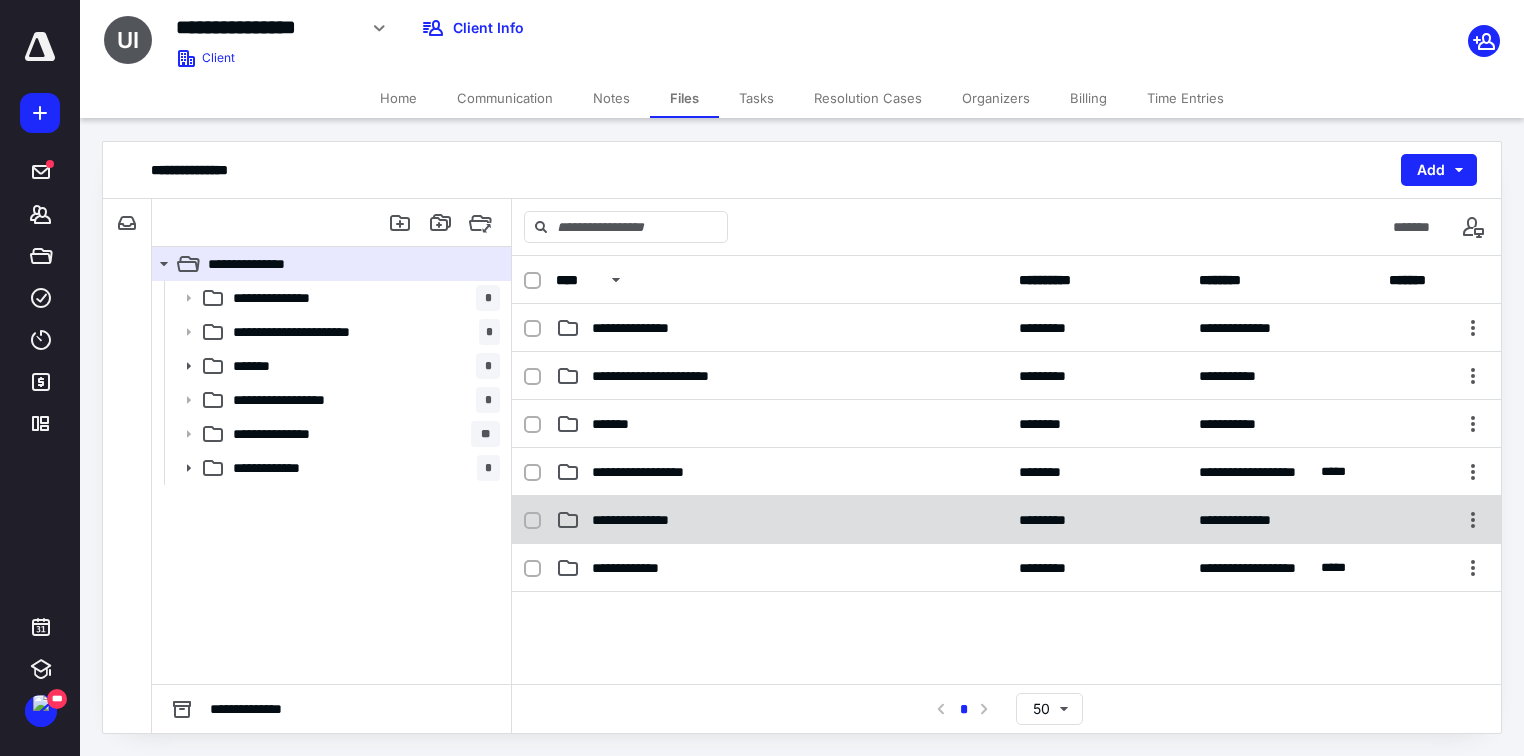 click on "**********" at bounding box center (646, 520) 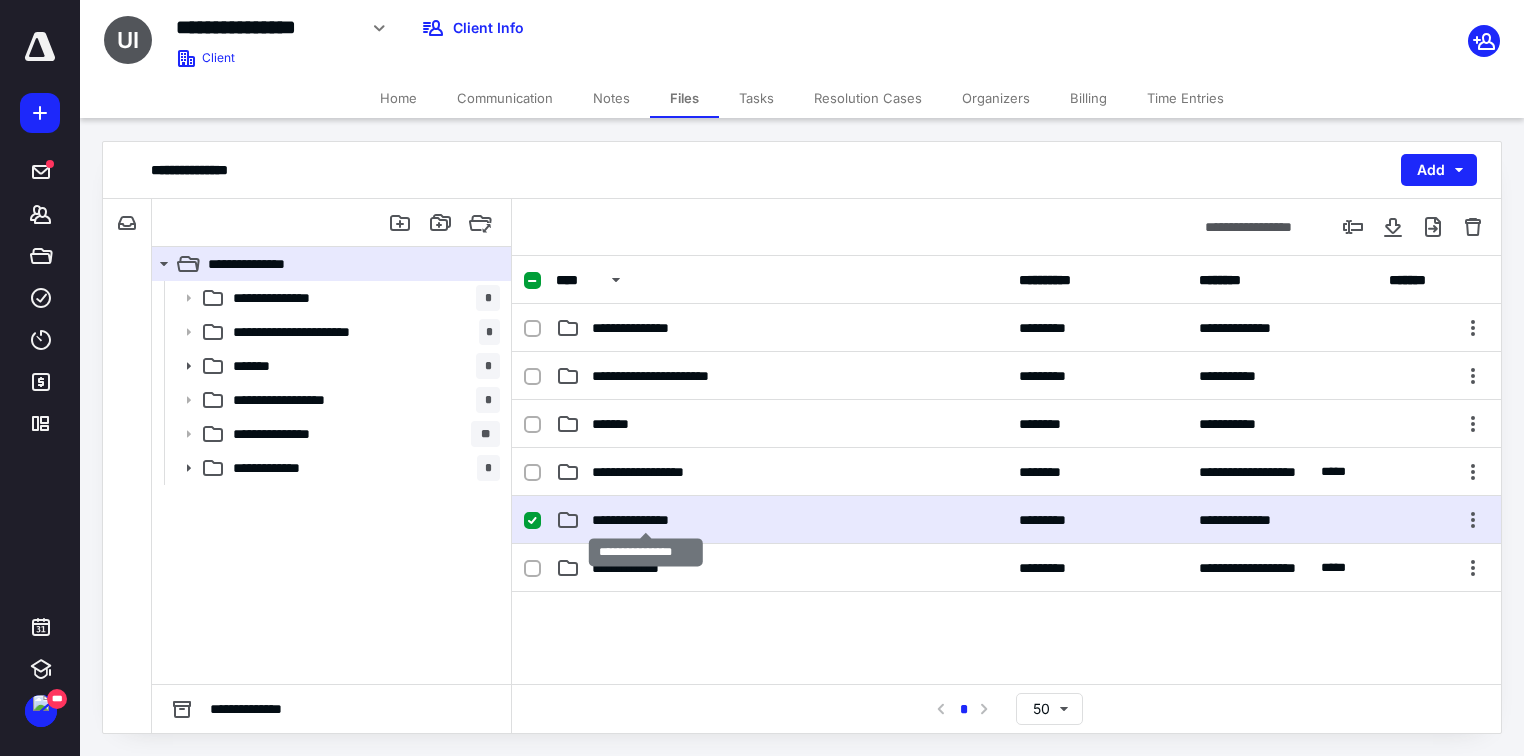 click on "**********" at bounding box center [646, 520] 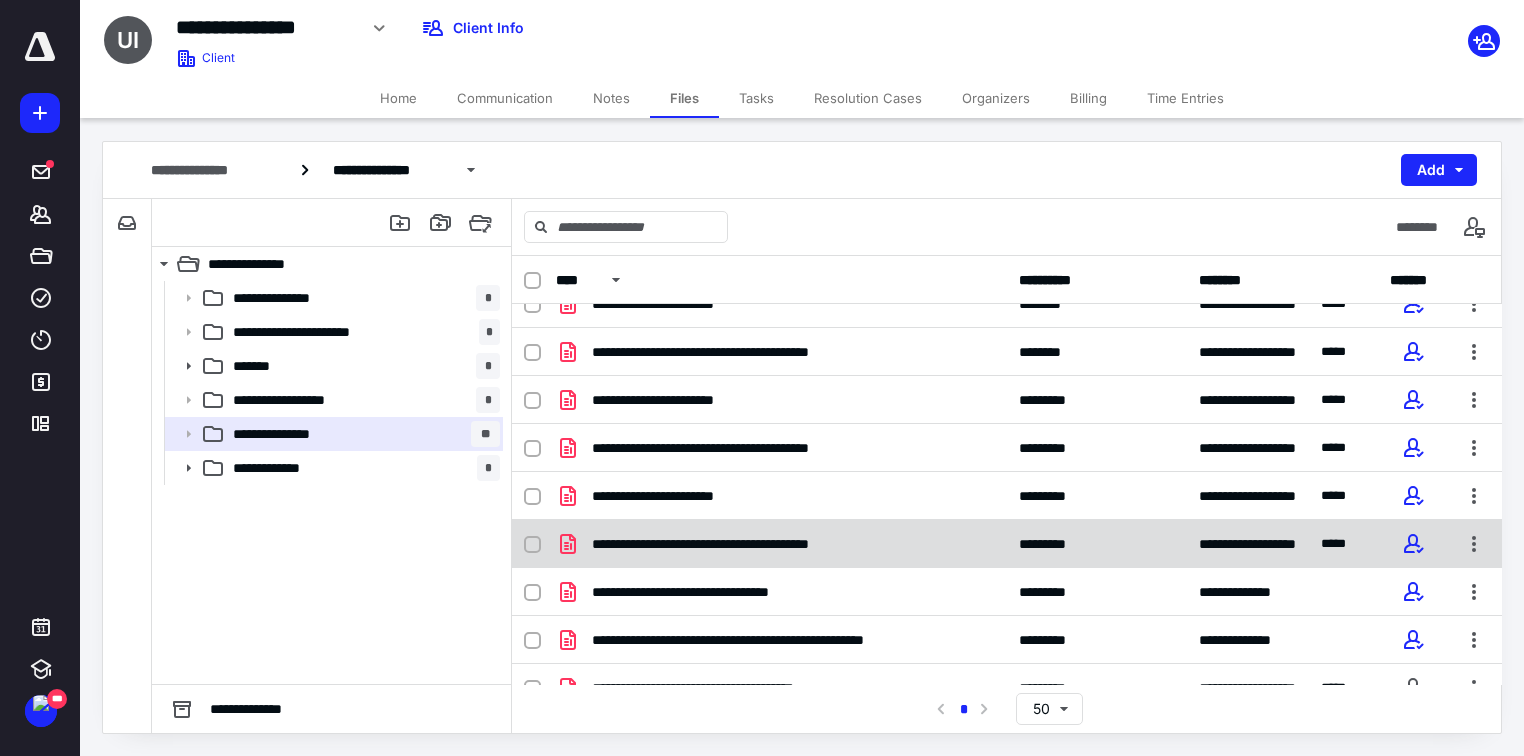 scroll, scrollTop: 384, scrollLeft: 0, axis: vertical 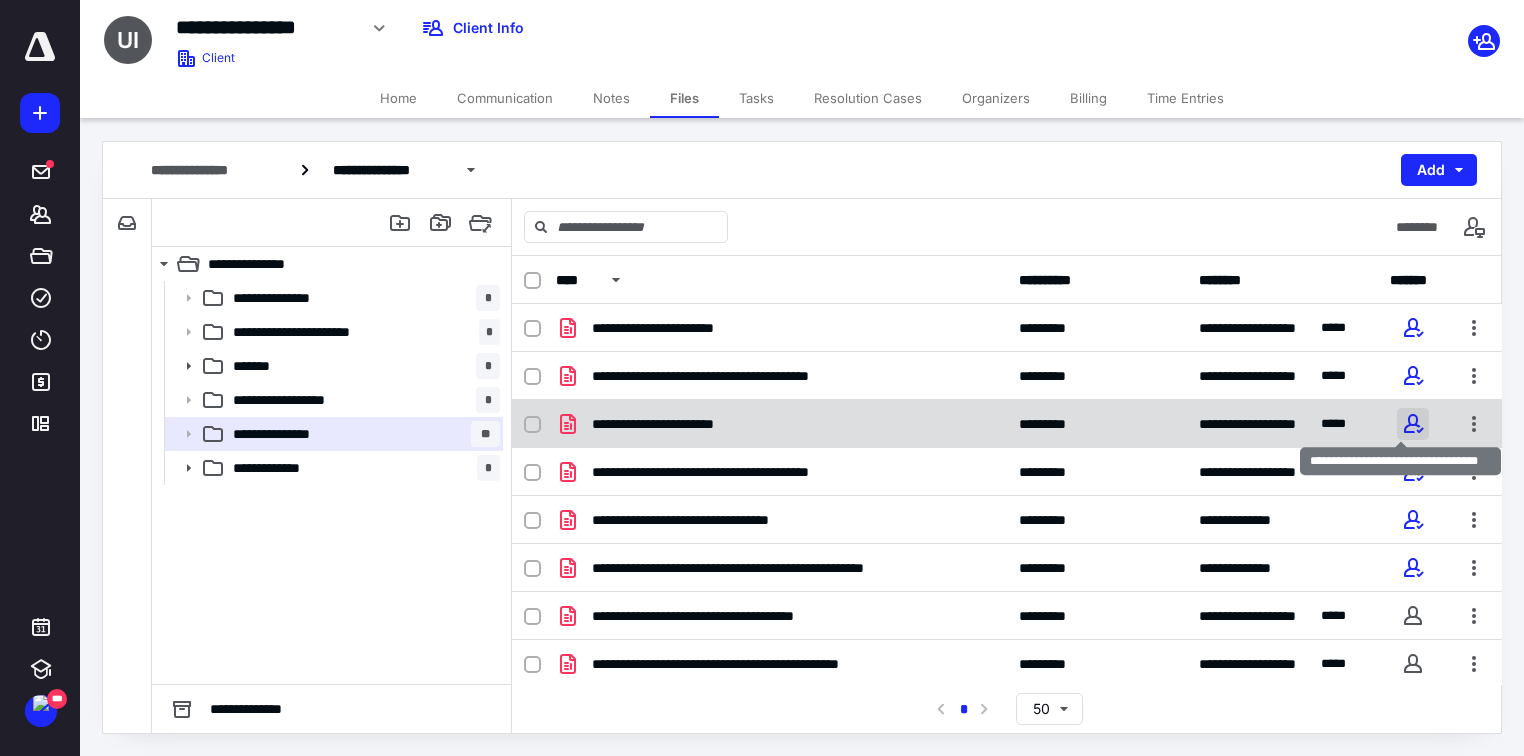 click at bounding box center (1413, 424) 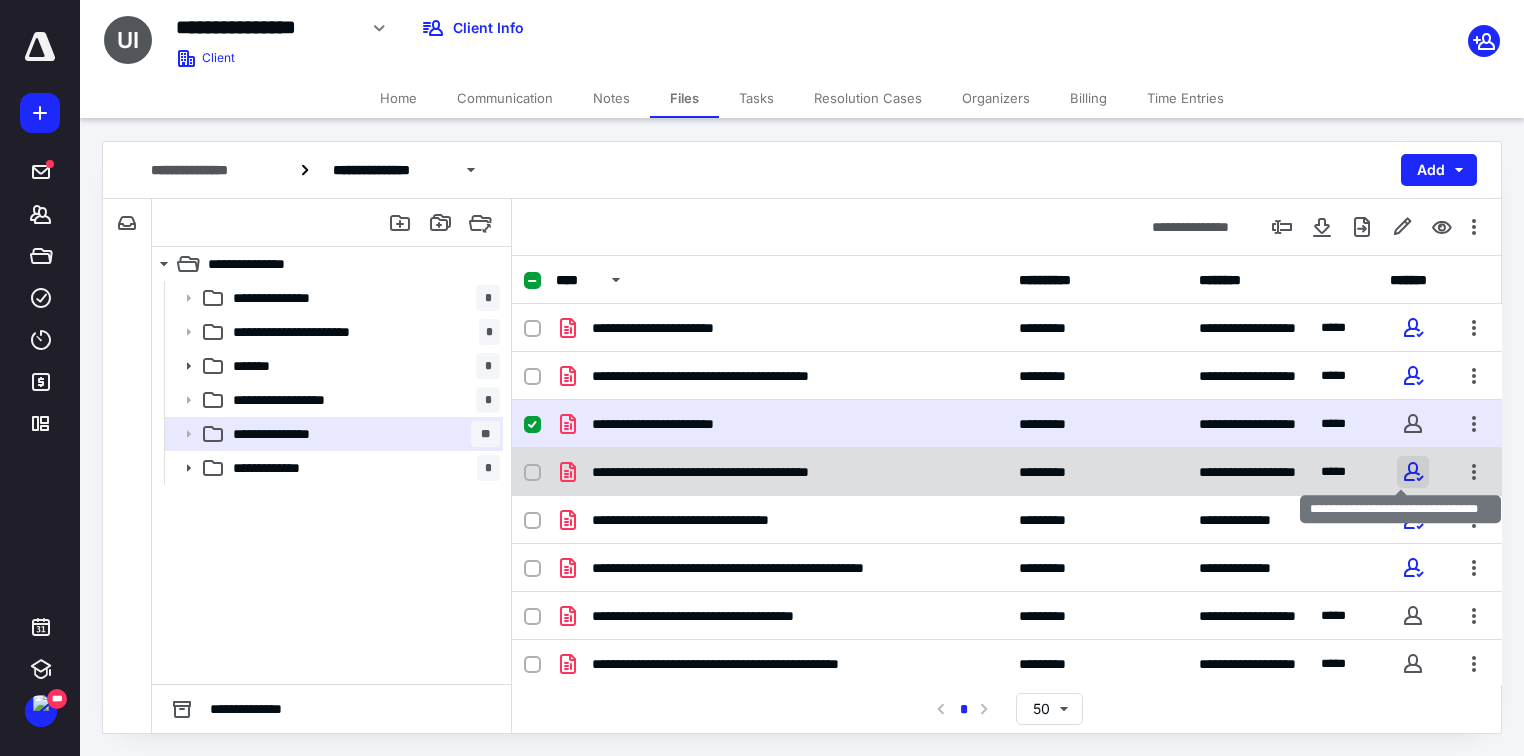 click at bounding box center (1413, 472) 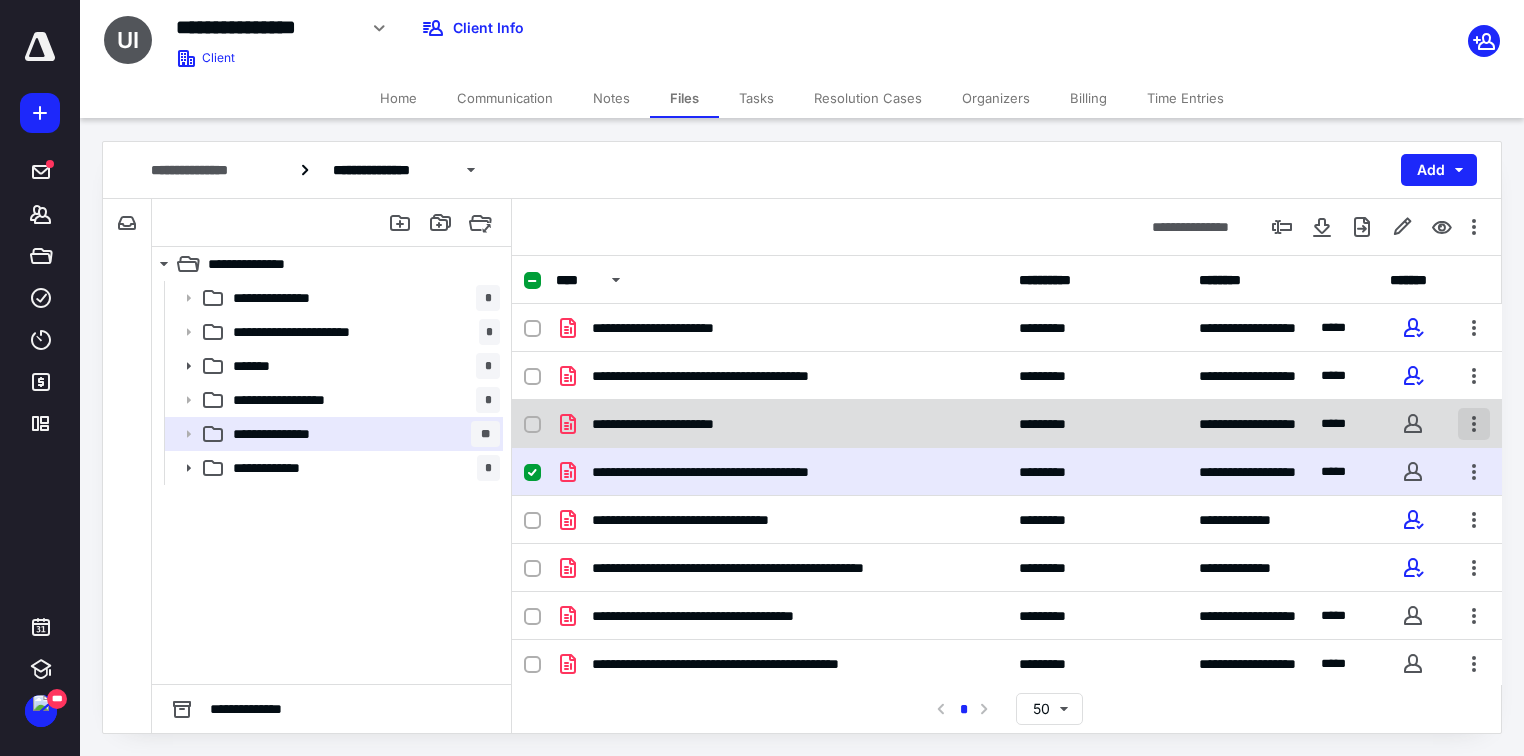click at bounding box center (1474, 424) 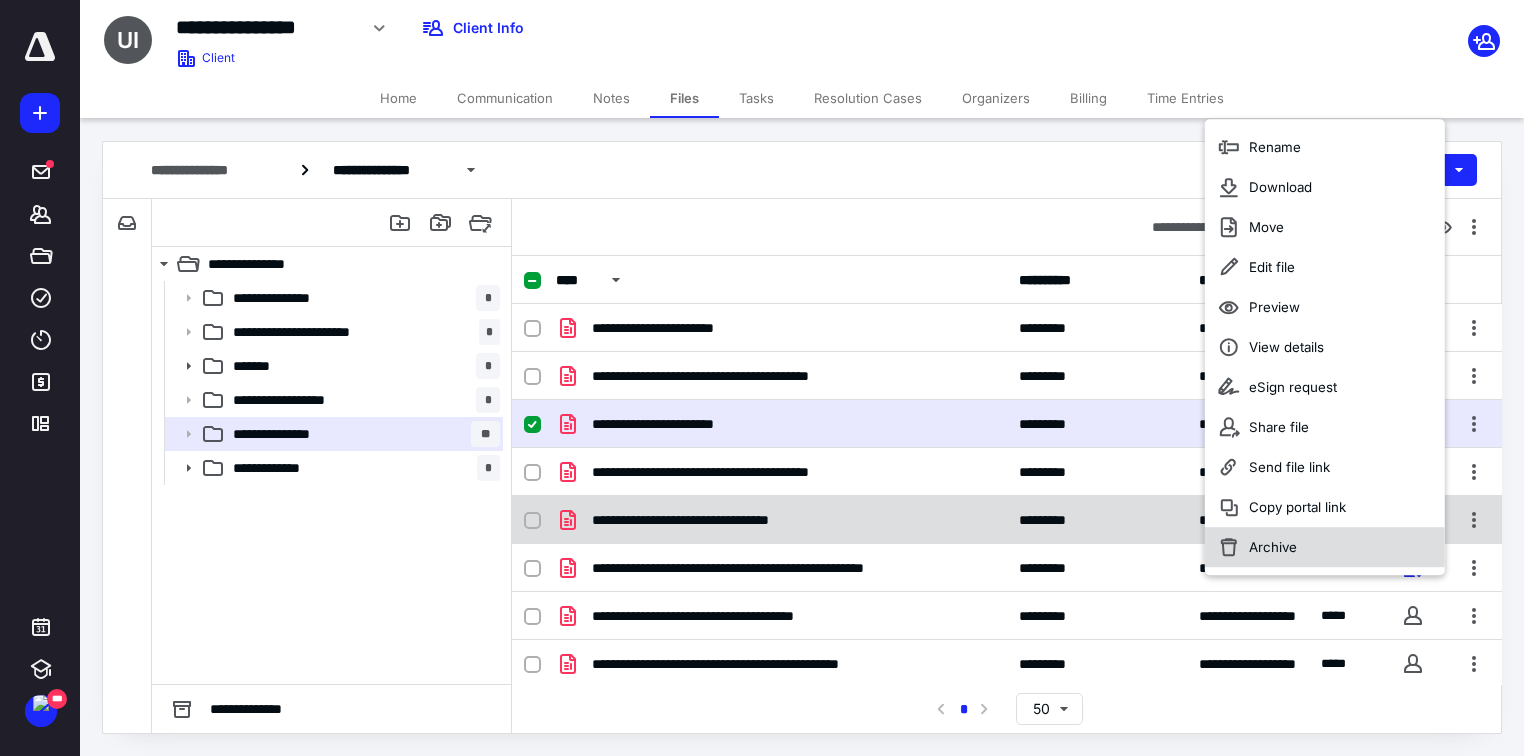 drag, startPoint x: 1321, startPoint y: 551, endPoint x: 1160, endPoint y: 524, distance: 163.24828 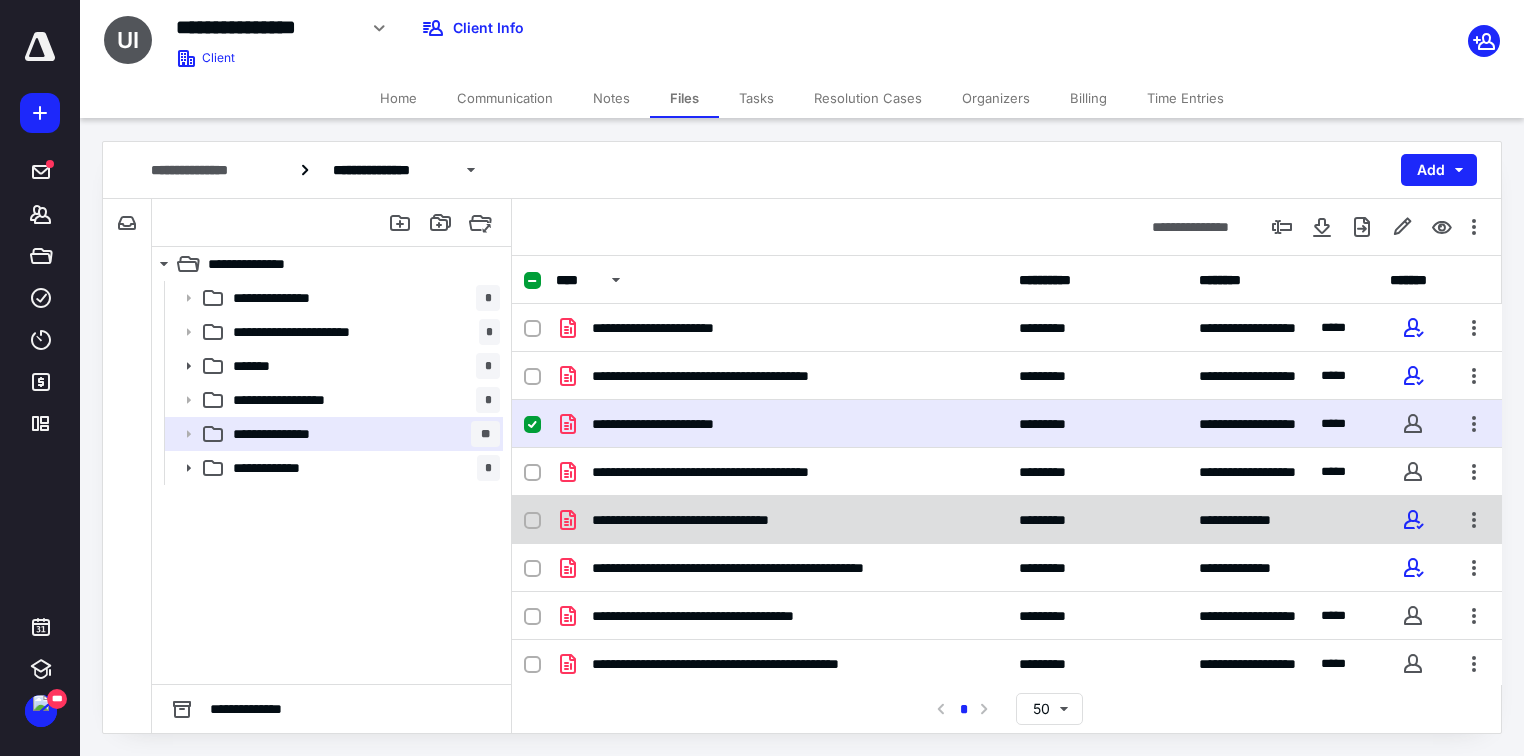 checkbox on "false" 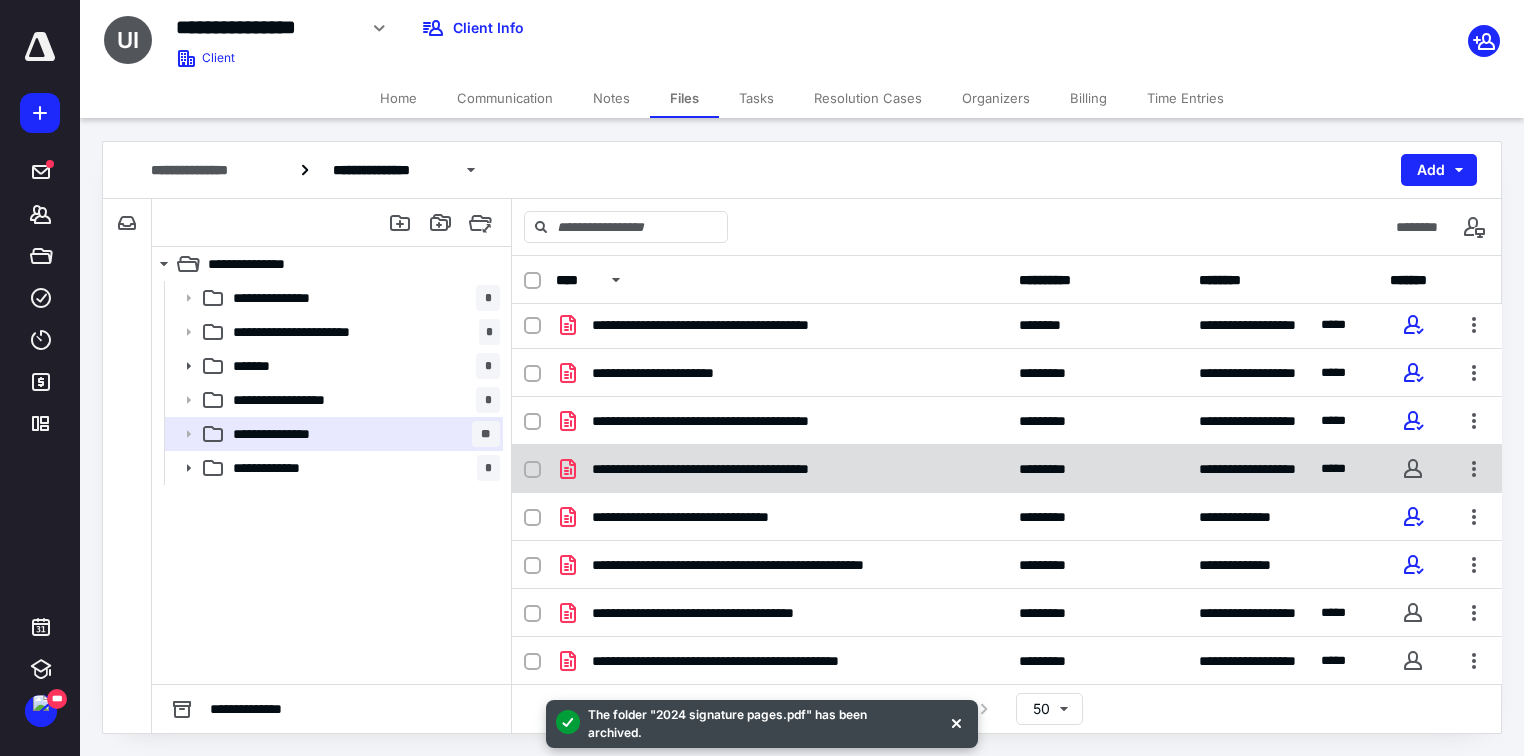 scroll, scrollTop: 336, scrollLeft: 0, axis: vertical 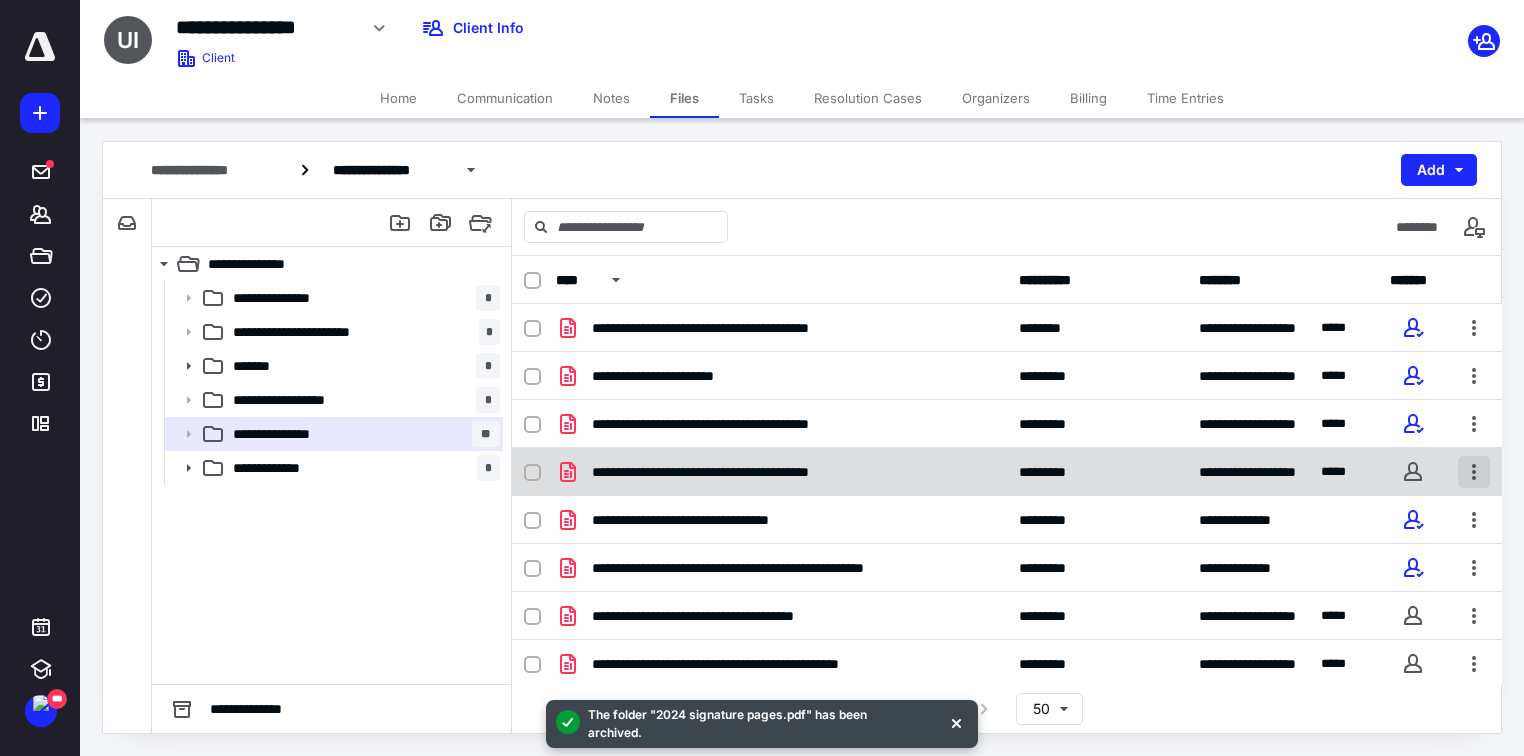 click at bounding box center (1474, 472) 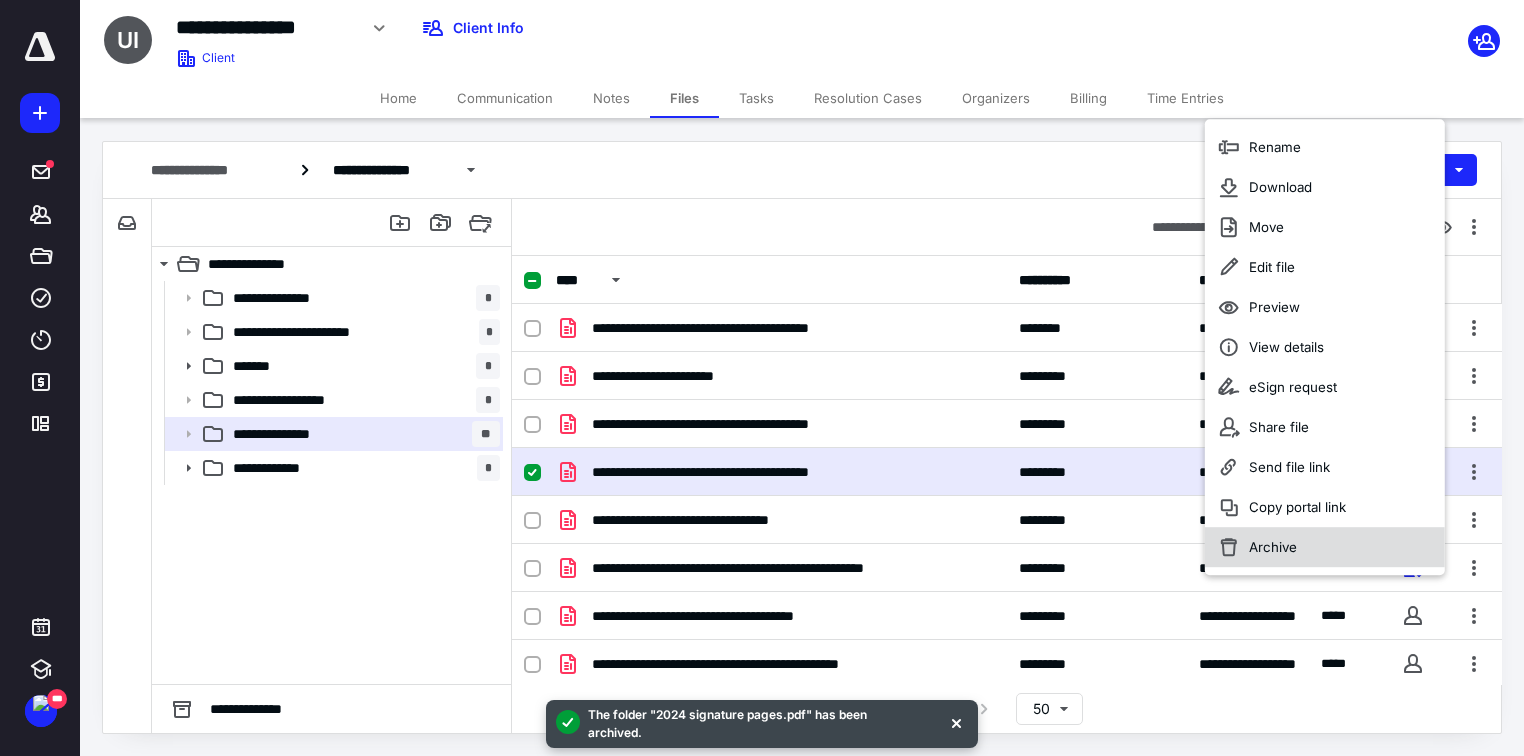drag, startPoint x: 1290, startPoint y: 540, endPoint x: 1247, endPoint y: 526, distance: 45.221676 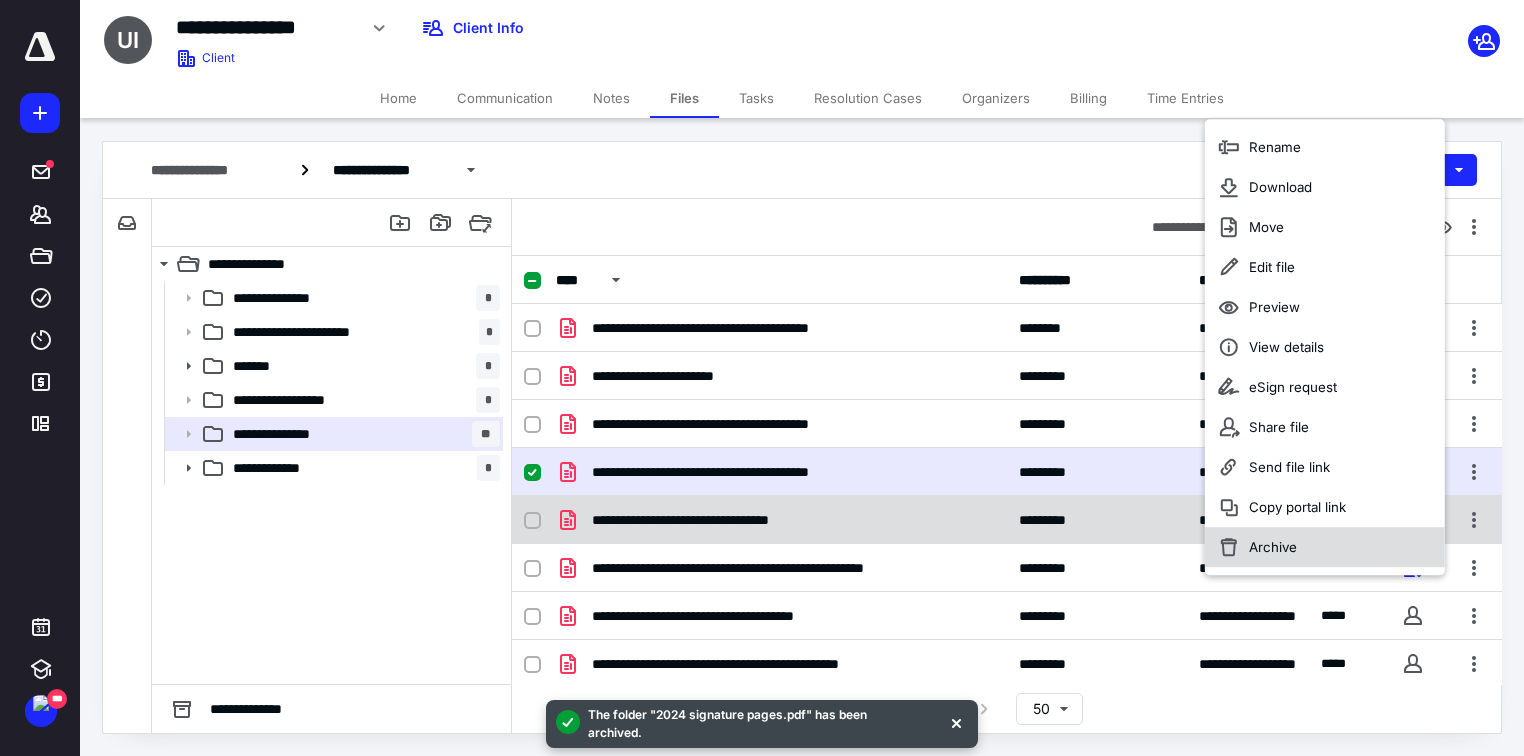 click on "Archive" at bounding box center (1273, 547) 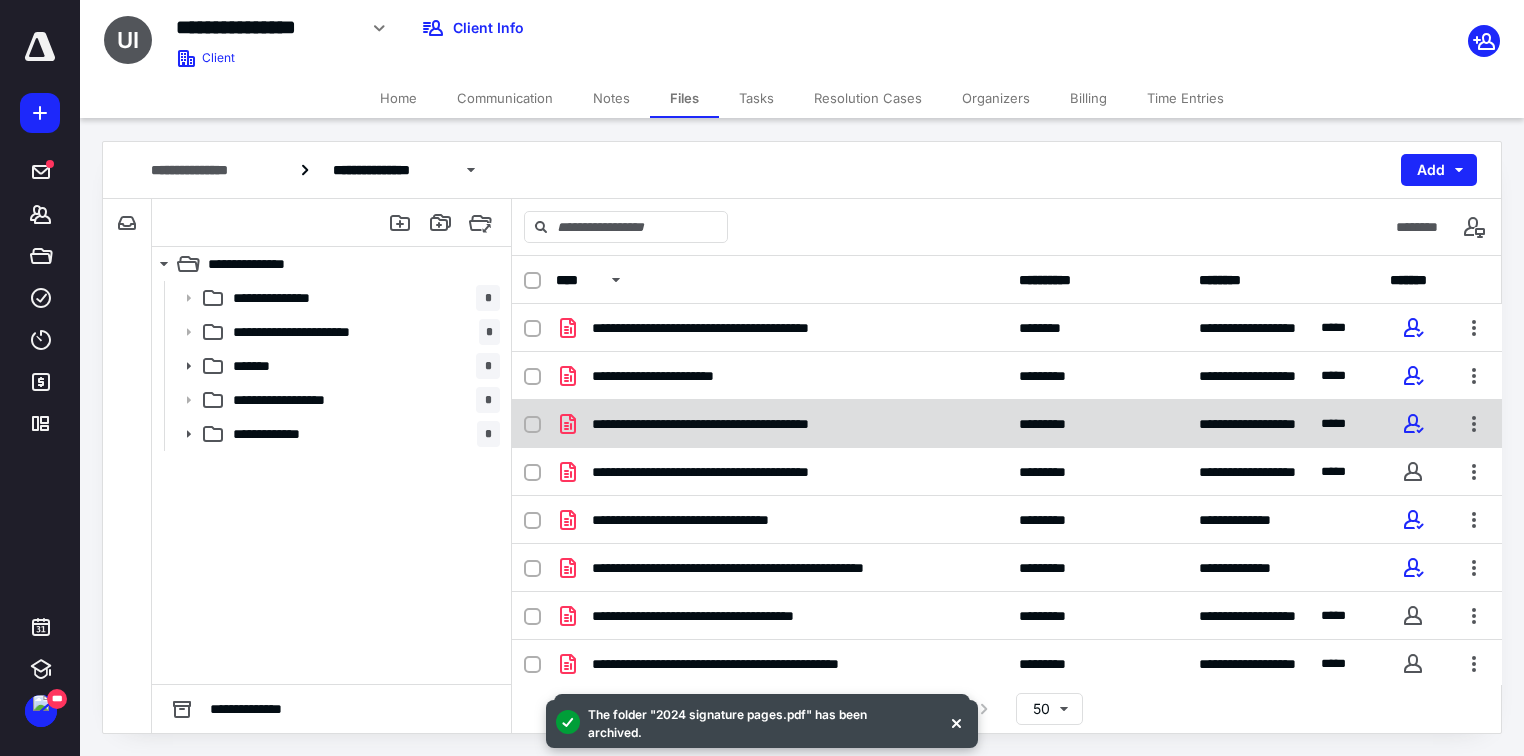scroll, scrollTop: 288, scrollLeft: 0, axis: vertical 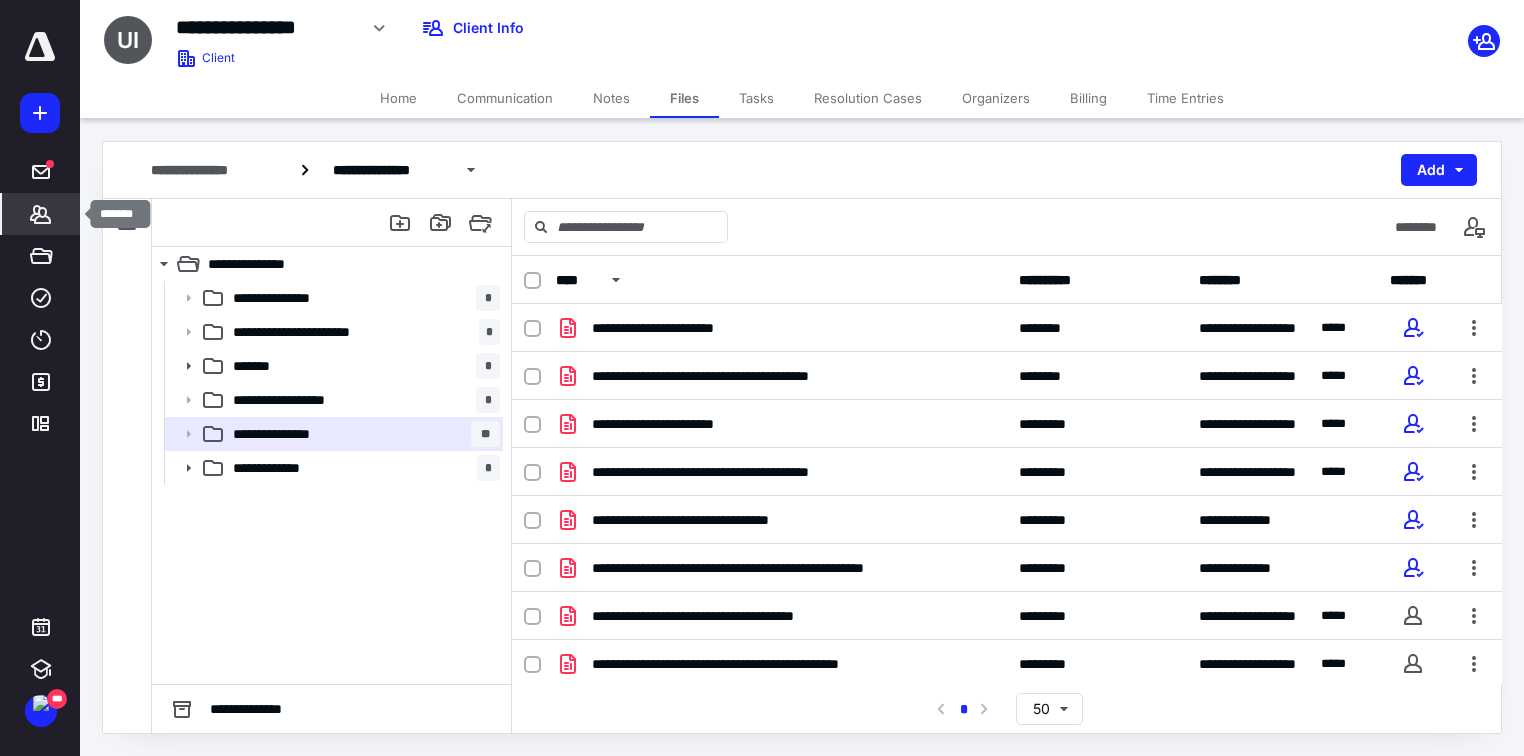drag, startPoint x: 48, startPoint y: 218, endPoint x: 37, endPoint y: 212, distance: 12.529964 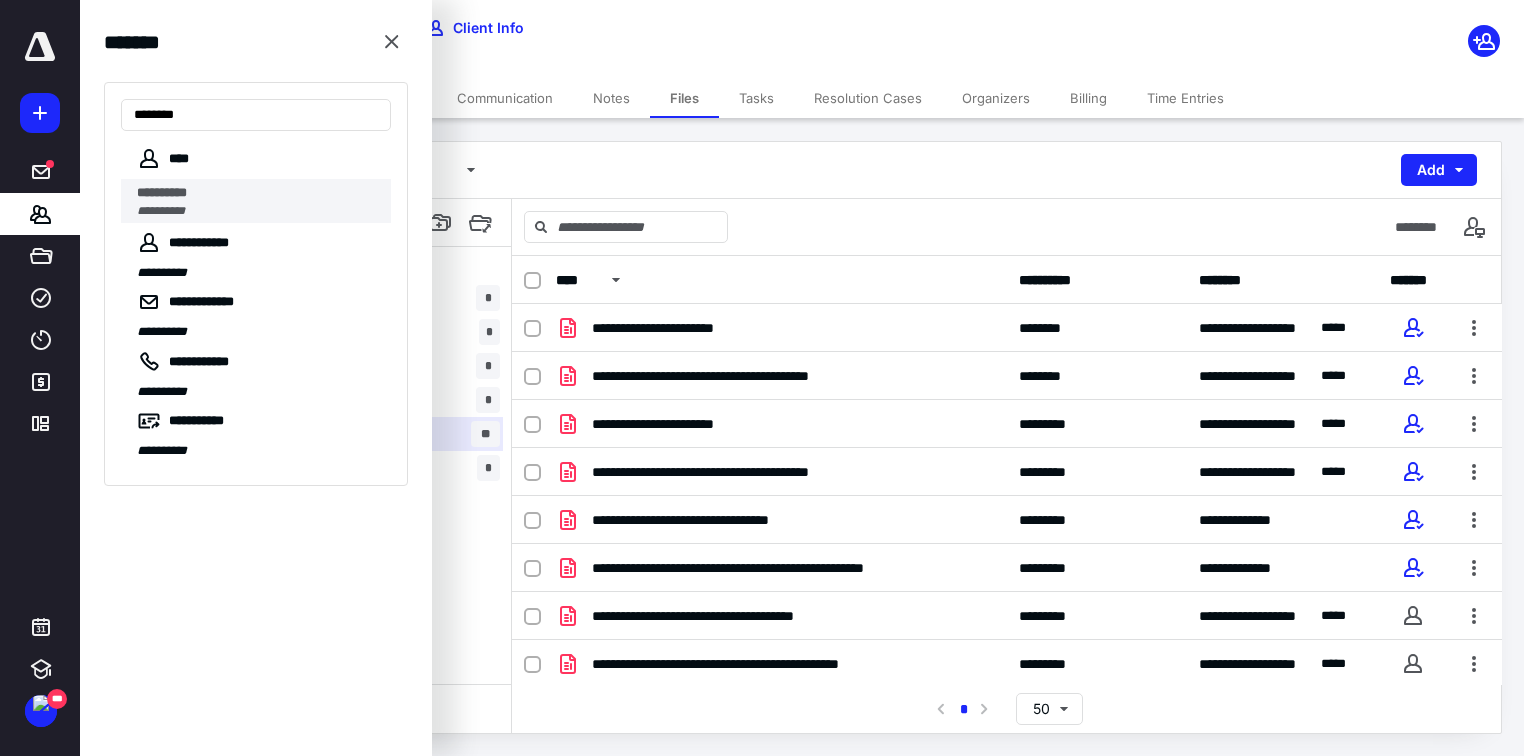 type on "********" 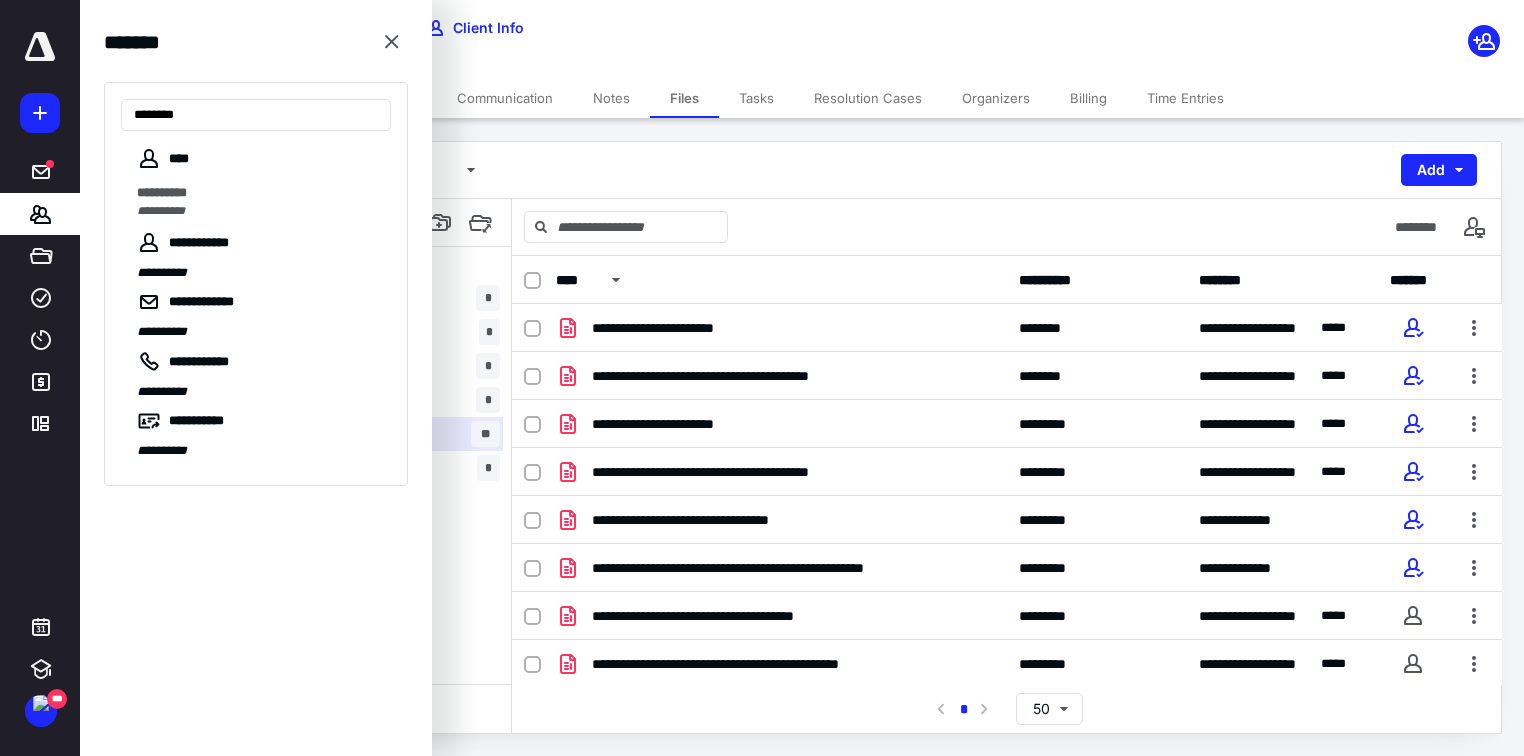 click on "**********" at bounding box center [258, 193] 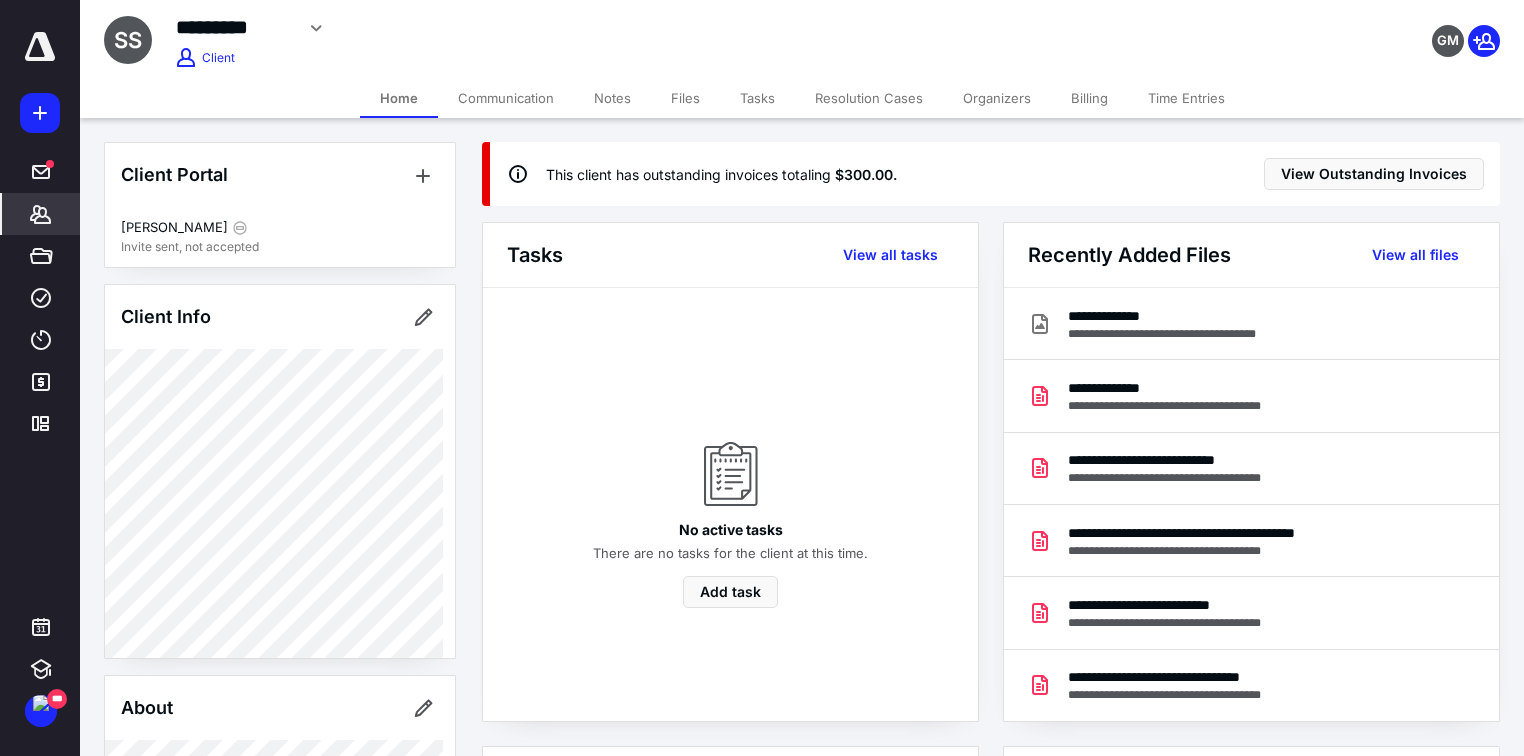 click on "Billing" at bounding box center (1089, 98) 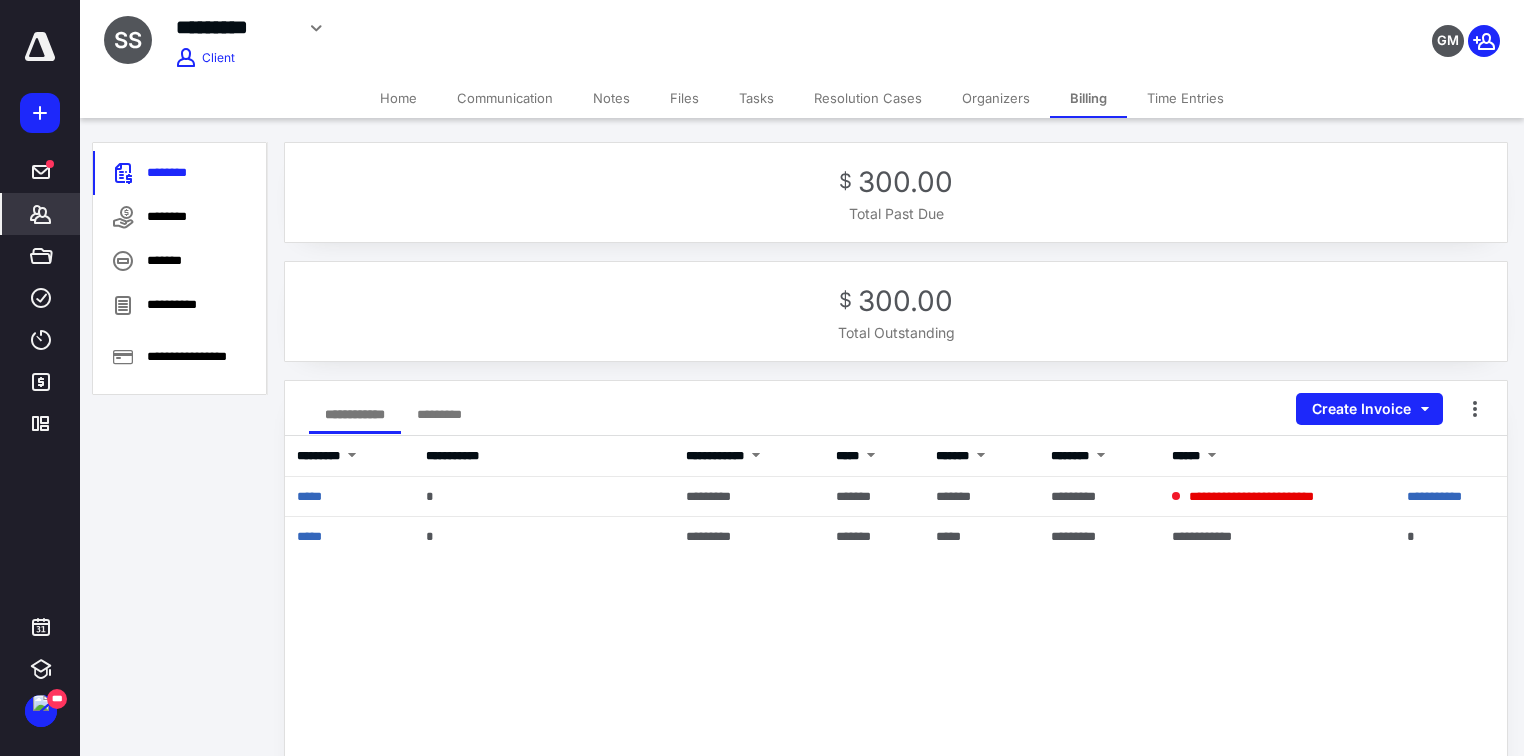 click on "Files" at bounding box center (684, 98) 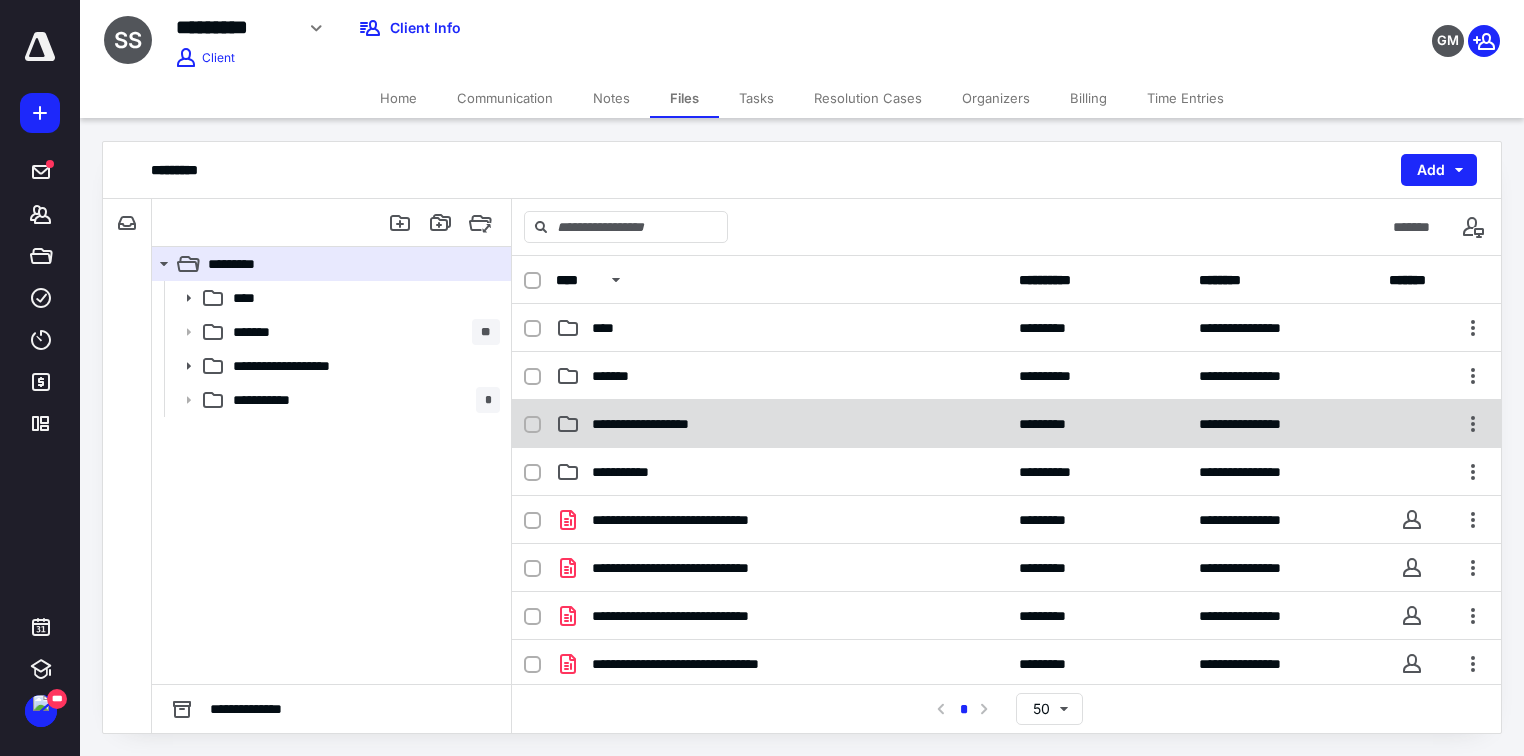 click on "**********" at bounding box center [1006, 424] 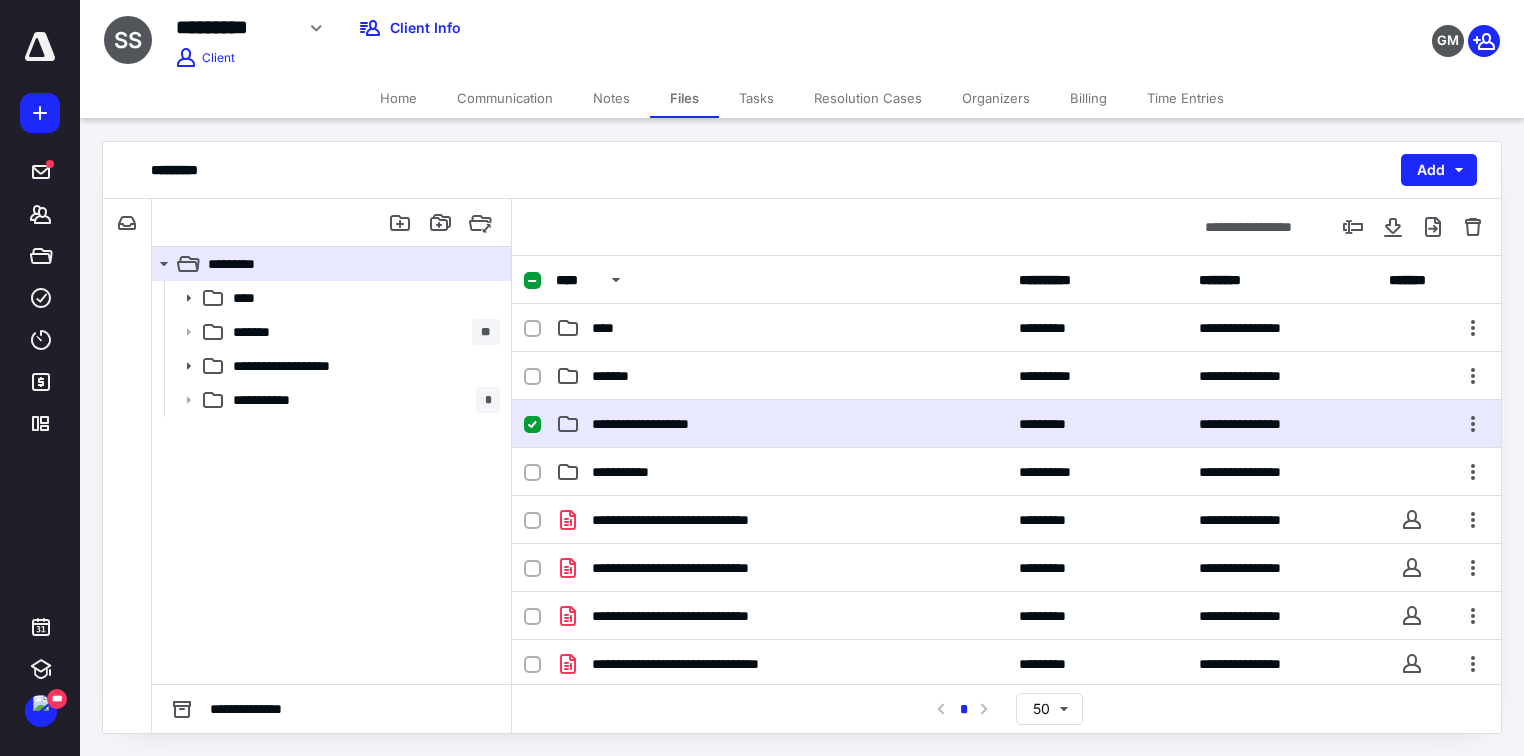 click on "**********" at bounding box center [1006, 424] 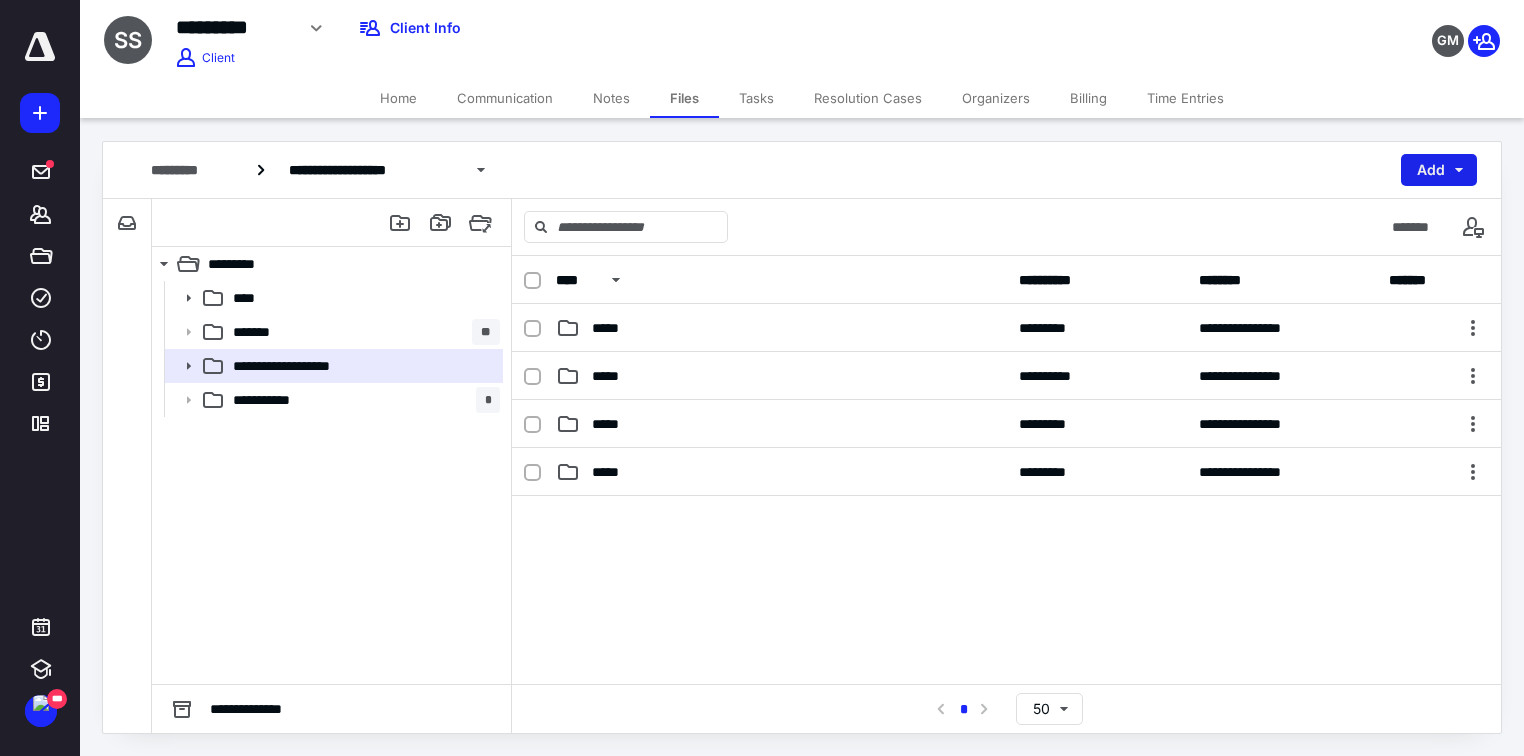 click on "Add" at bounding box center (1439, 170) 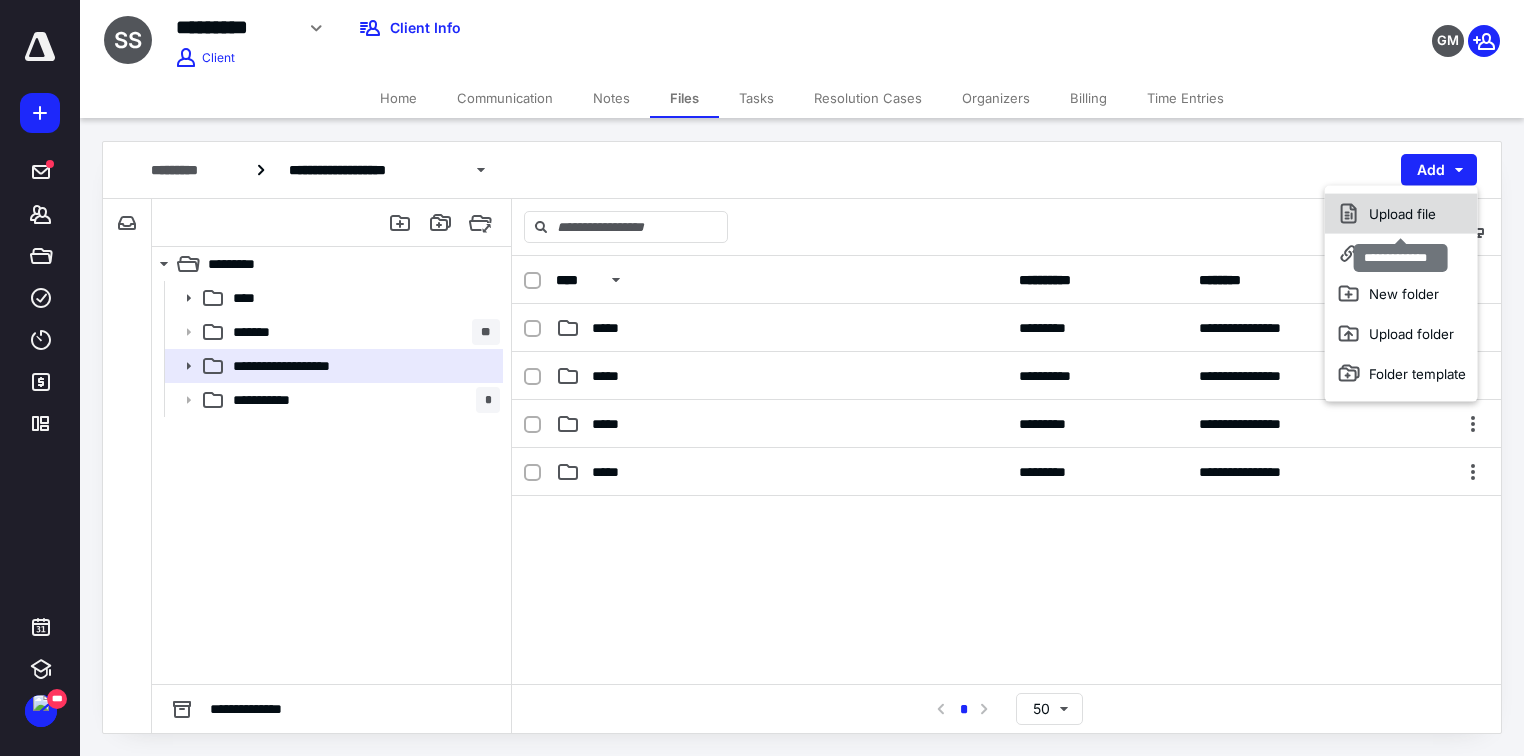 click on "Upload file" at bounding box center [1401, 214] 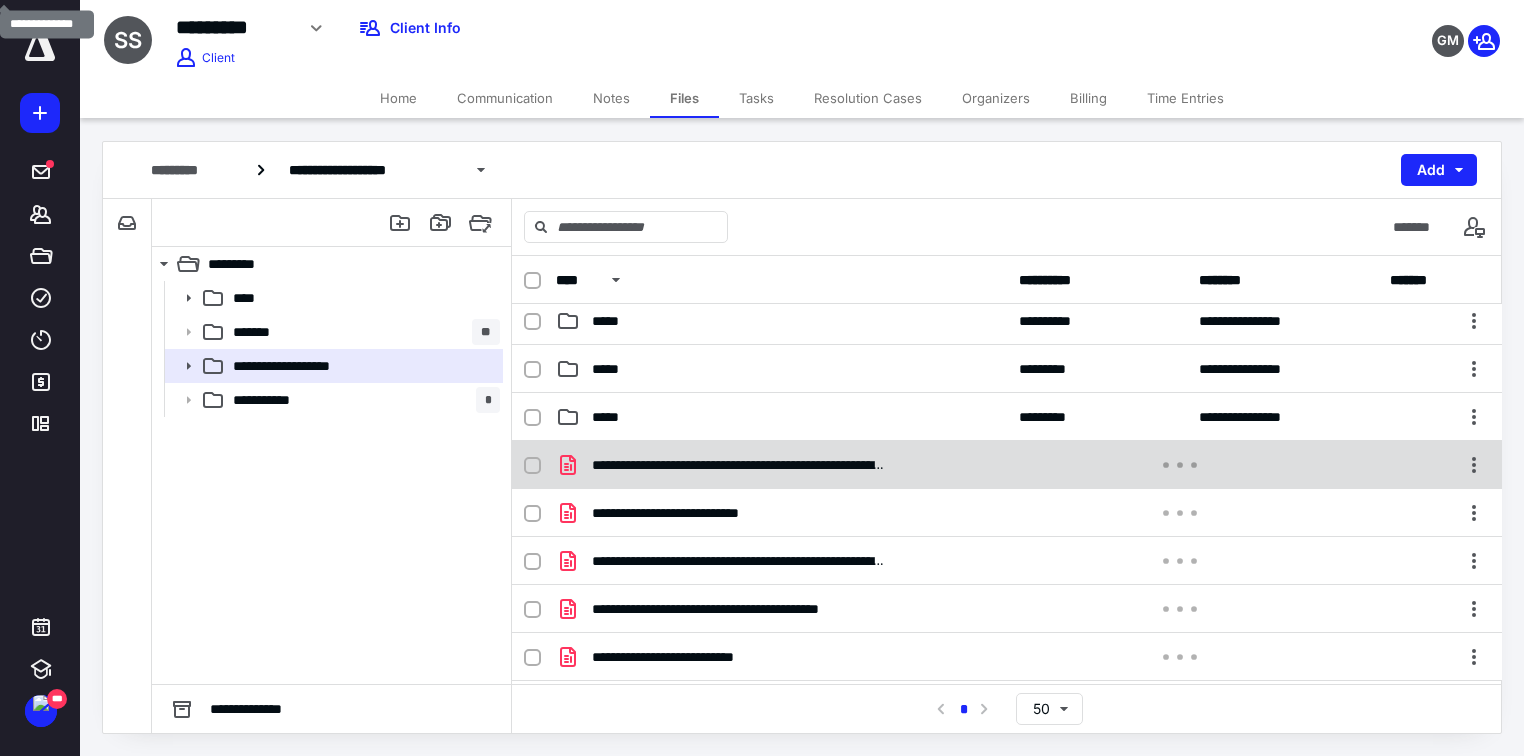 scroll, scrollTop: 110, scrollLeft: 0, axis: vertical 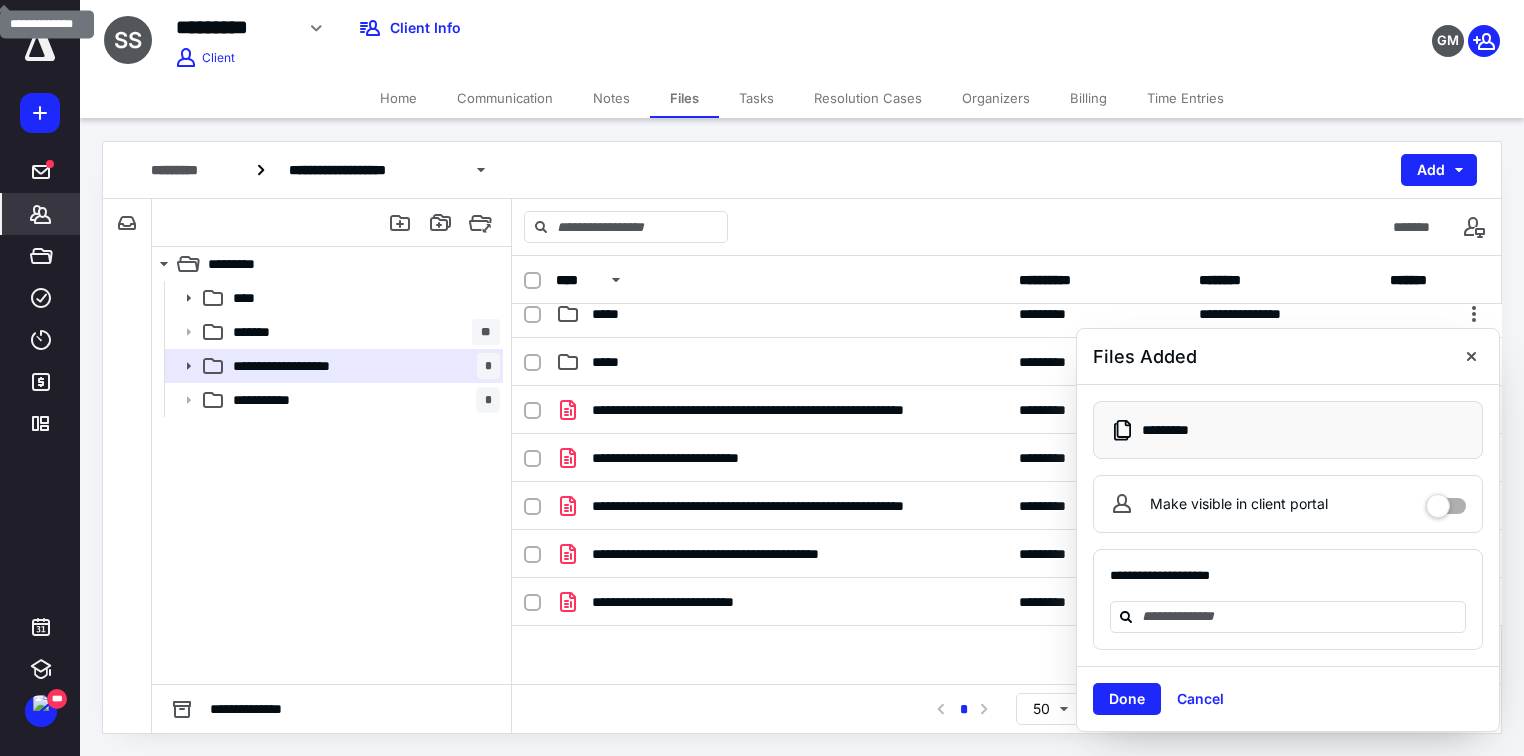 click on "*******" at bounding box center (41, 214) 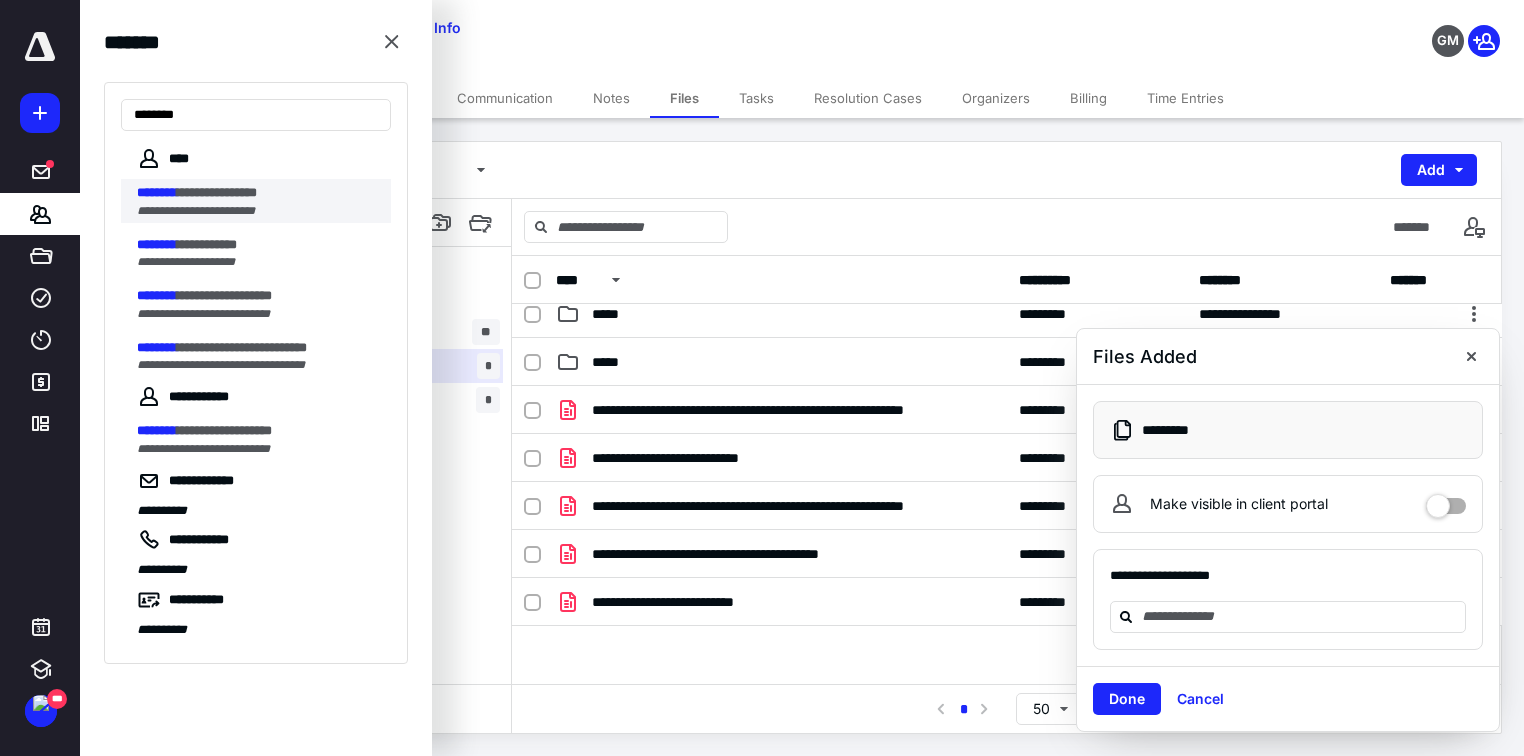 type on "********" 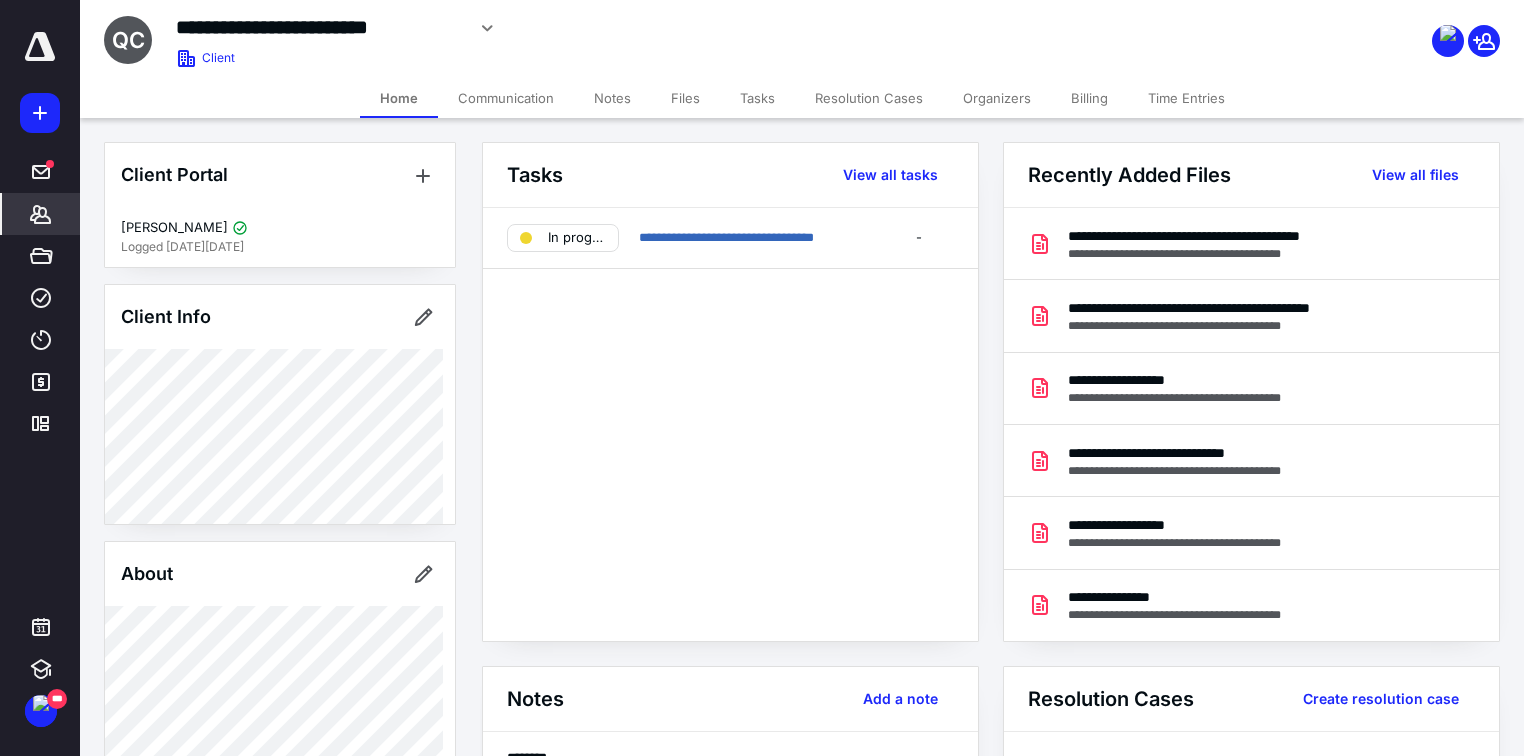 click on "Billing" at bounding box center (1089, 98) 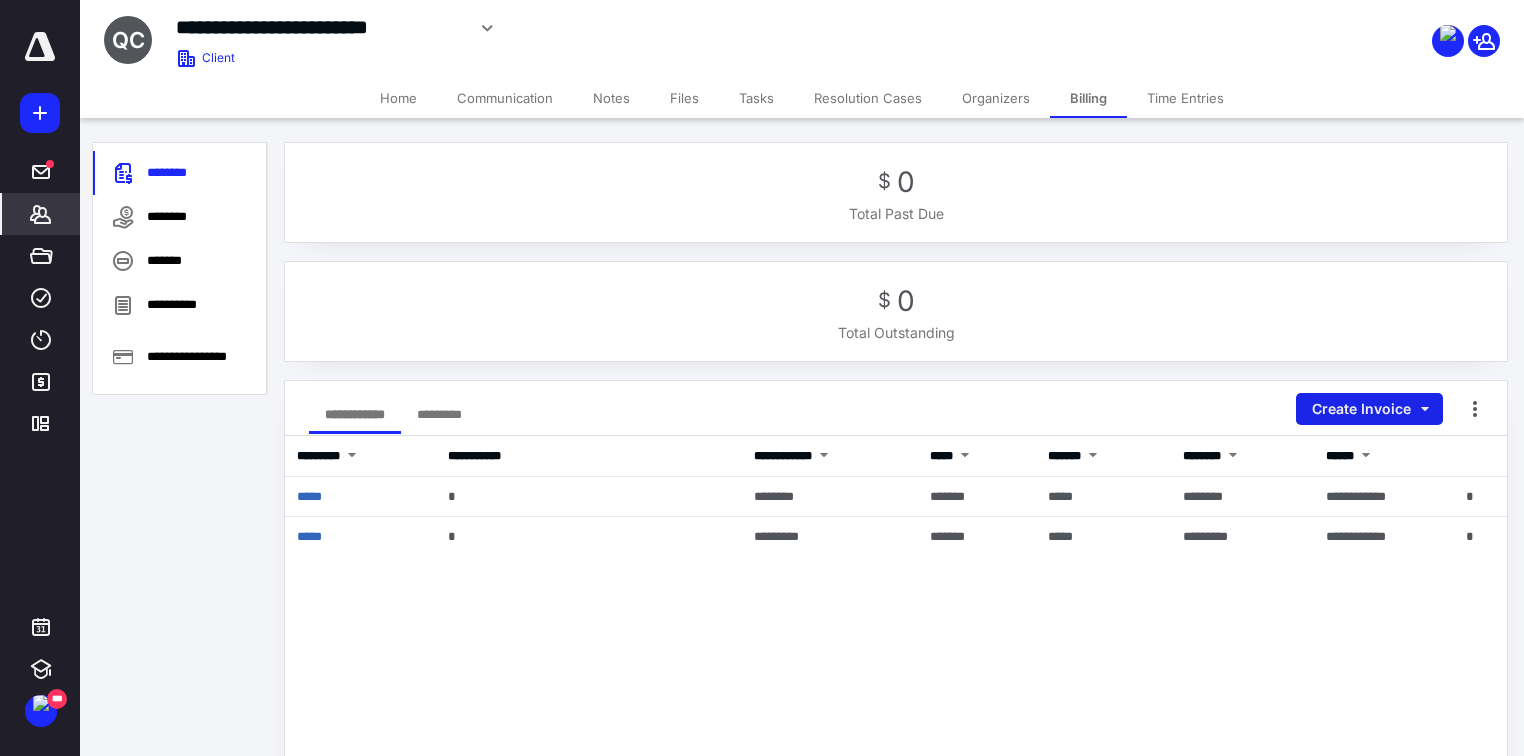 click on "Create Invoice" at bounding box center [1369, 409] 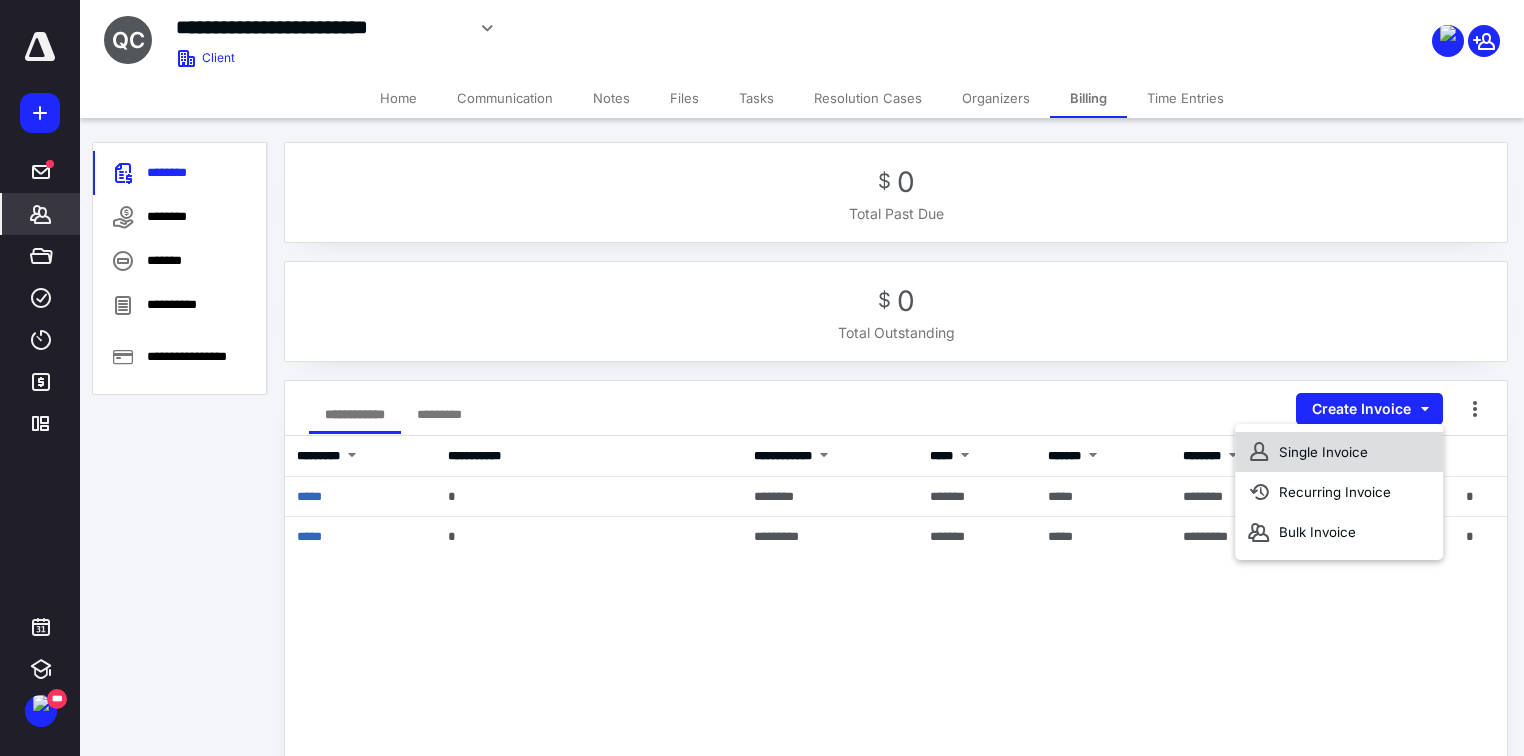 click on "Single Invoice" at bounding box center (1339, 452) 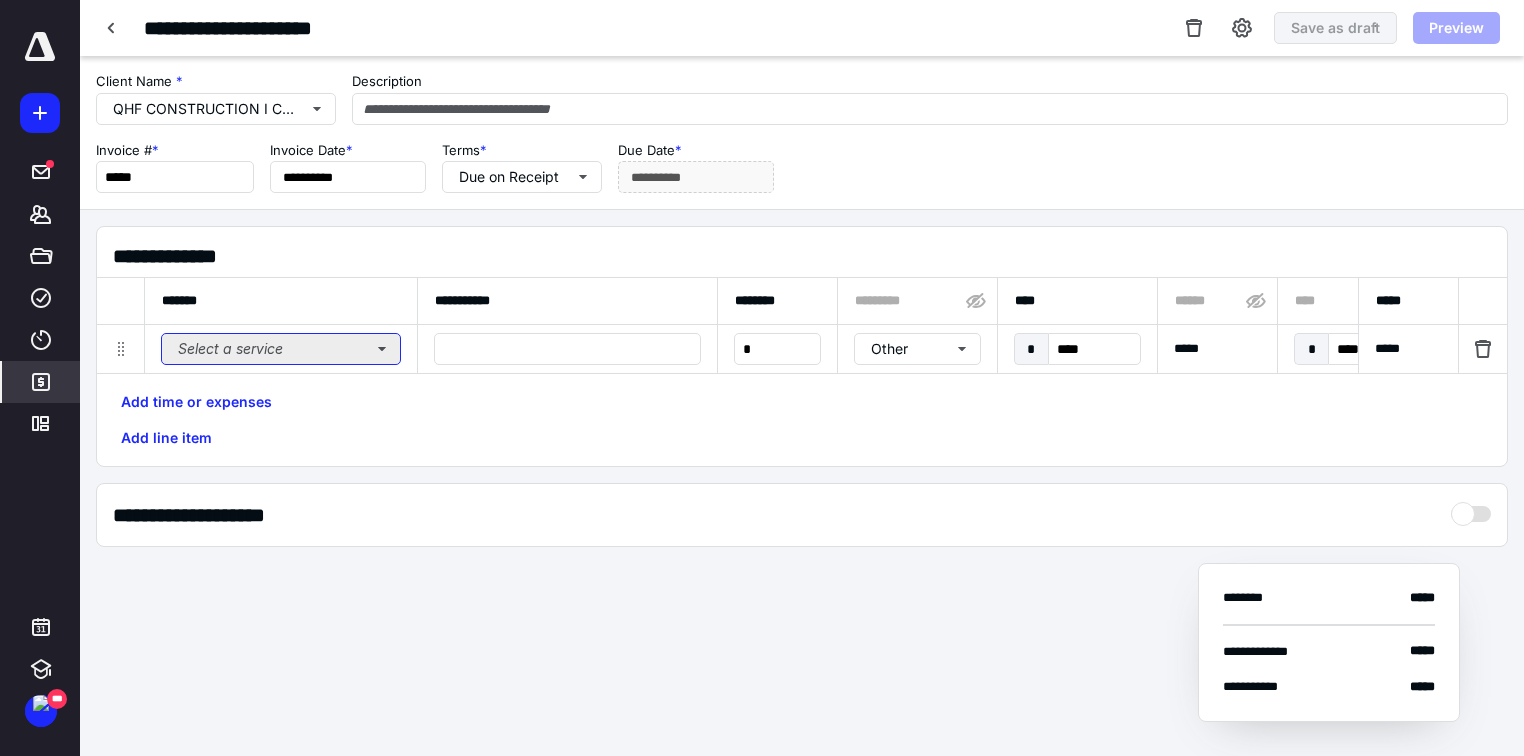 drag, startPoint x: 350, startPoint y: 346, endPoint x: 369, endPoint y: 343, distance: 19.235384 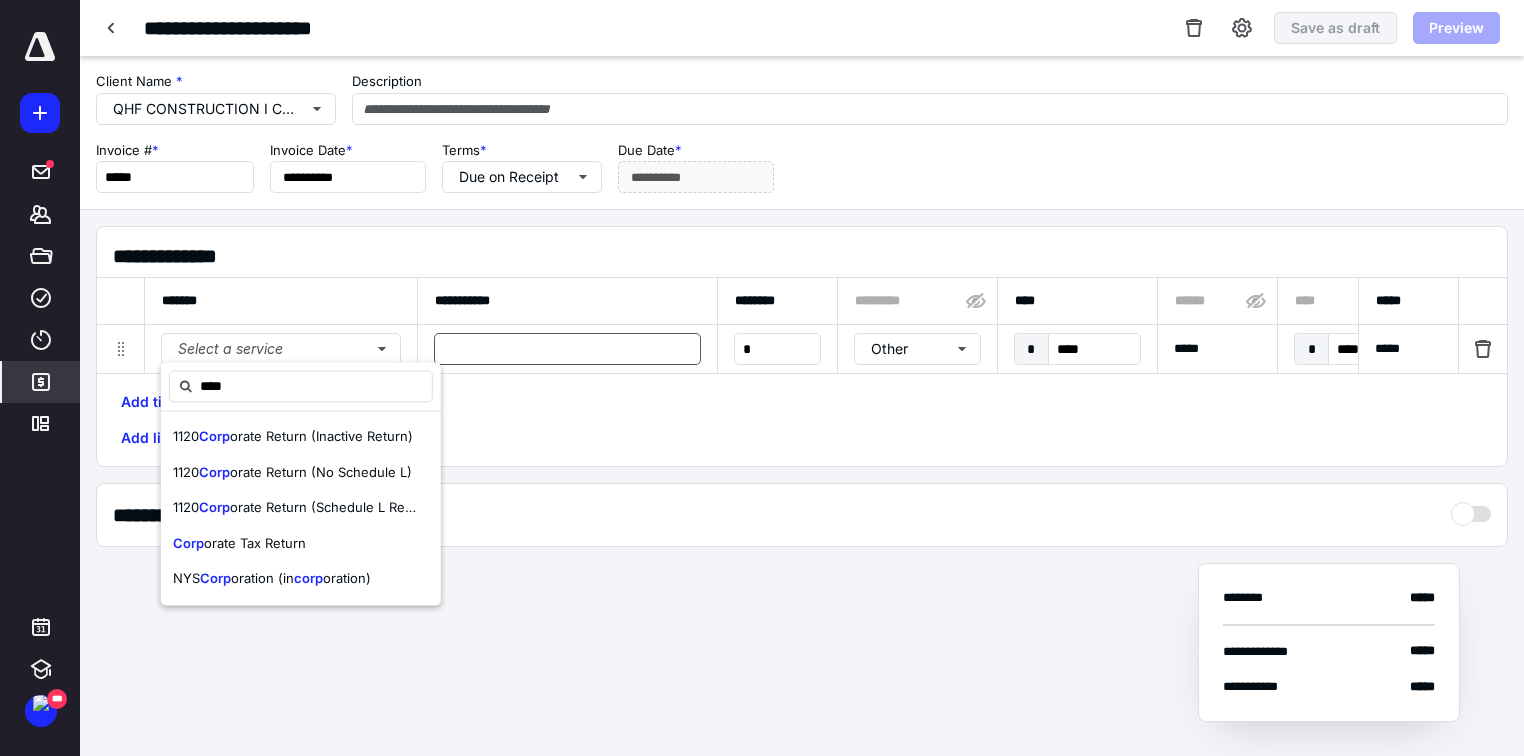 type on "****" 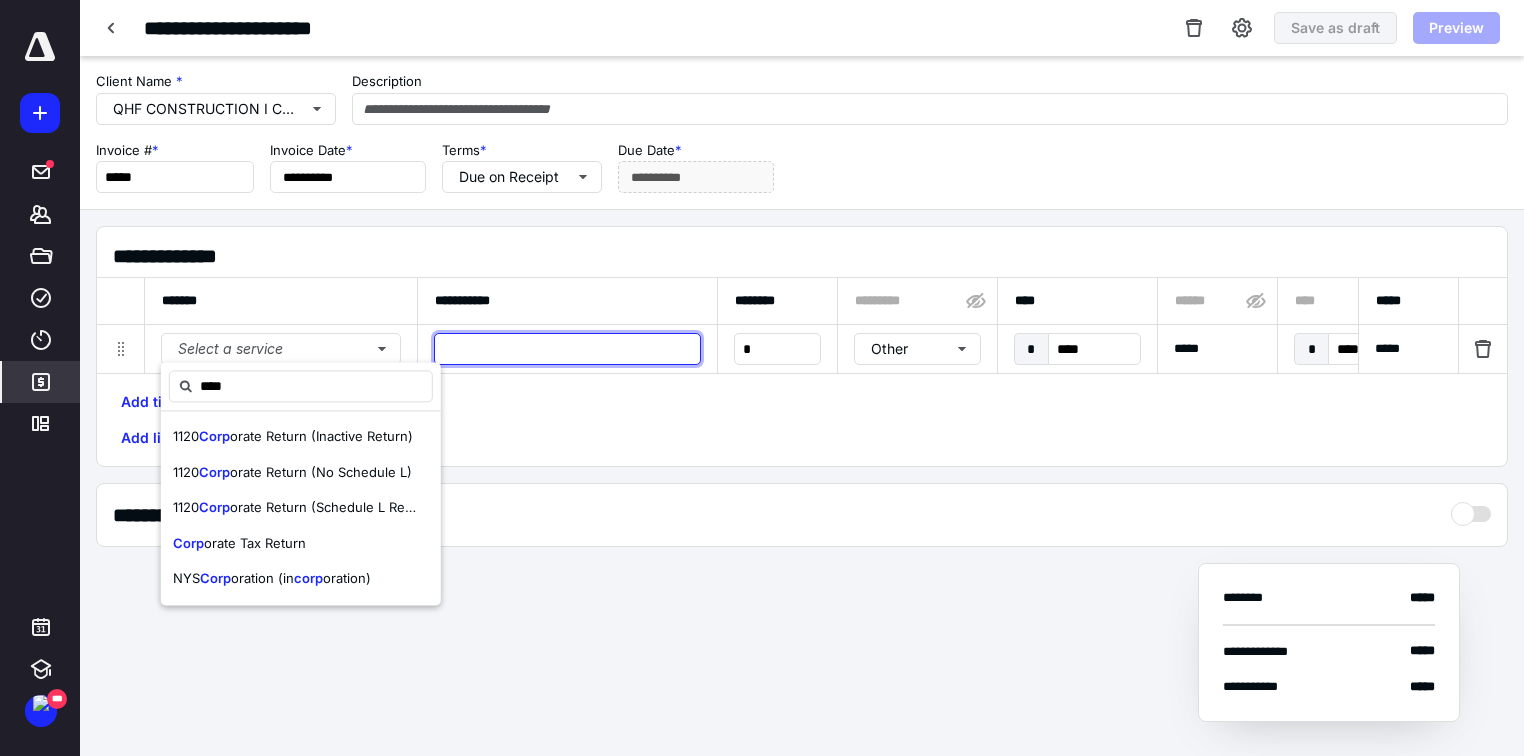 click at bounding box center [567, 349] 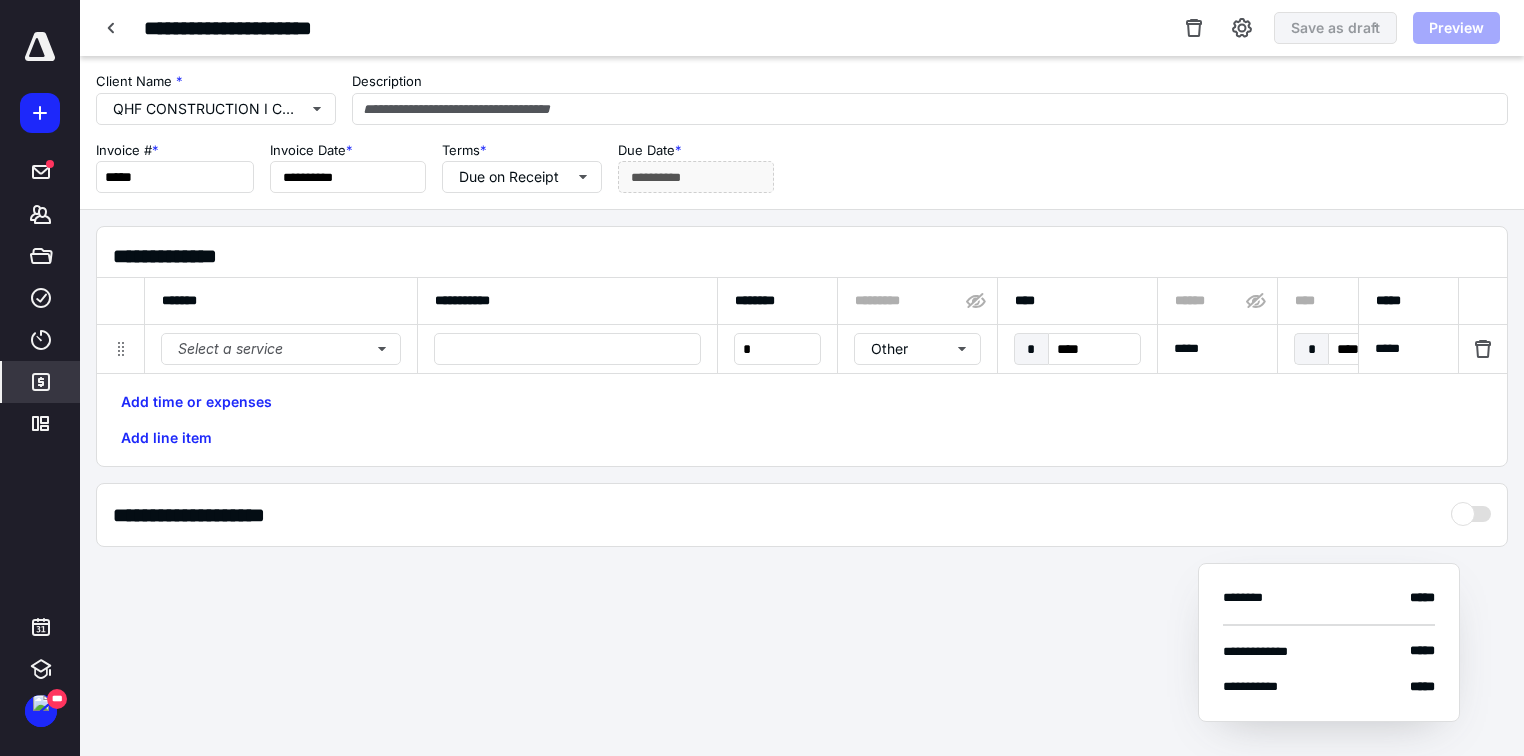 click on "**********" at bounding box center [568, 301] 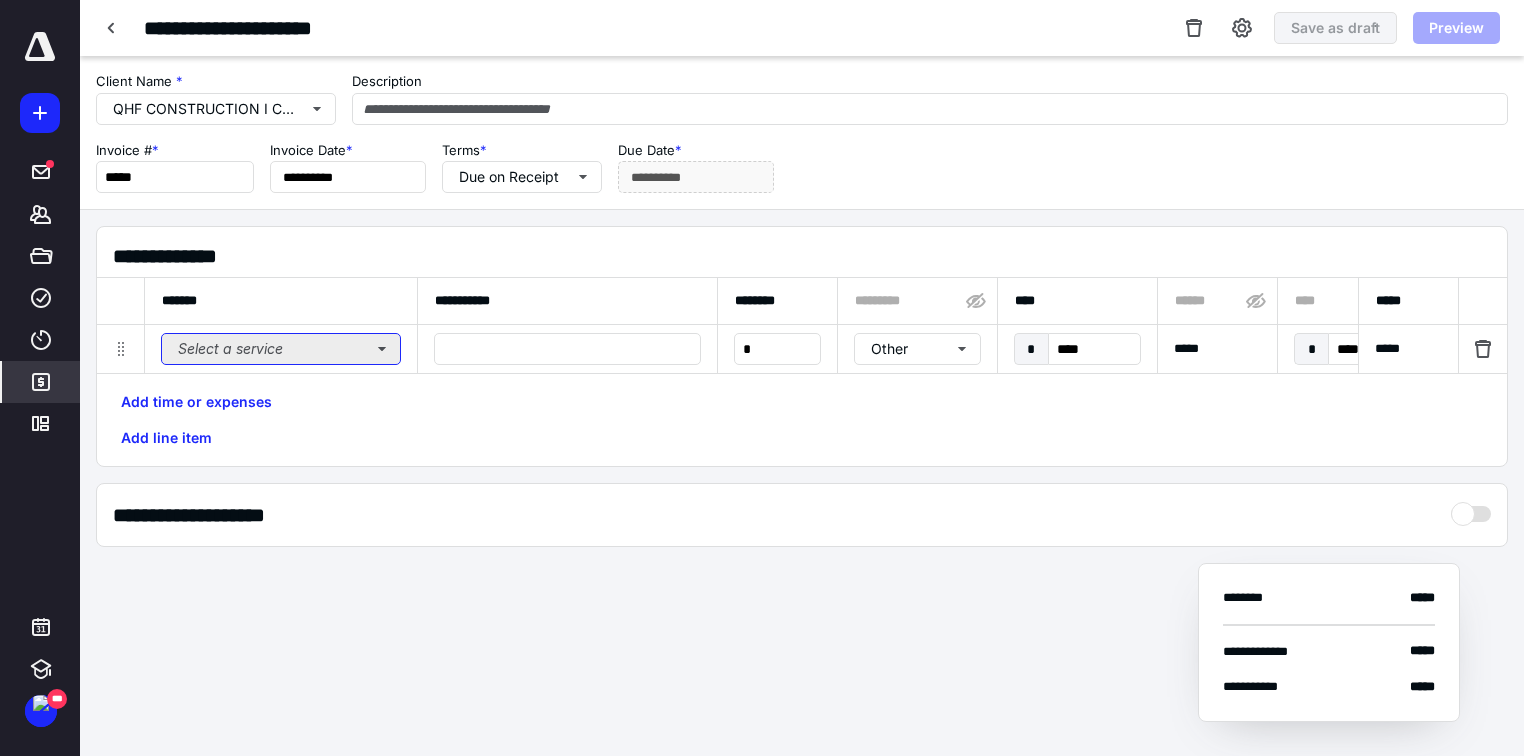 click on "Select a service" at bounding box center (281, 349) 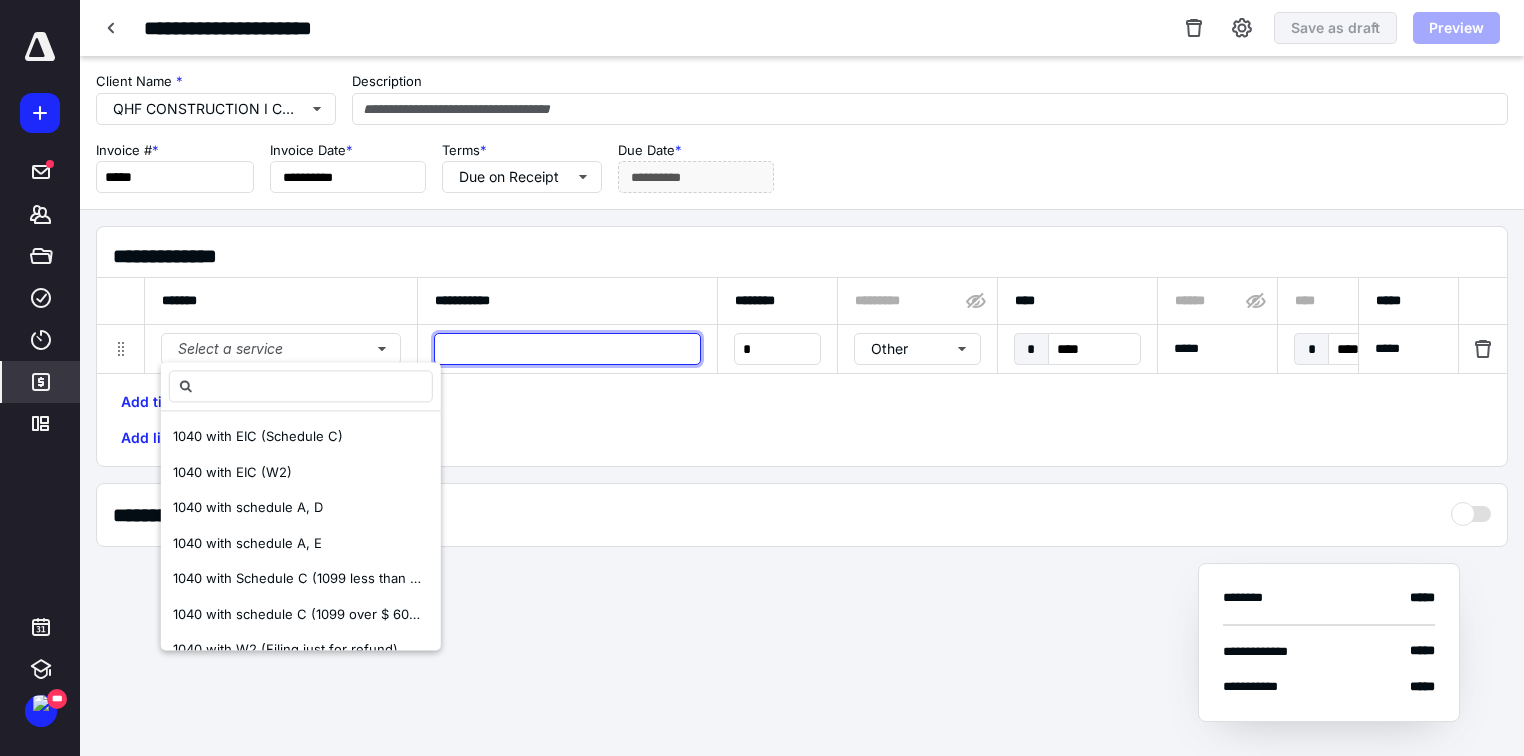 click at bounding box center [567, 349] 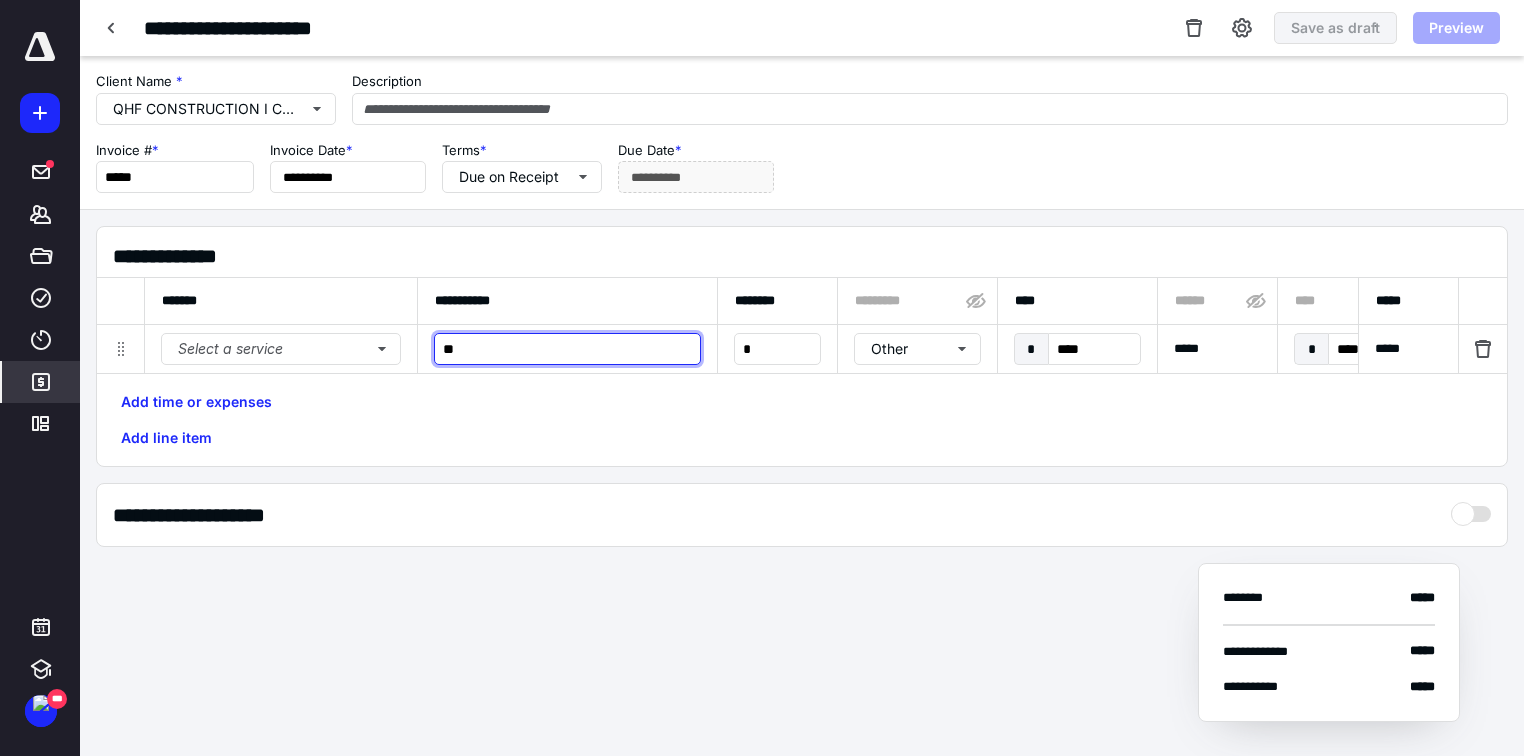 type on "*" 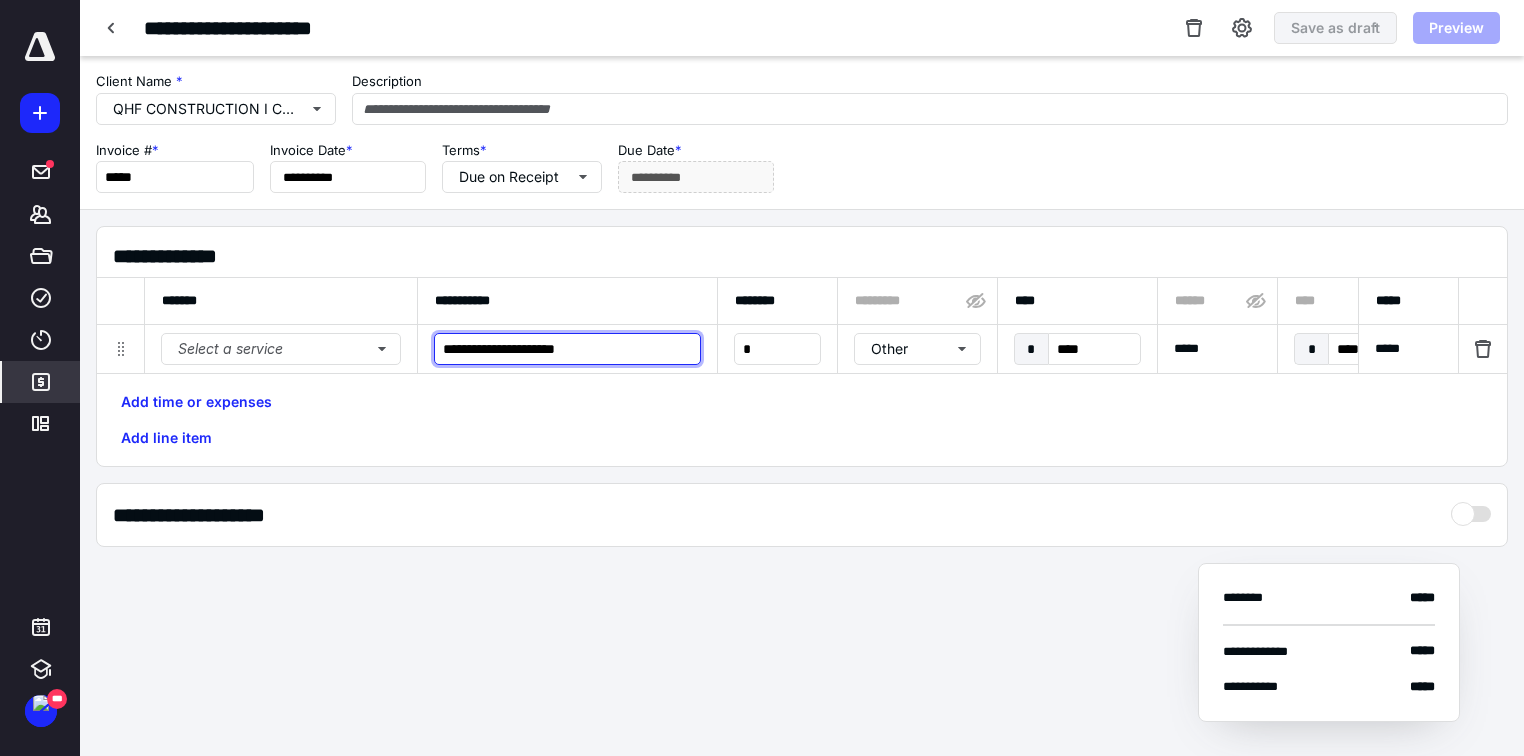 type on "**********" 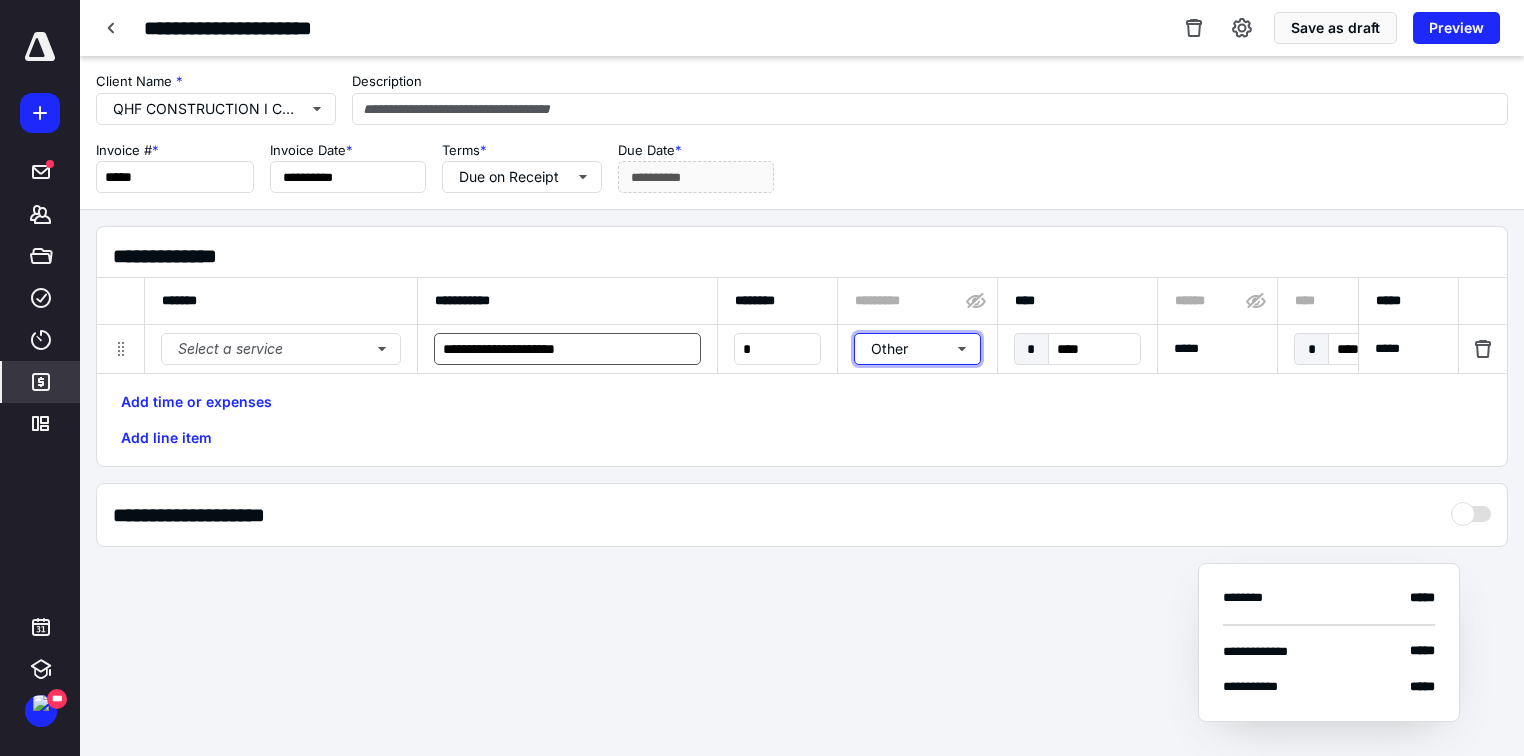 type 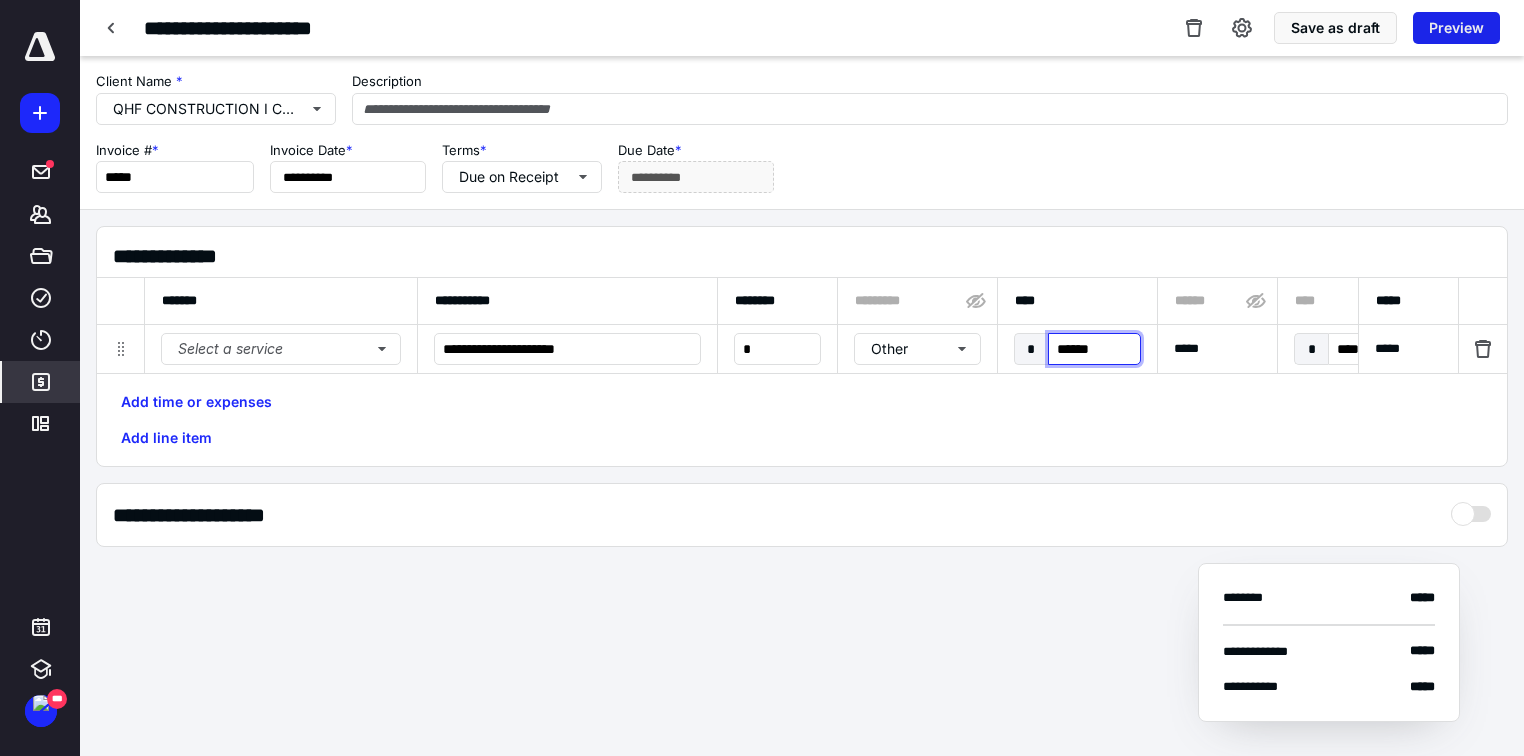 type on "******" 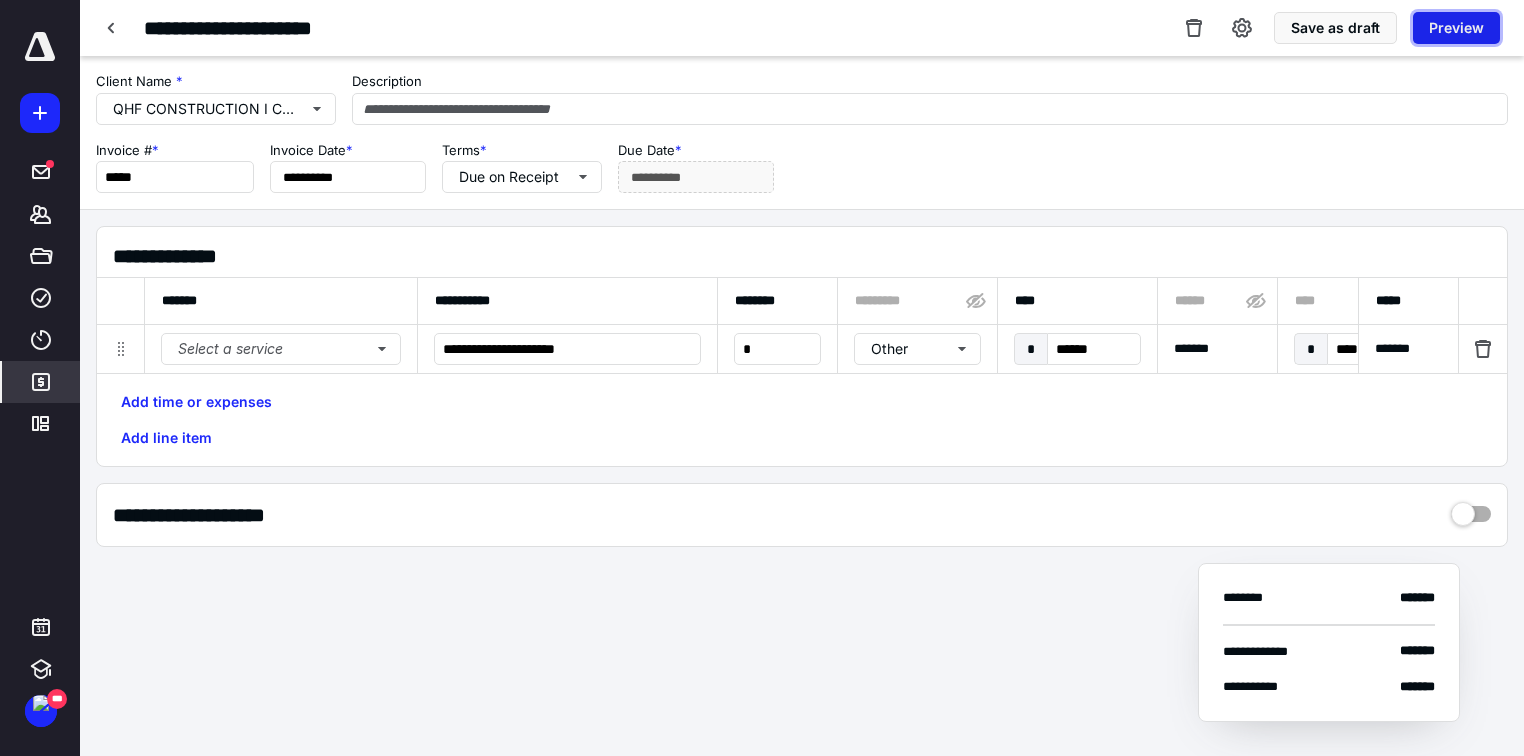 click on "Preview" at bounding box center (1456, 28) 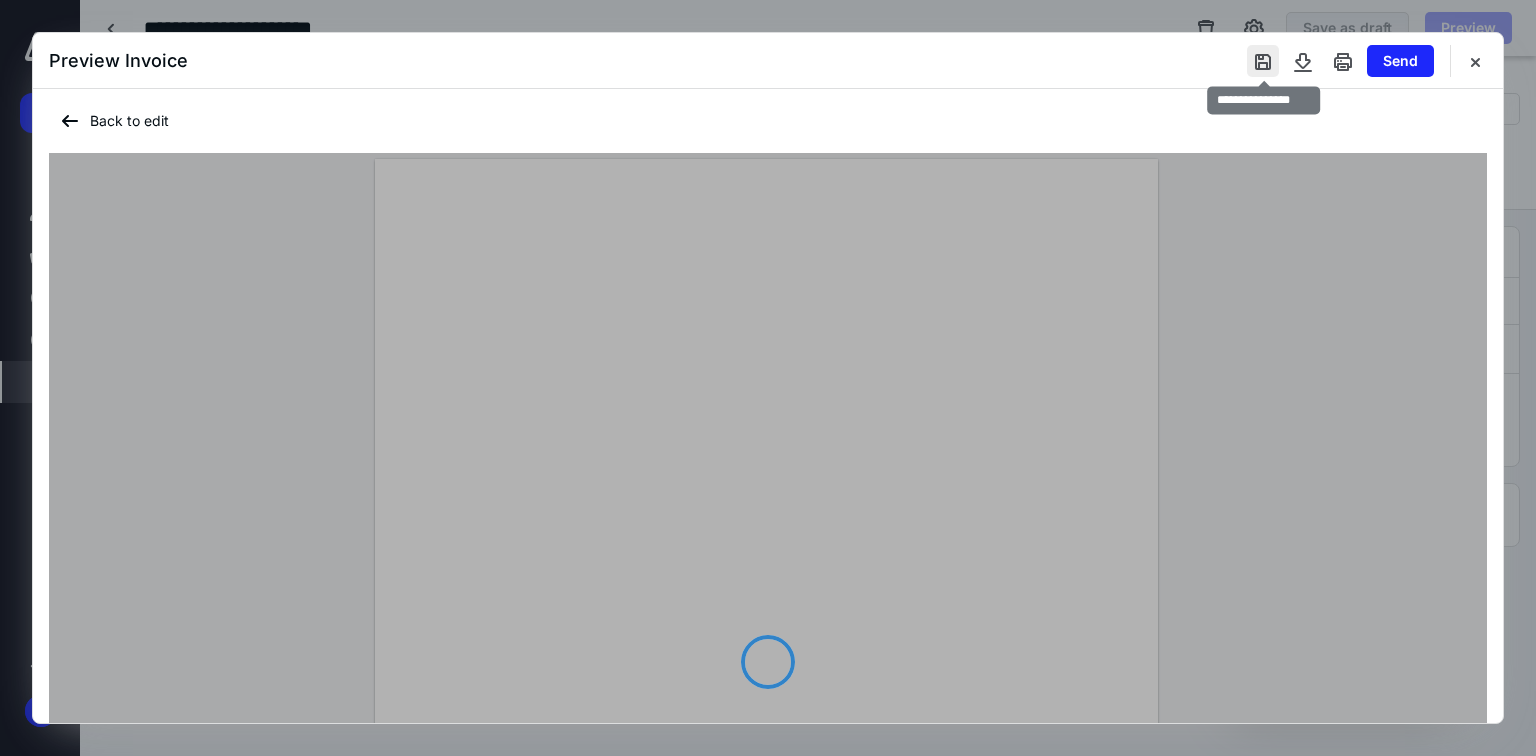 click at bounding box center [1263, 61] 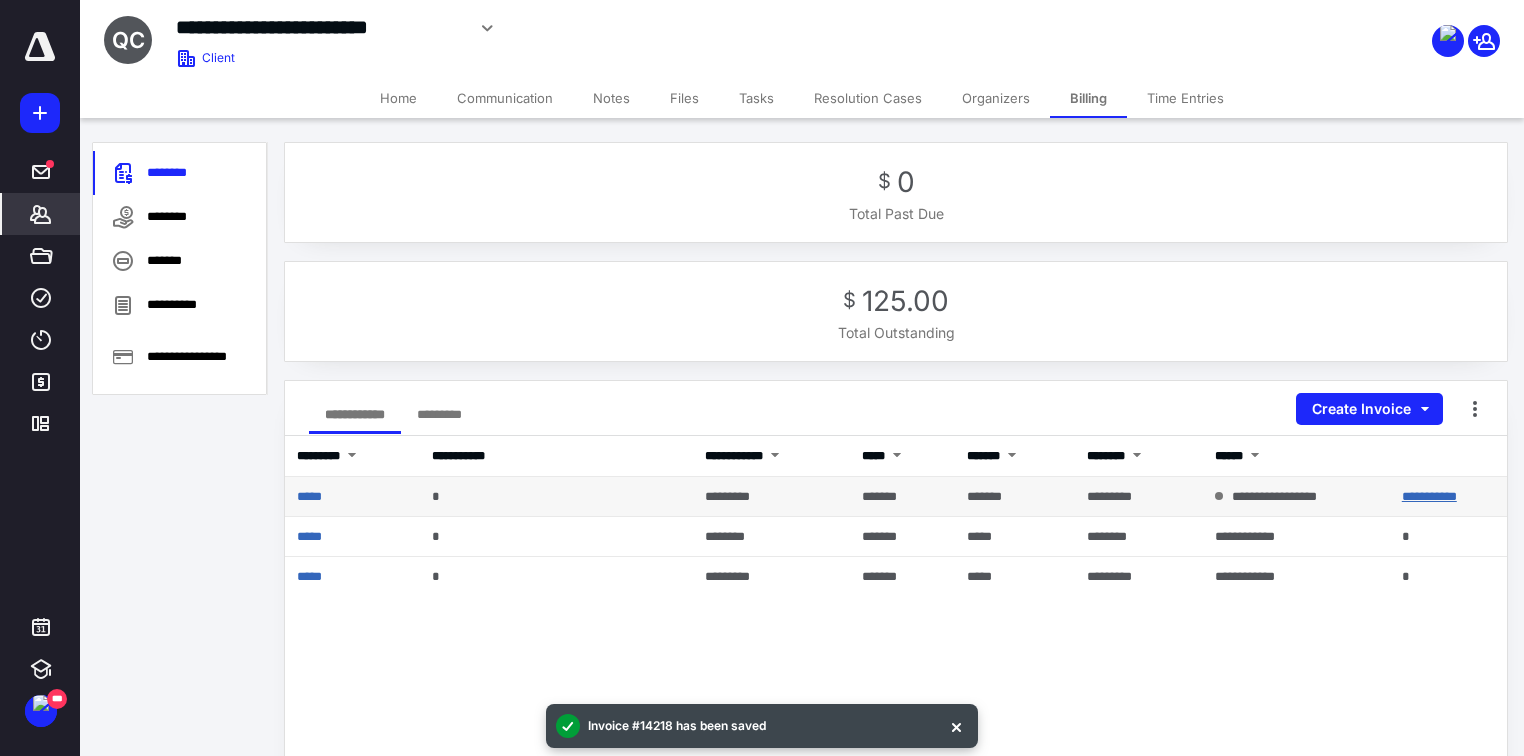 click on "**********" at bounding box center (1429, 496) 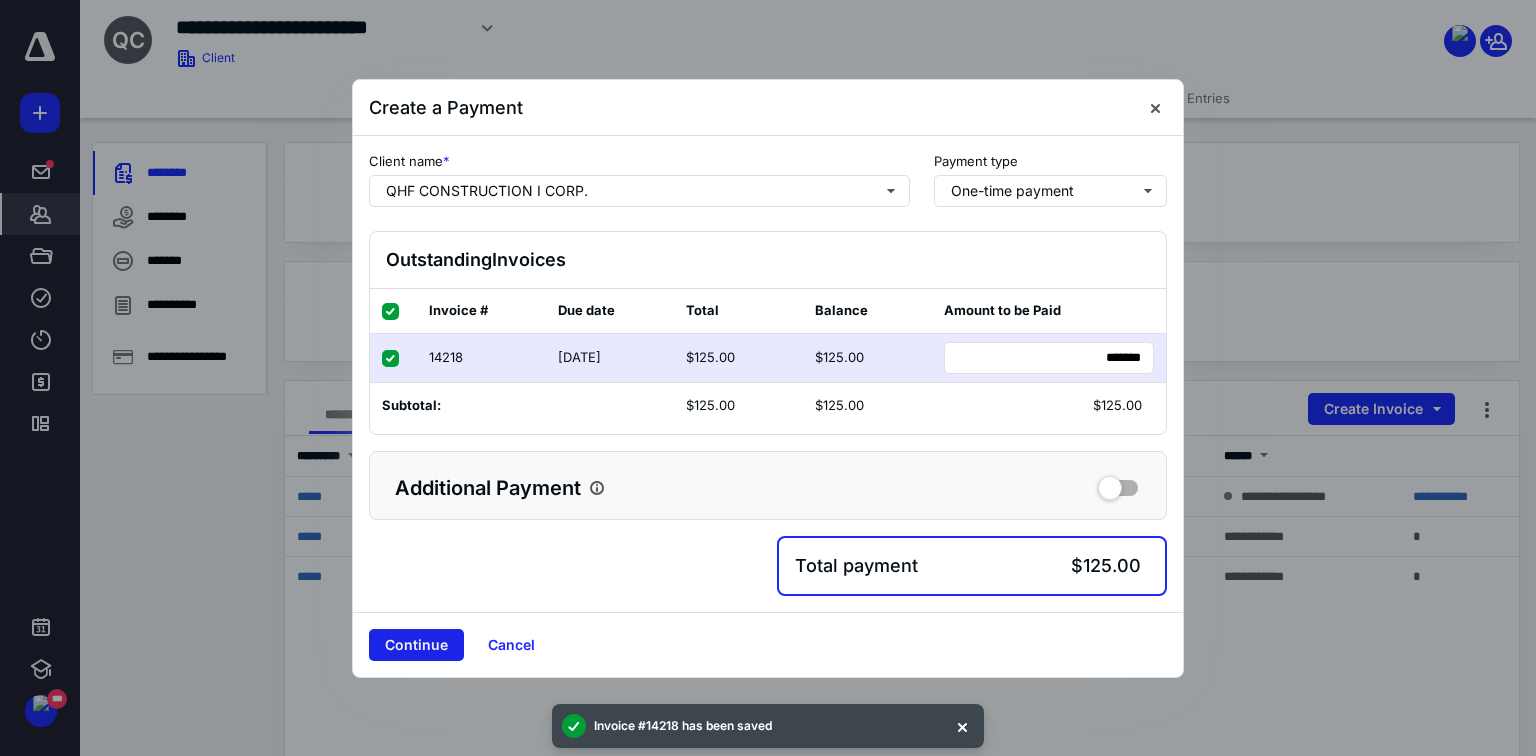 click on "Continue" at bounding box center (416, 645) 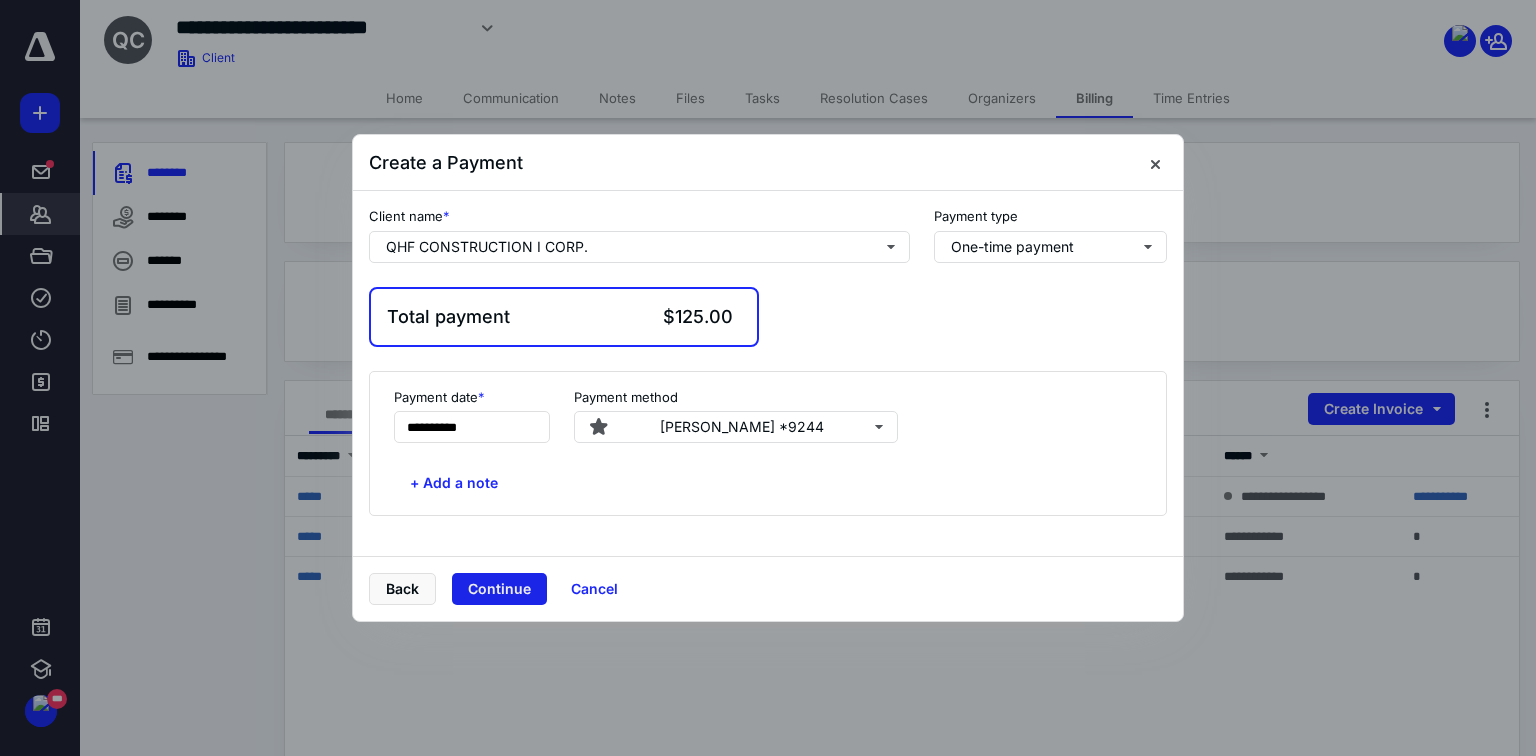 click on "Continue" at bounding box center [499, 589] 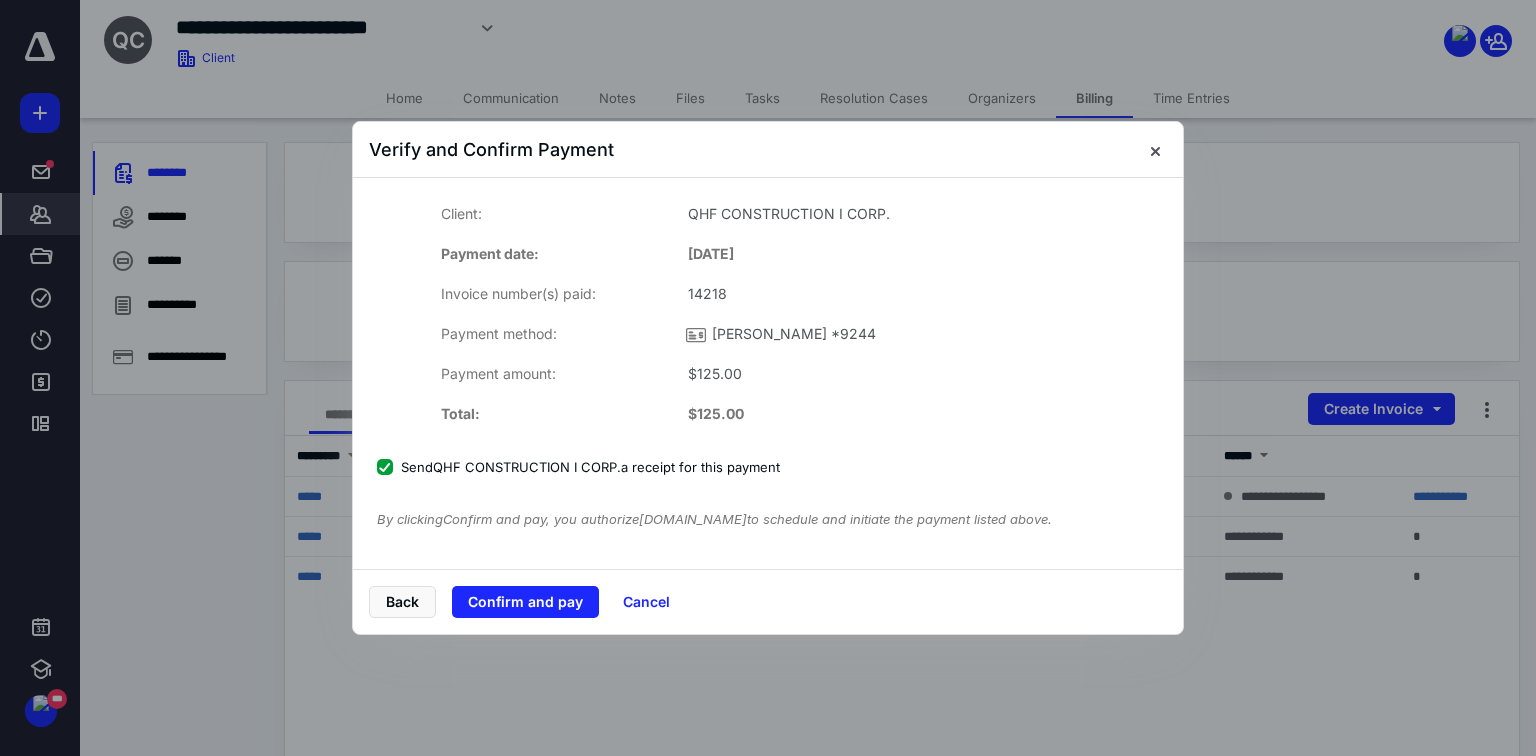 click on "Confirm and pay" at bounding box center [525, 602] 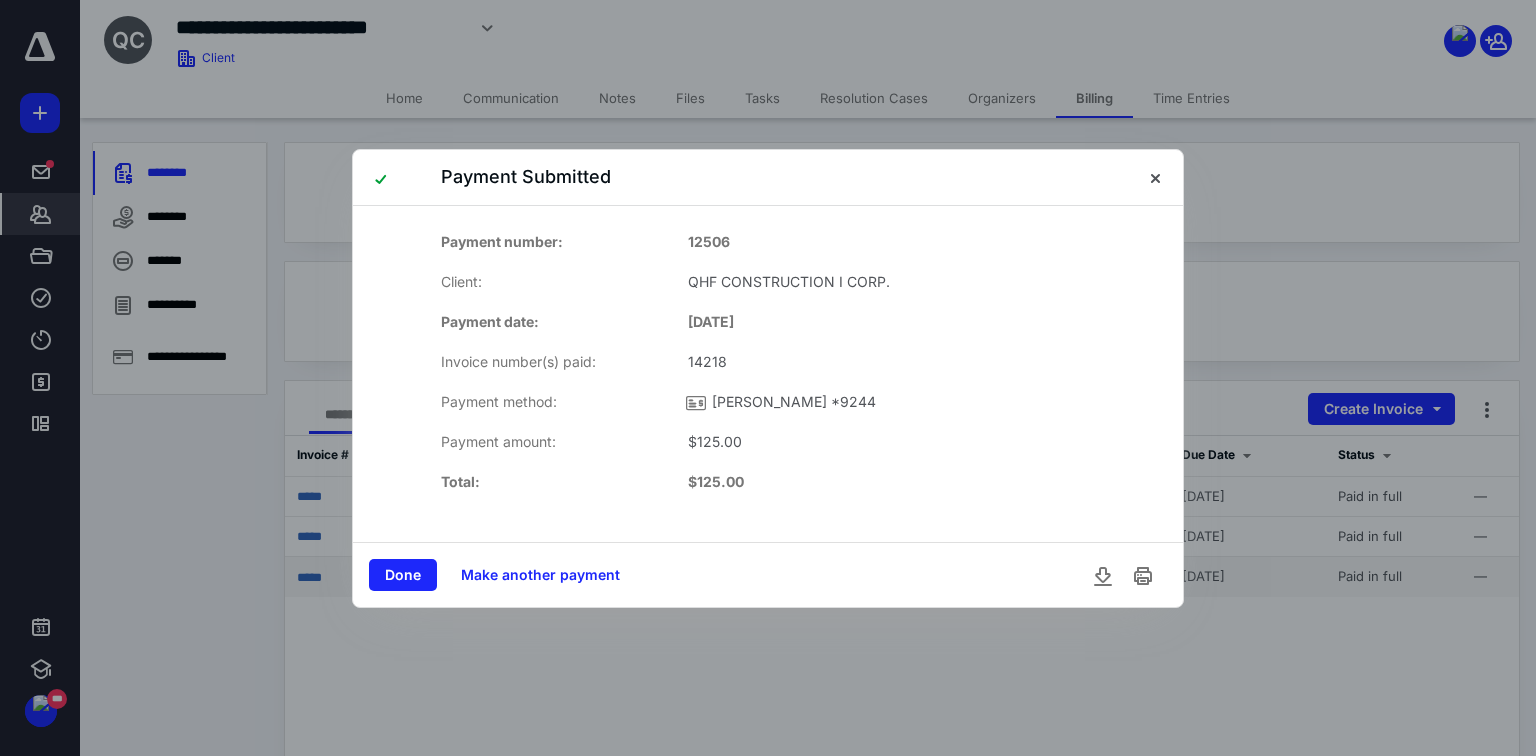 click on "Done" at bounding box center [403, 575] 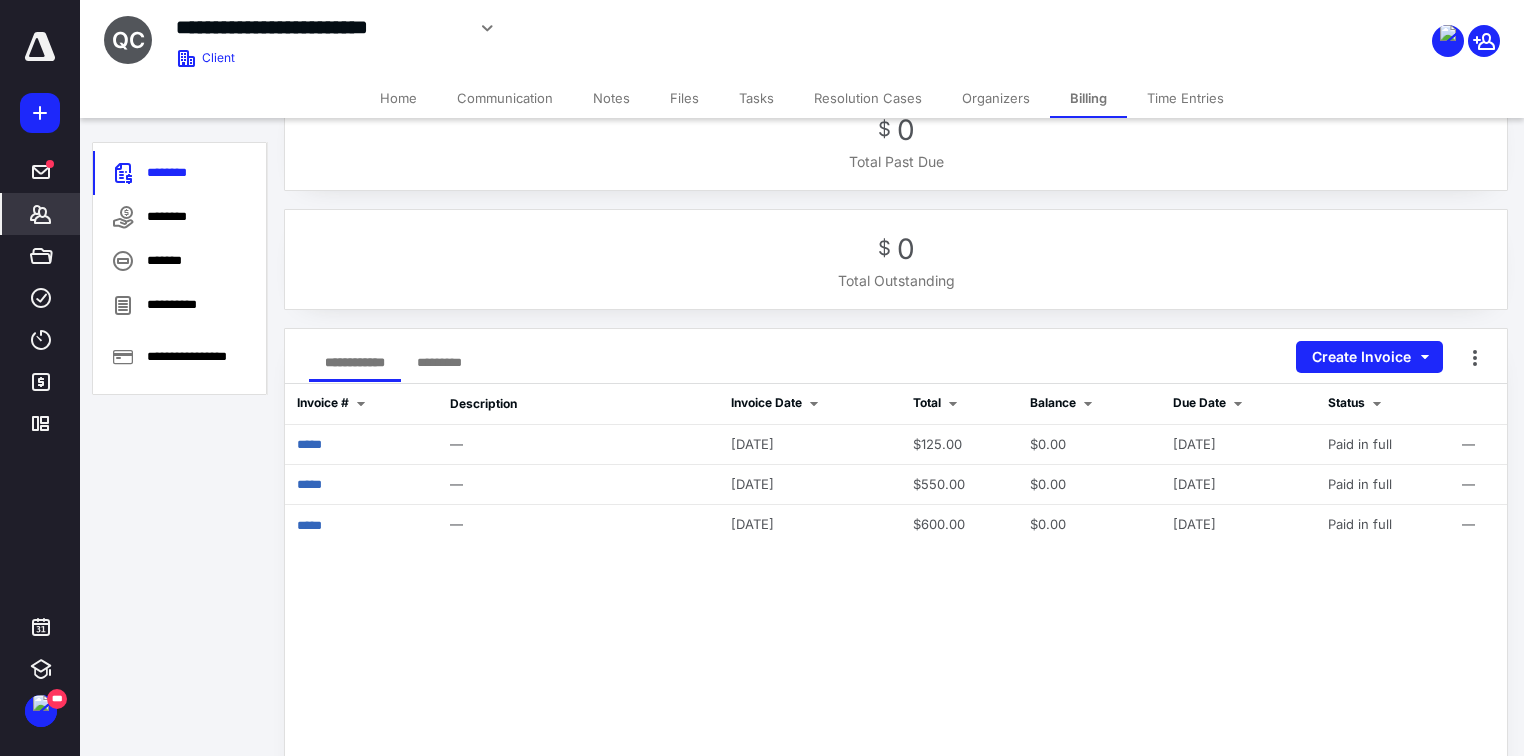 scroll, scrollTop: 80, scrollLeft: 0, axis: vertical 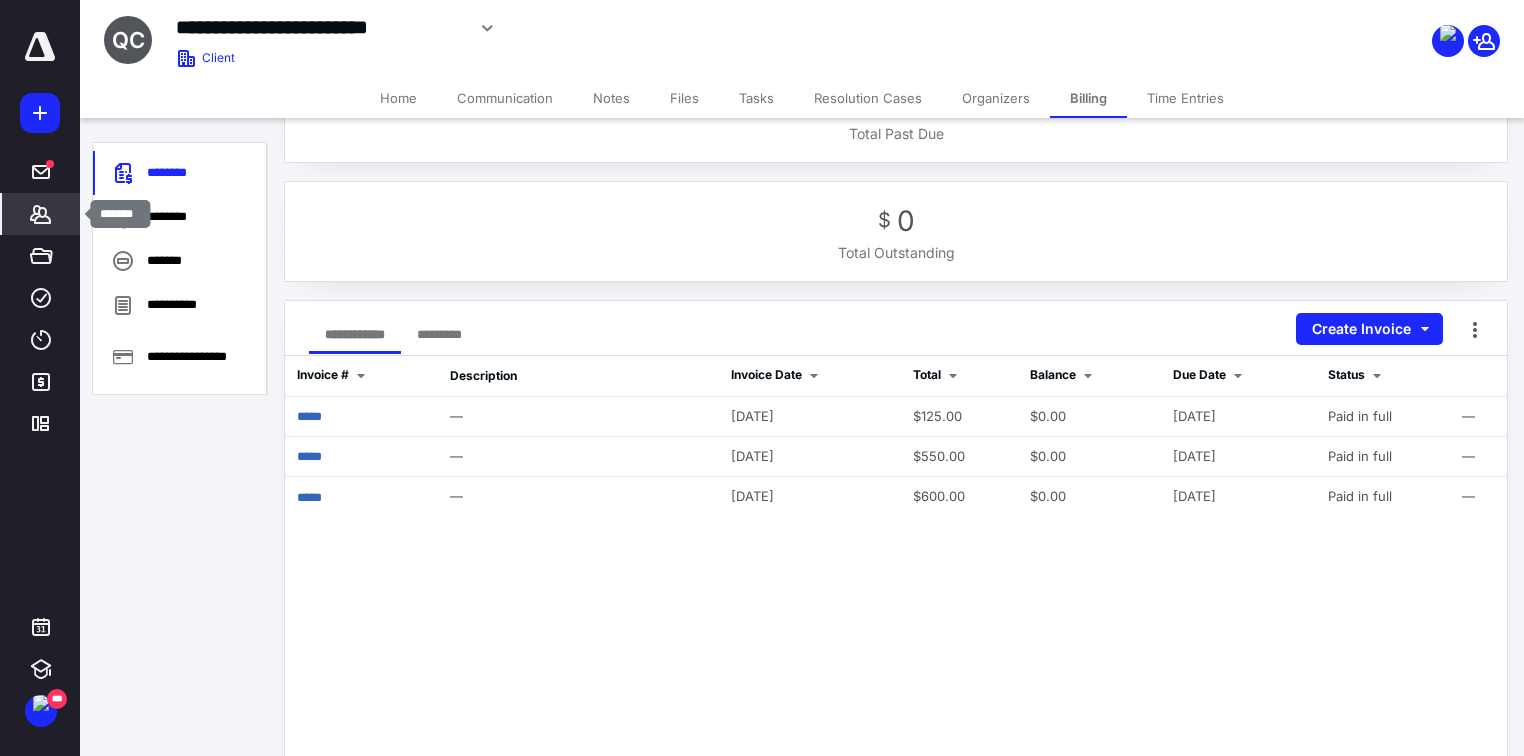 click on "*******" at bounding box center [41, 214] 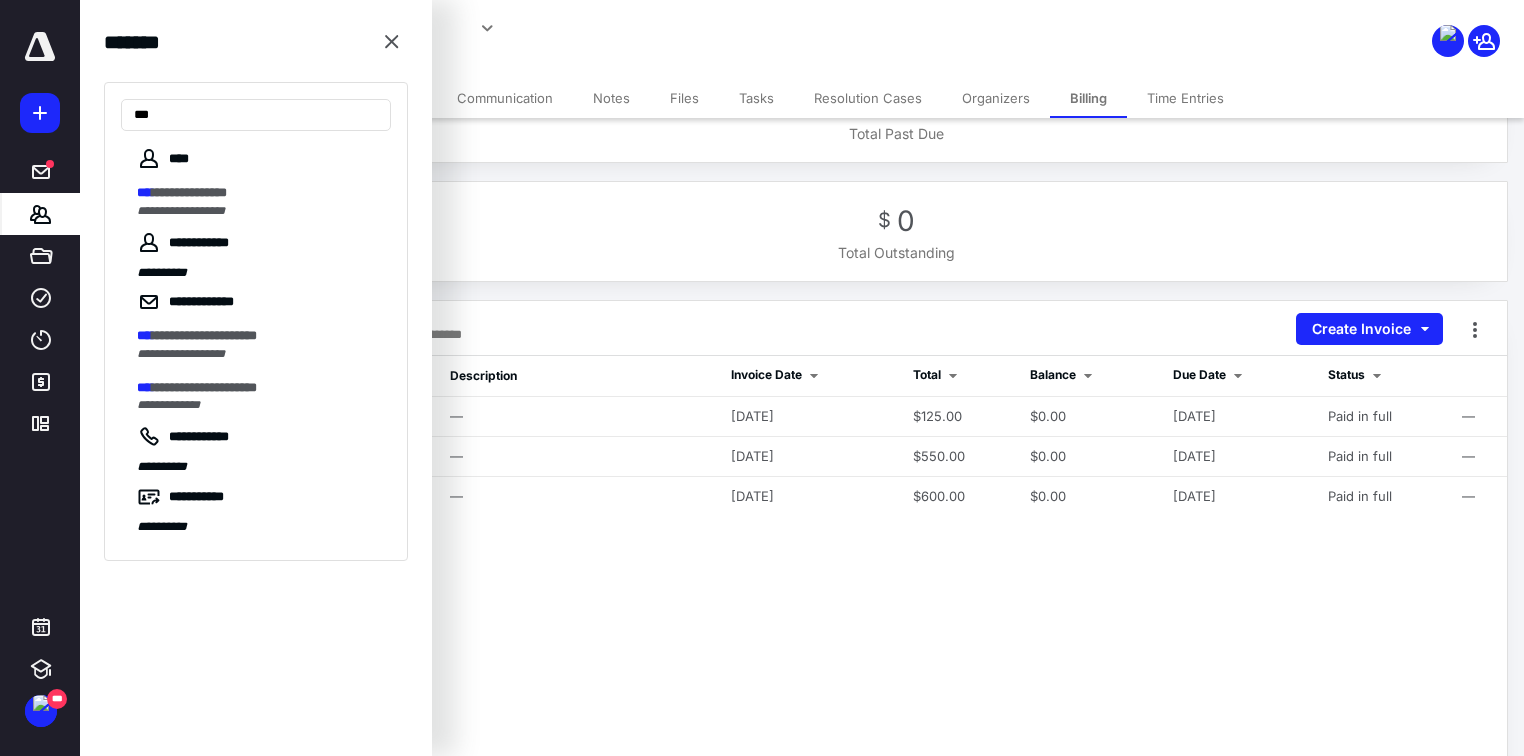 type on "***" 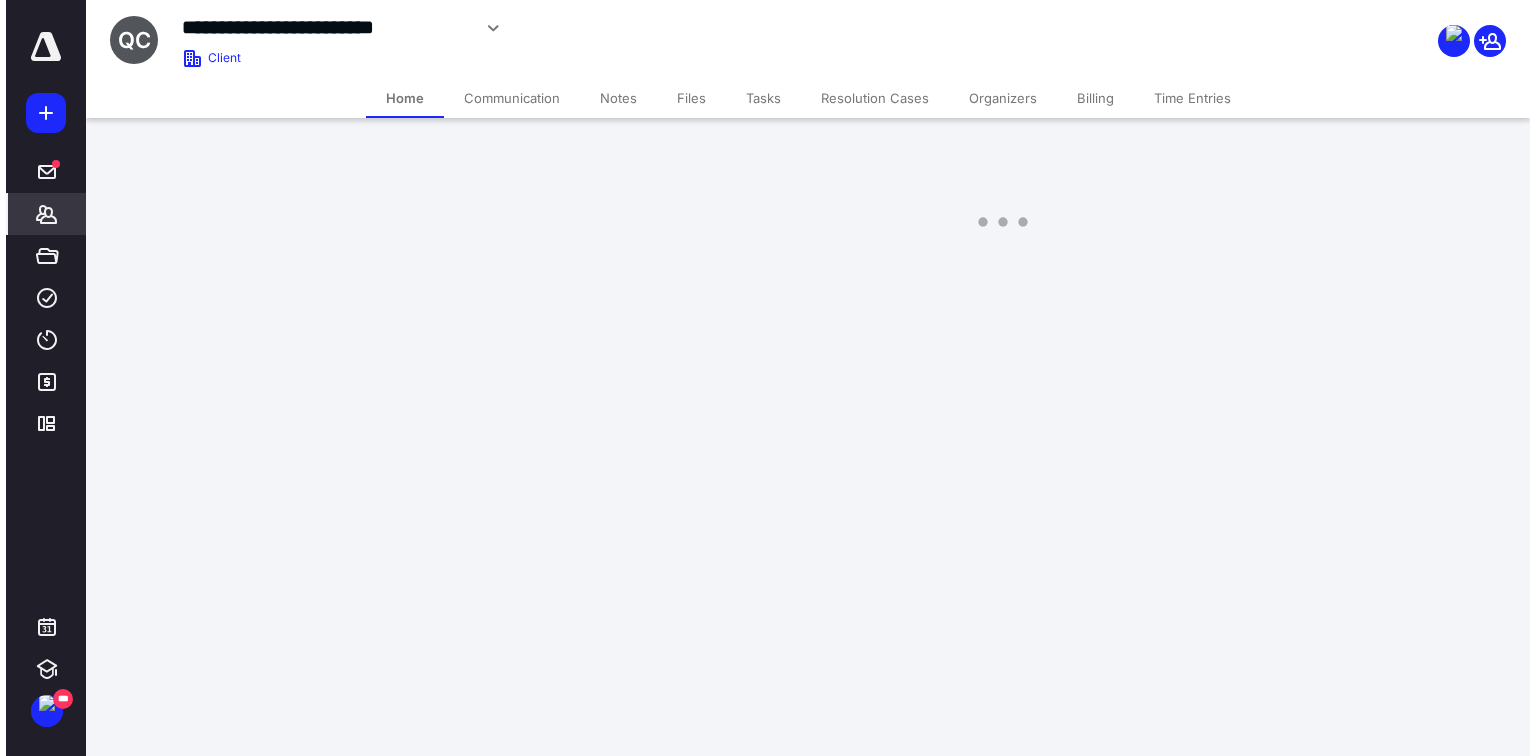 scroll, scrollTop: 0, scrollLeft: 0, axis: both 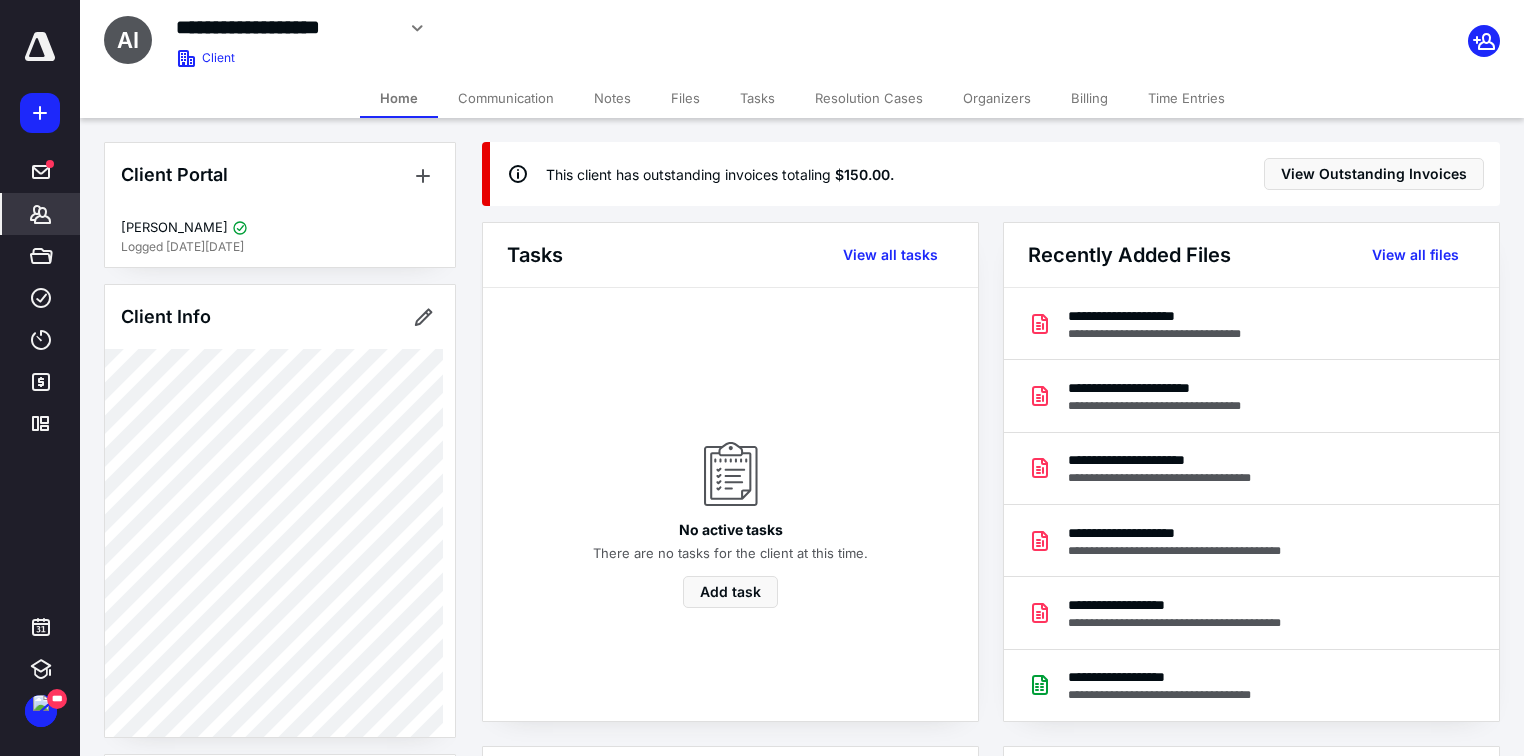click on "Billing" at bounding box center (1089, 98) 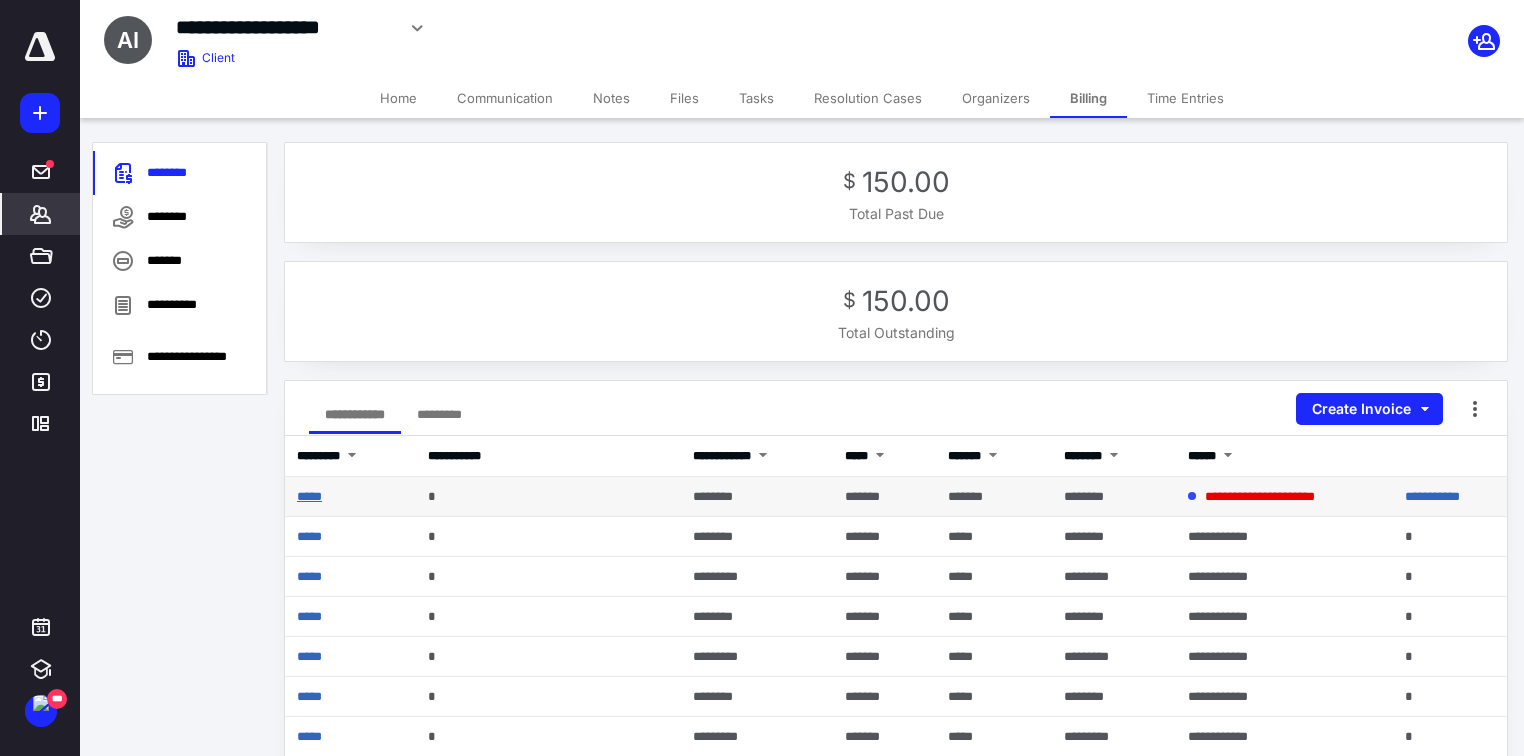 click on "*****" at bounding box center [309, 496] 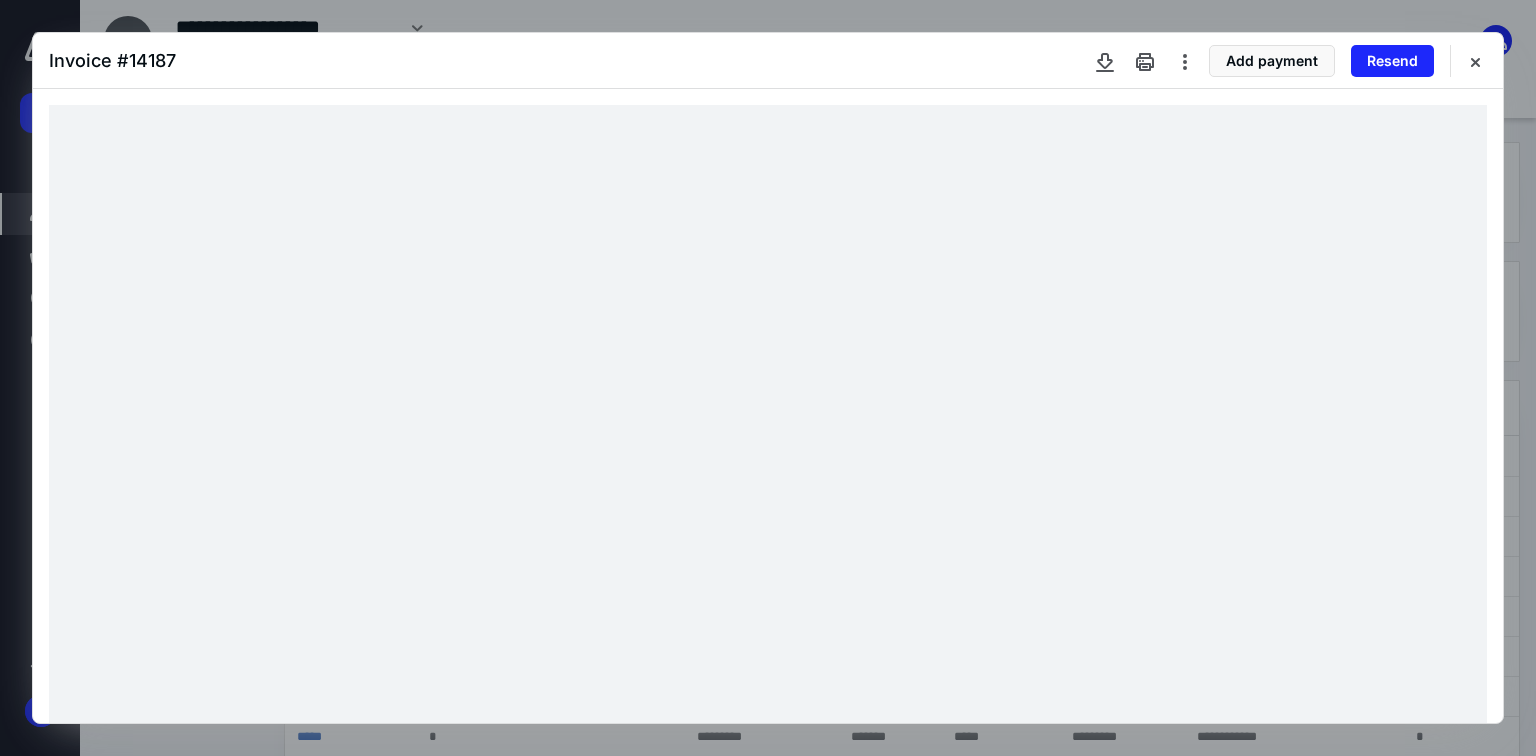 click at bounding box center [1475, 61] 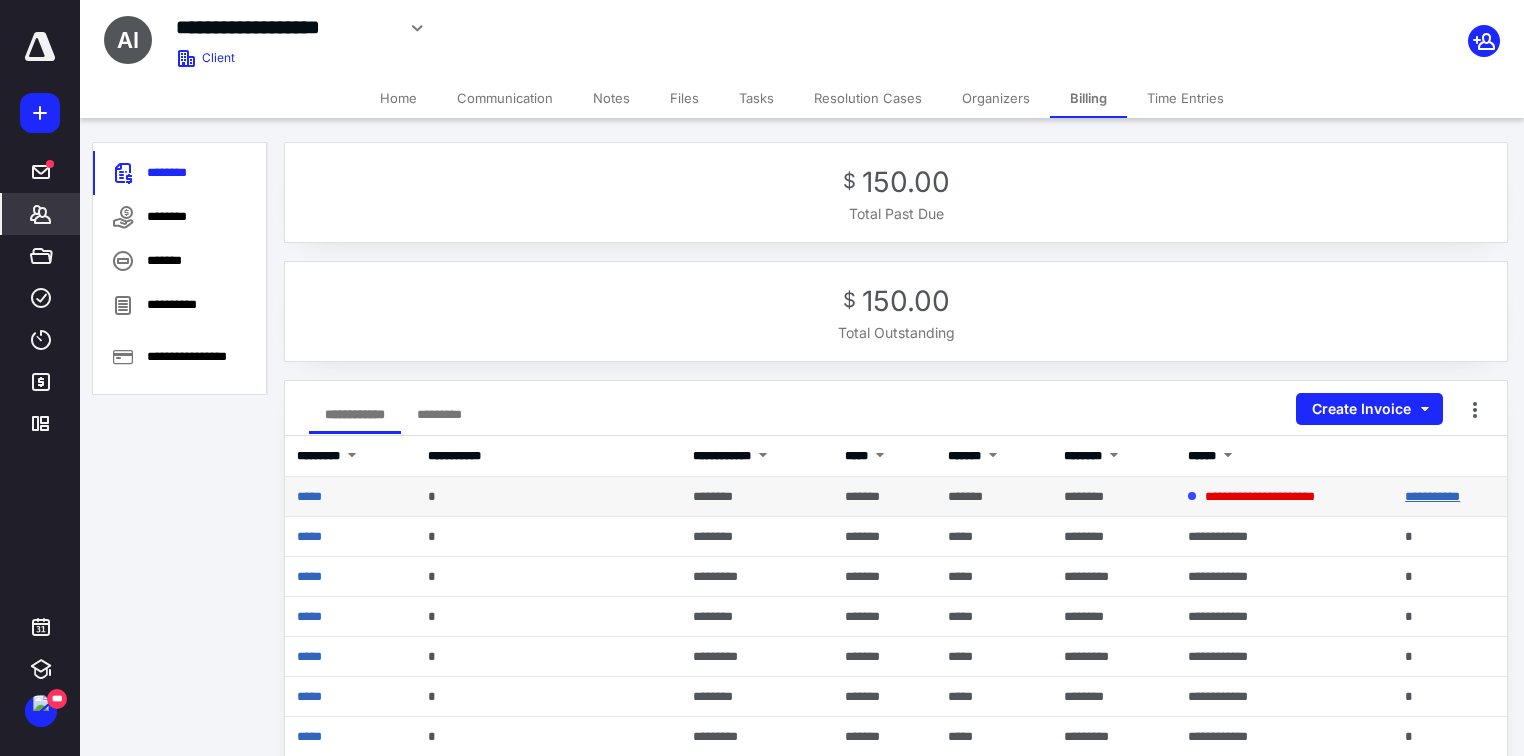 click on "**********" at bounding box center (1432, 496) 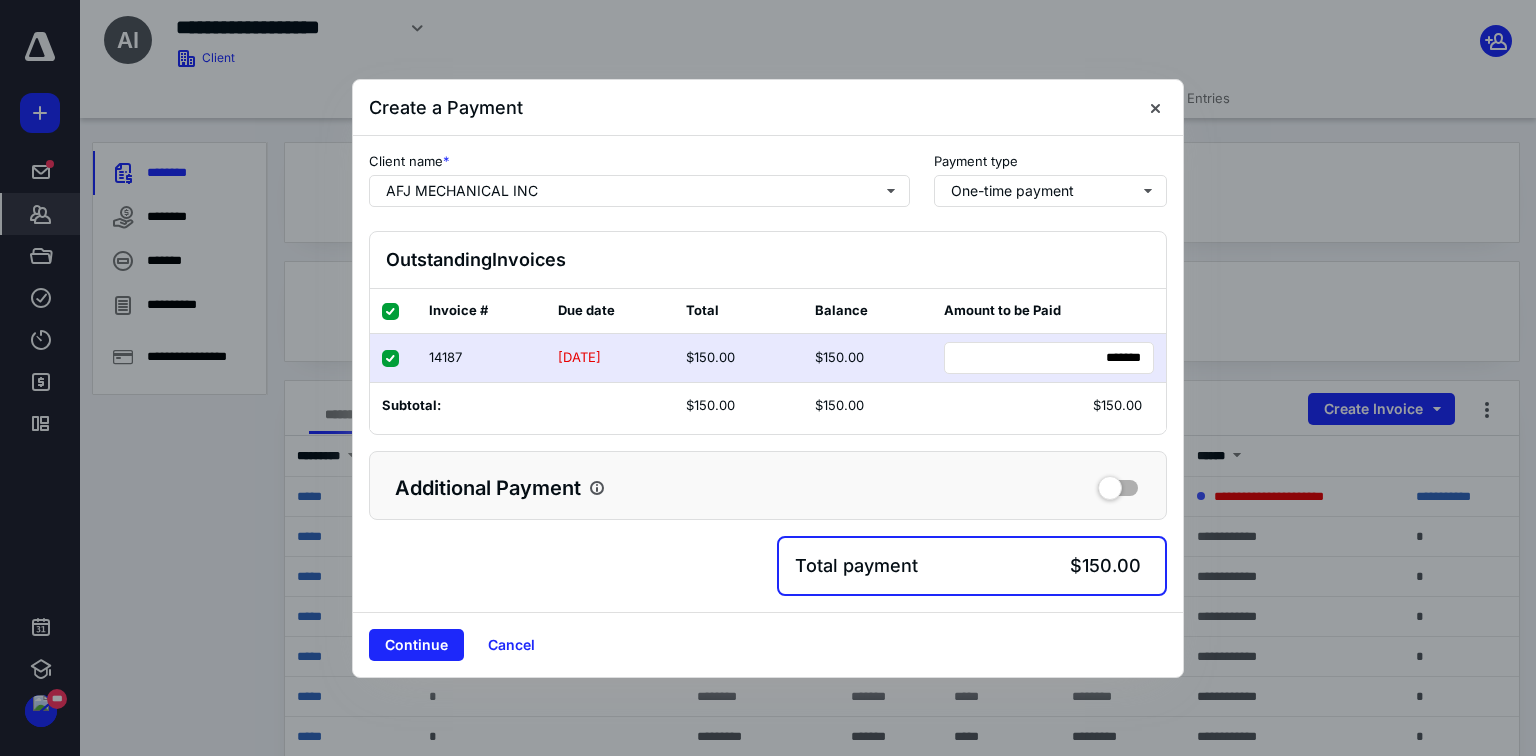 drag, startPoint x: 411, startPoint y: 641, endPoint x: 531, endPoint y: 566, distance: 141.50972 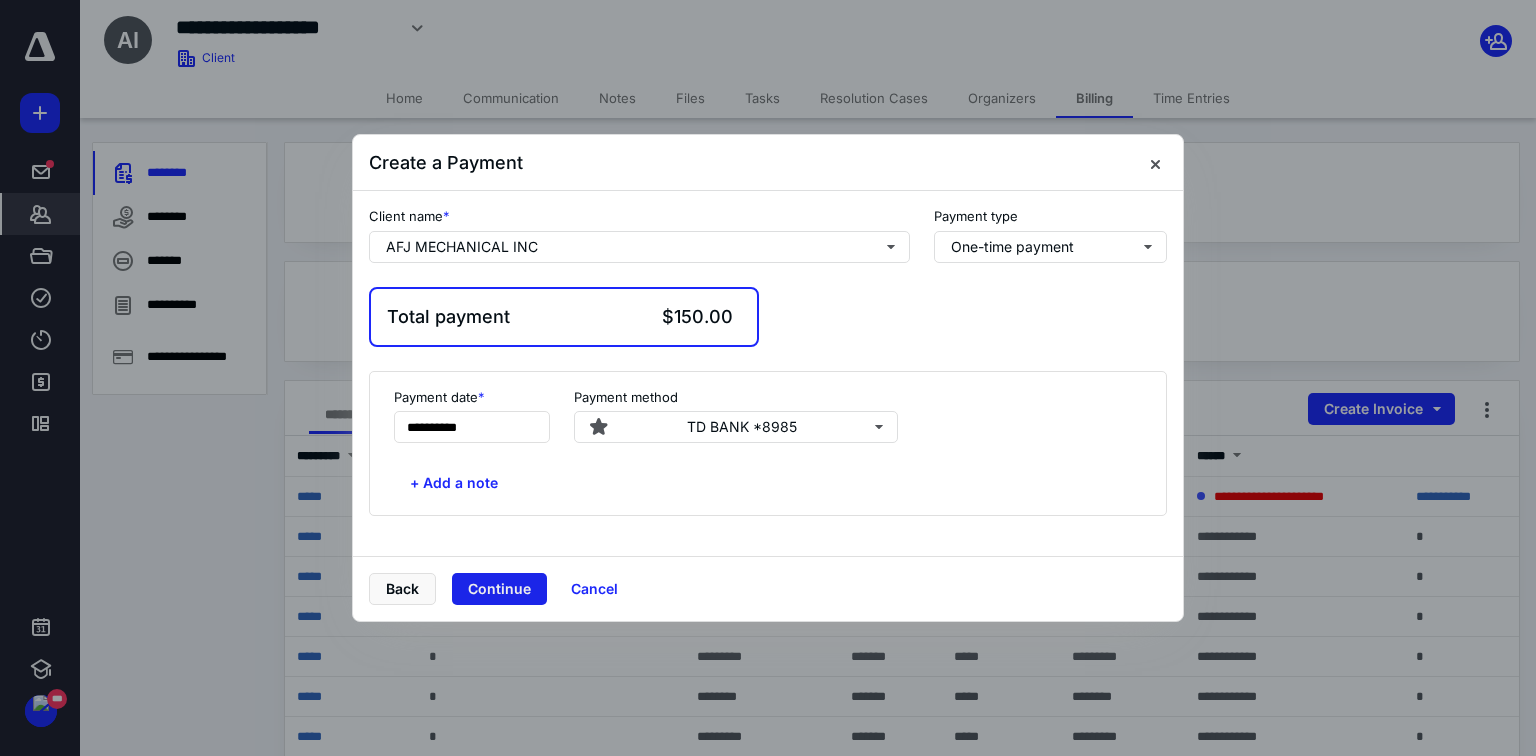 click on "Continue" at bounding box center (499, 589) 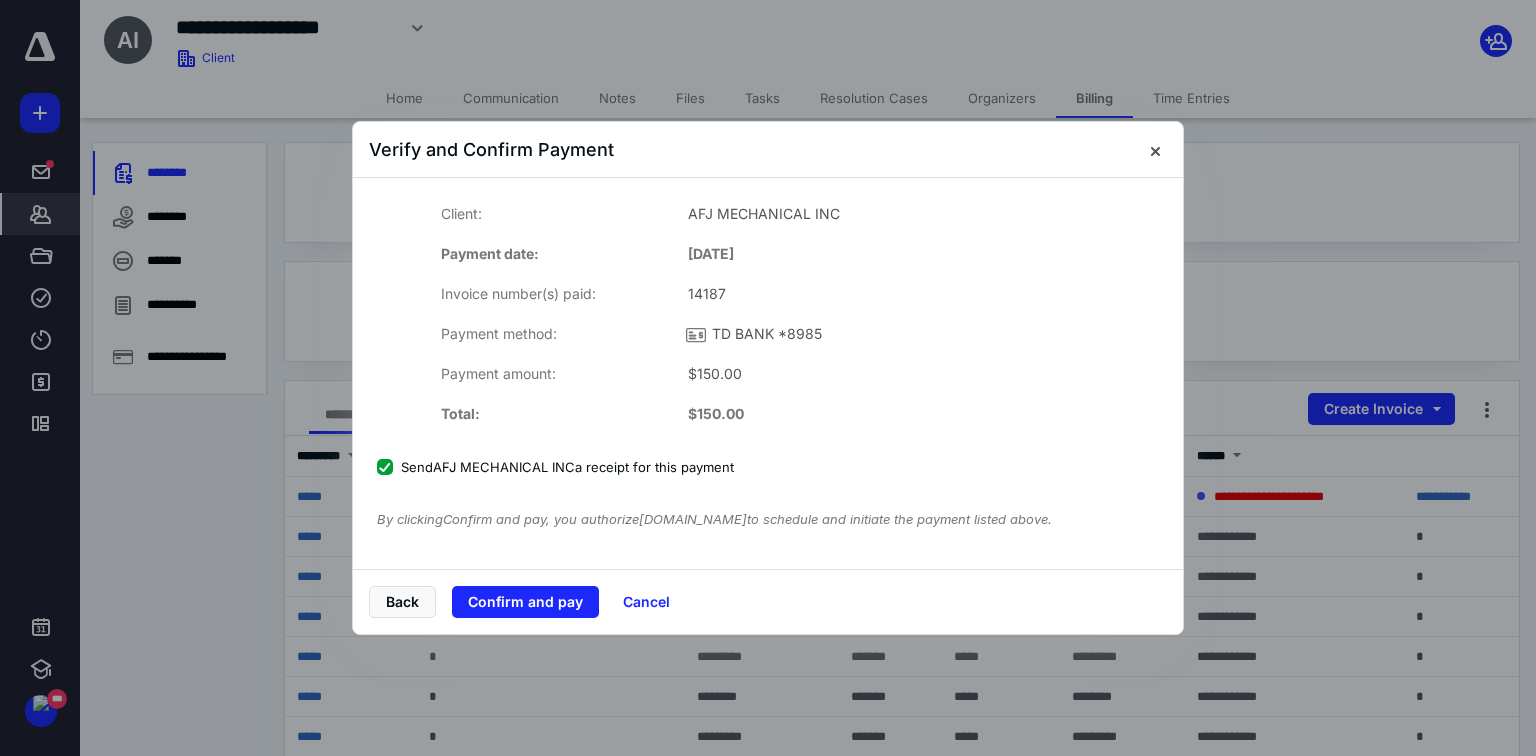 click on "Confirm and pay" at bounding box center [525, 602] 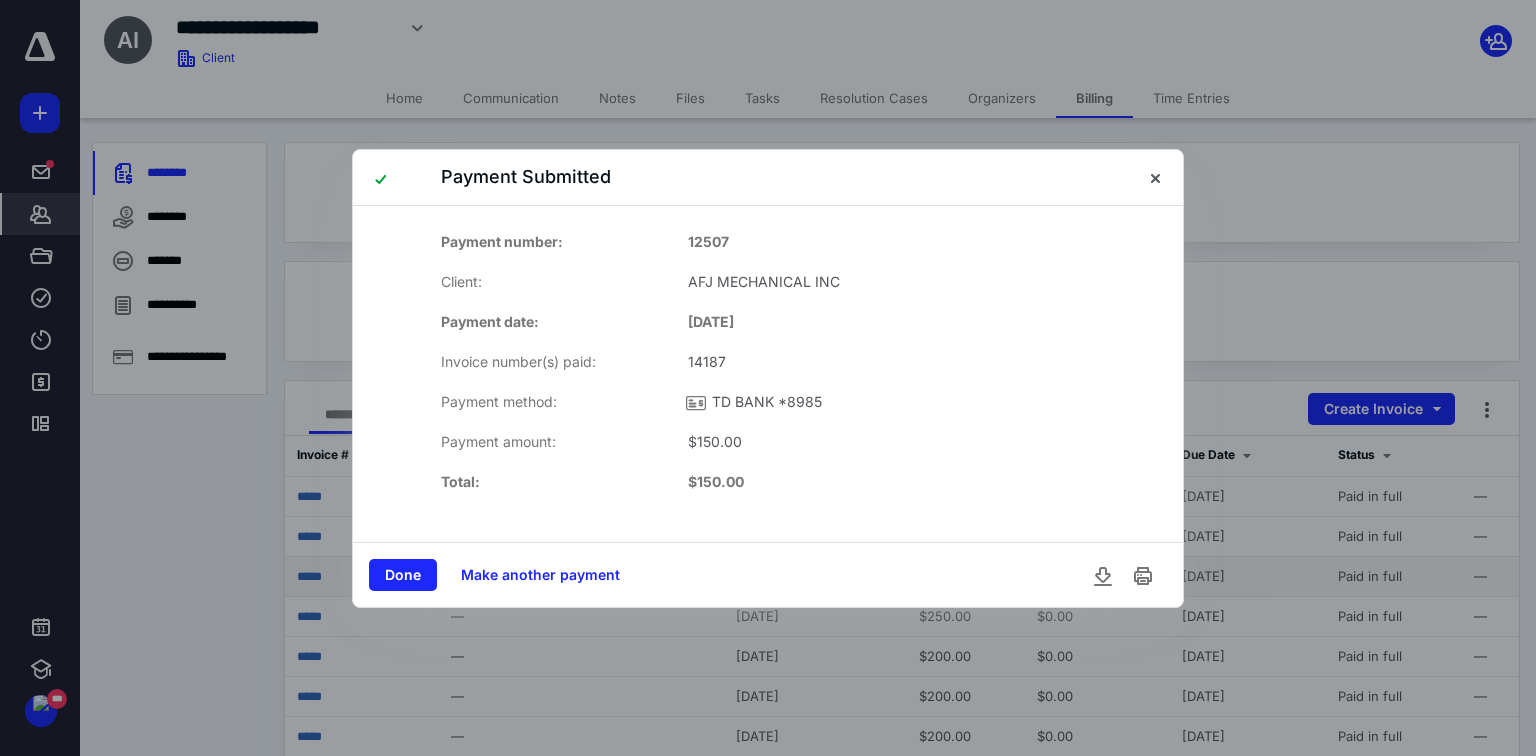 click on "Done" at bounding box center [403, 575] 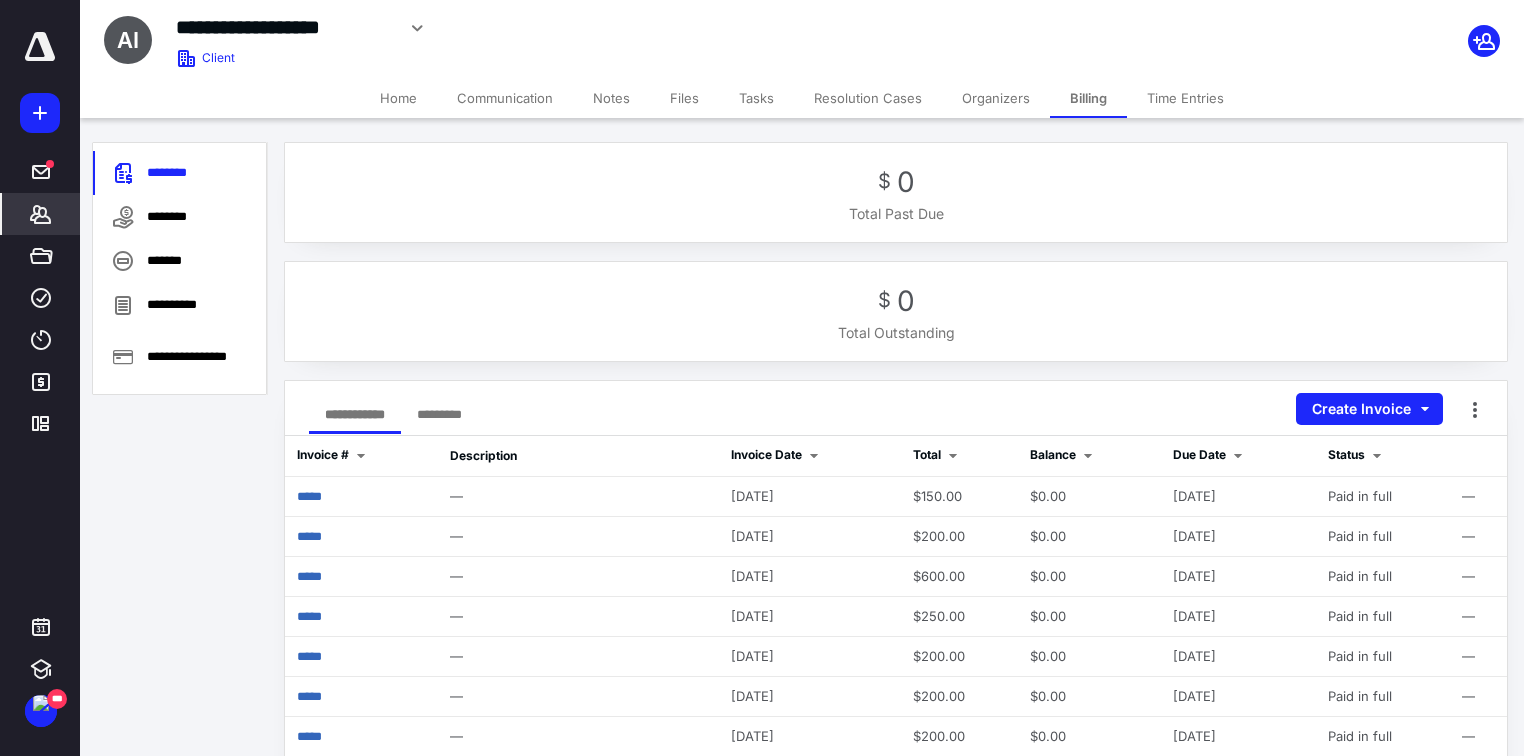 click on "*******" at bounding box center (41, 214) 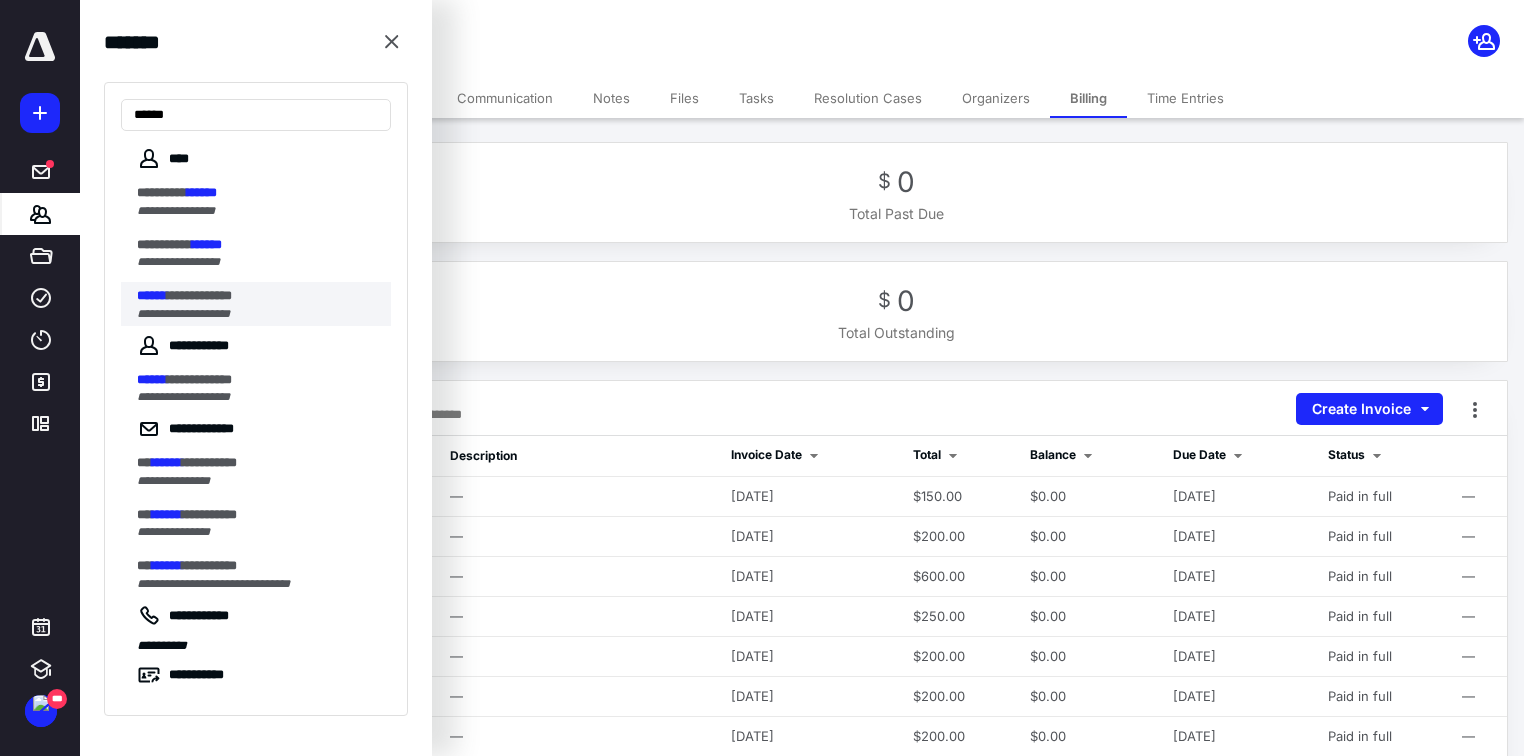 type on "******" 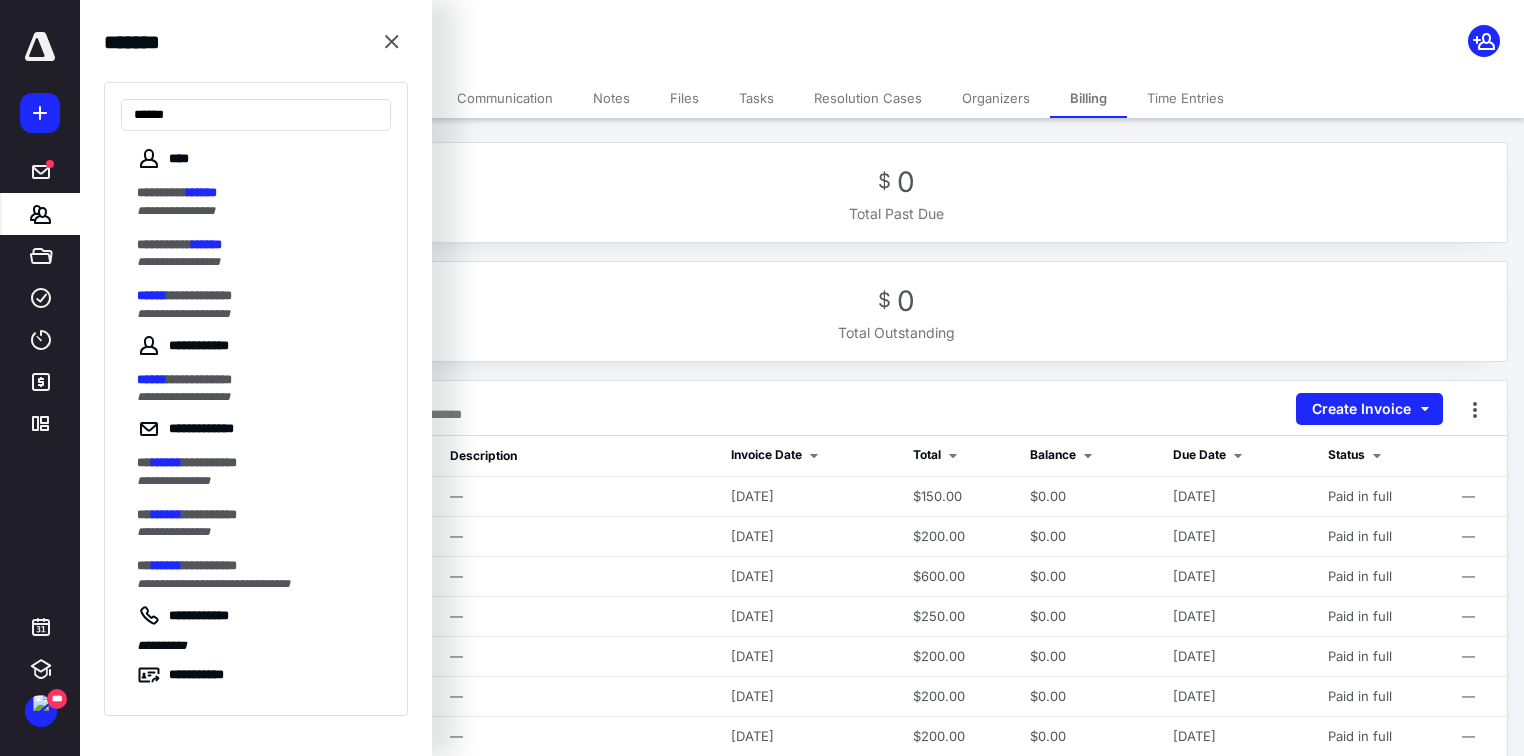 click on "**********" at bounding box center (199, 295) 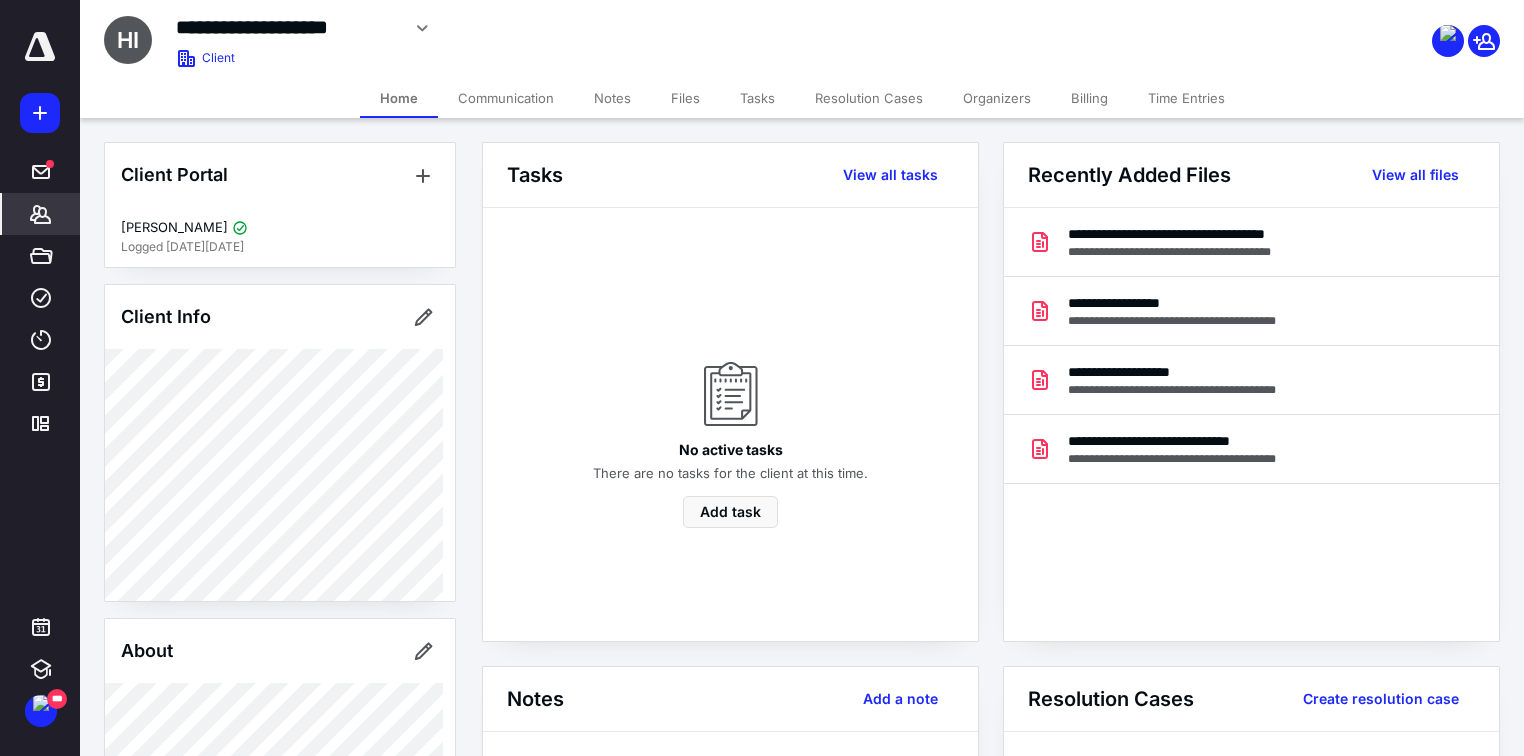 click on "Billing" at bounding box center [1089, 98] 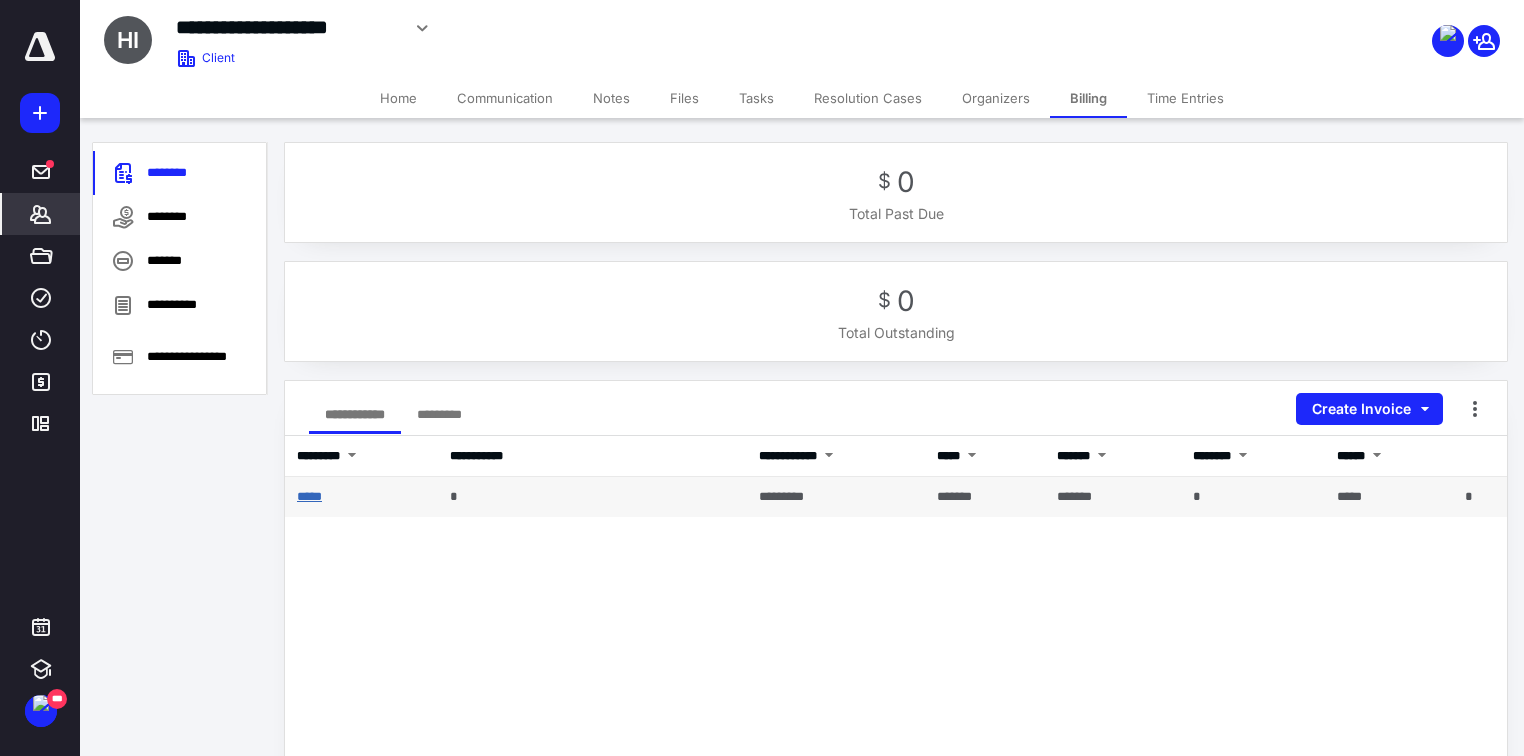click on "*****" at bounding box center [309, 496] 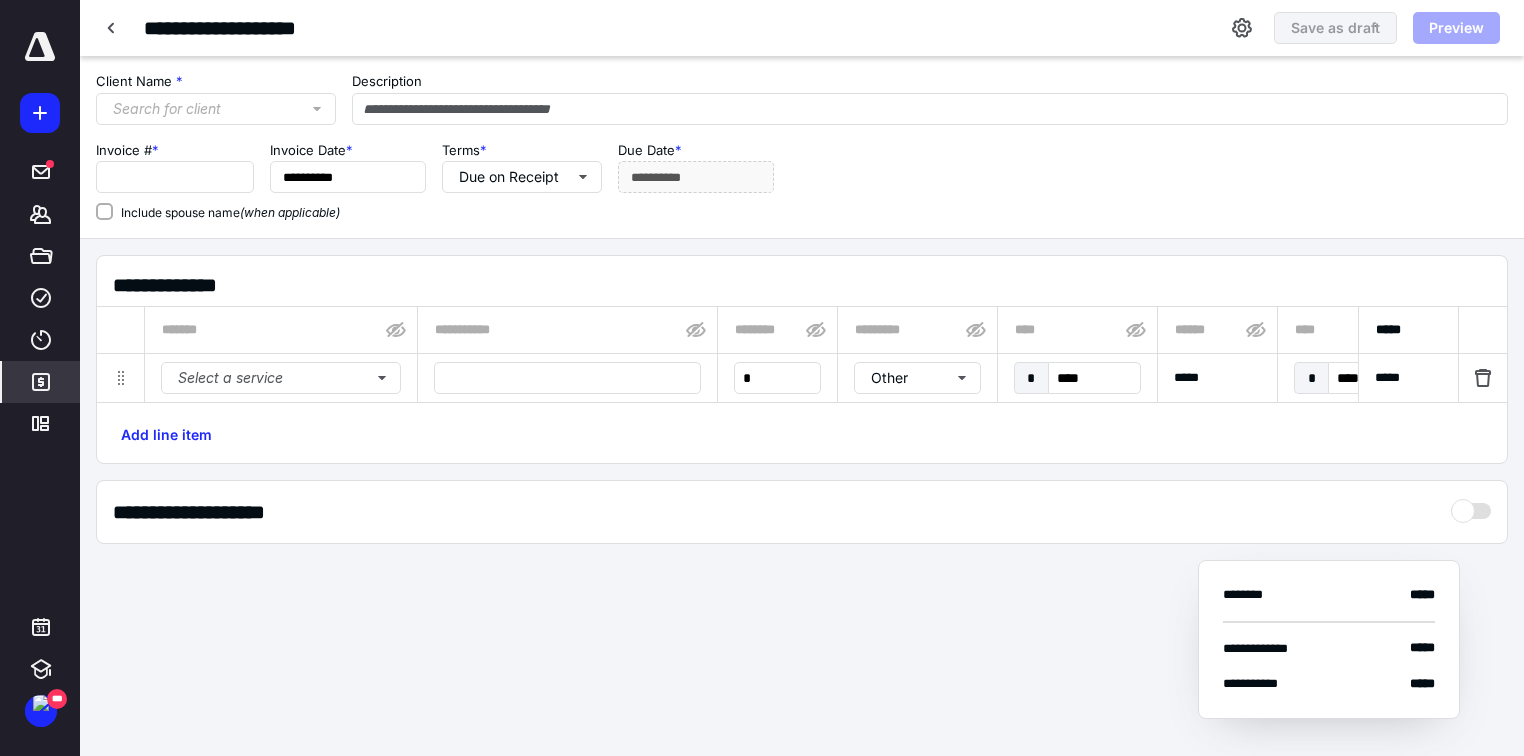 type on "*****" 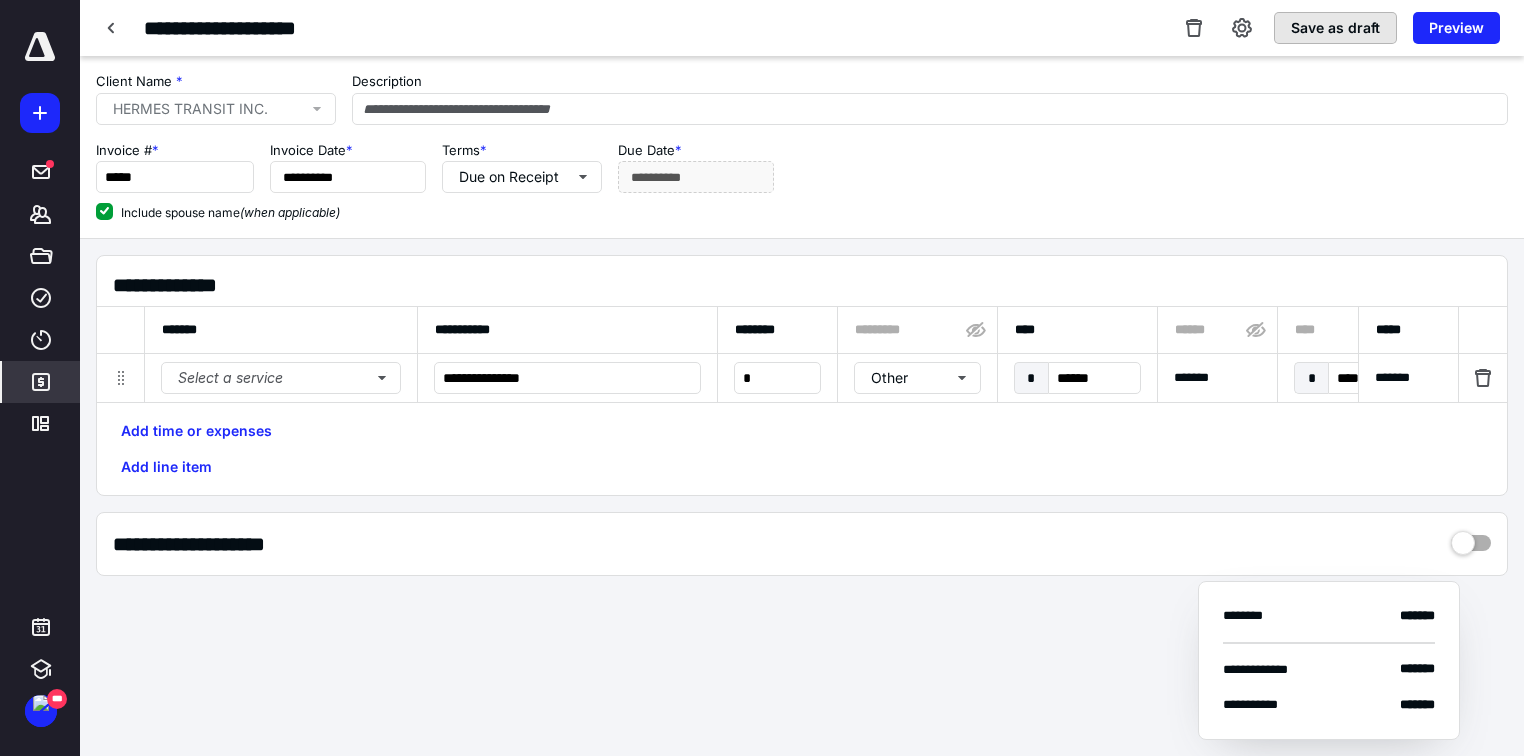 click on "Save as draft" at bounding box center [1335, 28] 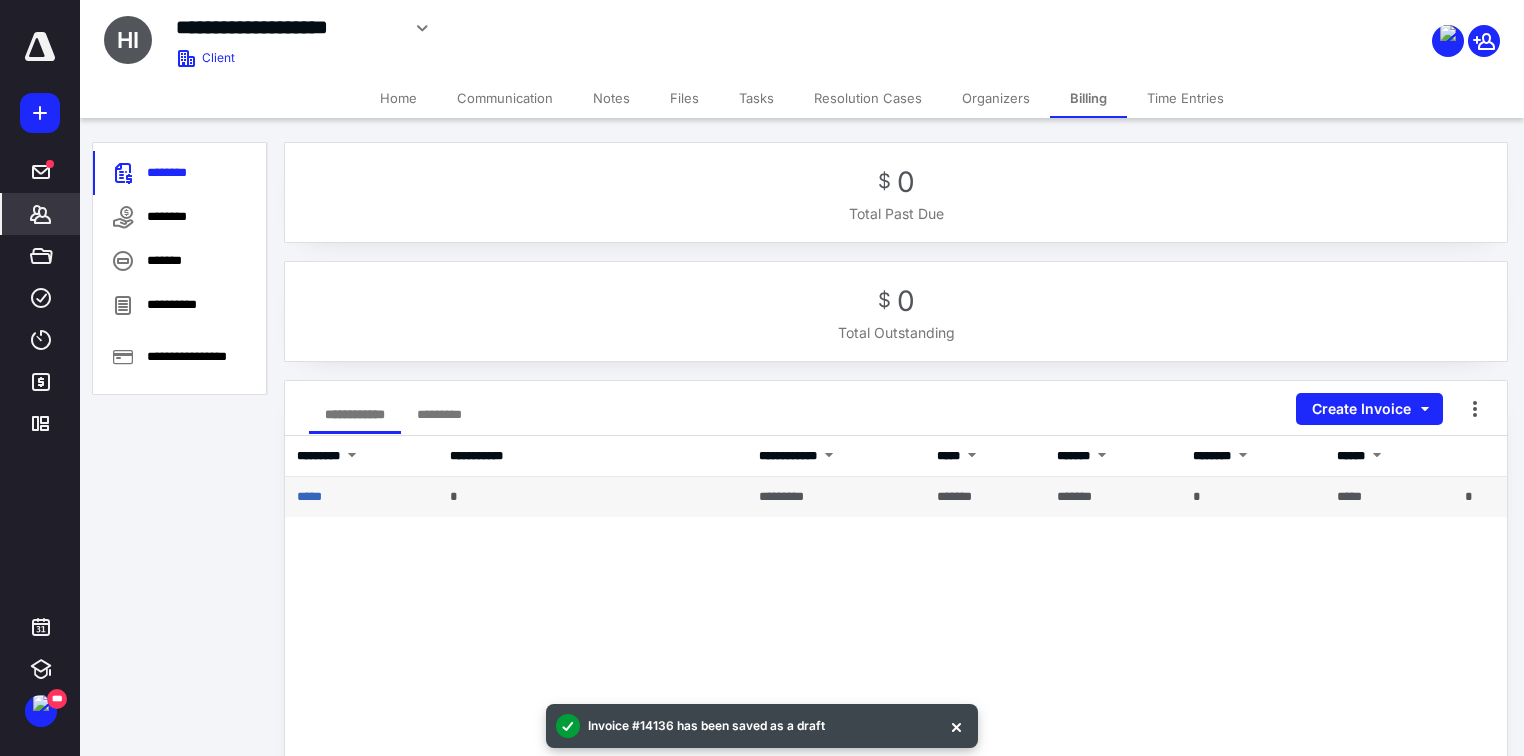 click on "*****" at bounding box center (361, 497) 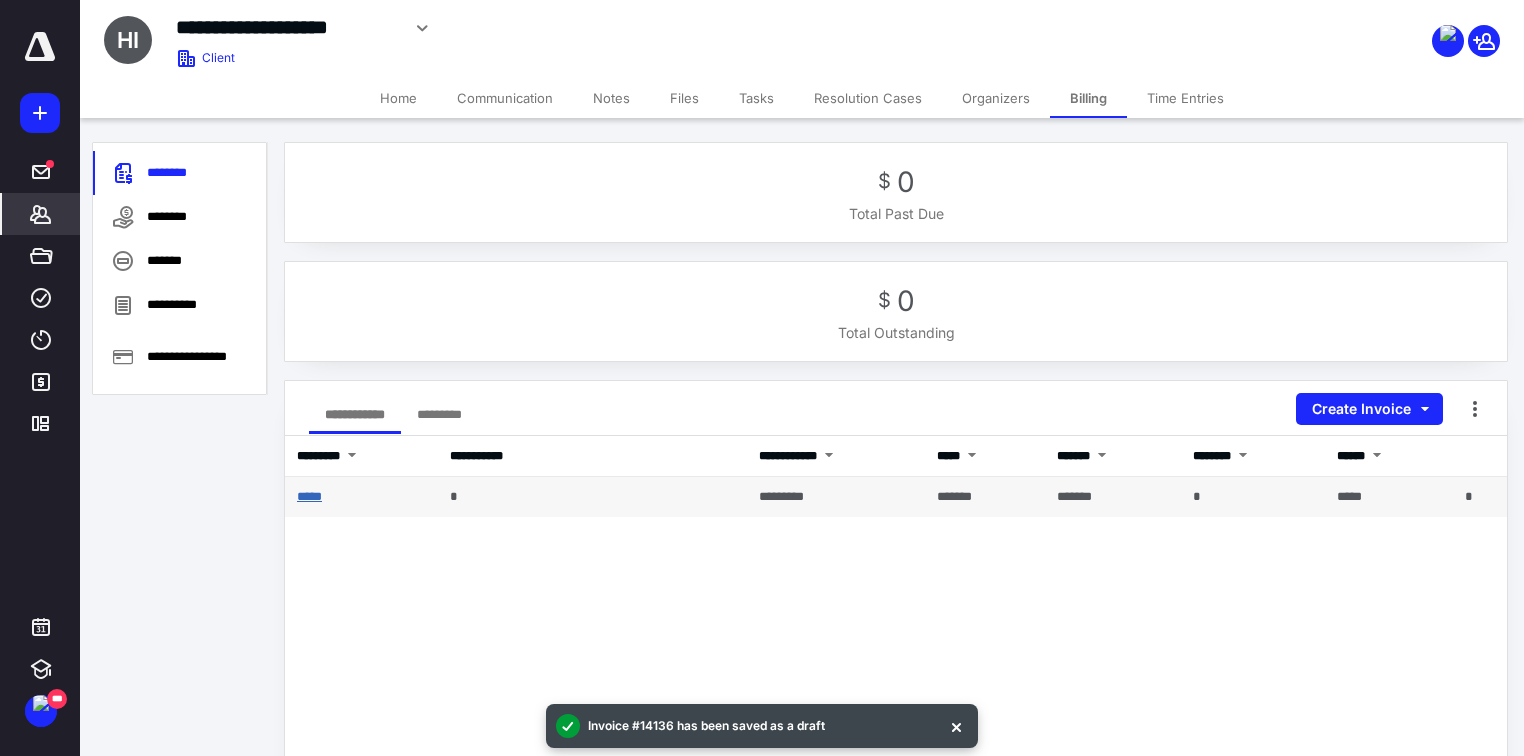 click on "*****" at bounding box center (309, 496) 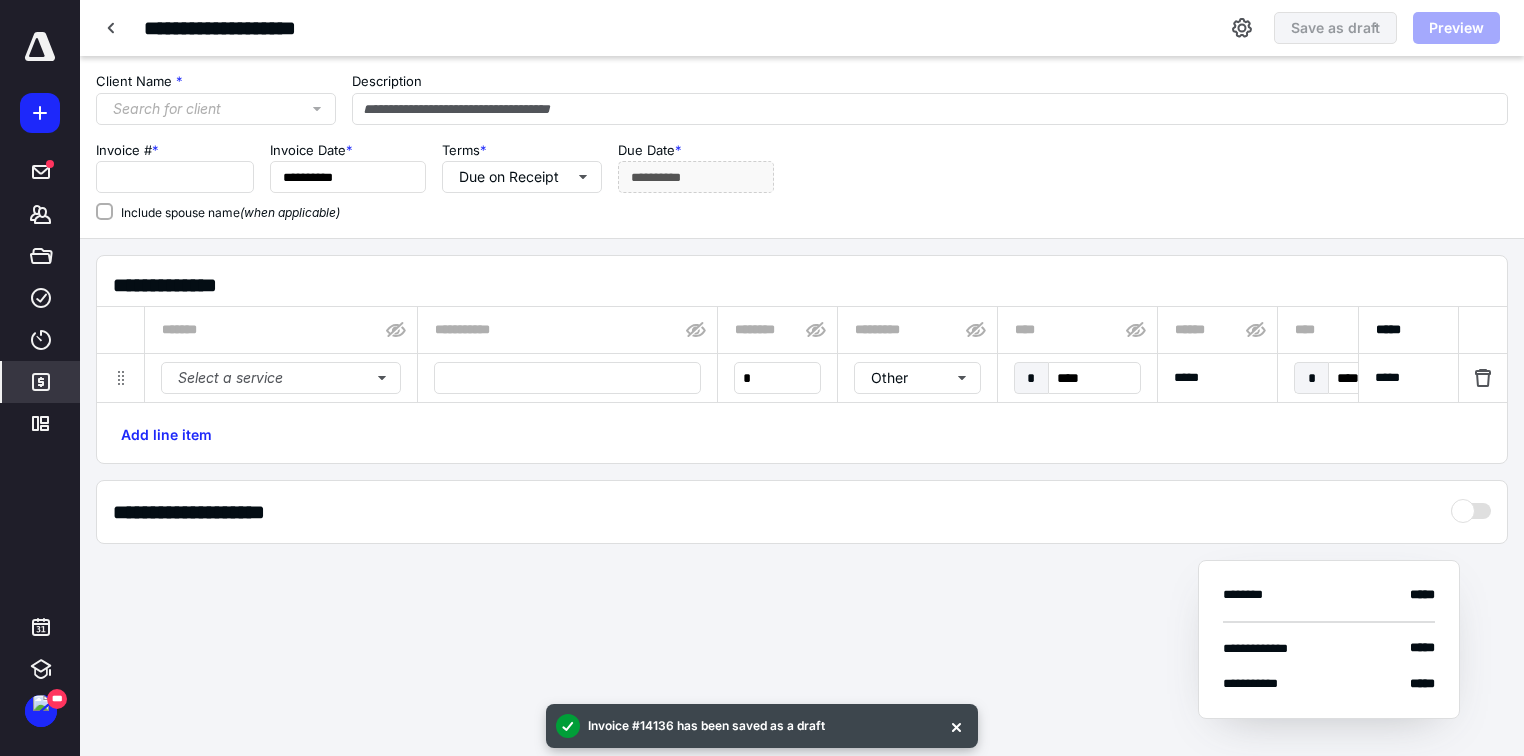 type on "*****" 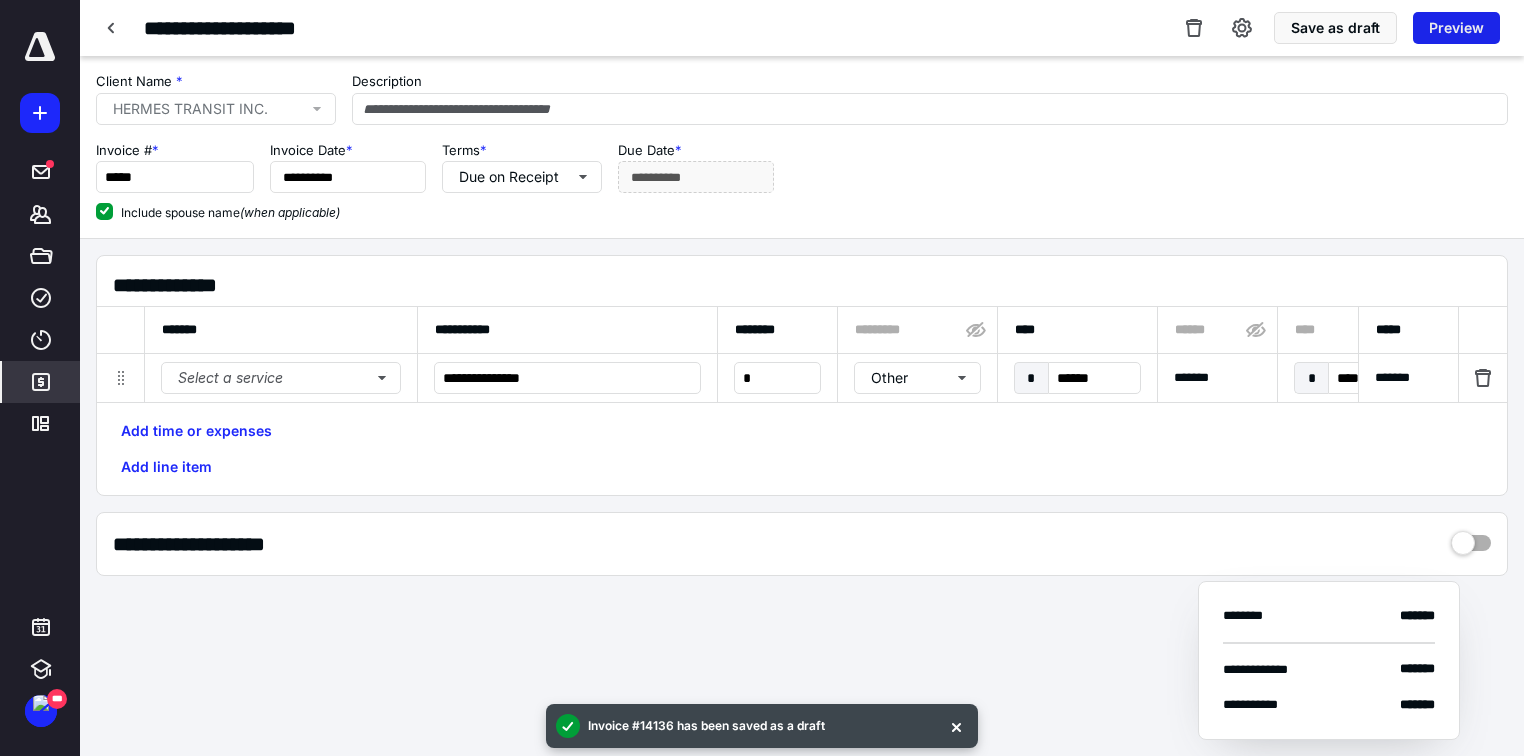 click on "Preview" at bounding box center [1456, 28] 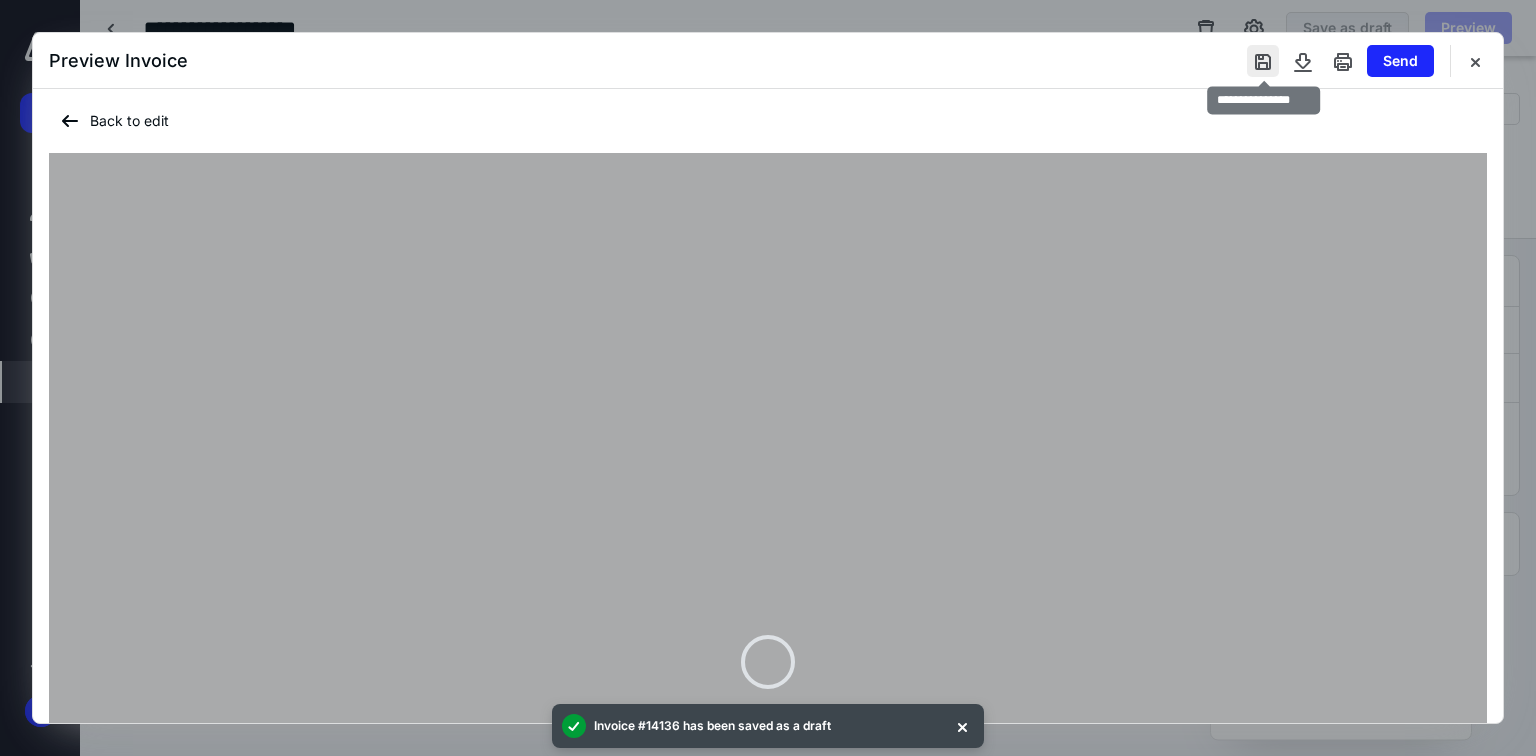 click at bounding box center [1263, 61] 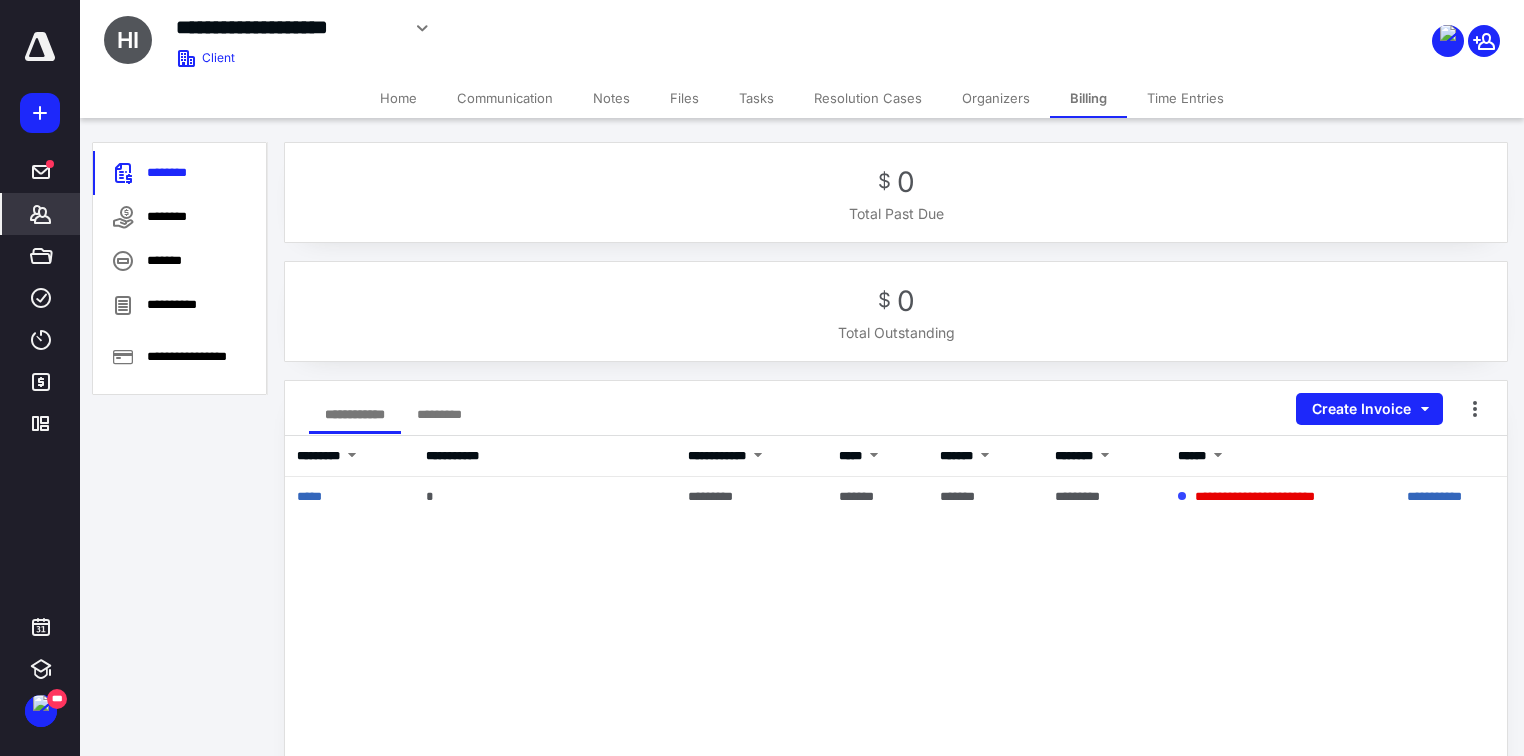 click on "Home" at bounding box center [398, 98] 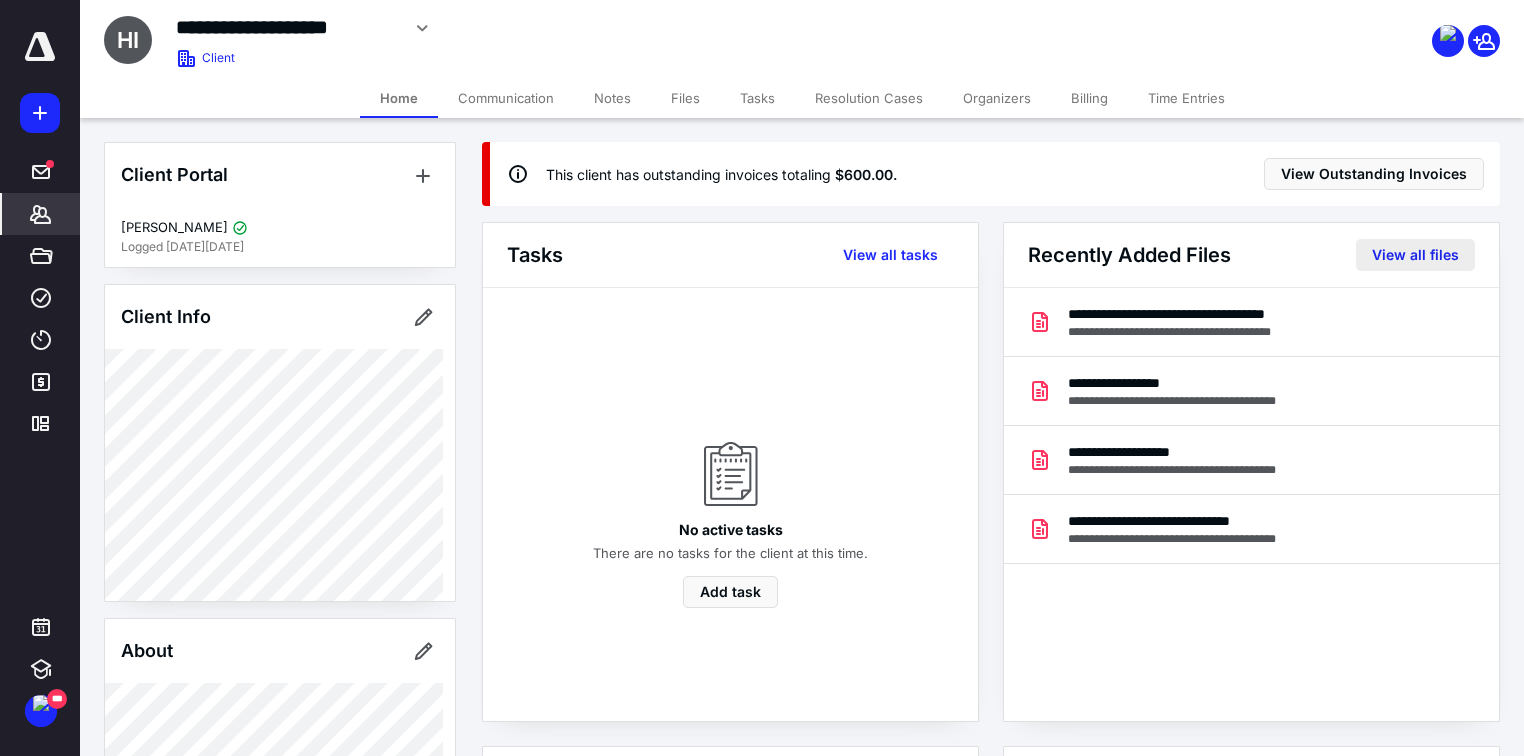 click on "View all files" at bounding box center (1415, 255) 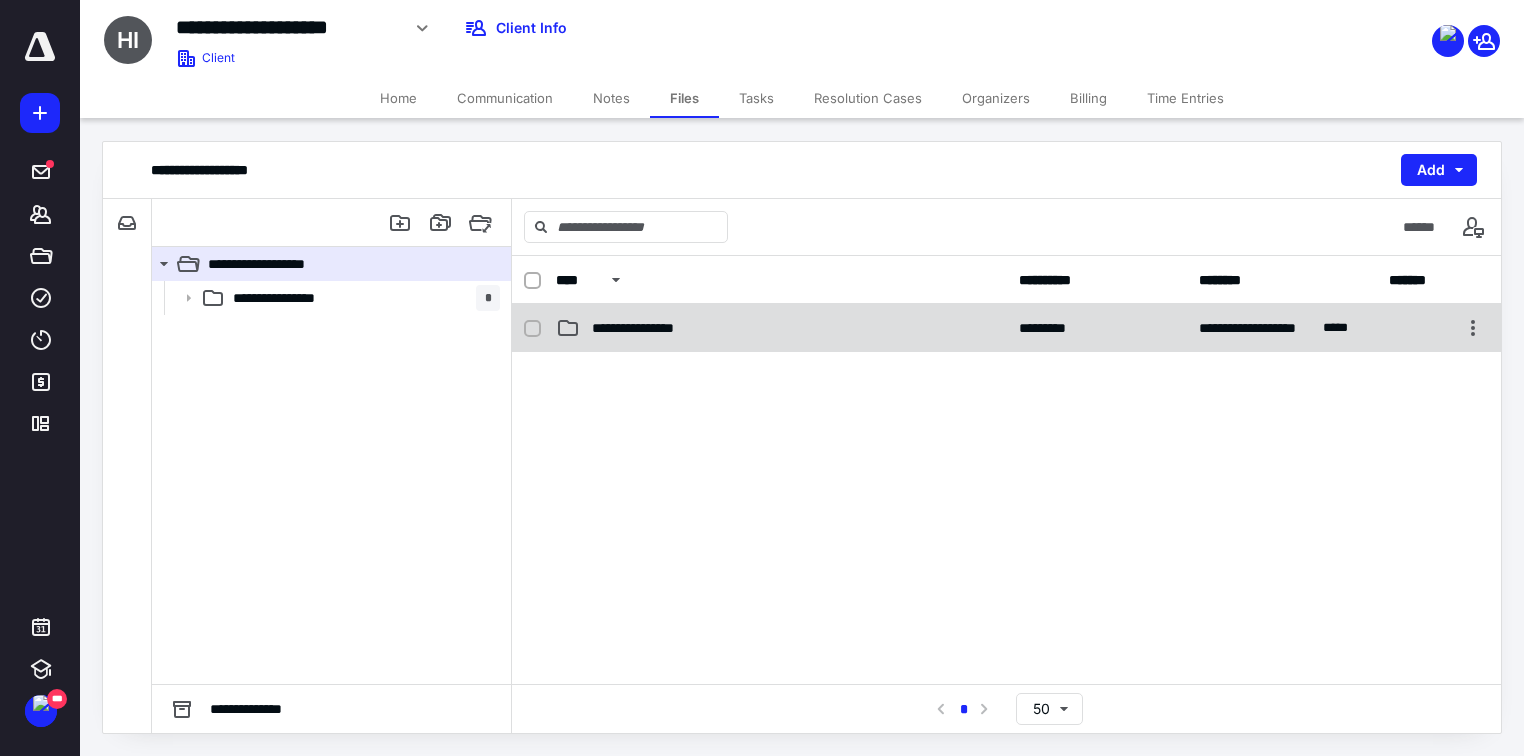 click on "**********" at bounding box center (781, 328) 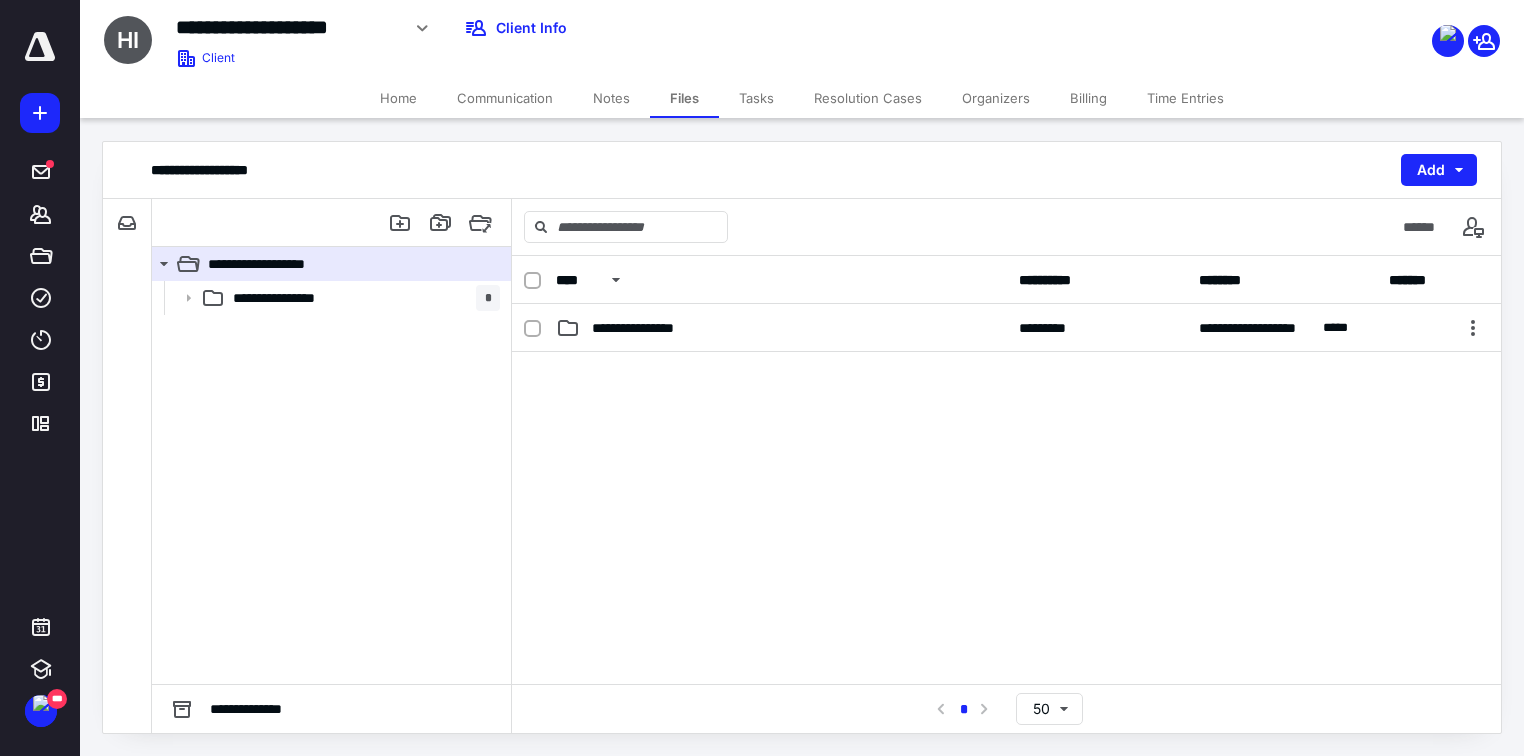 checkbox on "false" 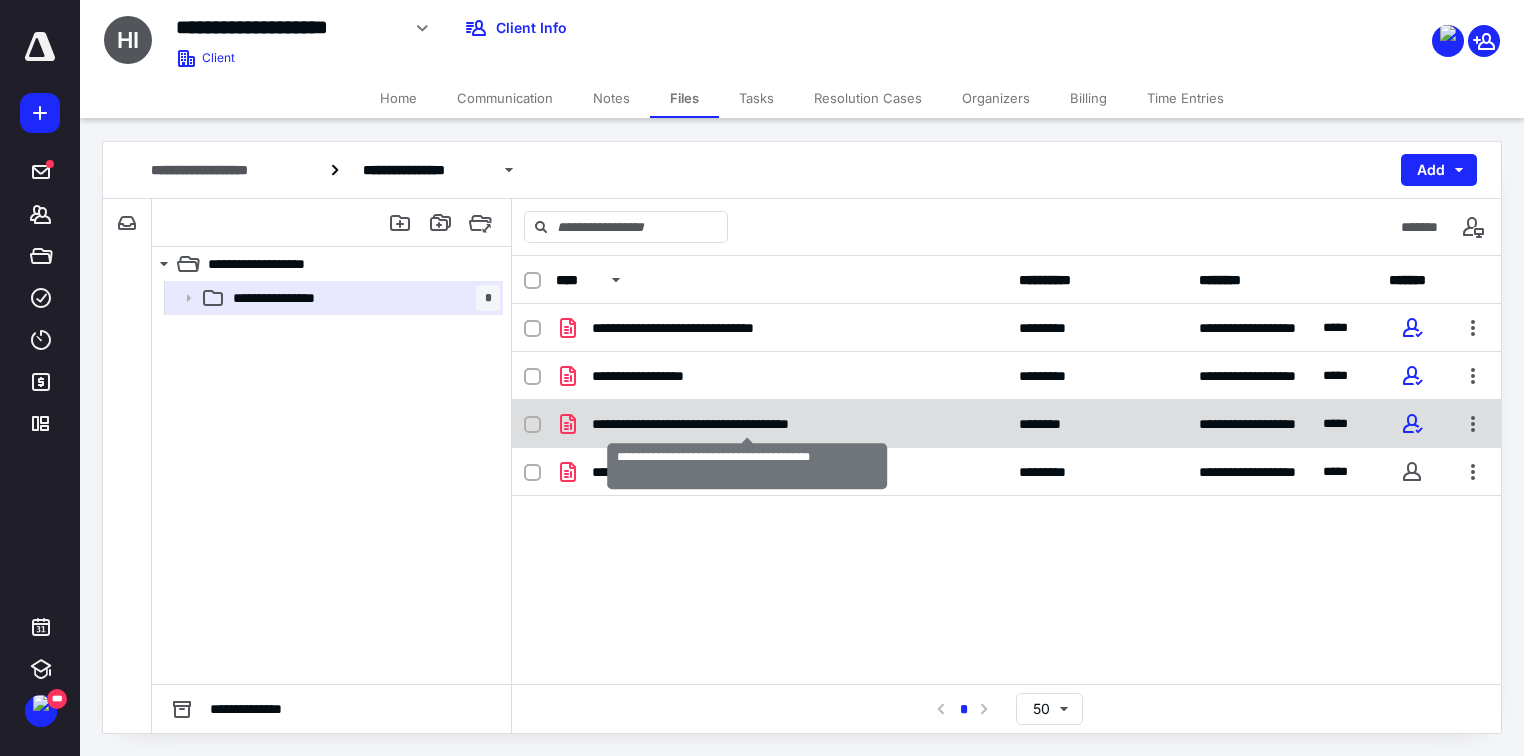 click on "**********" at bounding box center [747, 424] 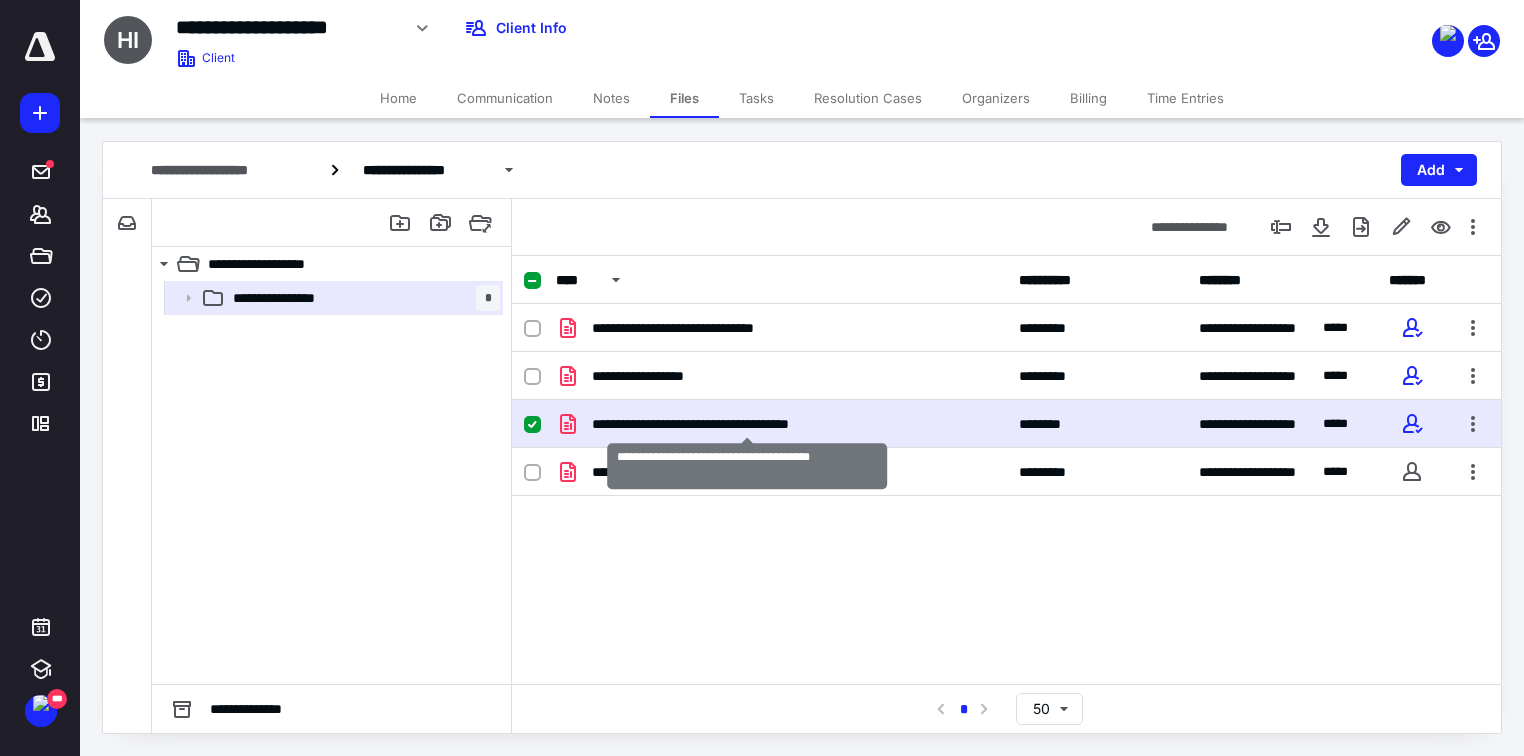 click on "**********" at bounding box center [747, 424] 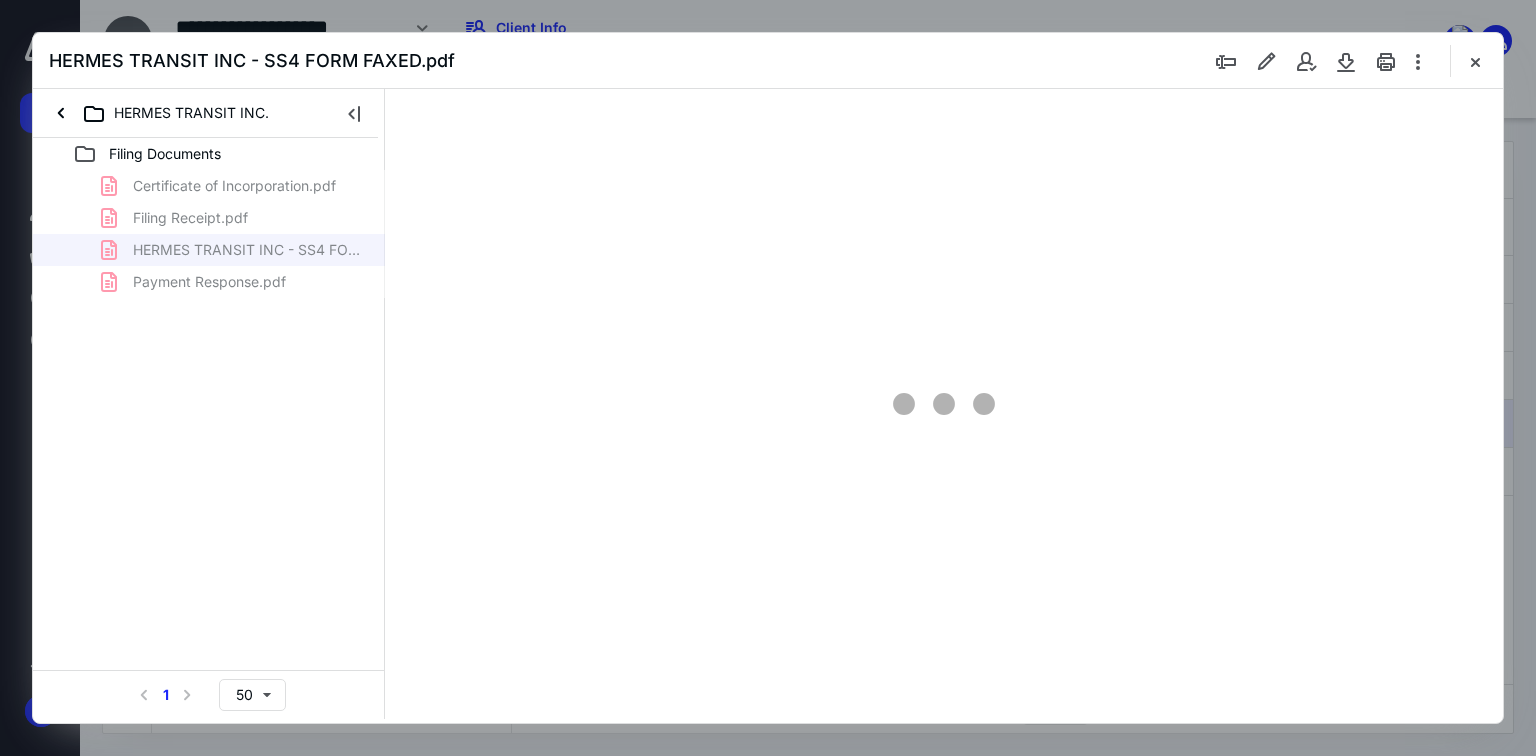 scroll, scrollTop: 0, scrollLeft: 0, axis: both 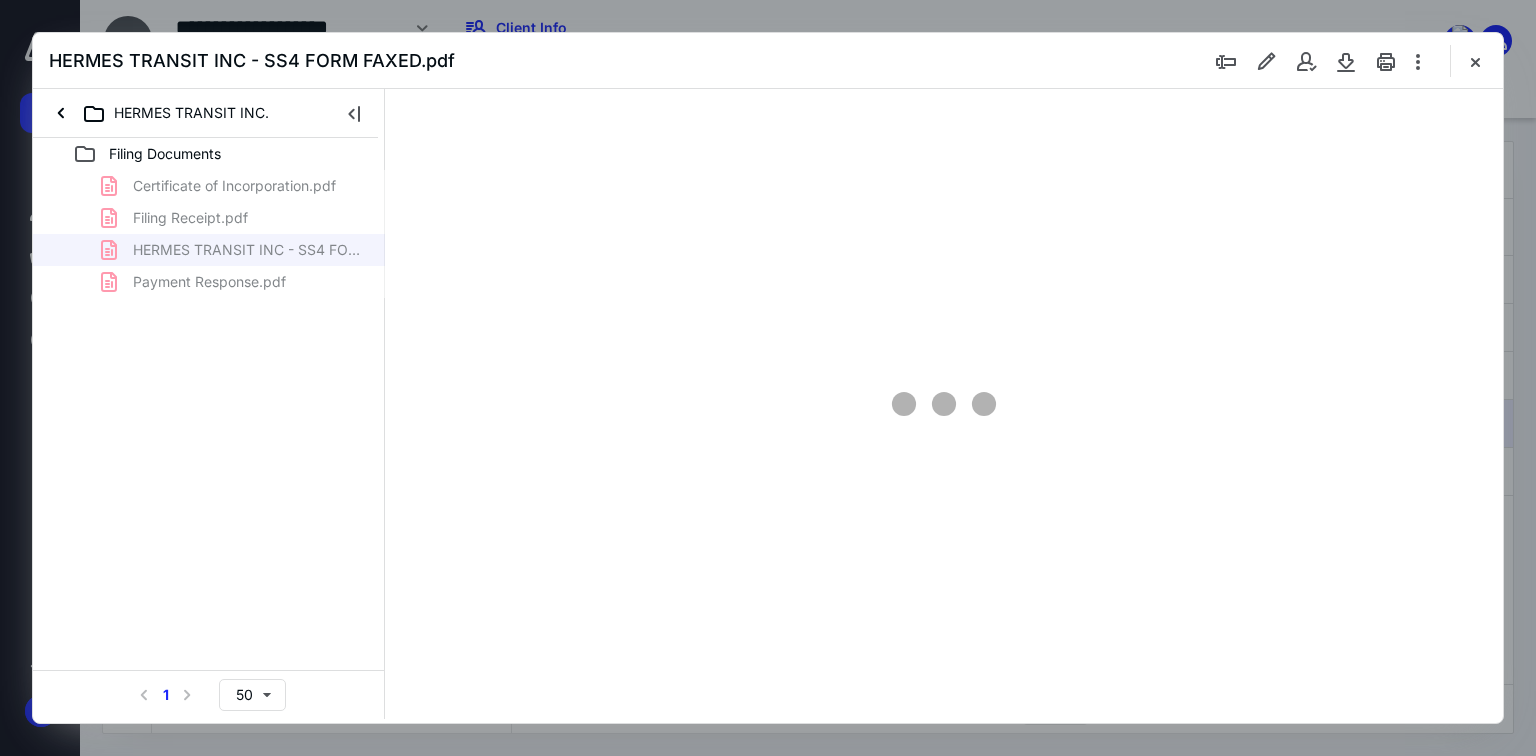 type on "70" 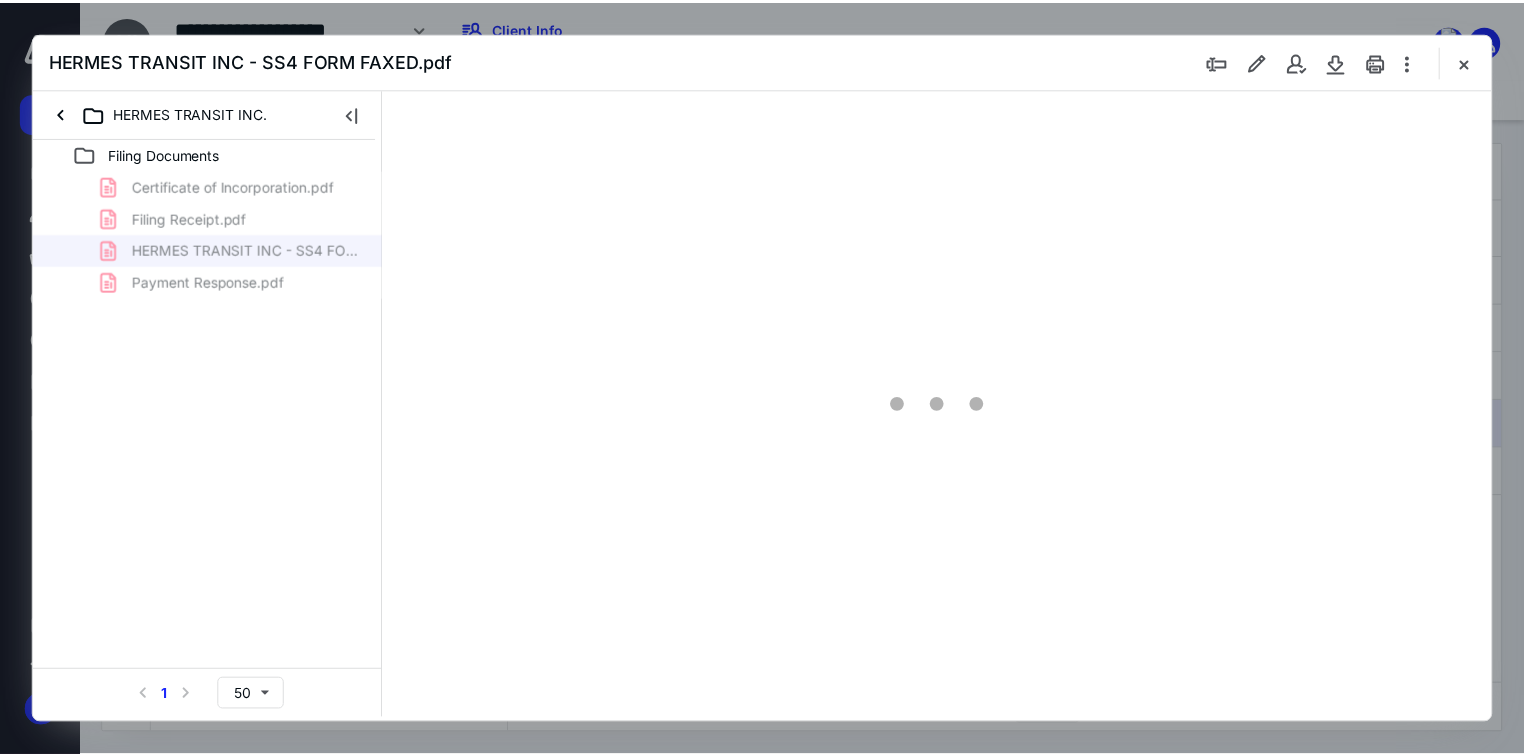 scroll, scrollTop: 79, scrollLeft: 0, axis: vertical 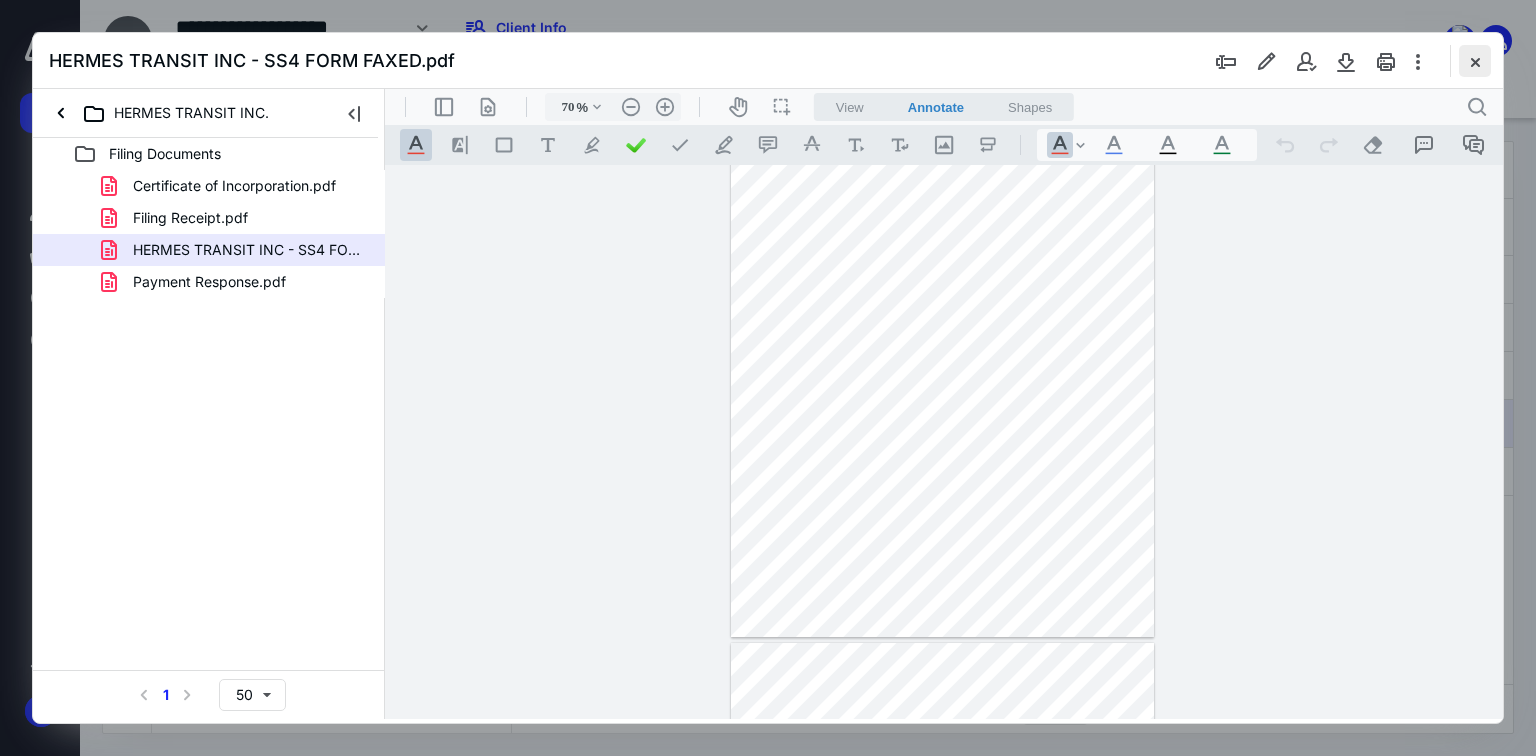 click at bounding box center [1475, 61] 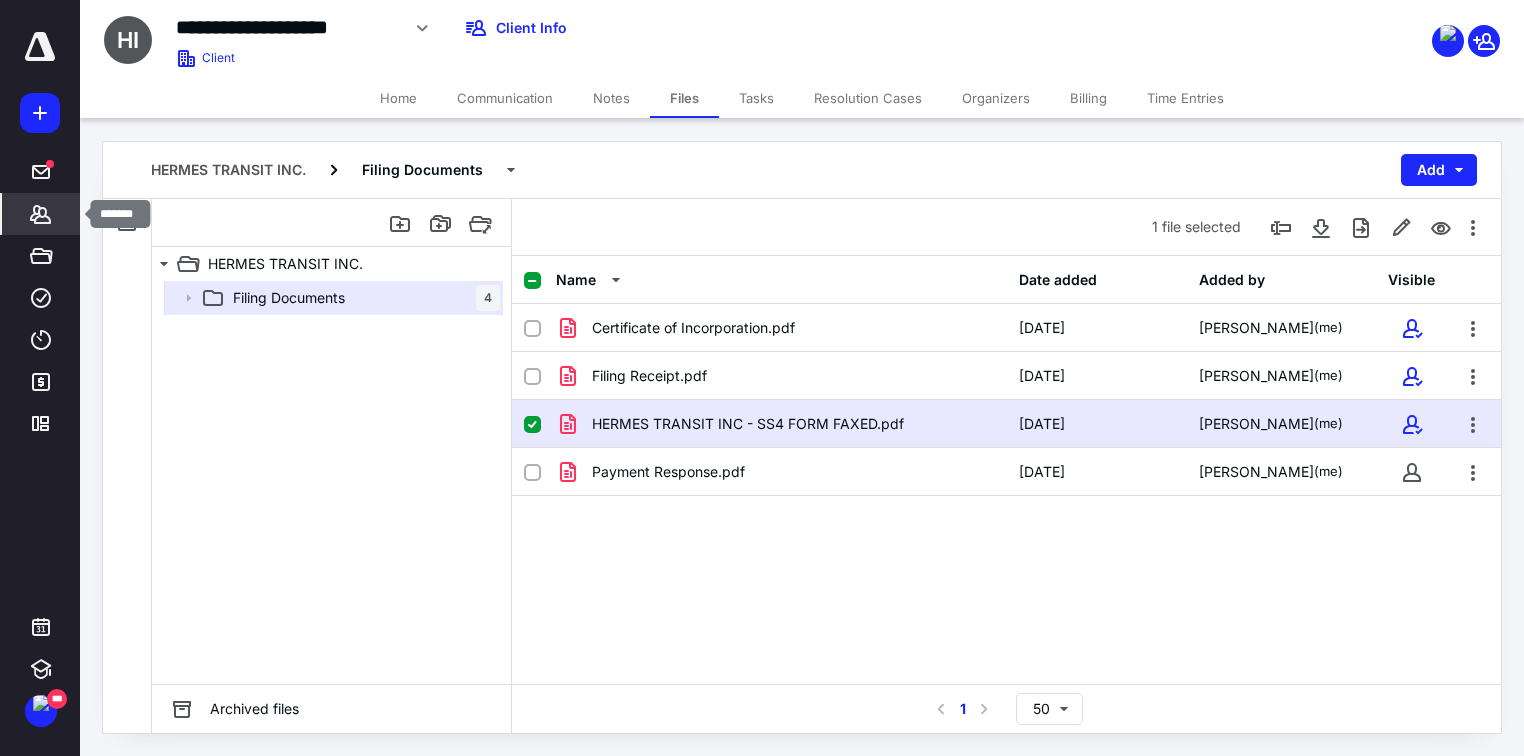 click on "*******" at bounding box center [41, 214] 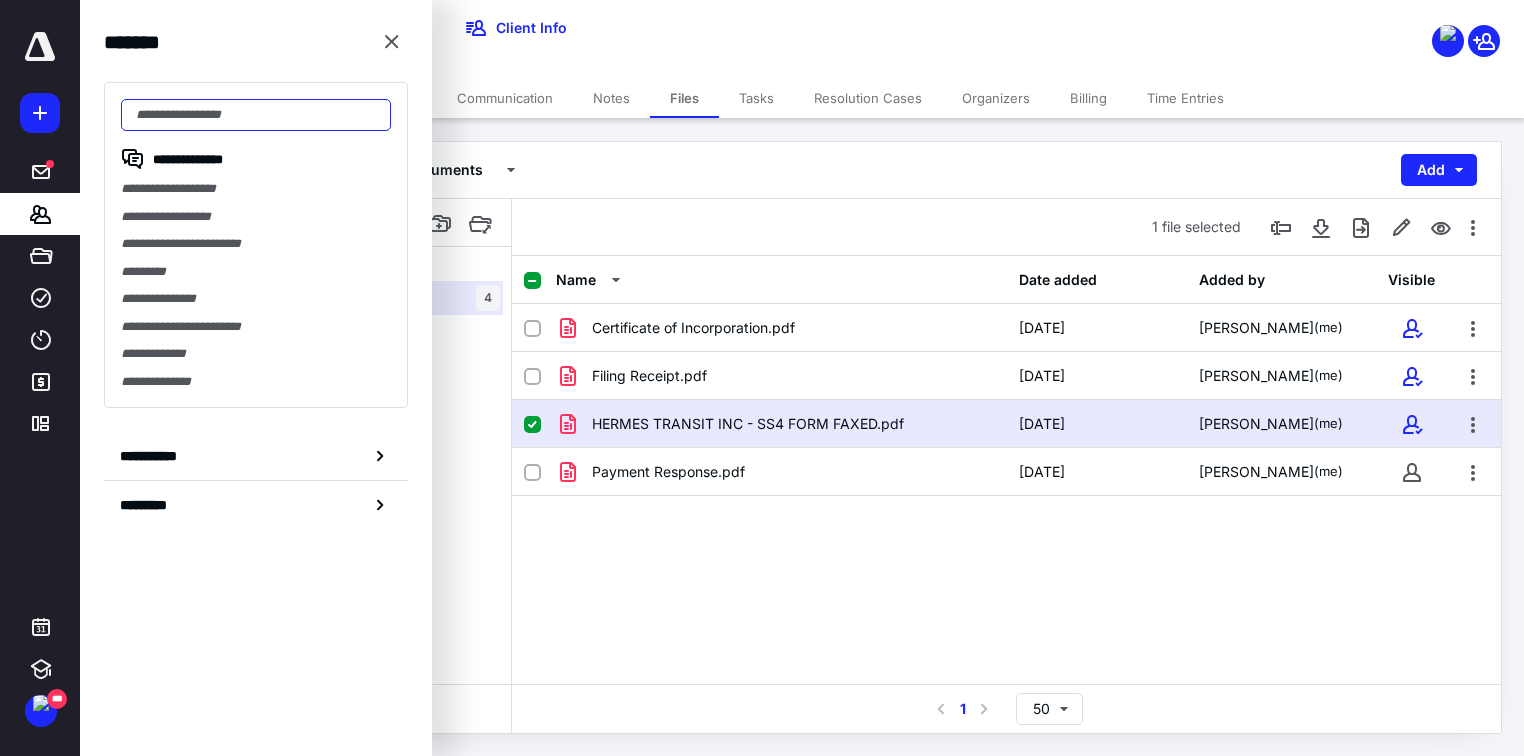 click at bounding box center (256, 115) 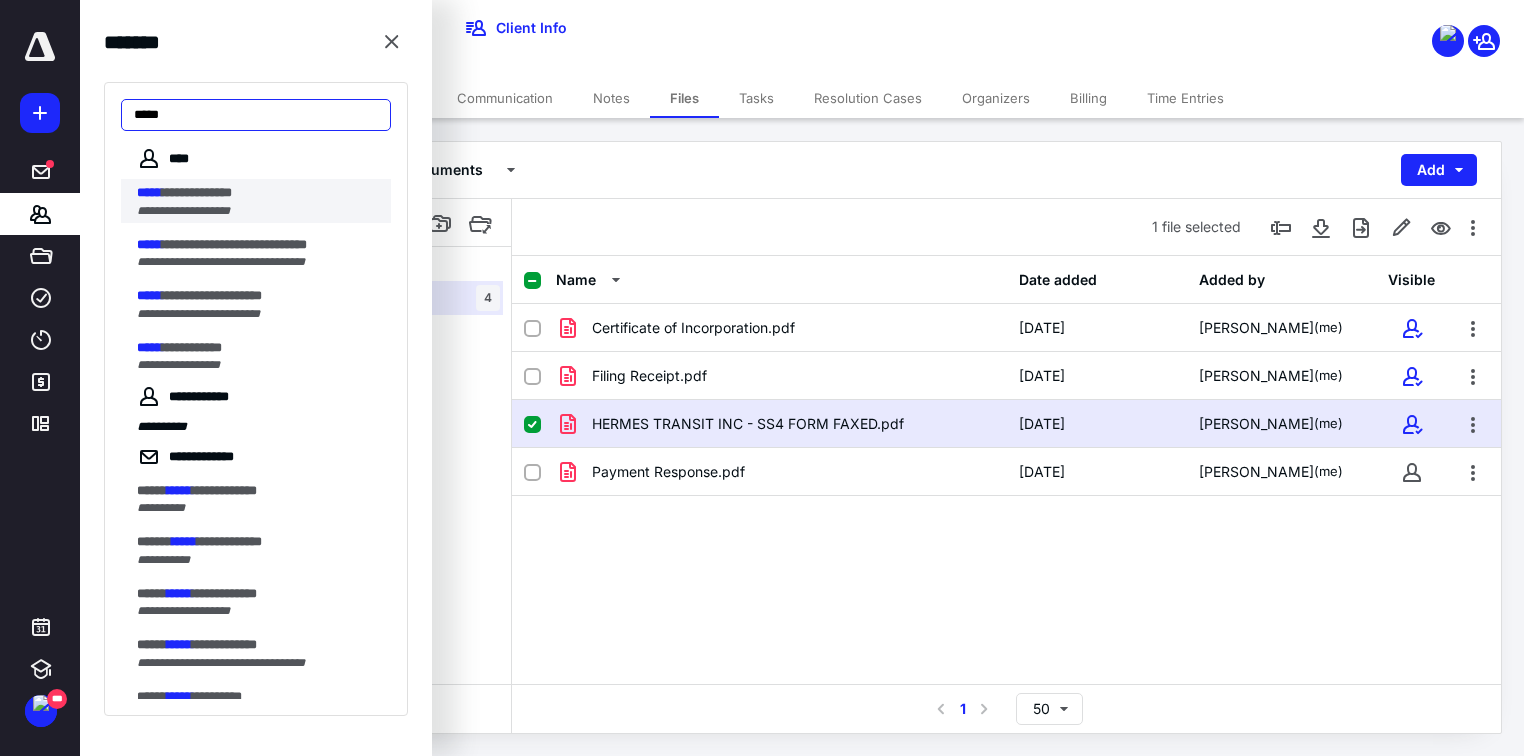 type on "*****" 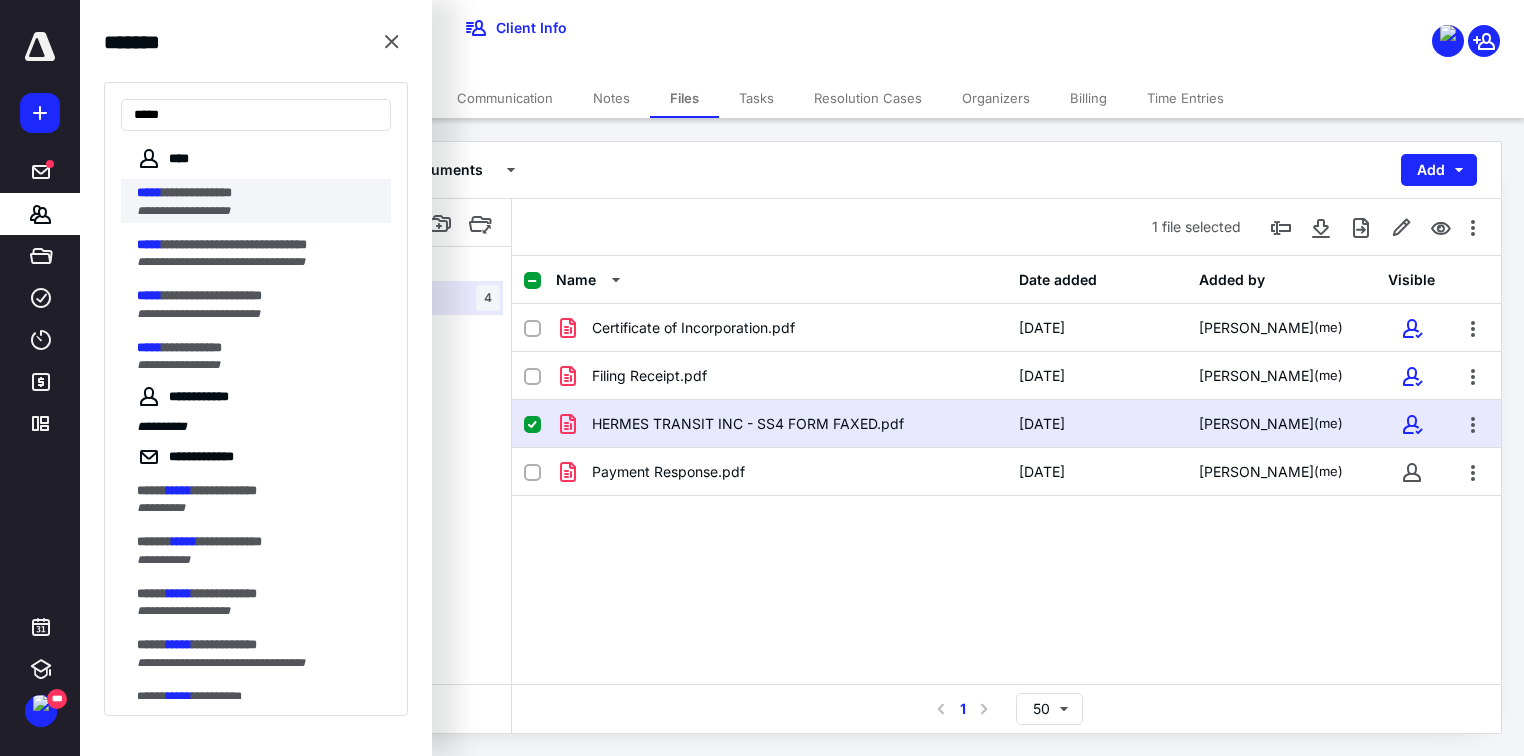 click on "**********" at bounding box center (197, 192) 